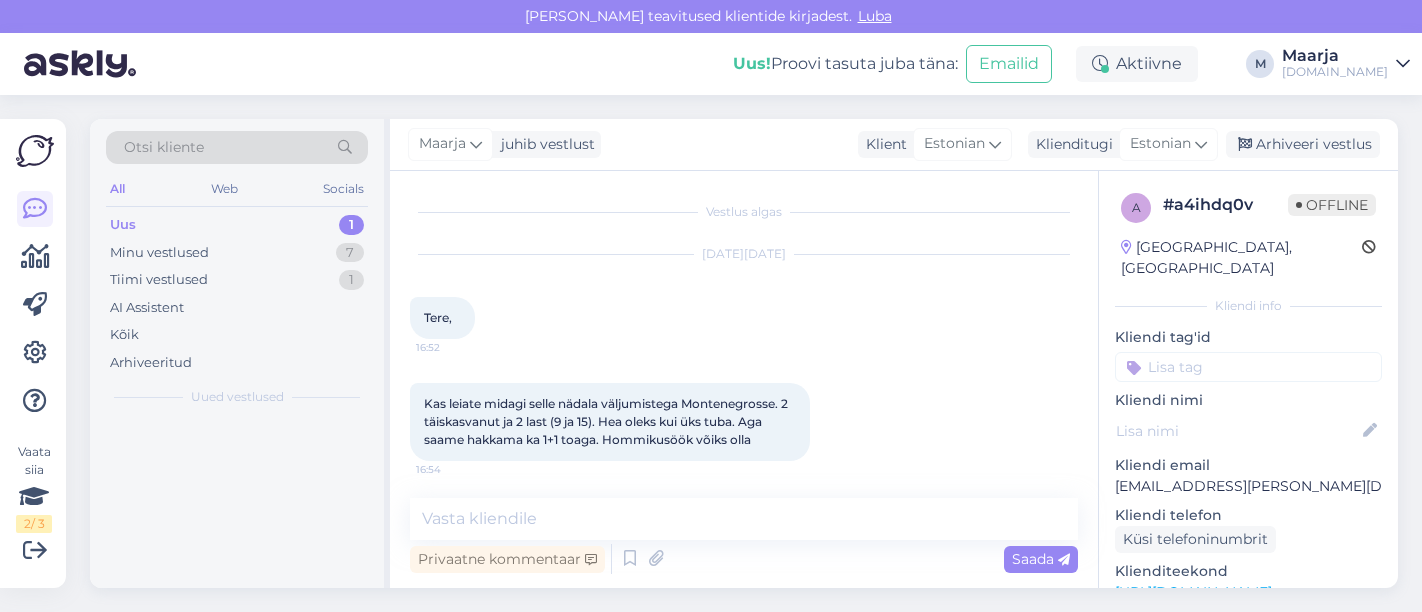 scroll, scrollTop: 0, scrollLeft: 0, axis: both 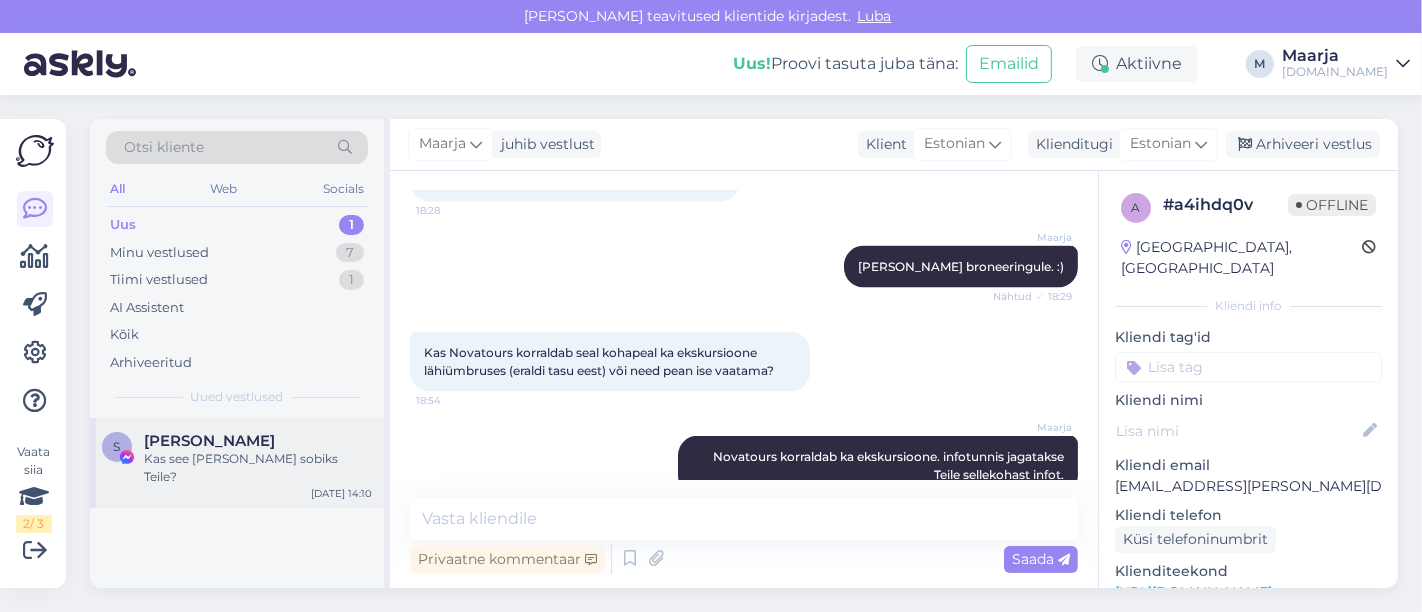 click on "[PERSON_NAME]" at bounding box center [258, 441] 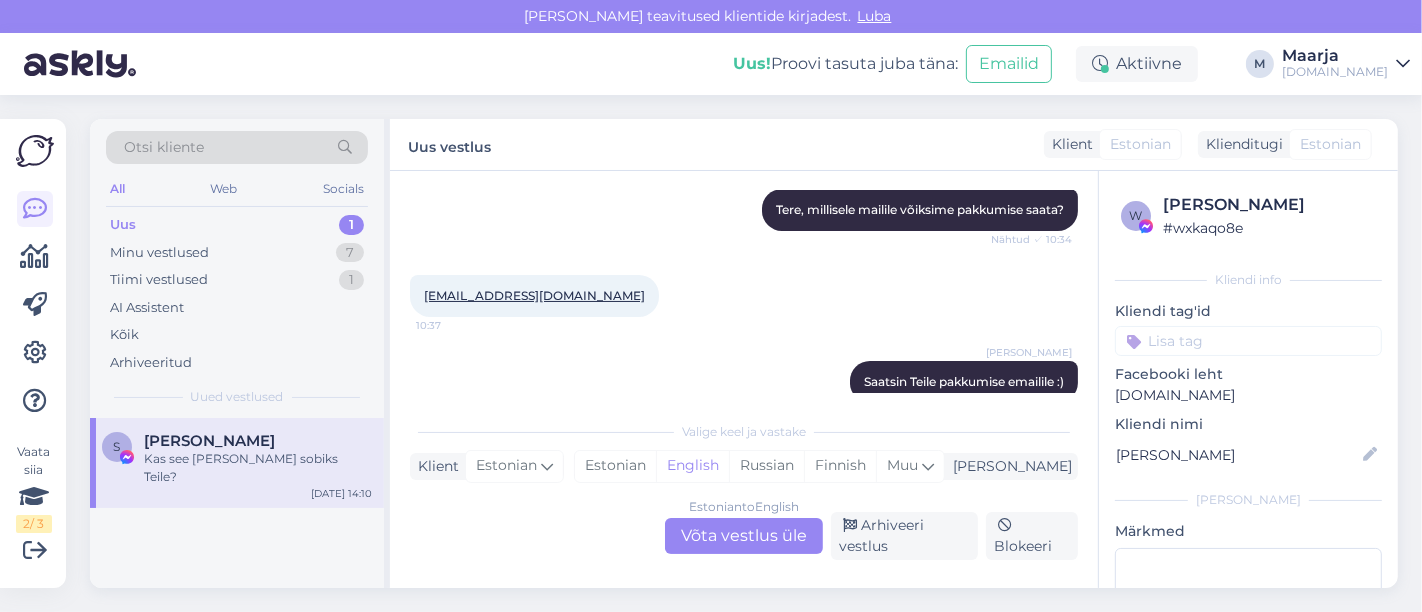 scroll, scrollTop: 346, scrollLeft: 0, axis: vertical 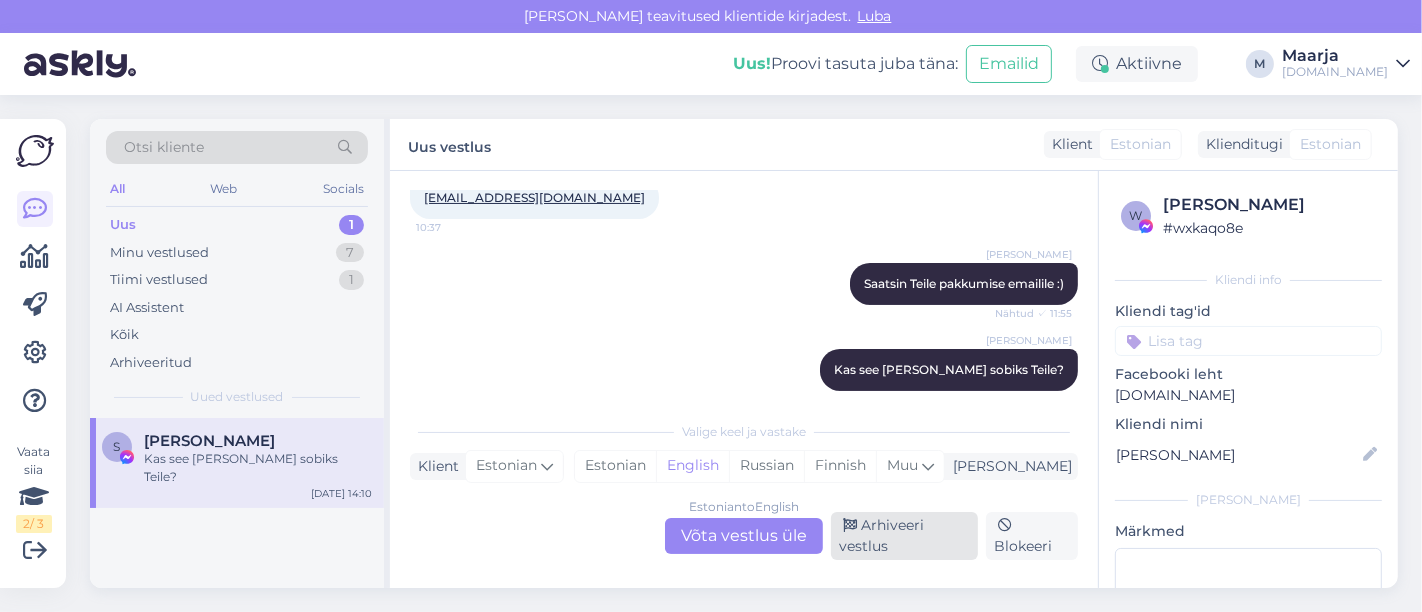 click on "Arhiveeri vestlus" at bounding box center [904, 536] 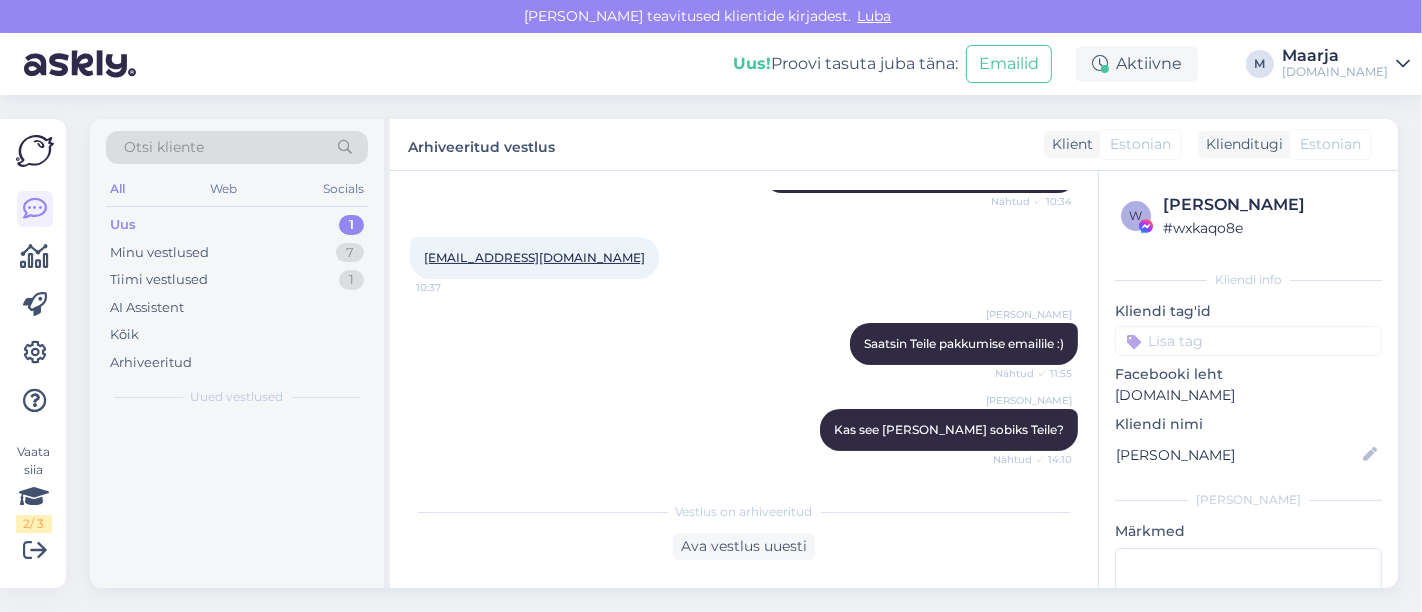 scroll, scrollTop: 266, scrollLeft: 0, axis: vertical 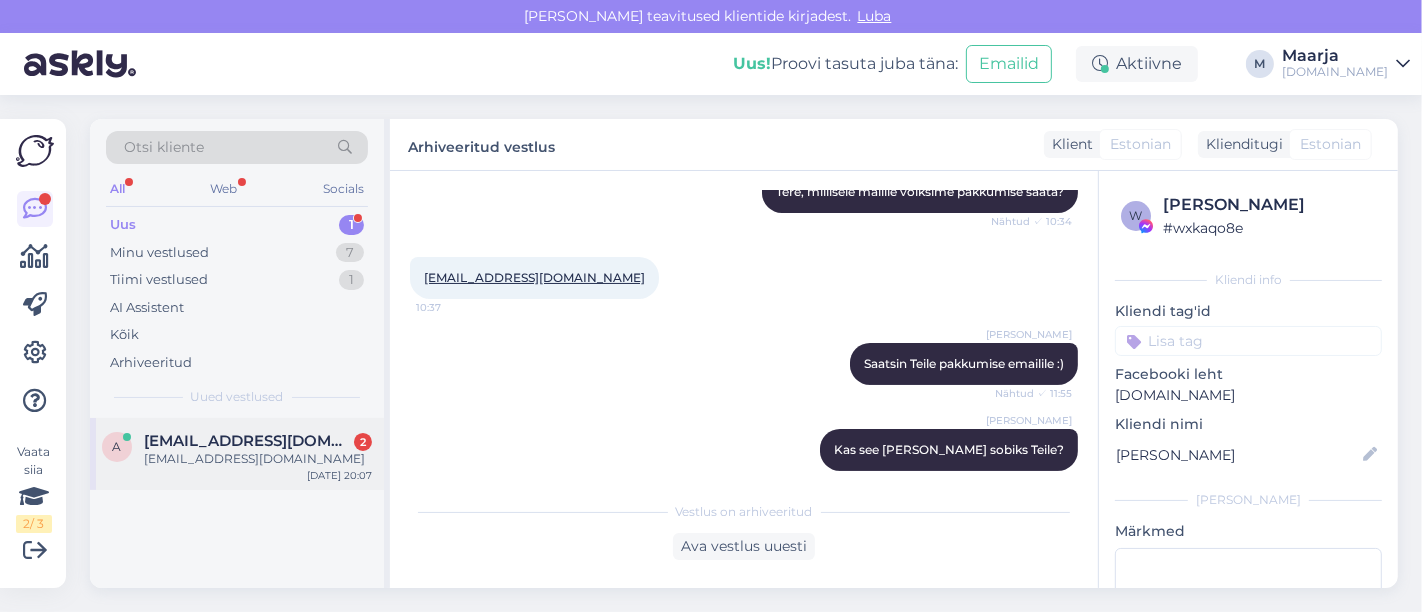 click on "[EMAIL_ADDRESS][DOMAIN_NAME]" at bounding box center [258, 459] 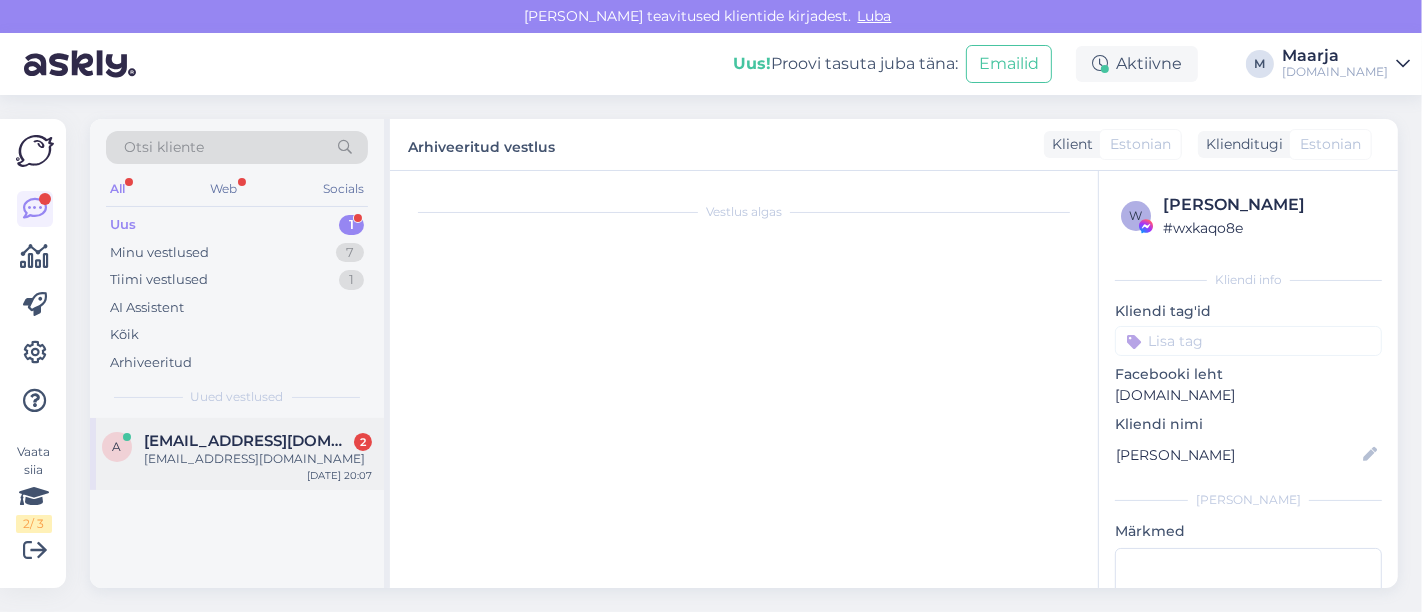 scroll, scrollTop: 603, scrollLeft: 0, axis: vertical 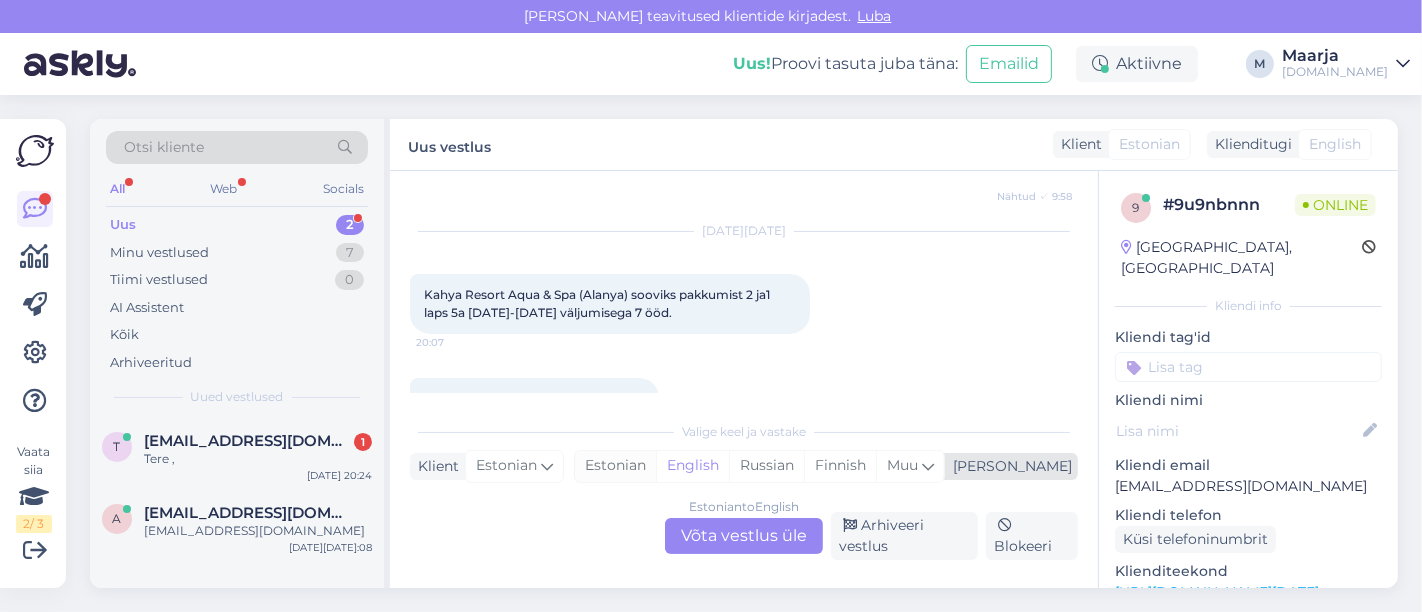 click on "Estonian" at bounding box center (615, 466) 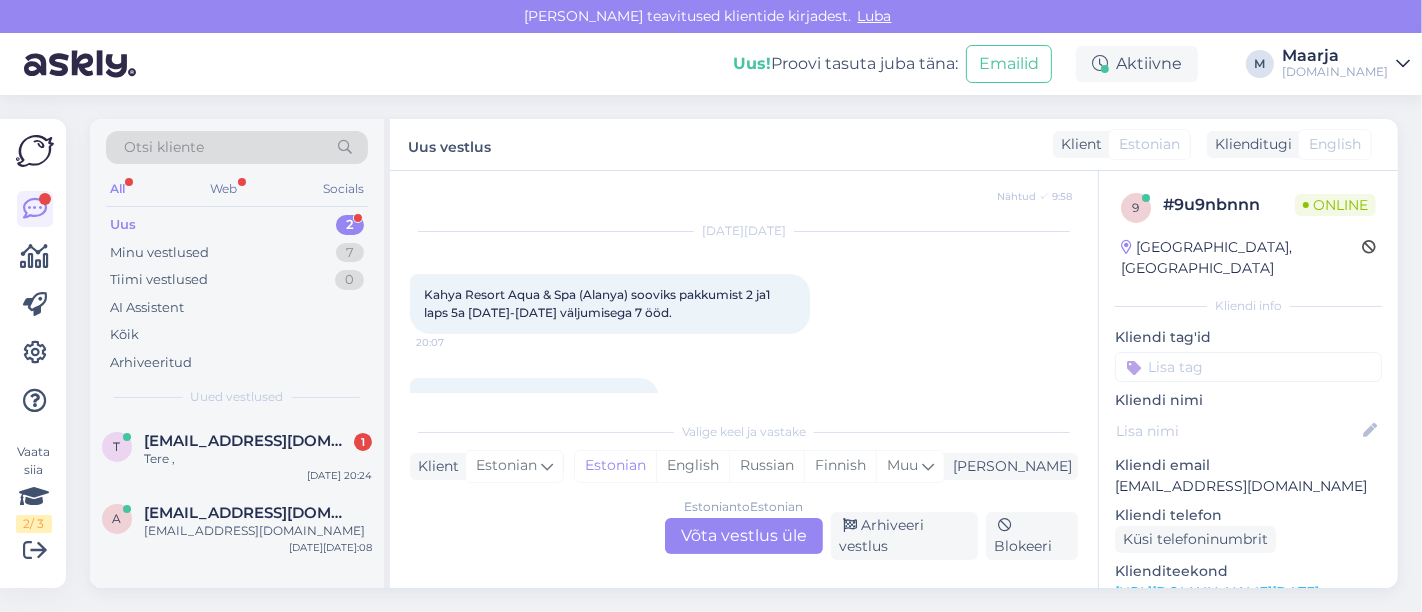 click on "Estonian  to  Estonian Võta vestlus üle" at bounding box center [744, 536] 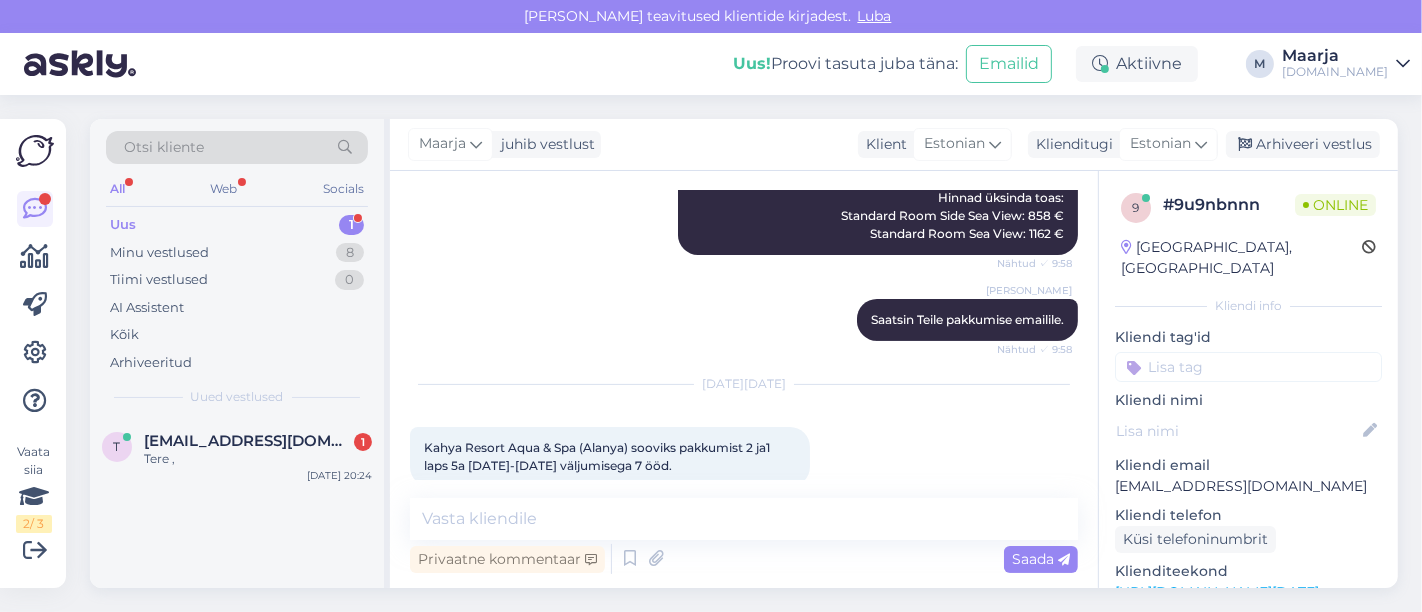 scroll, scrollTop: 545, scrollLeft: 0, axis: vertical 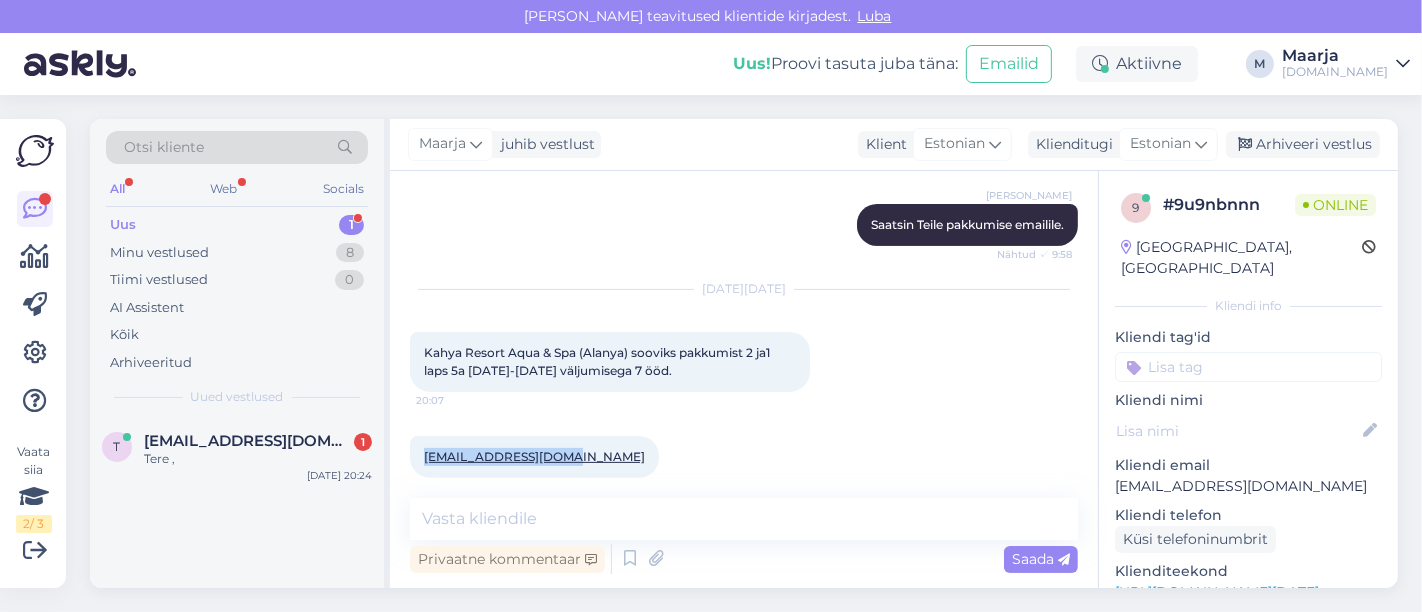 drag, startPoint x: 573, startPoint y: 446, endPoint x: 424, endPoint y: 455, distance: 149.27156 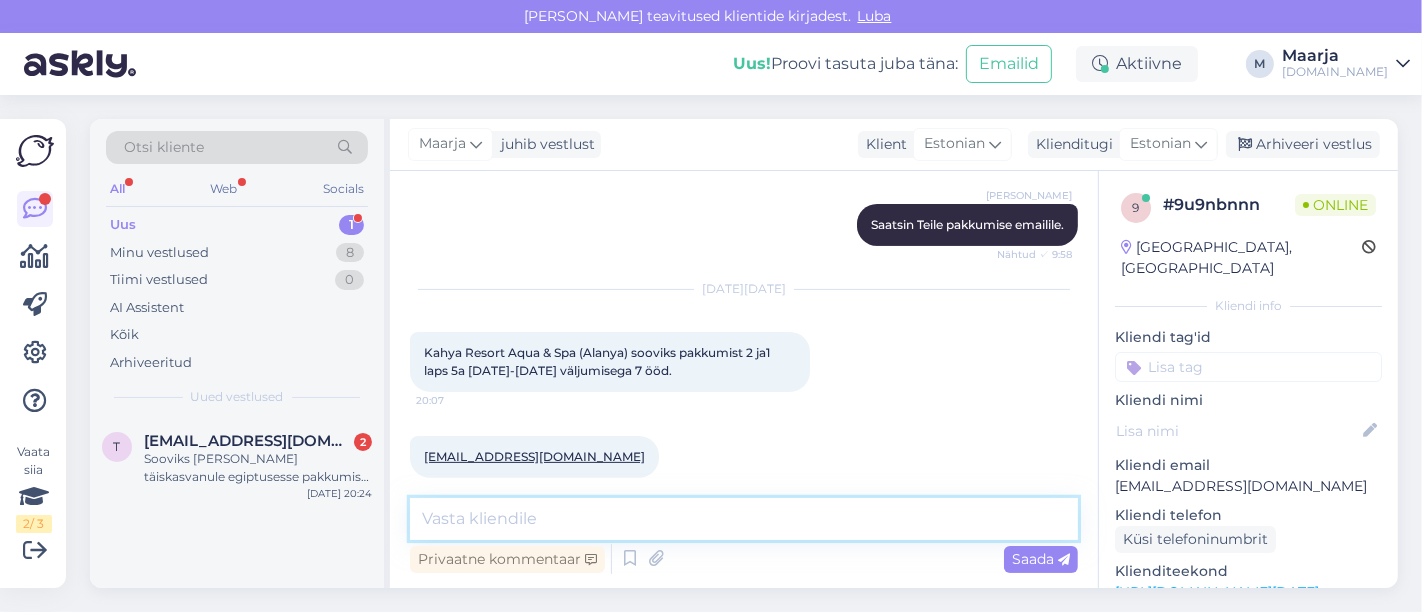 click at bounding box center (744, 519) 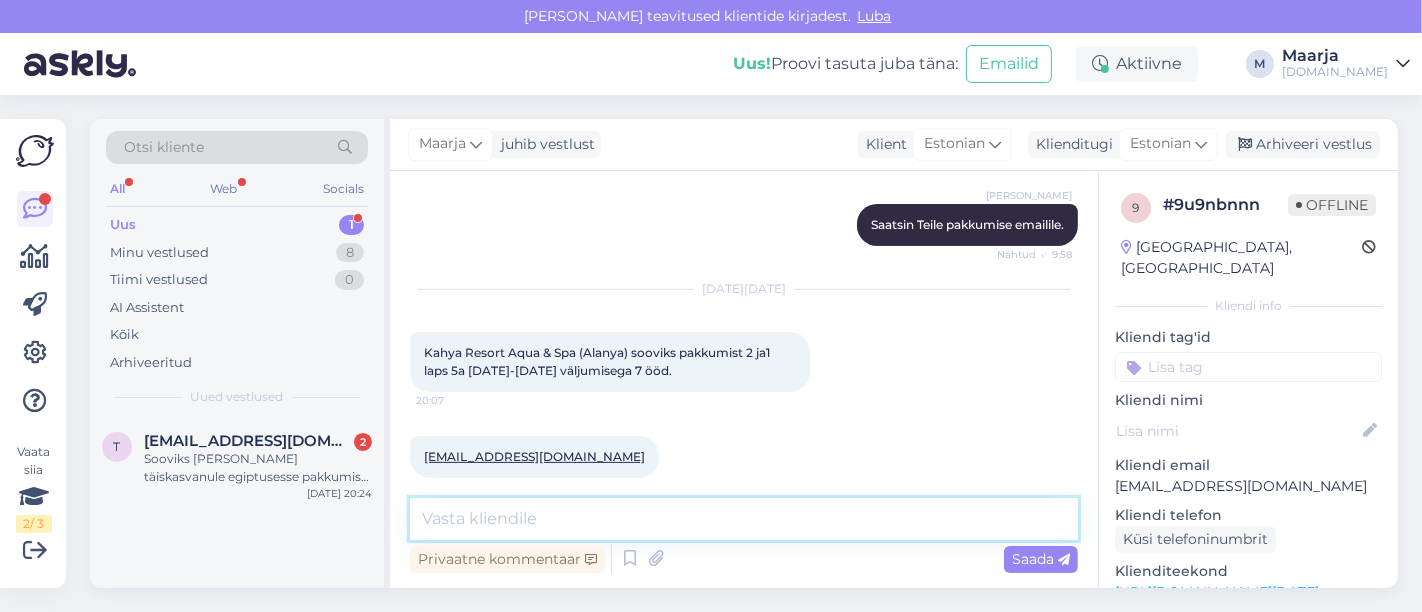 click at bounding box center (744, 519) 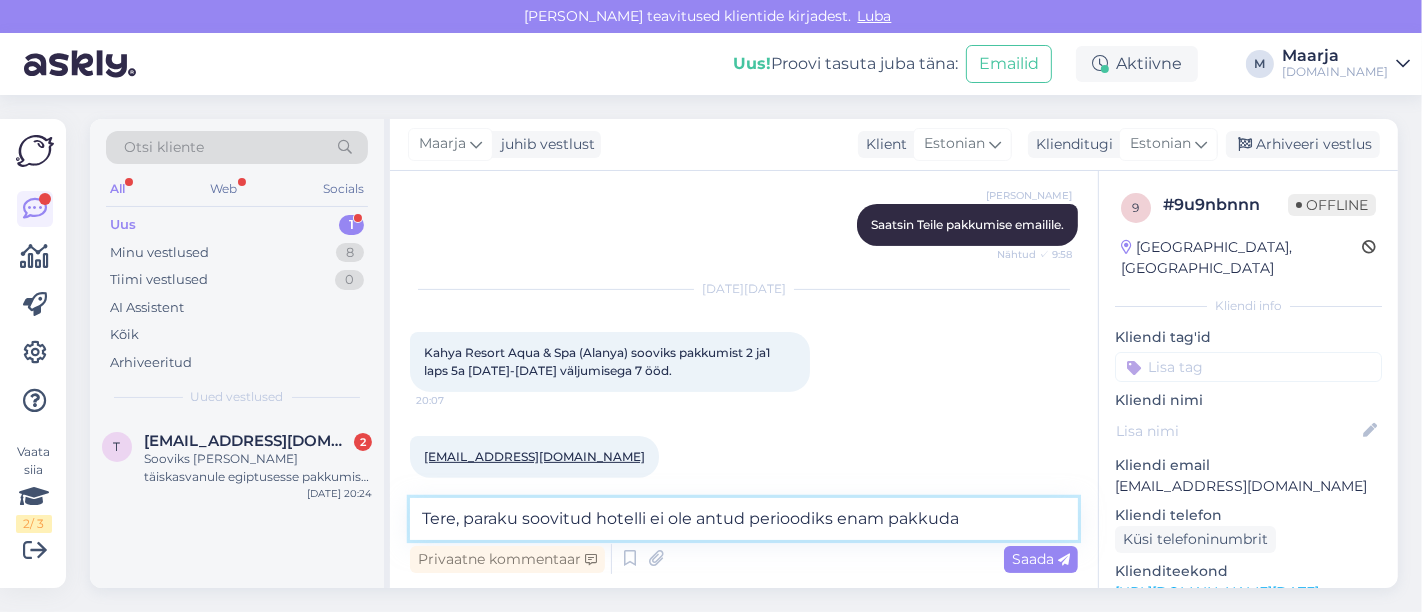 type on "Tere, paraku soovitud hotelli ei ole antud perioodiks enam pakkuda." 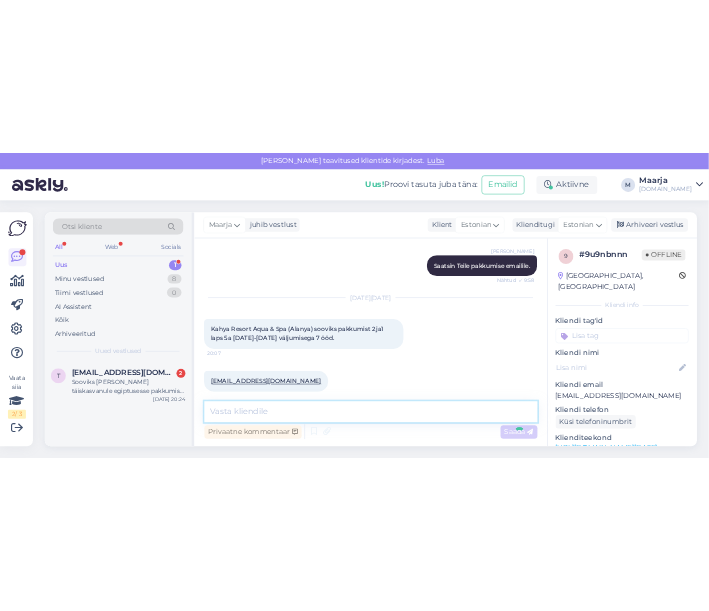 scroll, scrollTop: 649, scrollLeft: 0, axis: vertical 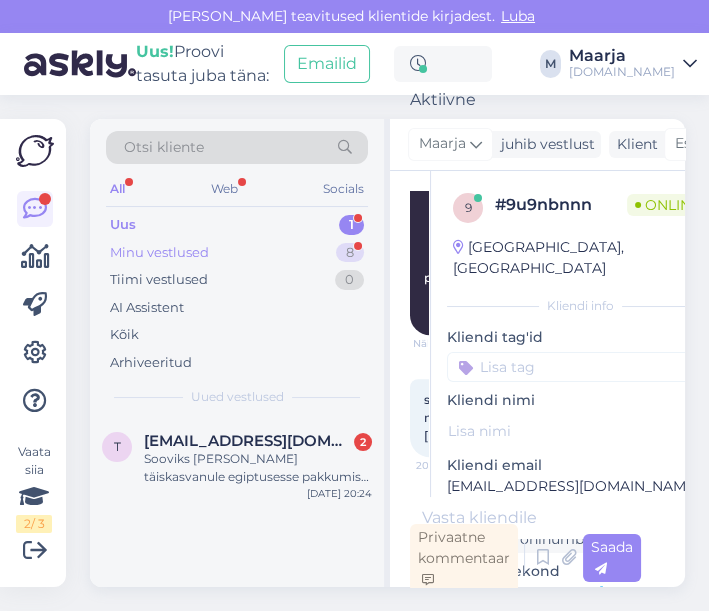 click on "Minu vestlused 8" at bounding box center [237, 253] 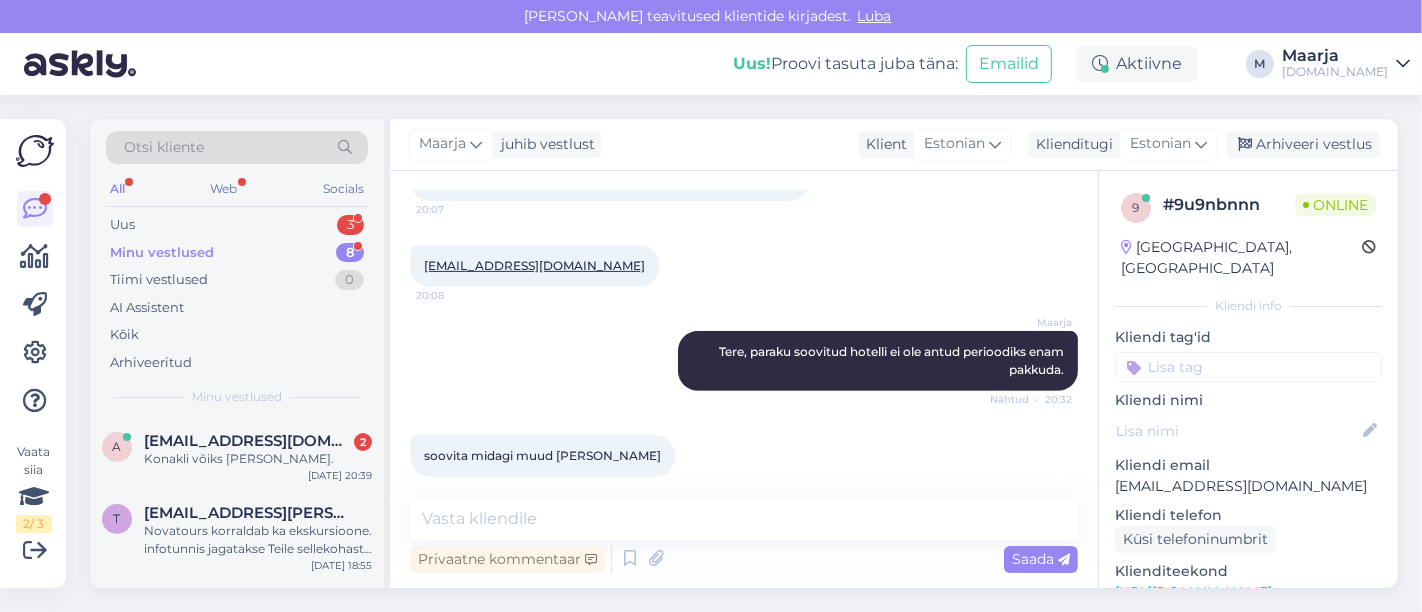 scroll, scrollTop: 822, scrollLeft: 0, axis: vertical 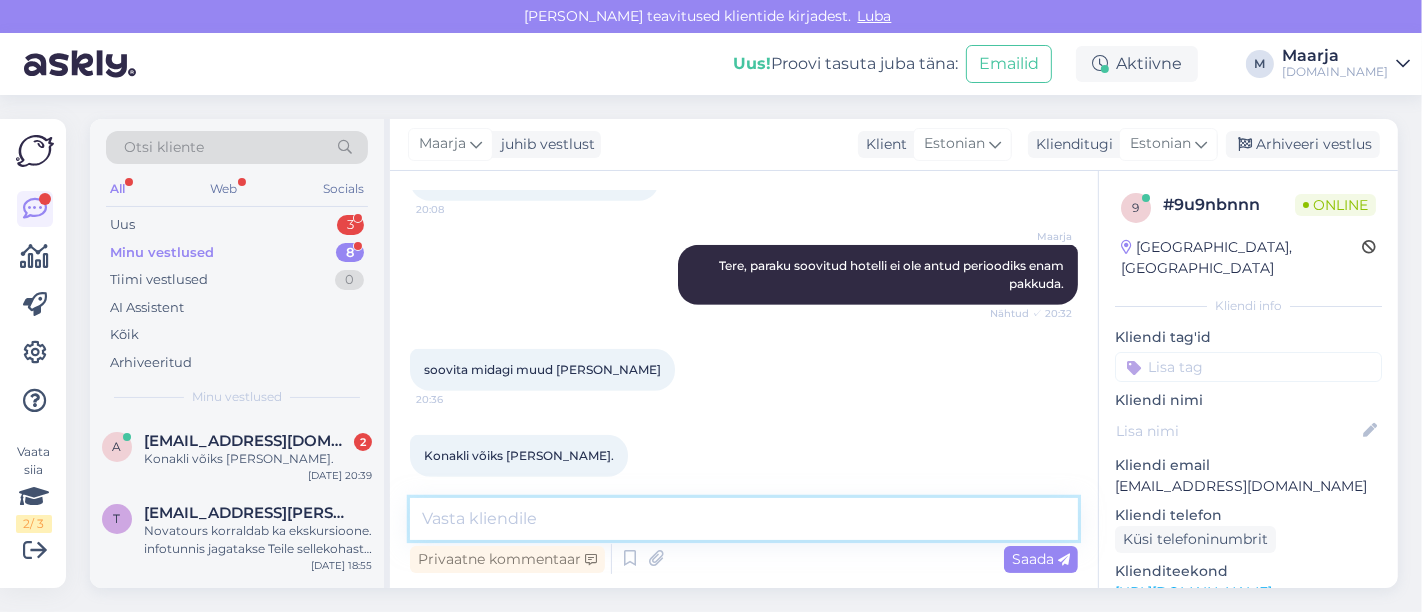 click at bounding box center (744, 519) 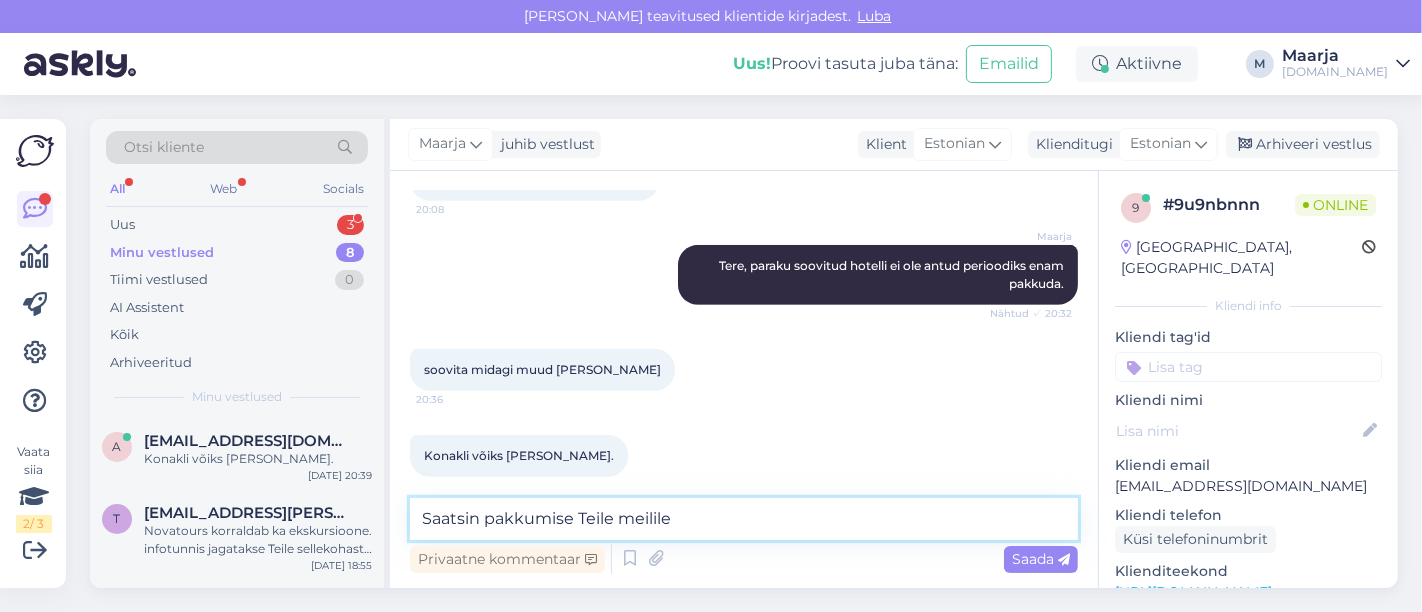 type on "Saatsin pakkumise Teile meilile." 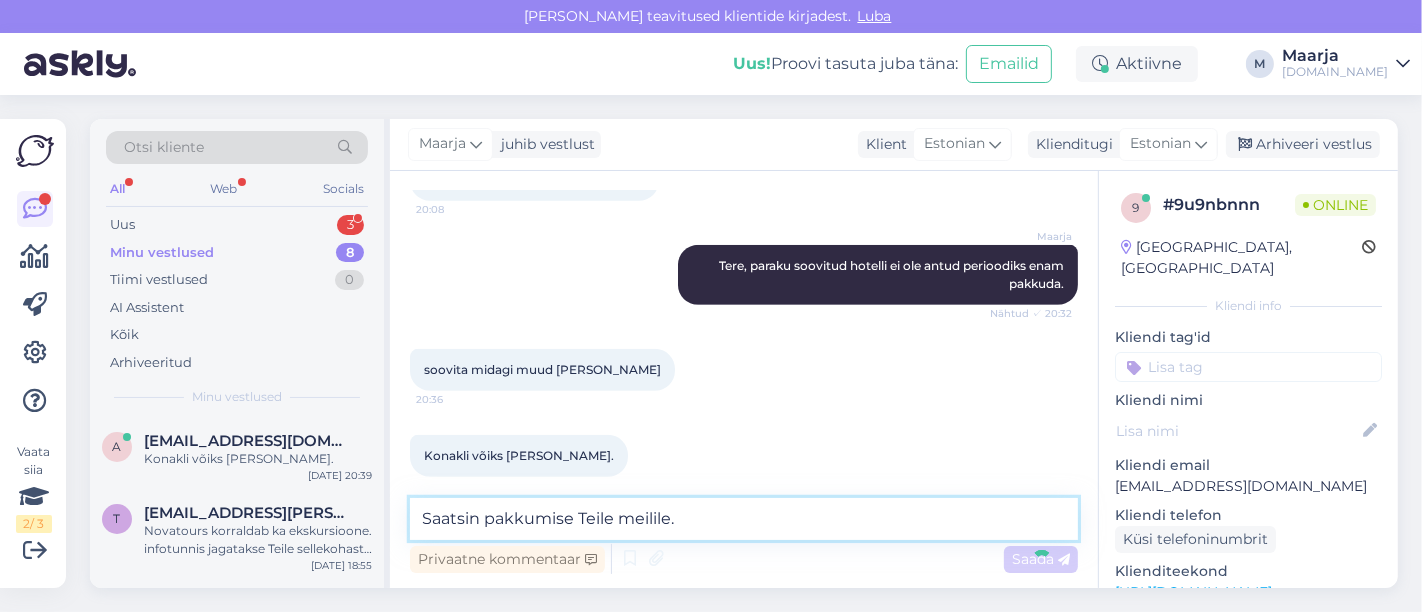 type 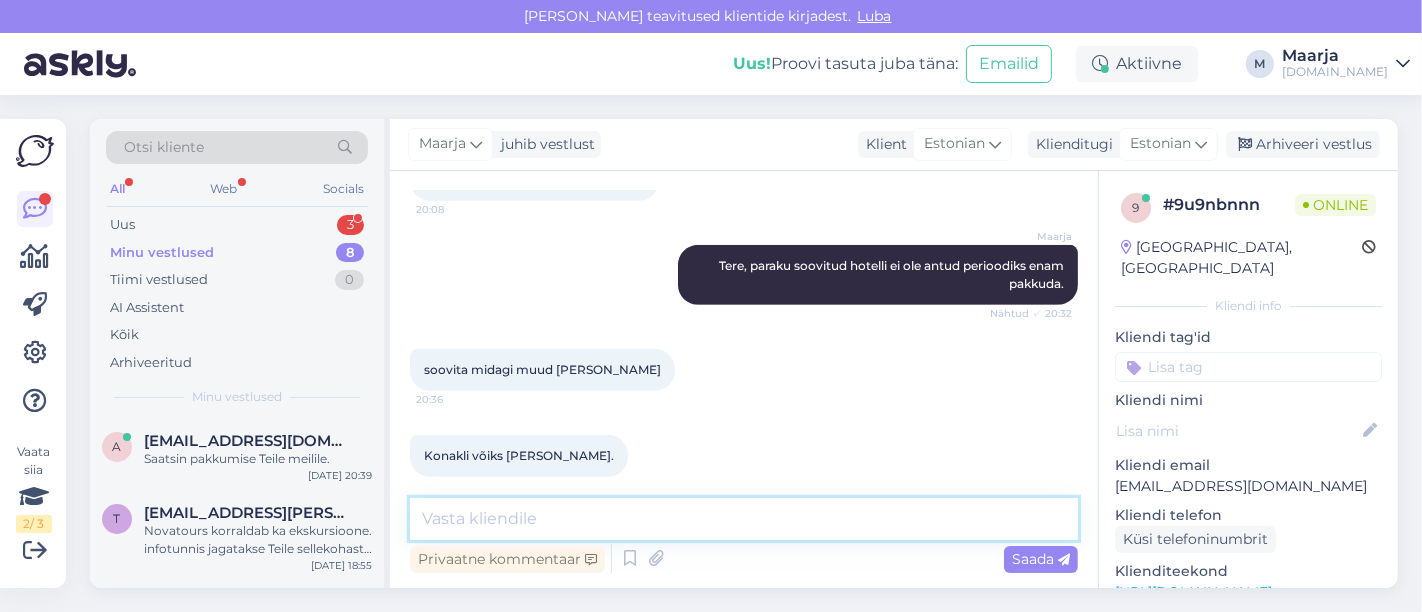 scroll, scrollTop: 908, scrollLeft: 0, axis: vertical 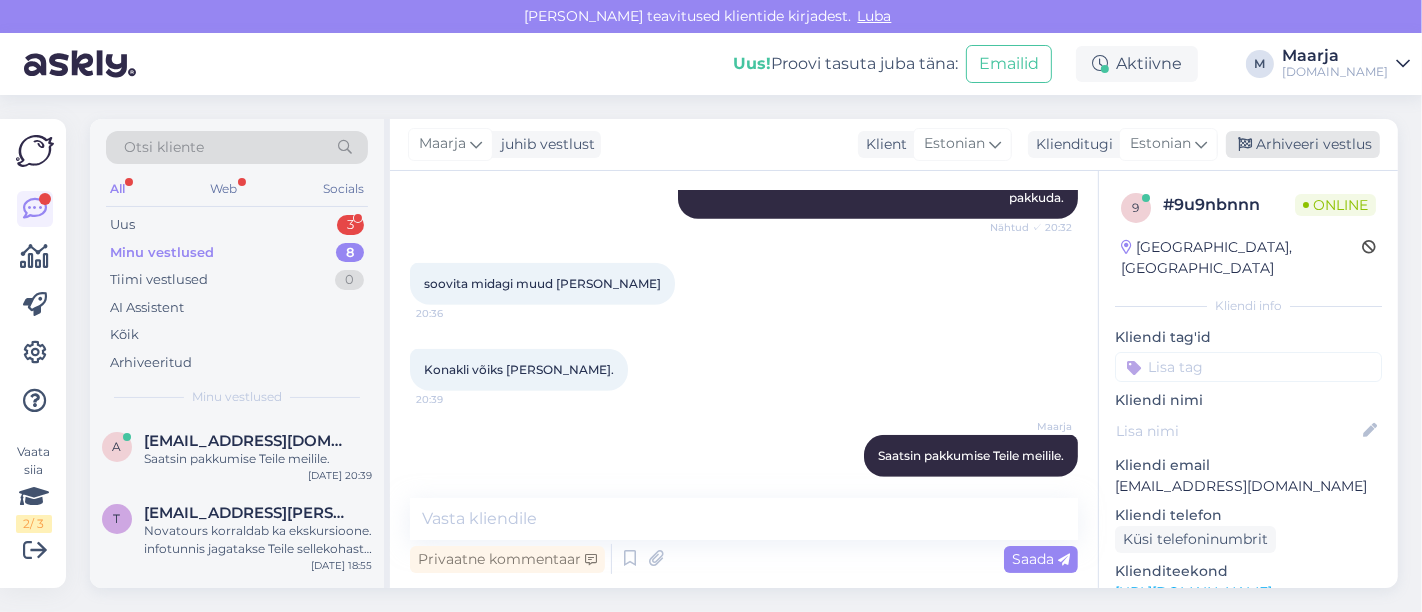 click on "Arhiveeri vestlus" at bounding box center (1303, 144) 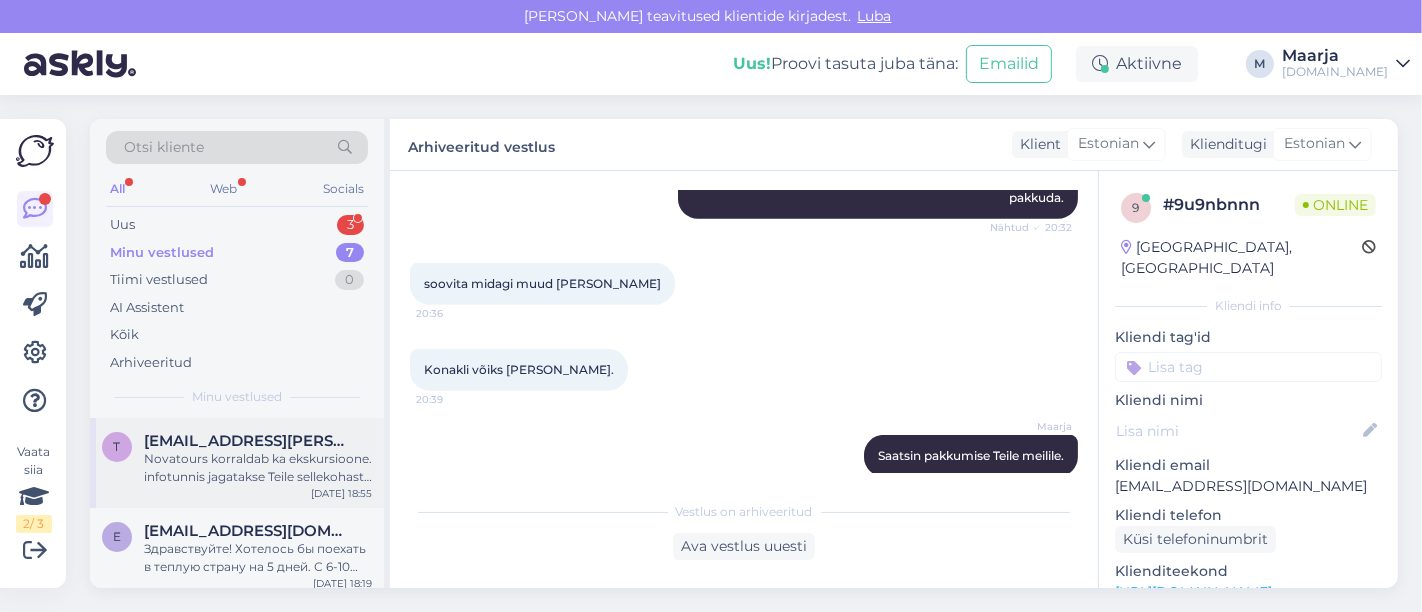 click on "Novatours korraldab ka ekskursioone. infotunnis jagatakse Teile sellekohast infot." at bounding box center (258, 468) 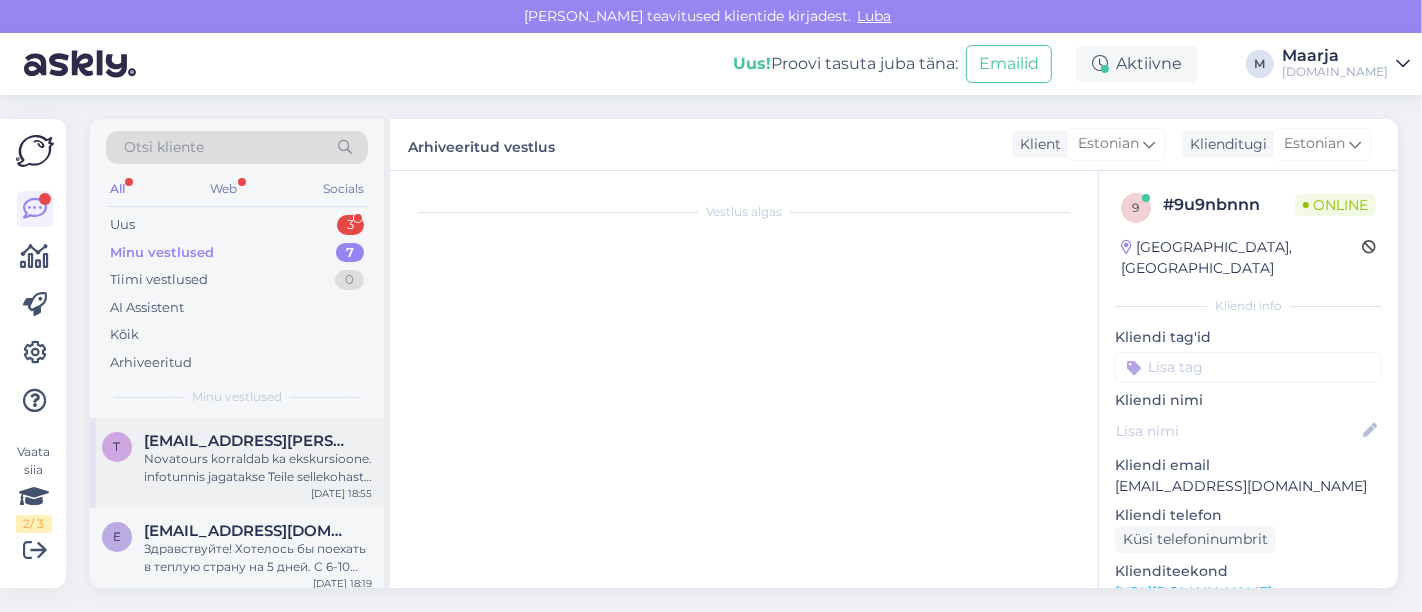 scroll, scrollTop: 2701, scrollLeft: 0, axis: vertical 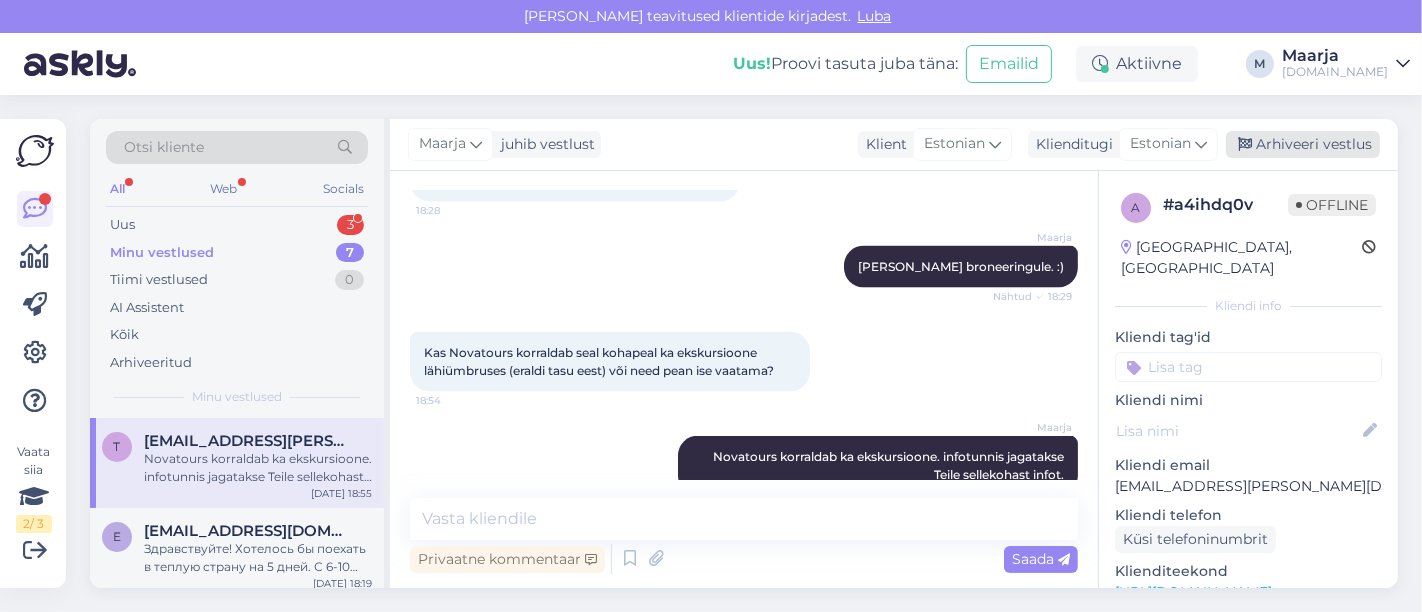 click on "Arhiveeri vestlus" at bounding box center [1303, 144] 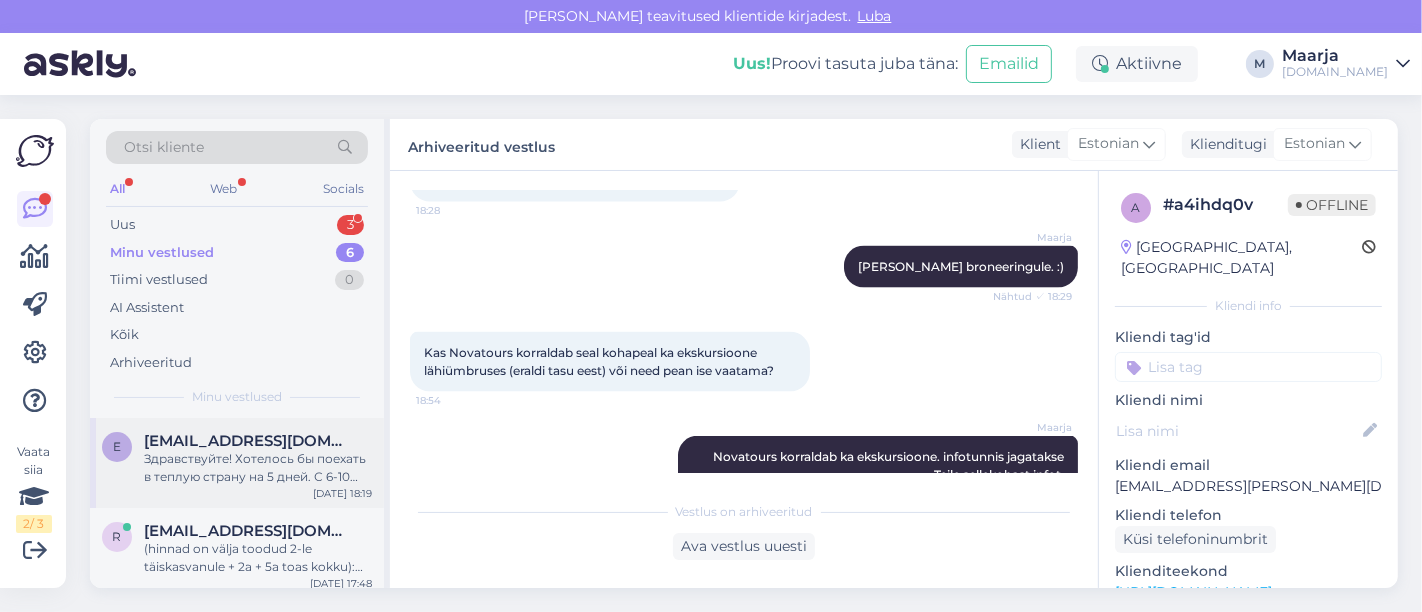 click on "Здравствуйте!
Хотелось бы поехать в теплую страну на 5 дней. С 6-10 августа.
2 взрослых человека, бюджет до 1500€." at bounding box center [258, 468] 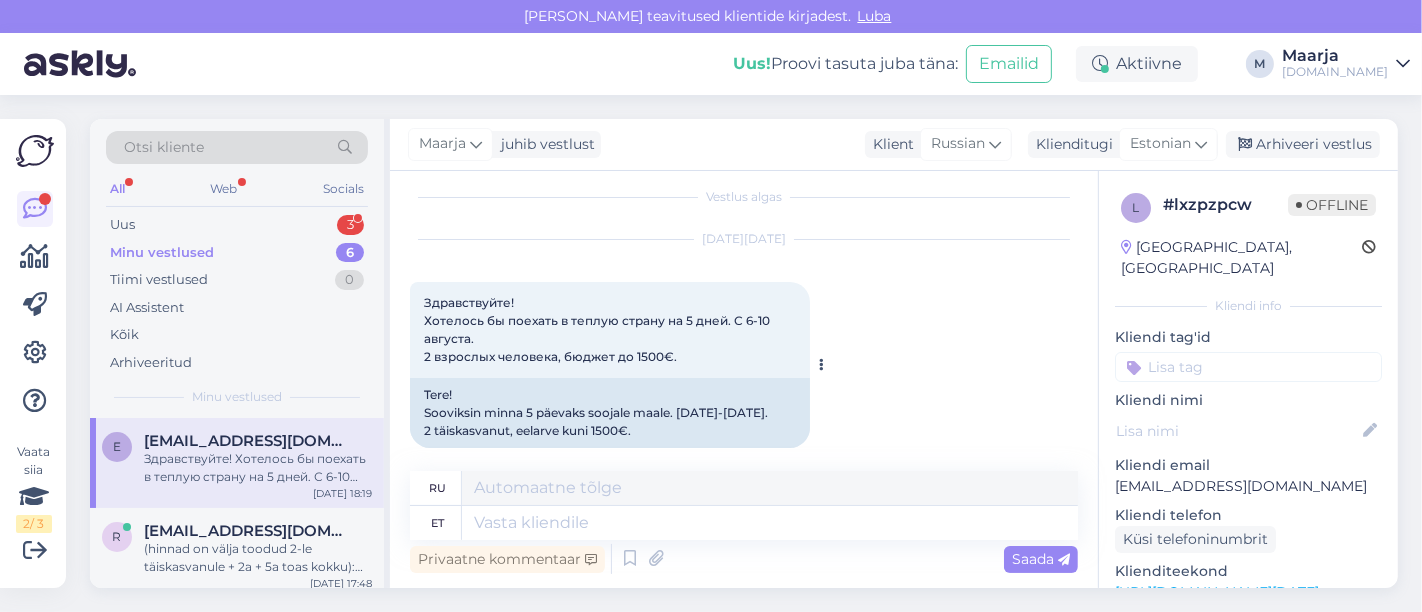 scroll, scrollTop: 31, scrollLeft: 0, axis: vertical 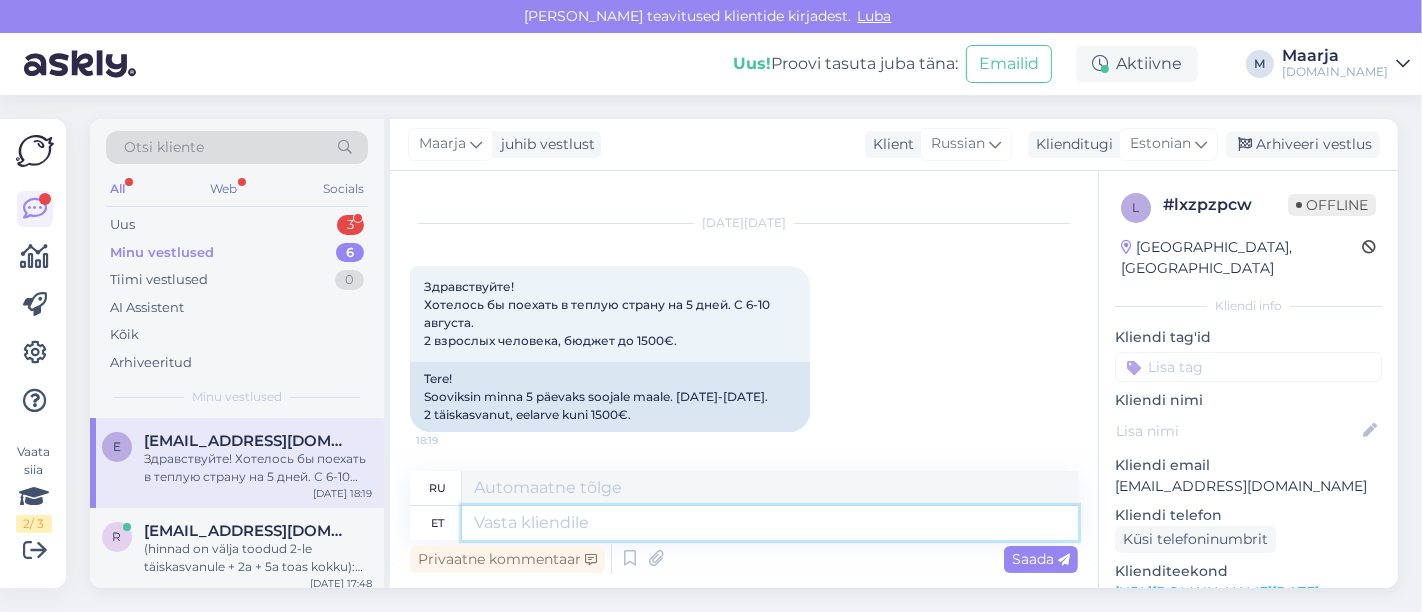 click at bounding box center [770, 523] 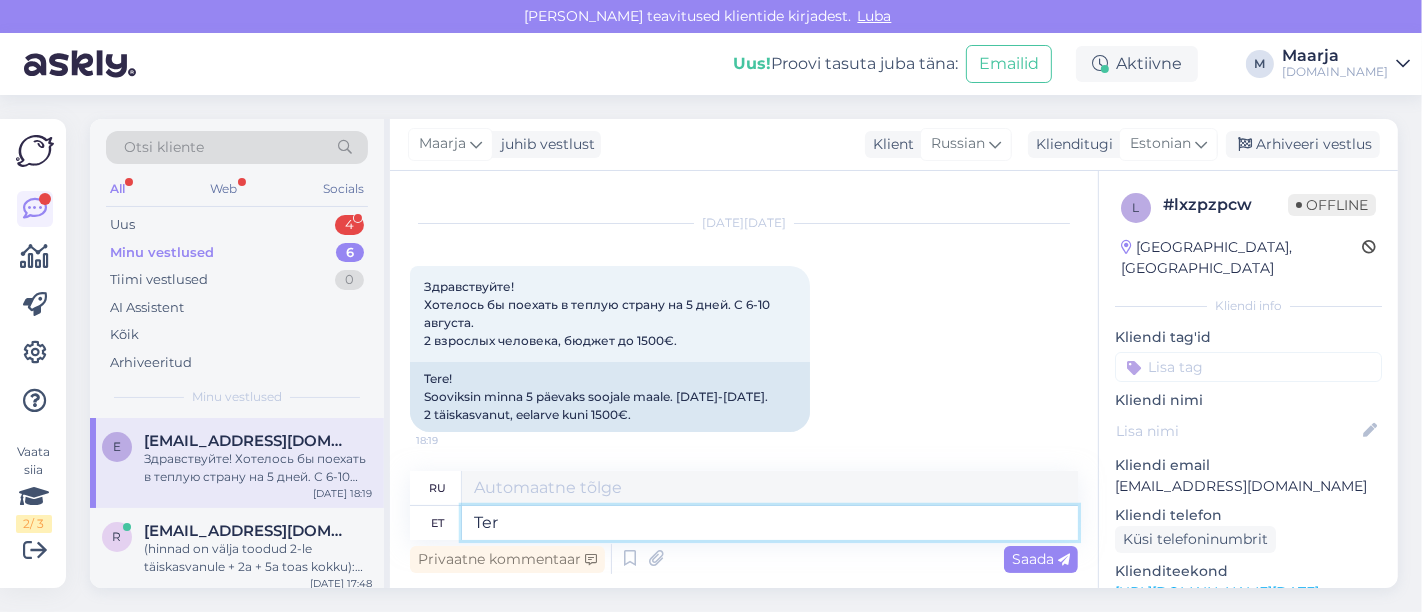 type on "Tere" 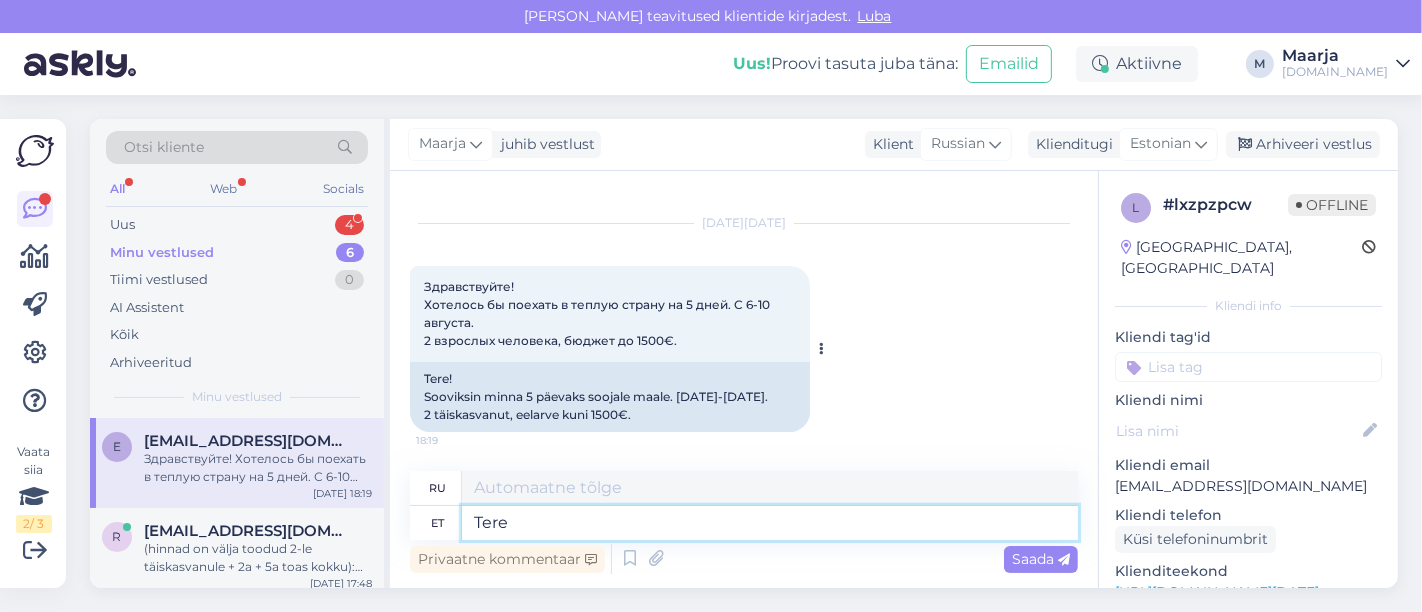 type on "Привет" 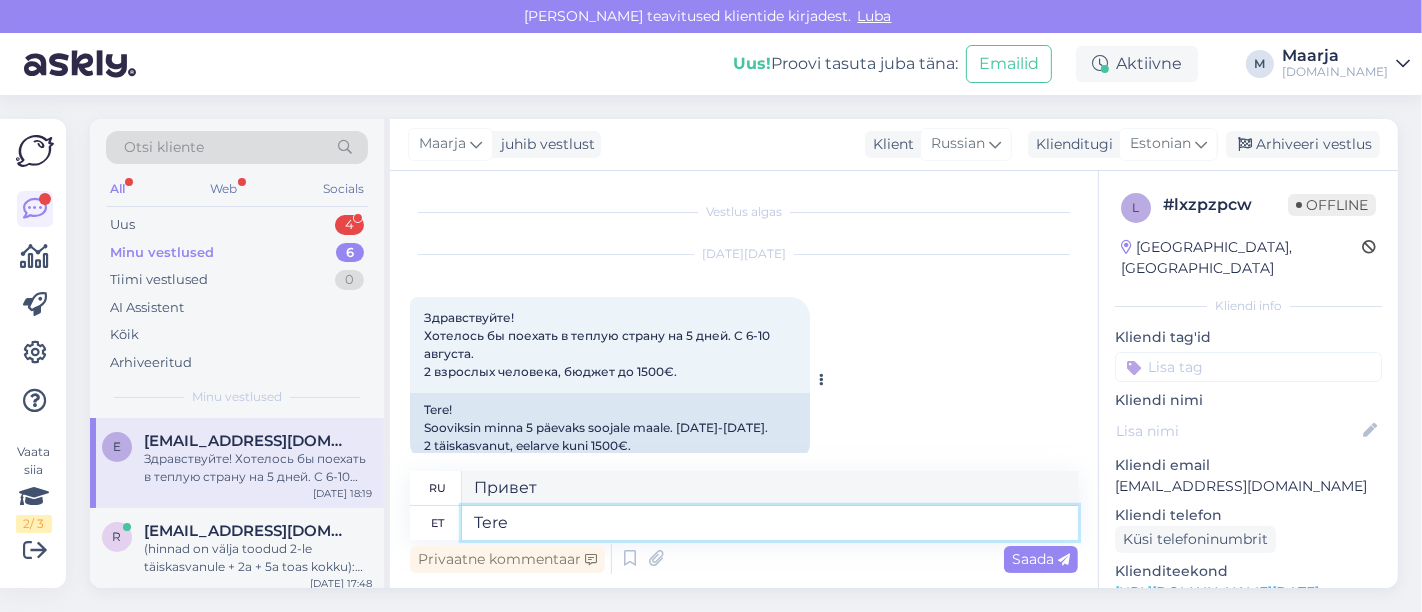 scroll, scrollTop: 31, scrollLeft: 0, axis: vertical 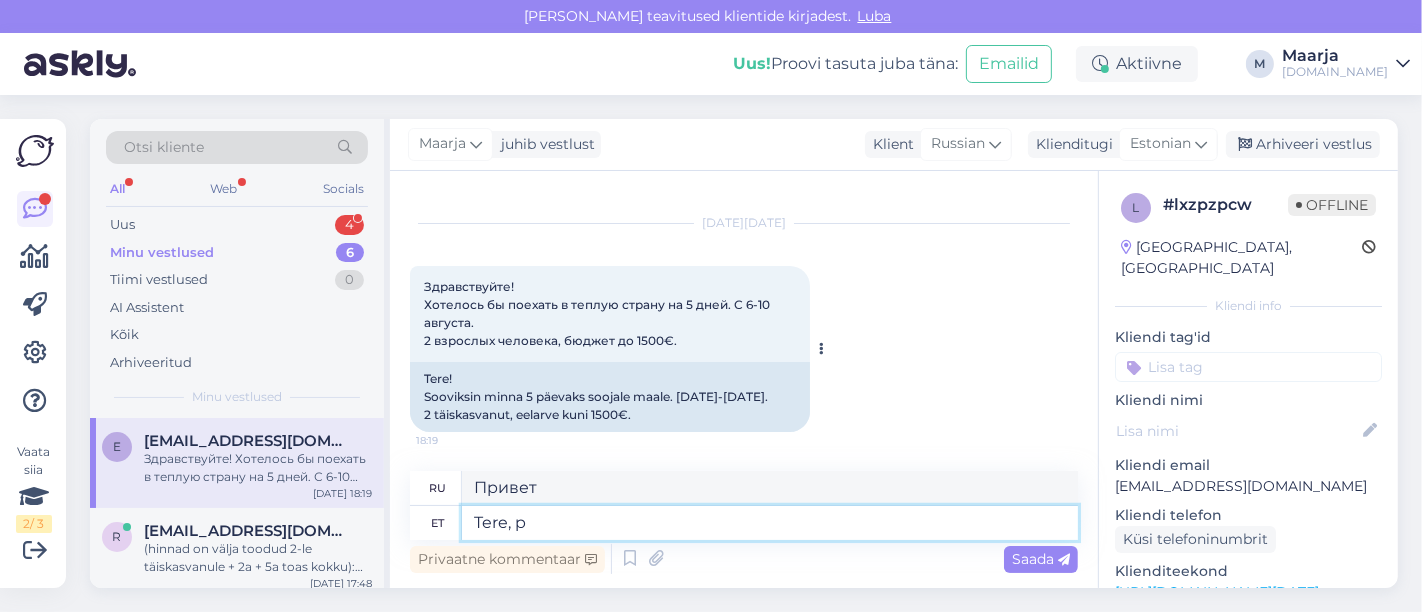 type on "Tere, [GEOGRAPHIC_DATA]" 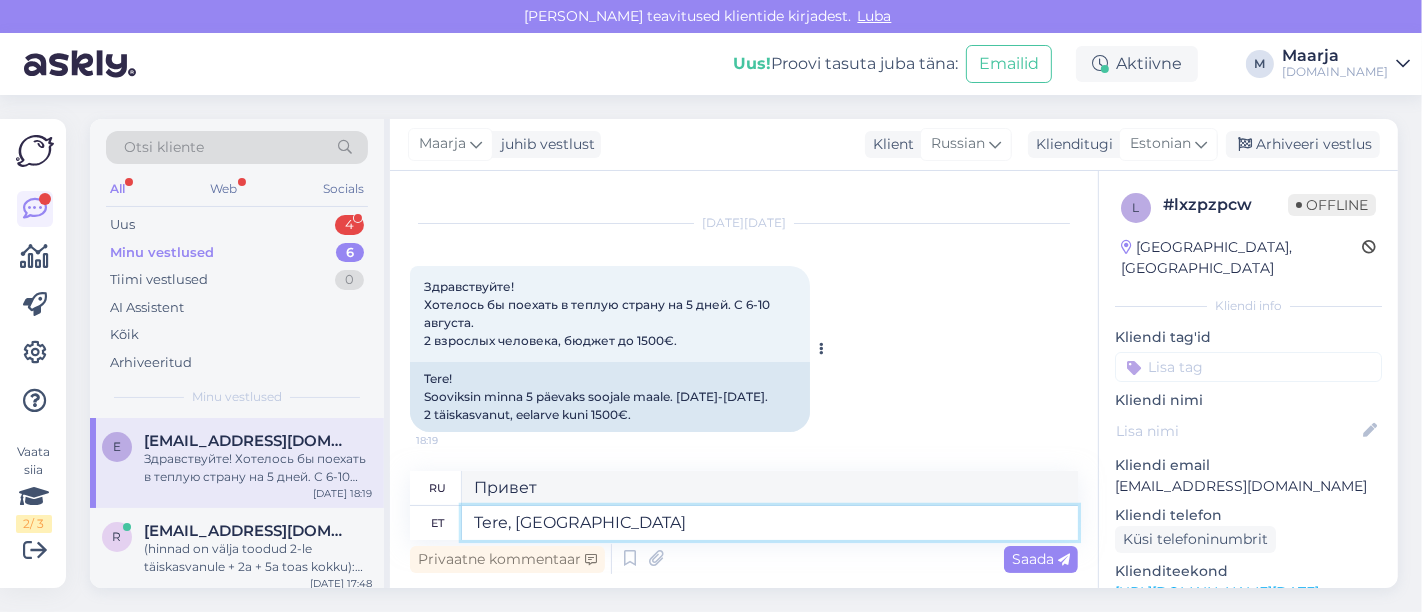 type on "Привет," 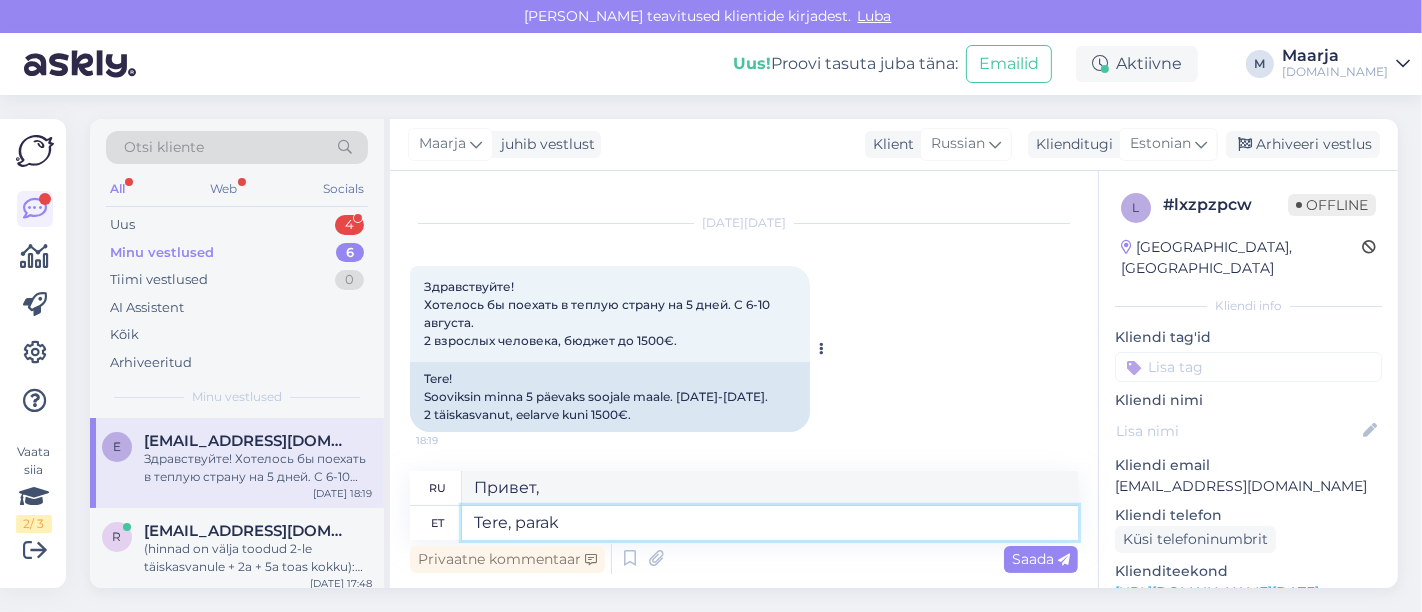 type on "Tere, paraku" 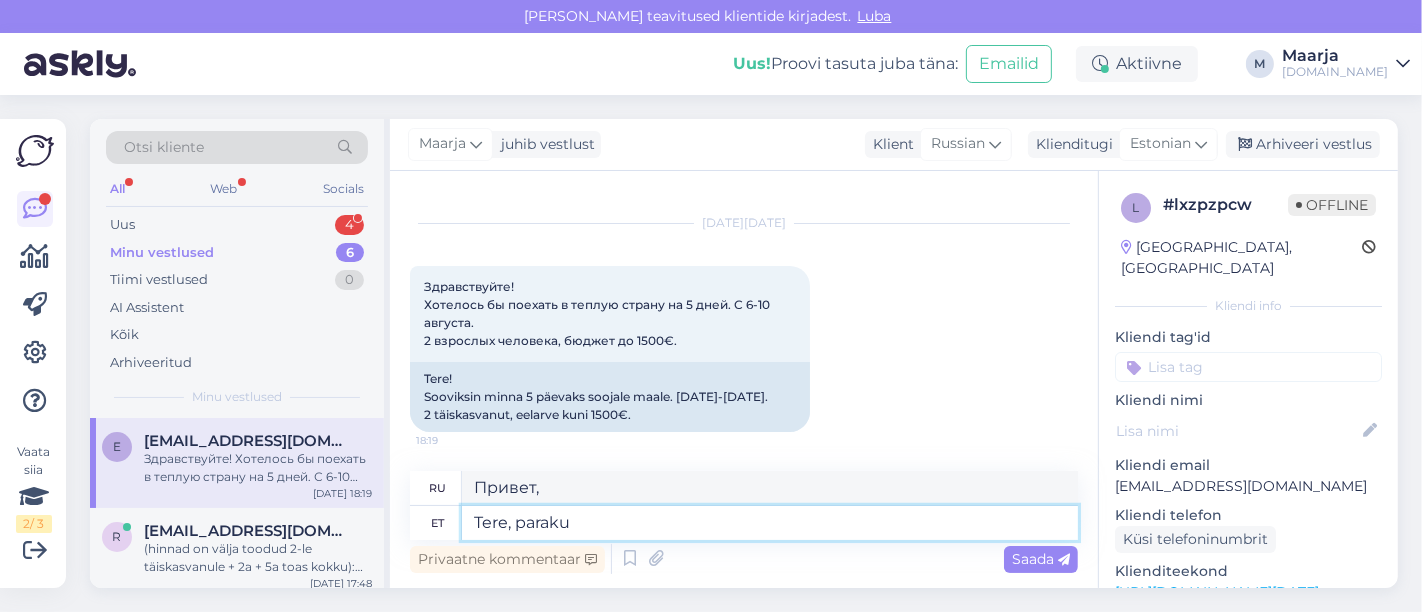 type on "Здравствуйте, к сожалению." 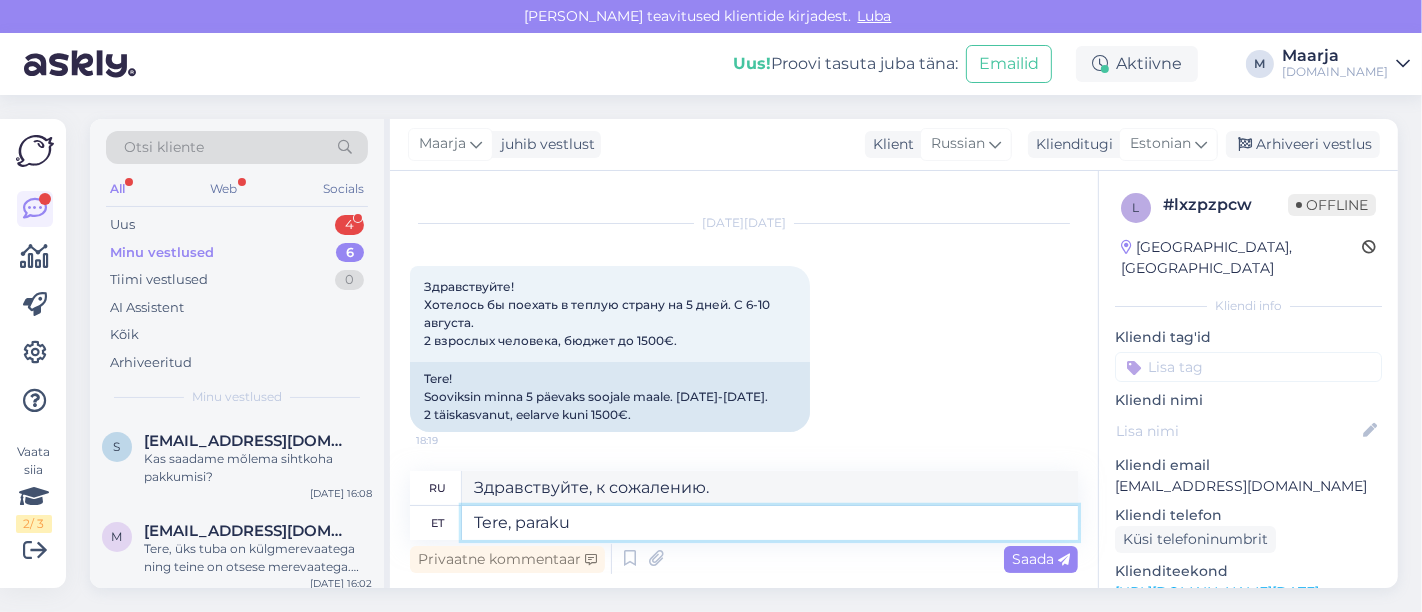 scroll, scrollTop: 349, scrollLeft: 0, axis: vertical 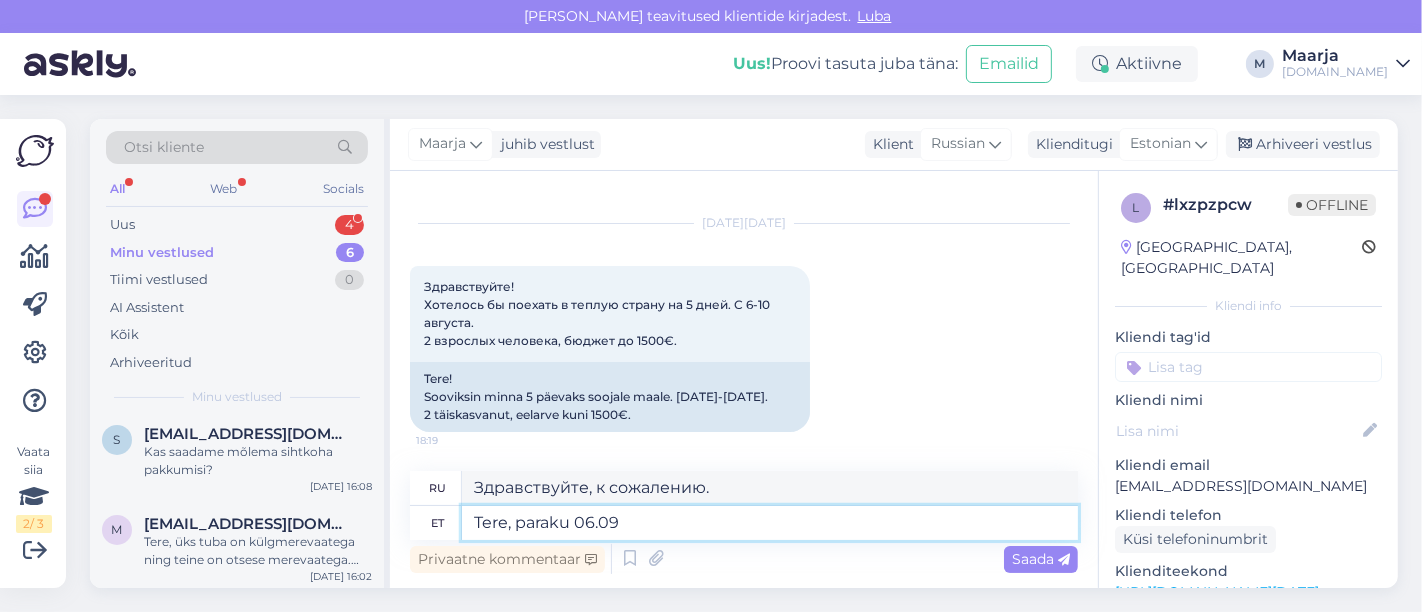 type on "Tere, paraku 06.0" 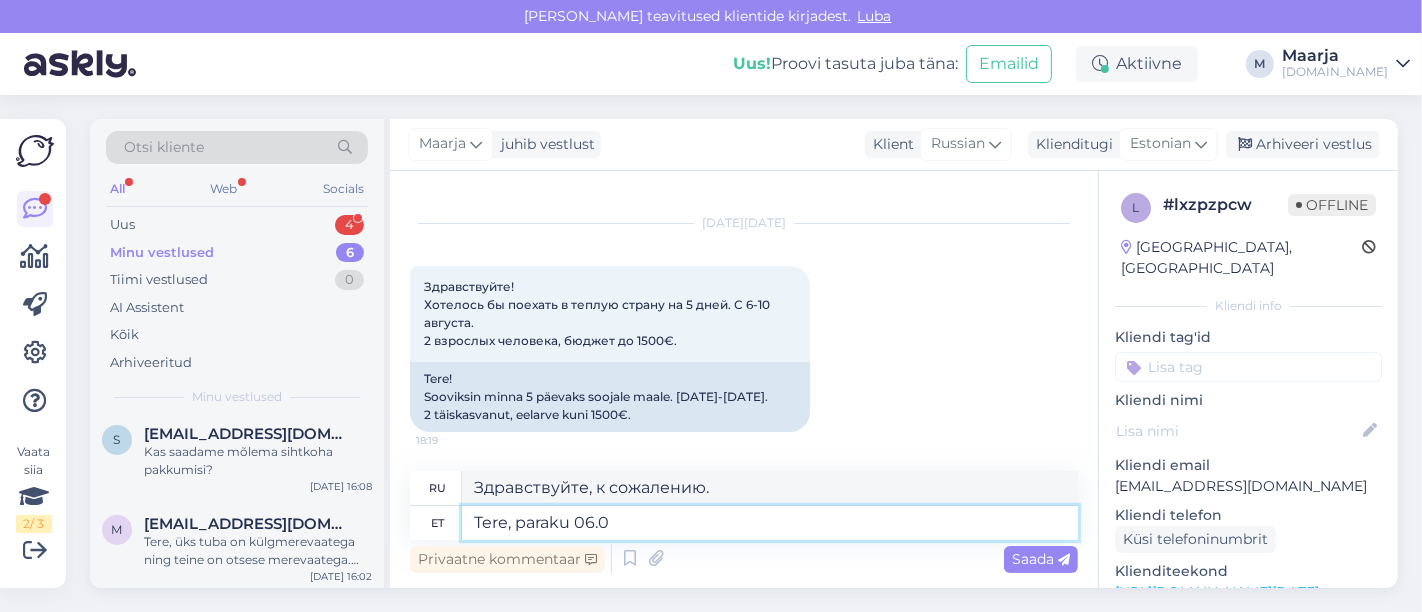 type on "Здравствуйте, к сожалению 06.09" 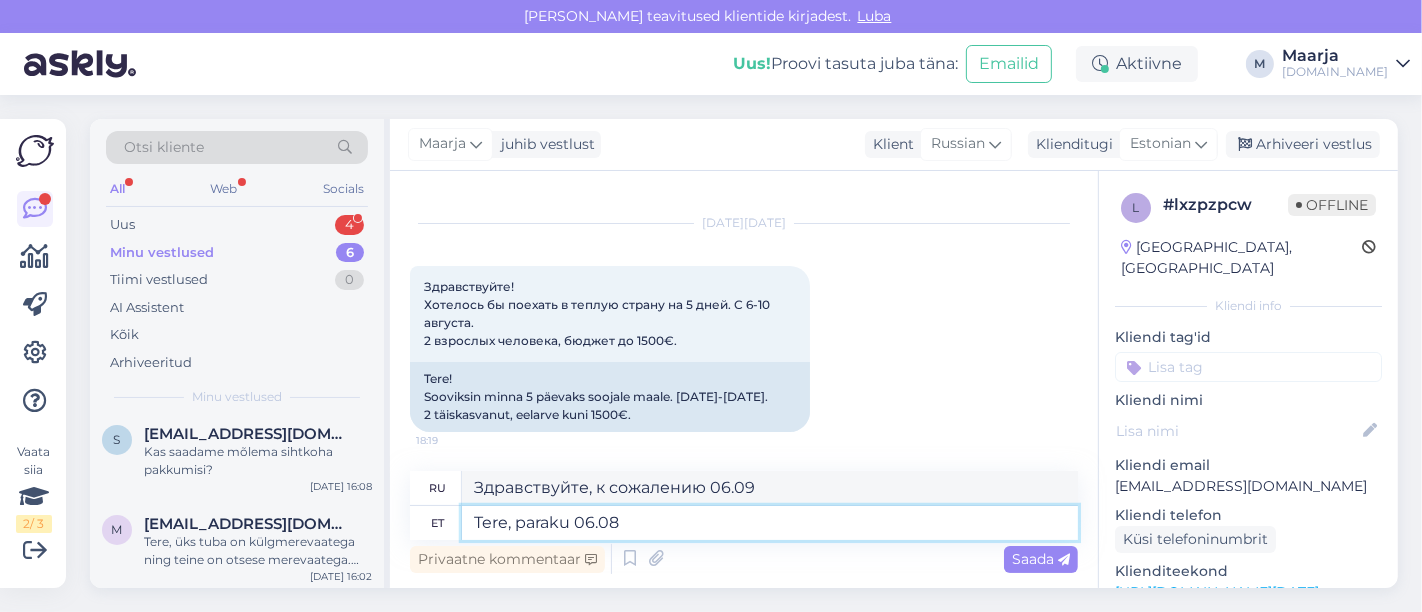 type on "Tere, paraku 06.08" 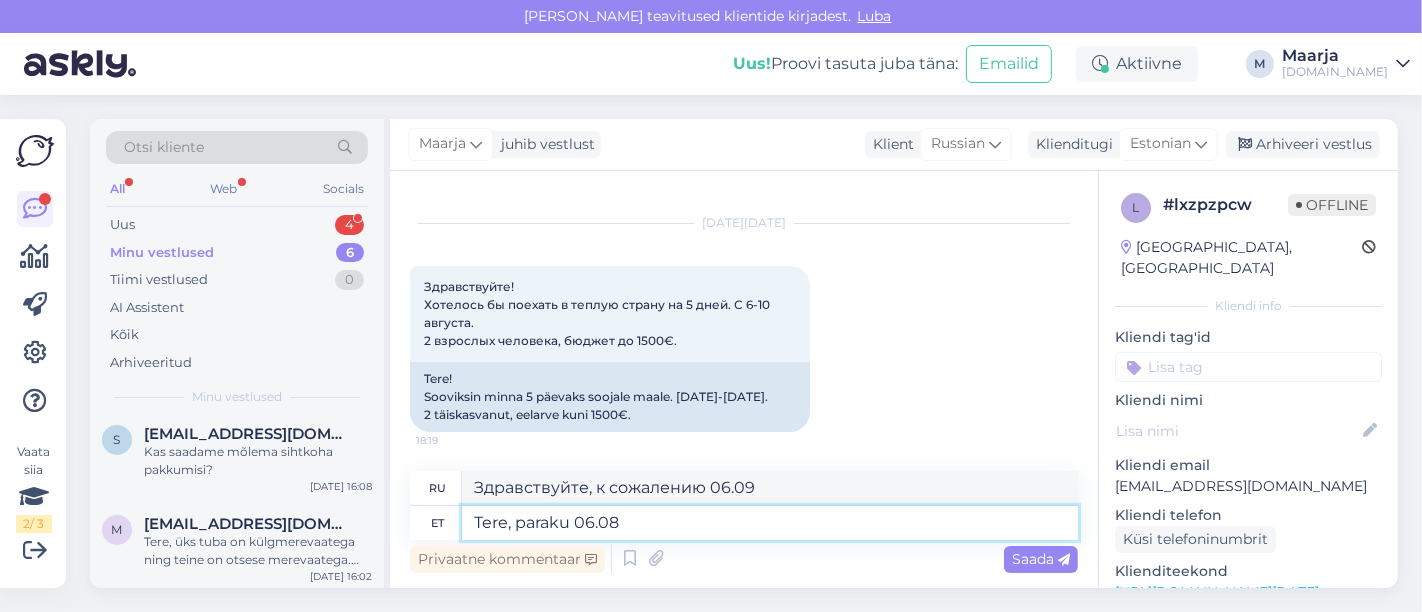 type on "Здравствуйте, к сожалению 06.08" 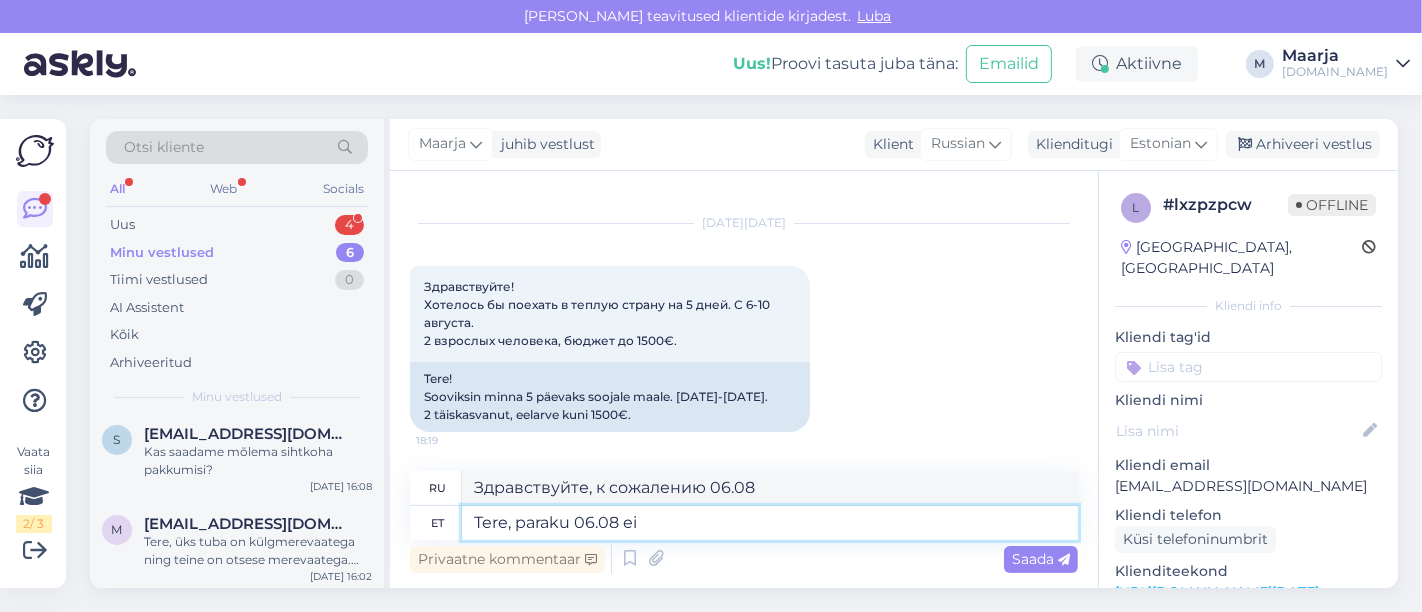 type on "Tere, paraku 06.08 ei o" 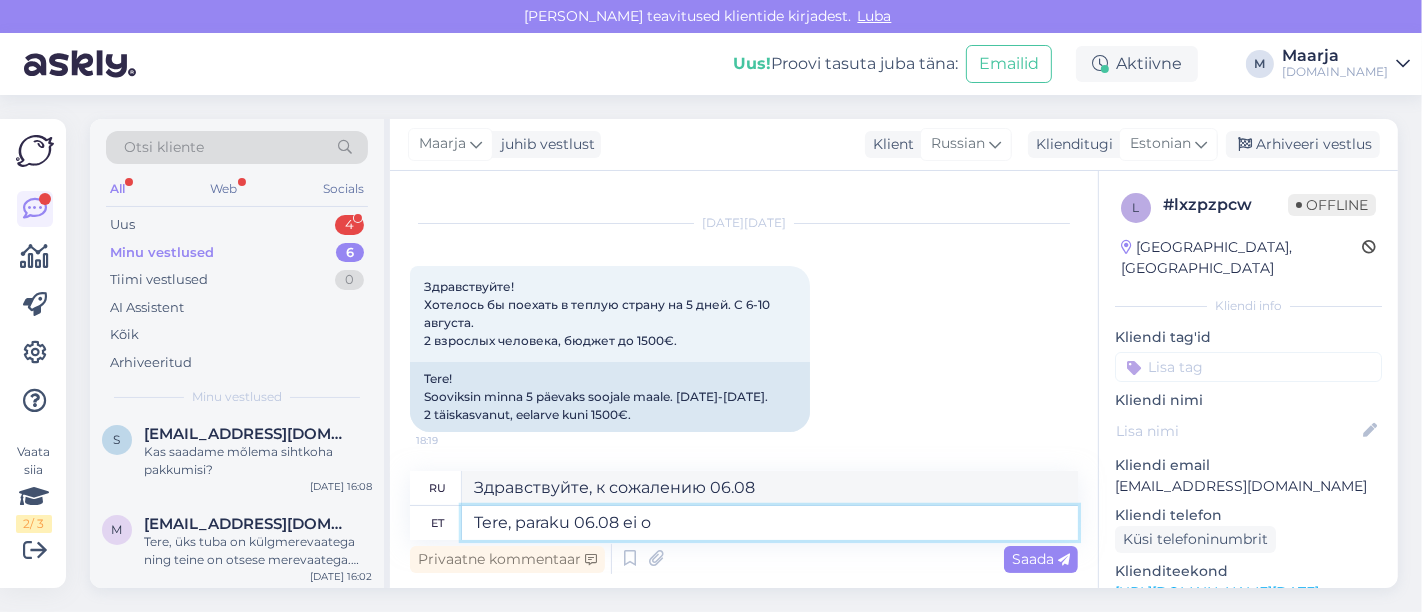 type on "Здравствуйте, к сожалению 06.08 нет" 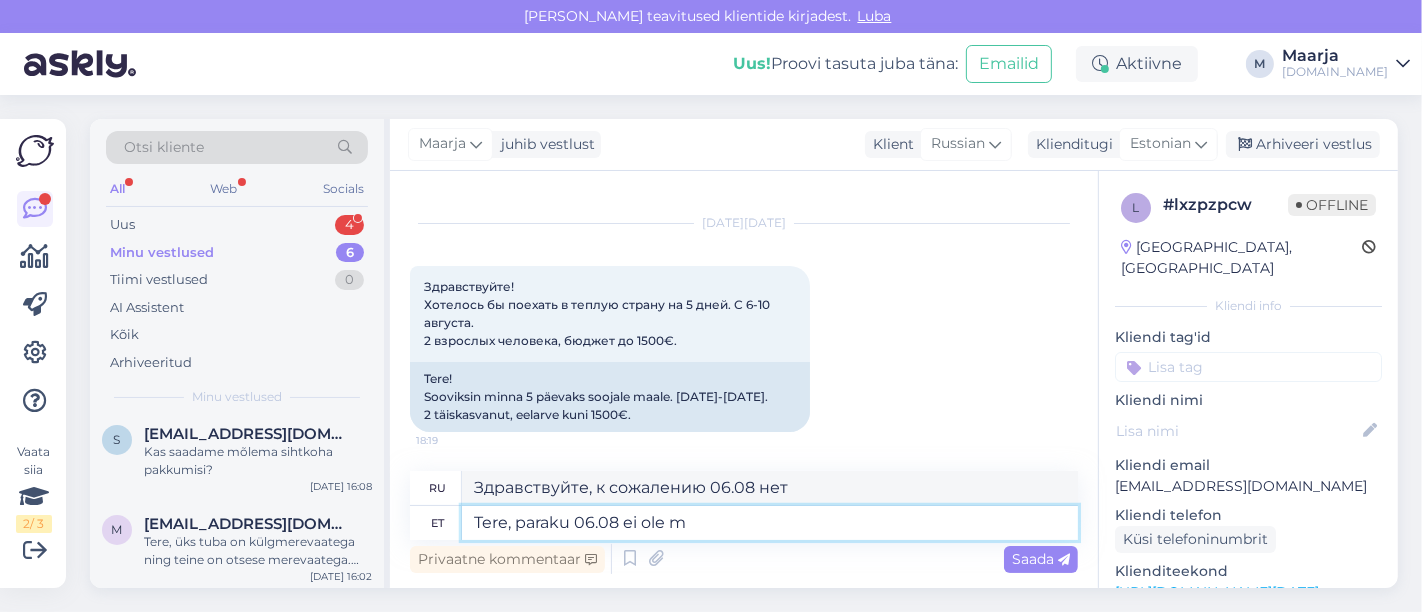 type on "Tere, paraku 06.08 ei ole me" 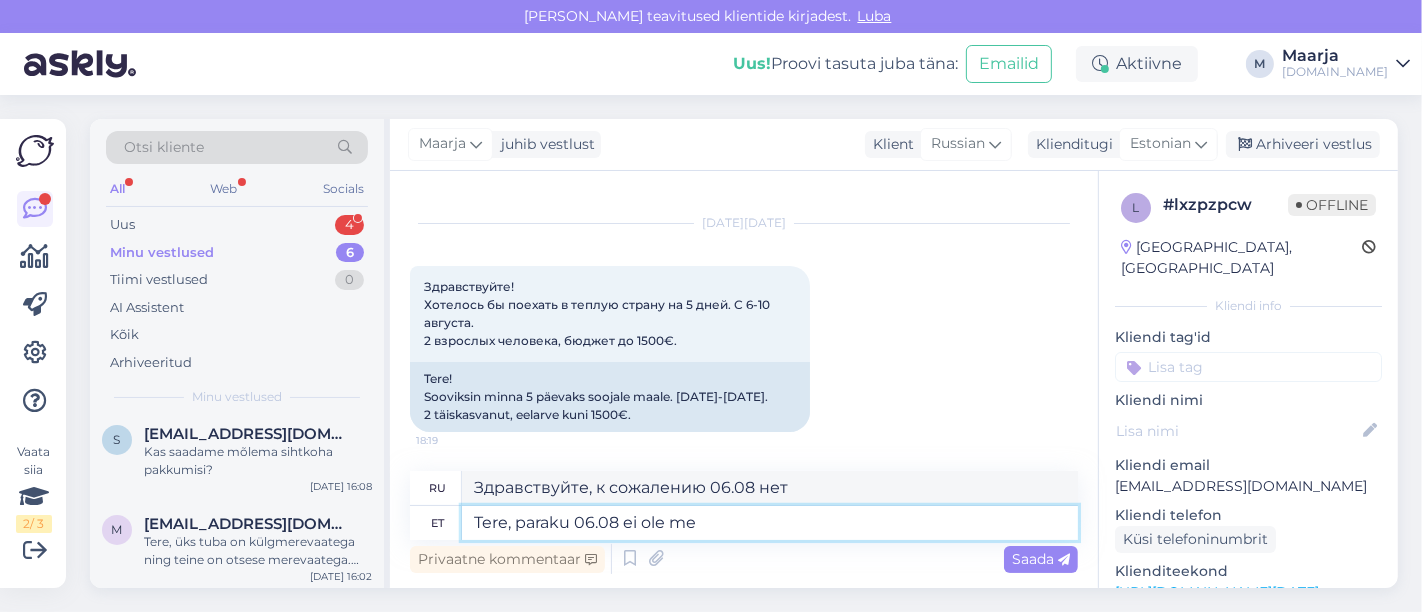 type on "Здравствуйте, к сожалению 06.08 недоступно." 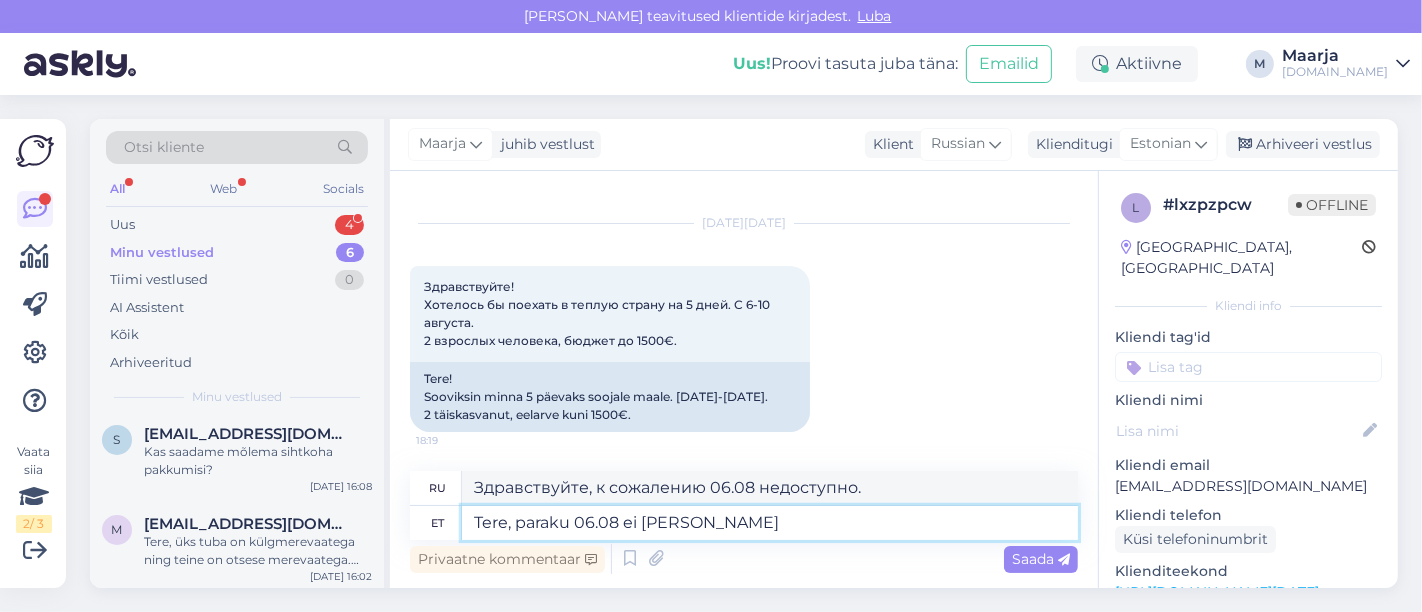 type on "Tere, paraku 06.08 ei [PERSON_NAME] r" 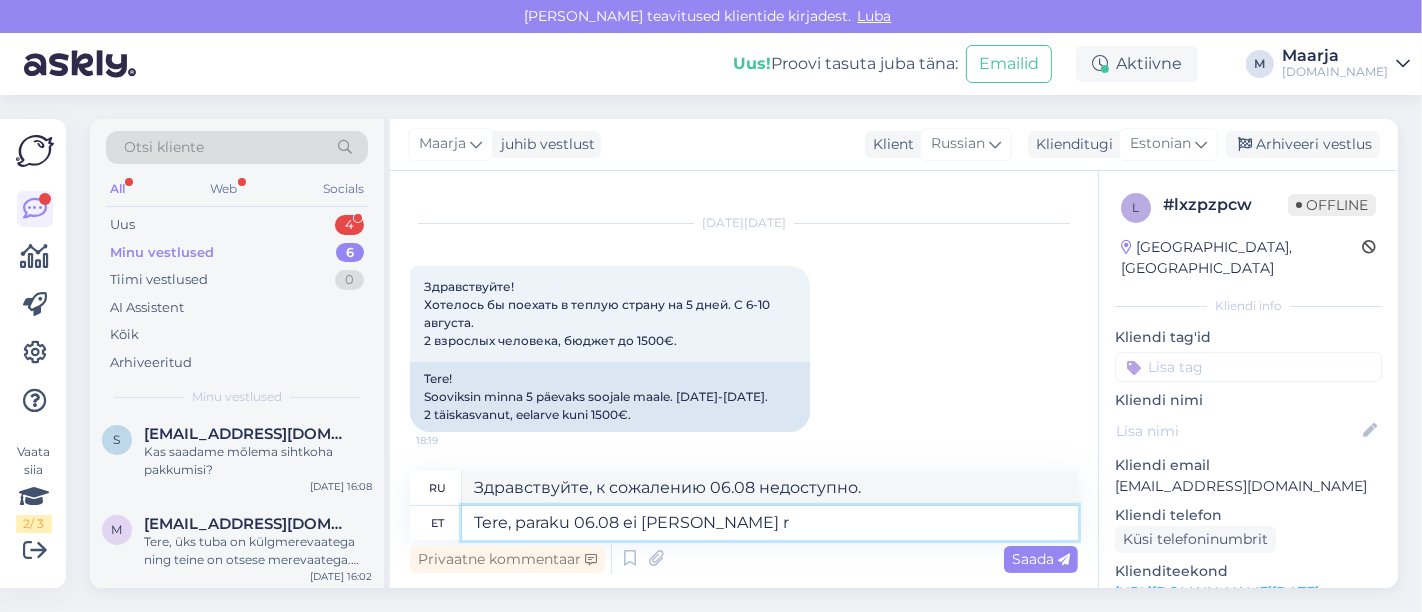type on "Здравствуйте, к сожалению у нас нет 06.08" 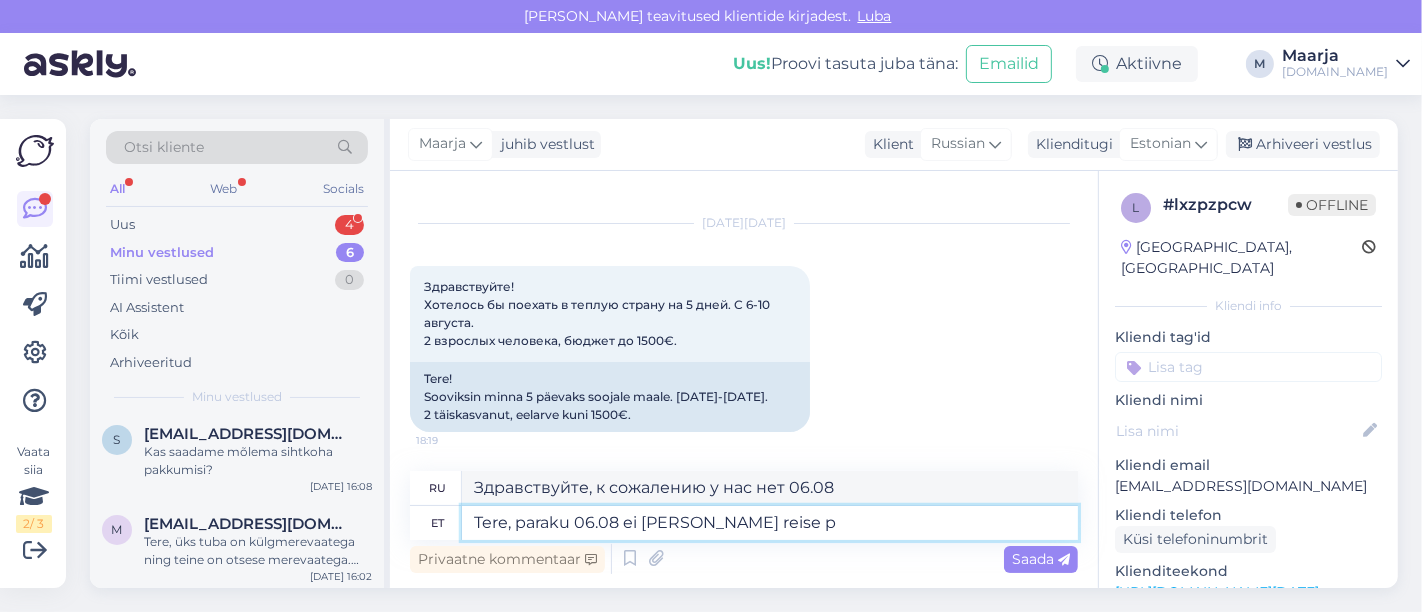 type on "Tere, paraku 06.08 ei [PERSON_NAME] reise pa" 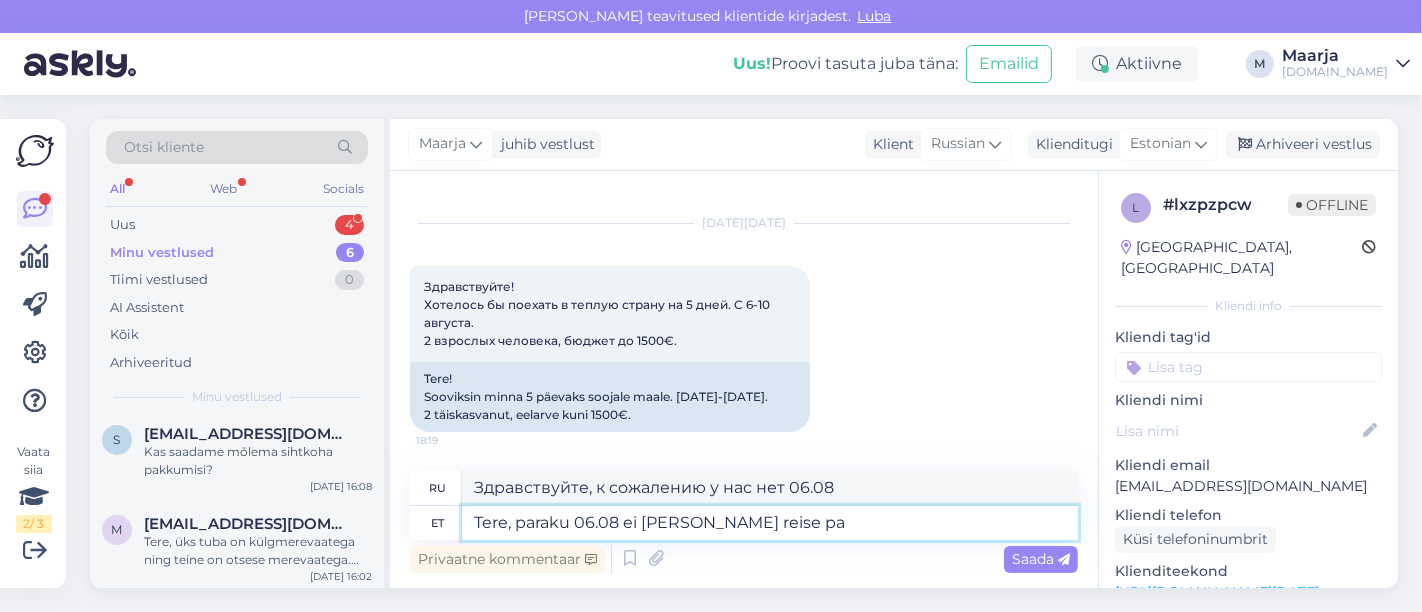 type on "Здравствуйте, к сожалению, у нас нет поездок 06.08" 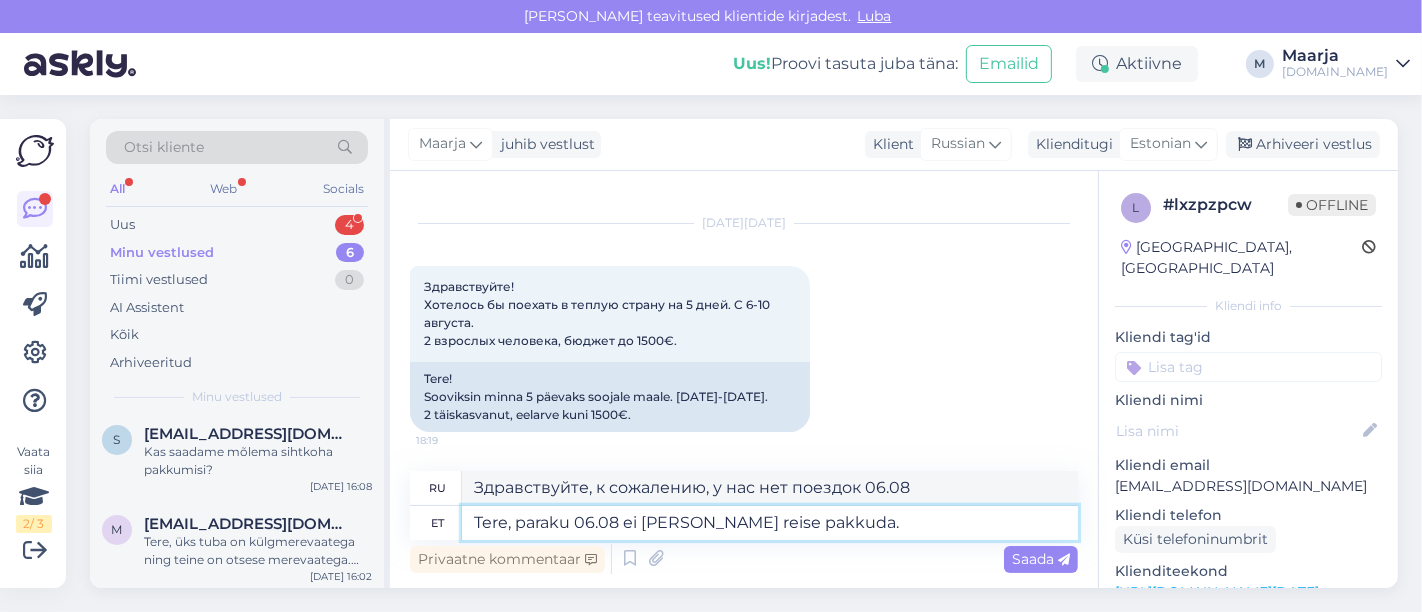 type on "Tere, paraku 06.08 ei [PERSON_NAME] reise pakkuda. S" 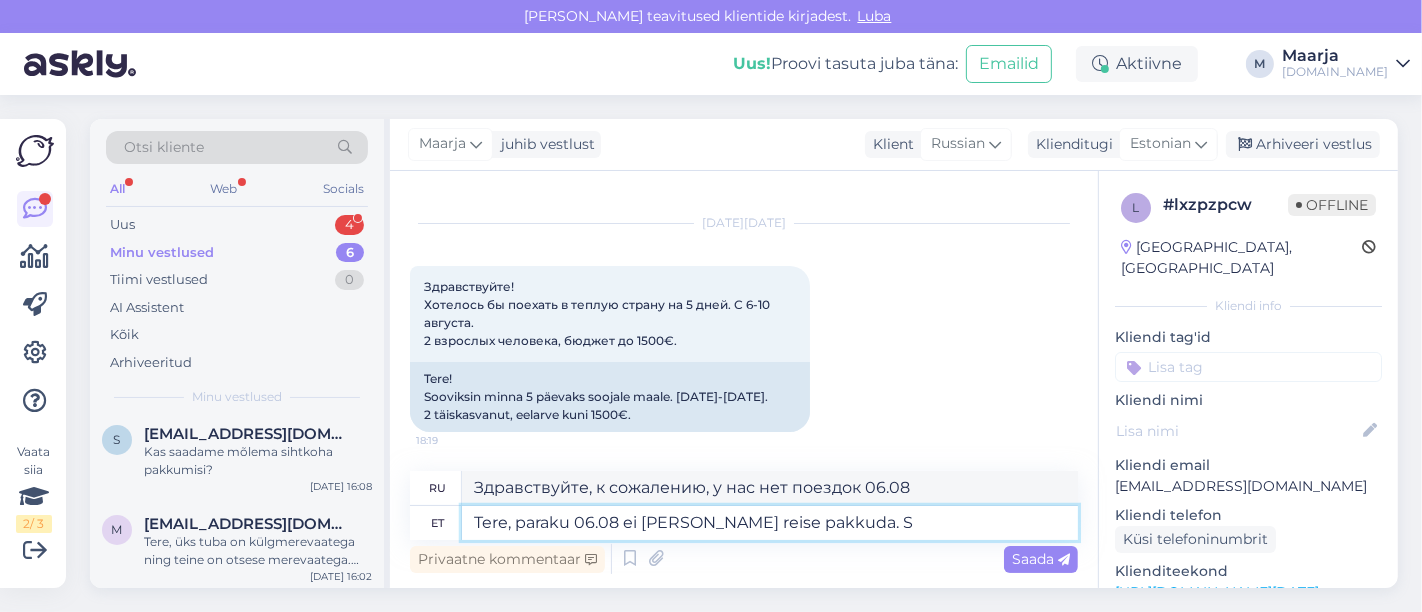 type on "Здравствуйте, к сожалению, у нас нет поездок на 06.08 ." 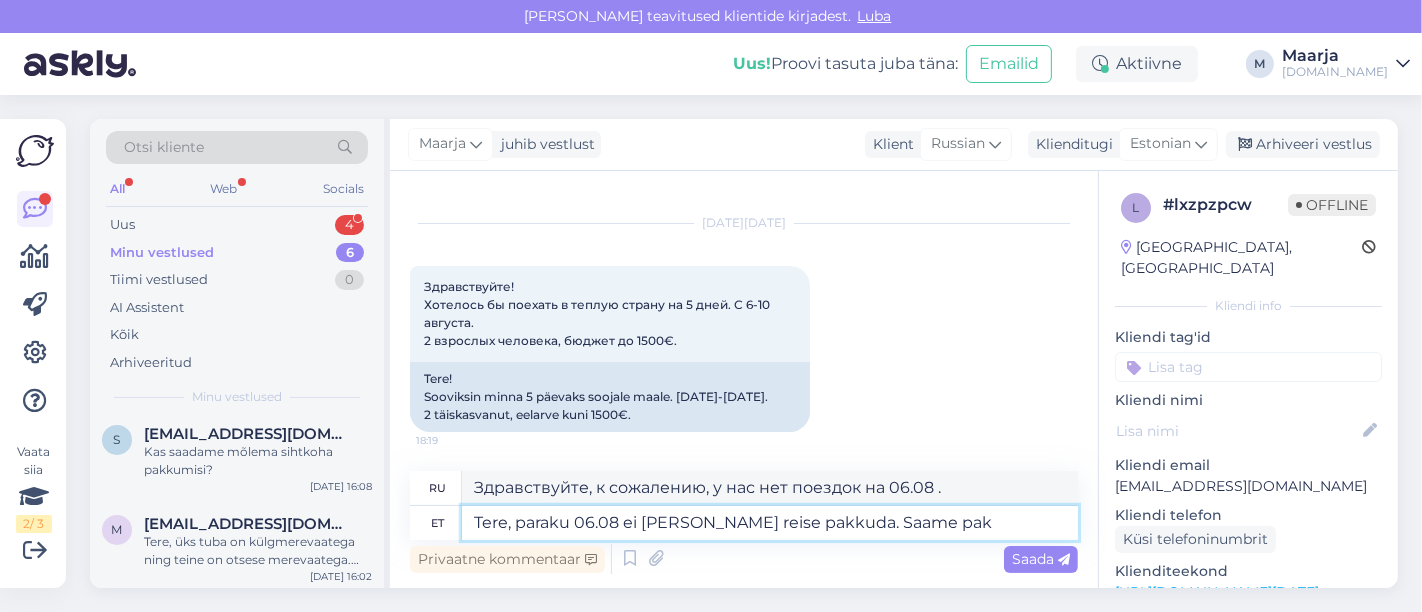 type on "Tere, paraku 06.08 ei [PERSON_NAME] reise pakkuda. Saame pakk" 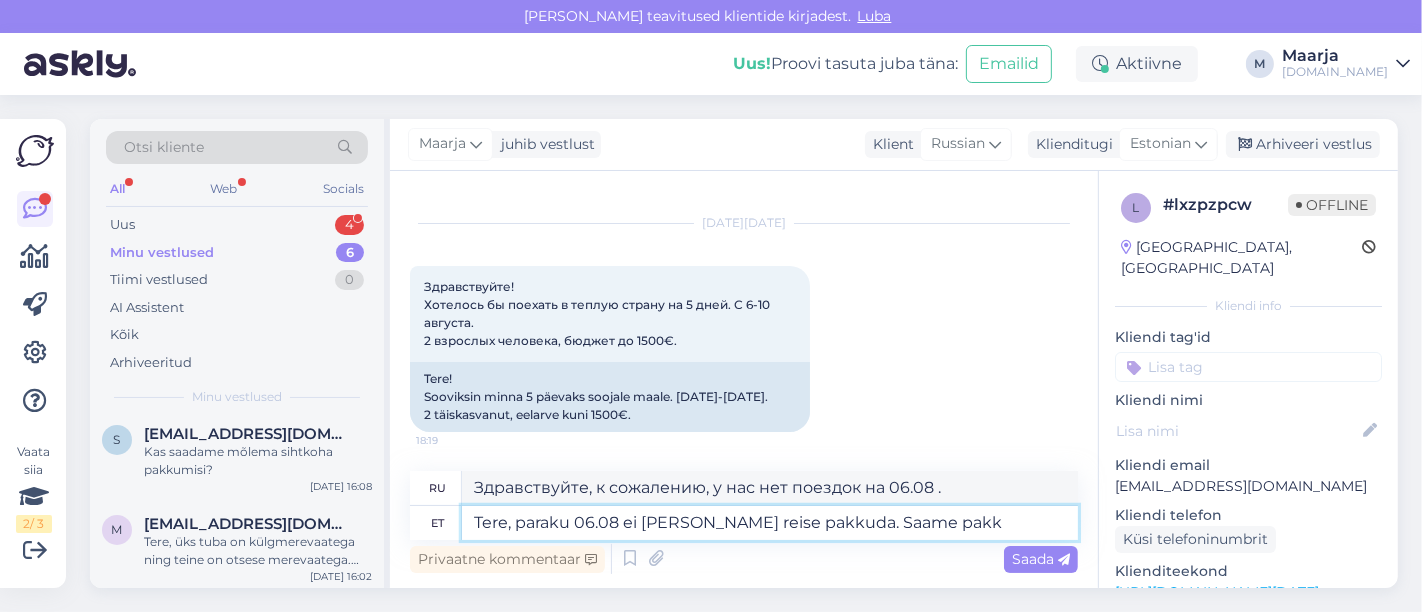 type on "Здравствуйте, к сожалению, на 06.08 у нас нет поездок. Мы можем" 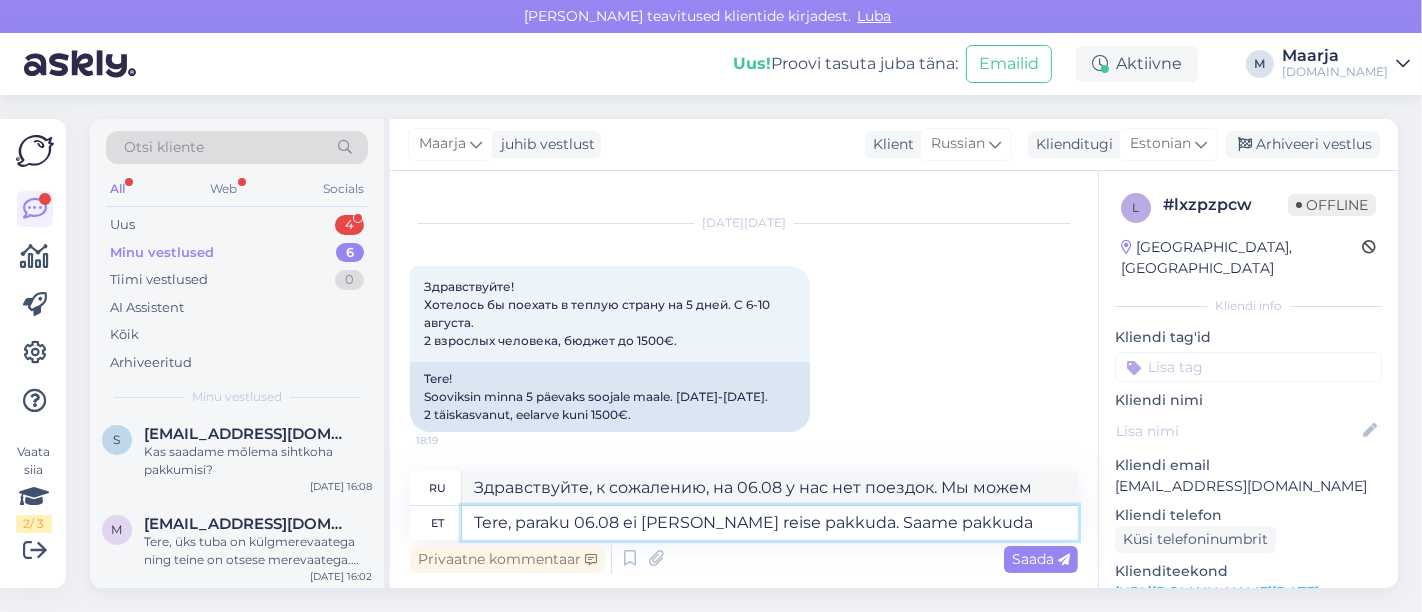 type on "Tere, paraku 06.08 ei [PERSON_NAME] reise pakkuda. Saame pakkuda k" 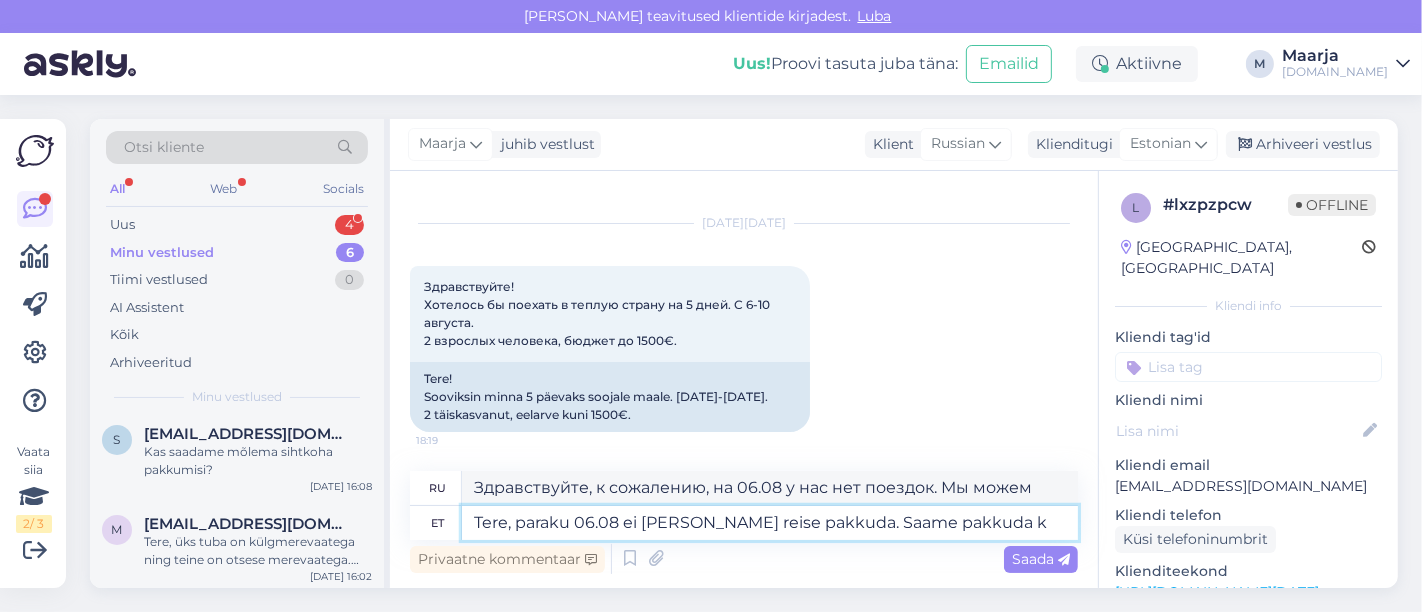 type on "Здравствуйте, к сожалению, на 06.08 у нас нет поездок. Мы можем предложить" 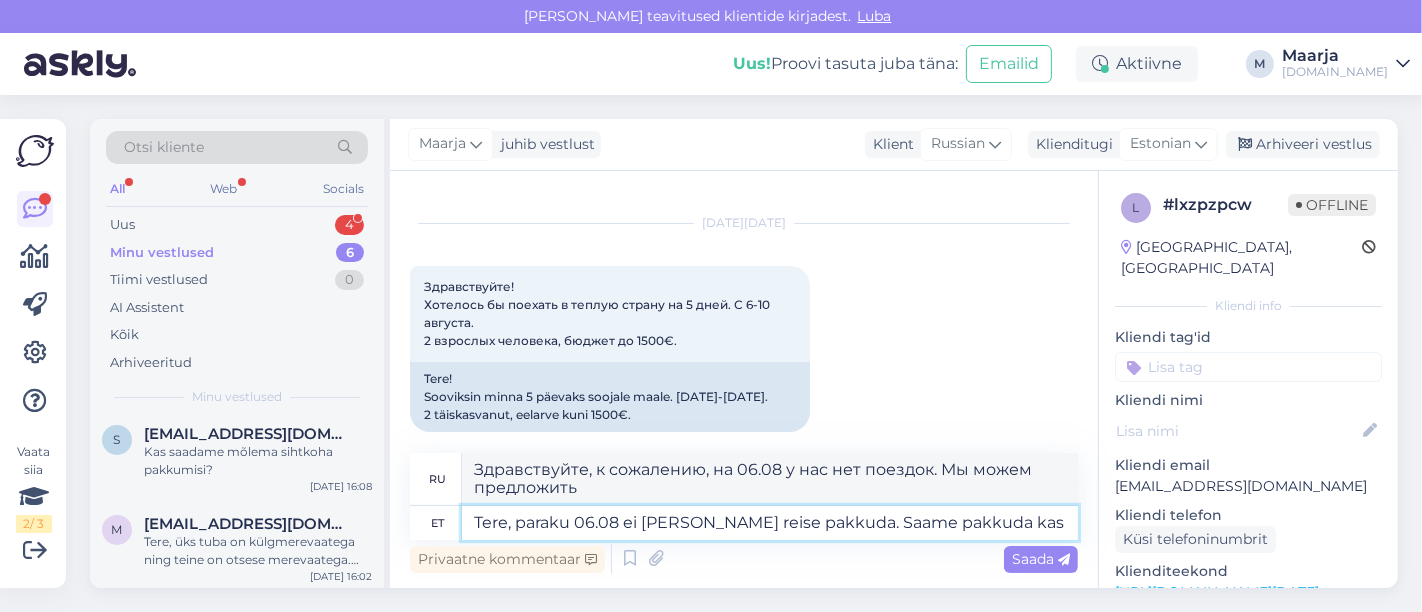 type on "Tere, paraku 06.08 ei [PERSON_NAME] reise pakkuda. Saame pakkuda kas 0" 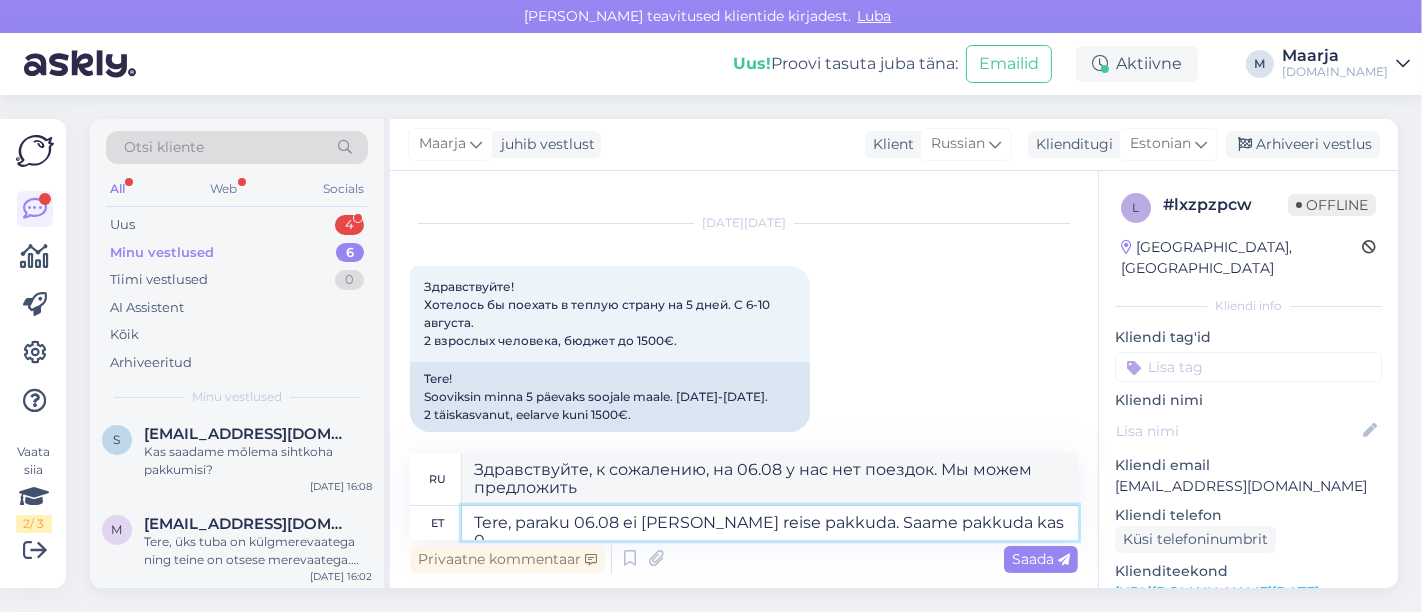 type on "Здравствуйте, к сожалению, на 06.08 у нас нет поездок. Мы можем предложить что-то одно." 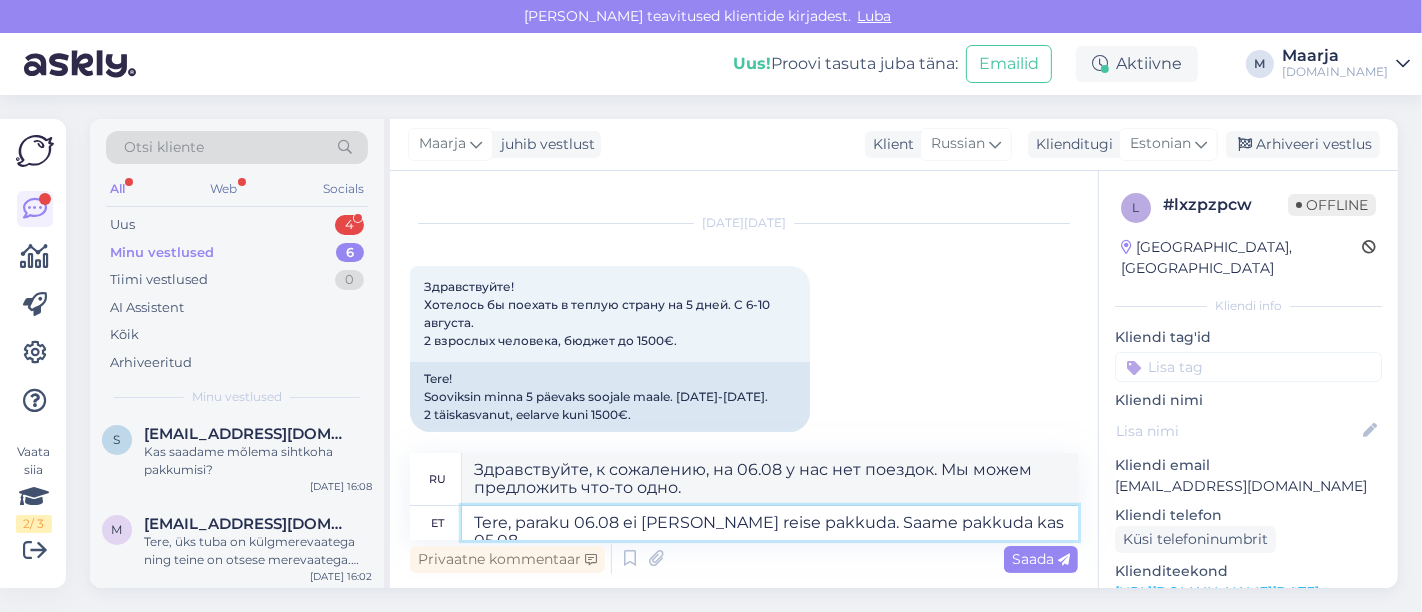 type on "Tere, paraku 06.08 ei [PERSON_NAME] reise pakkuda. Saame pakkuda kas 05.08" 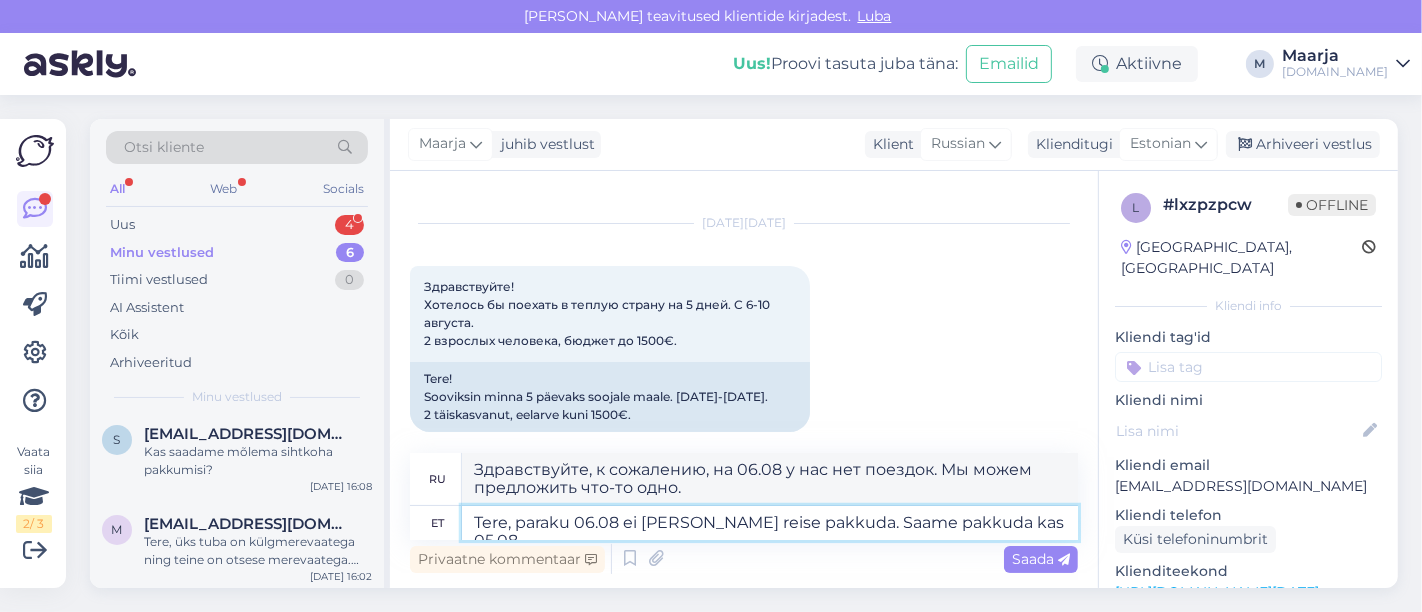 type on "Здравствуйте, к сожалению, на 06.08 у нас нет поездок. Мы можем предложить 05.08" 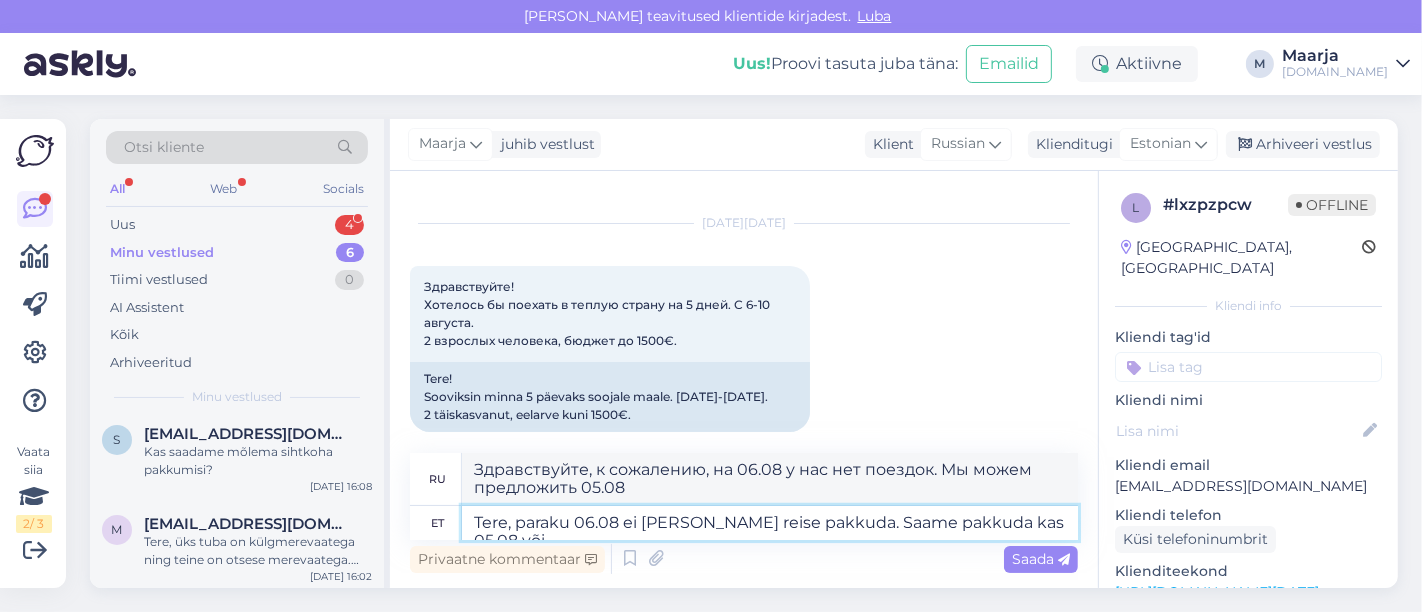 type on "Tere, paraku 06.08 ei [PERSON_NAME] reise pakkuda. Saame pakkuda kas 05.08 või 0" 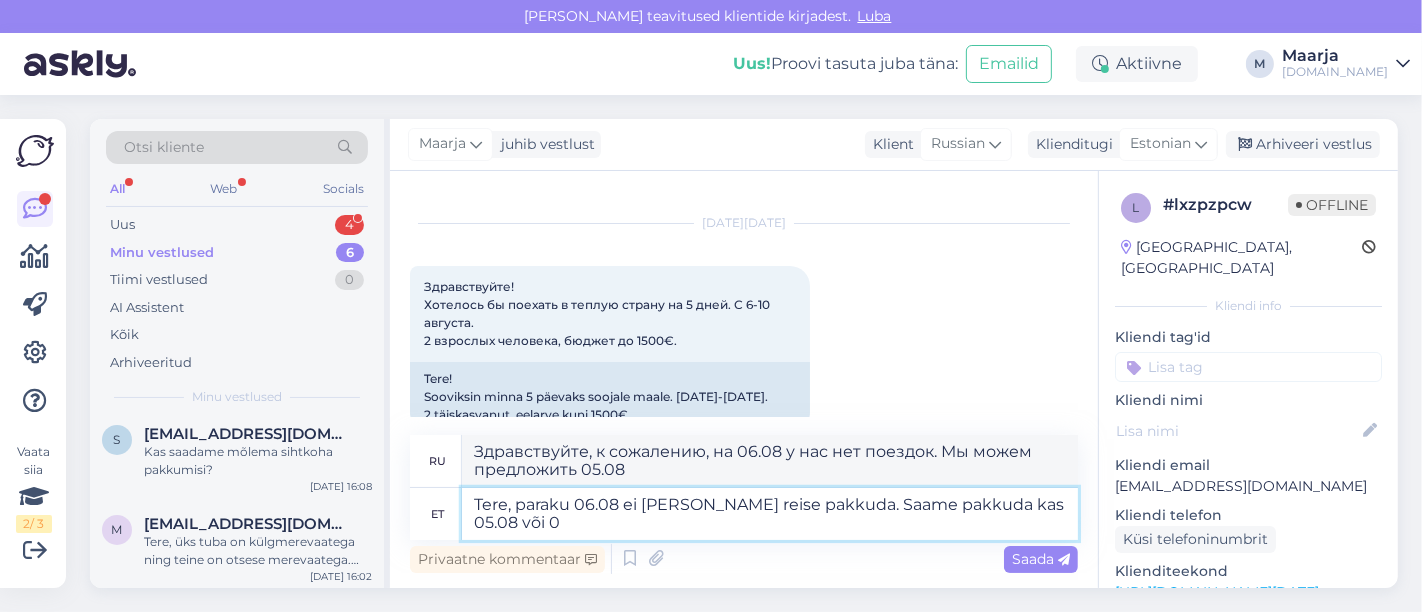 type on "Здравствуйте, к сожалению, 06.08 у нас нет поездок. Мы можем предложить 05.08 или" 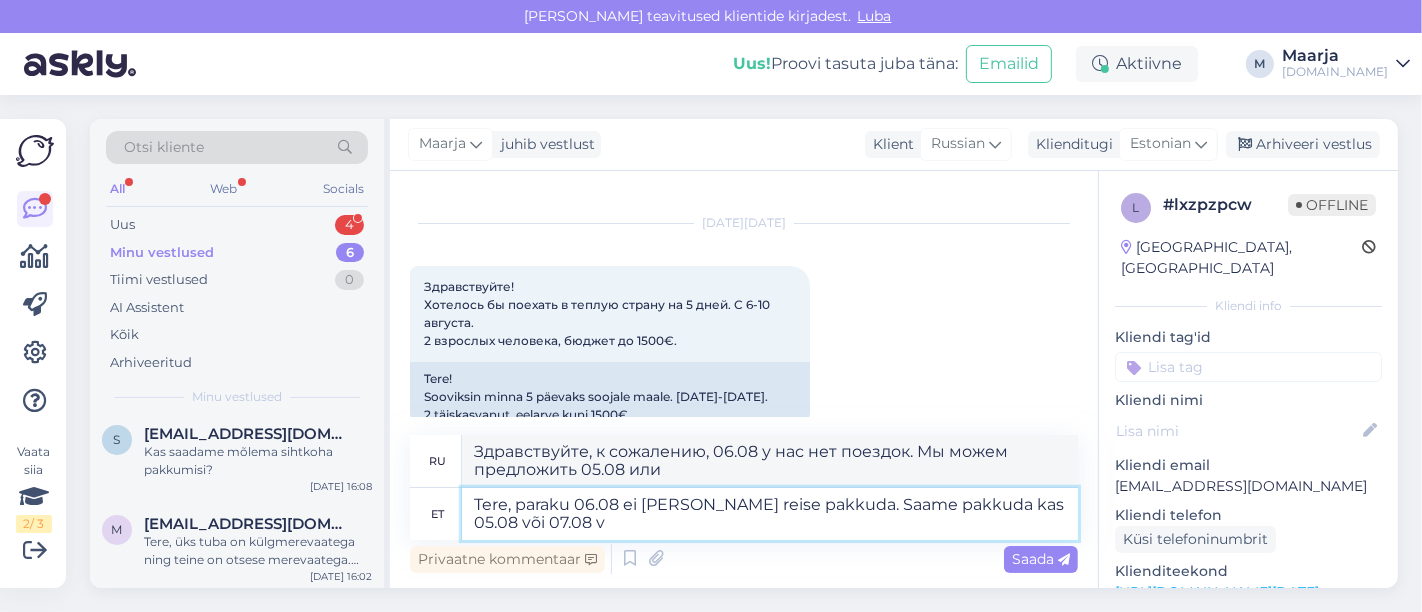 type on "Tere, paraku 06.08 ei [PERSON_NAME] reise pakkuda. Saame pakkuda kas 05.08 või 07.08 vä" 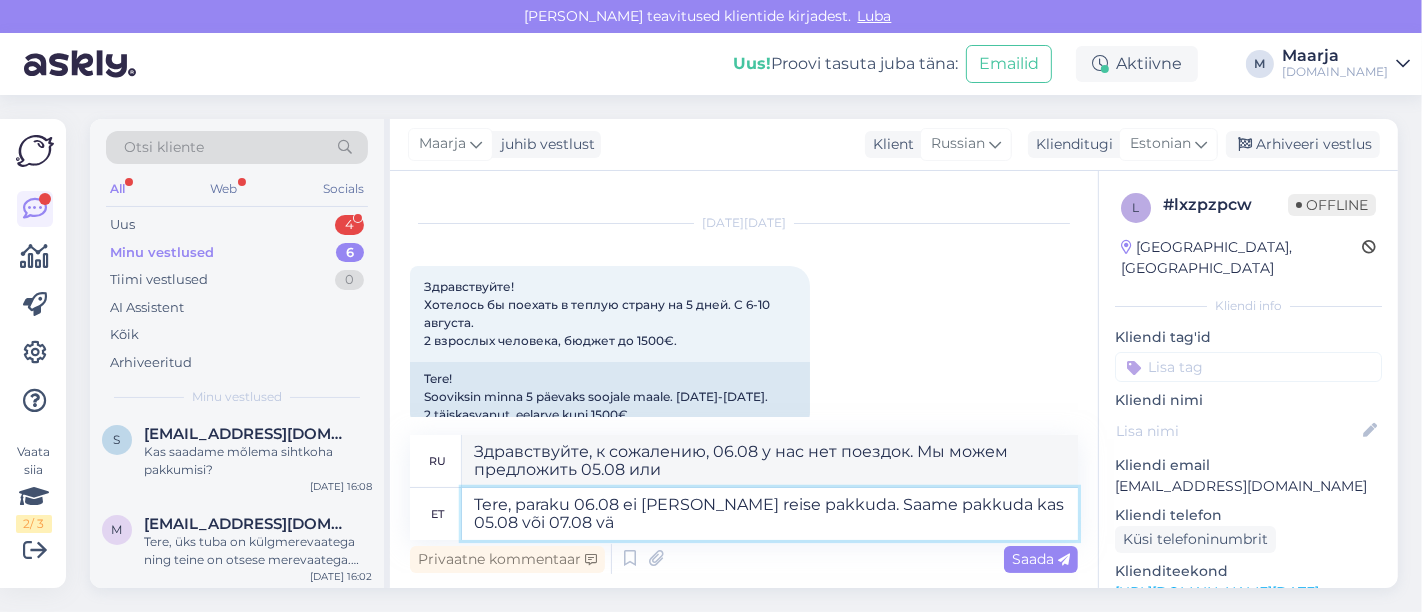 type on "Здравствуйте, к сожалению, 06.08 у нас нет поездок. Мы можем предложить поездки на 05.08 или 07.08" 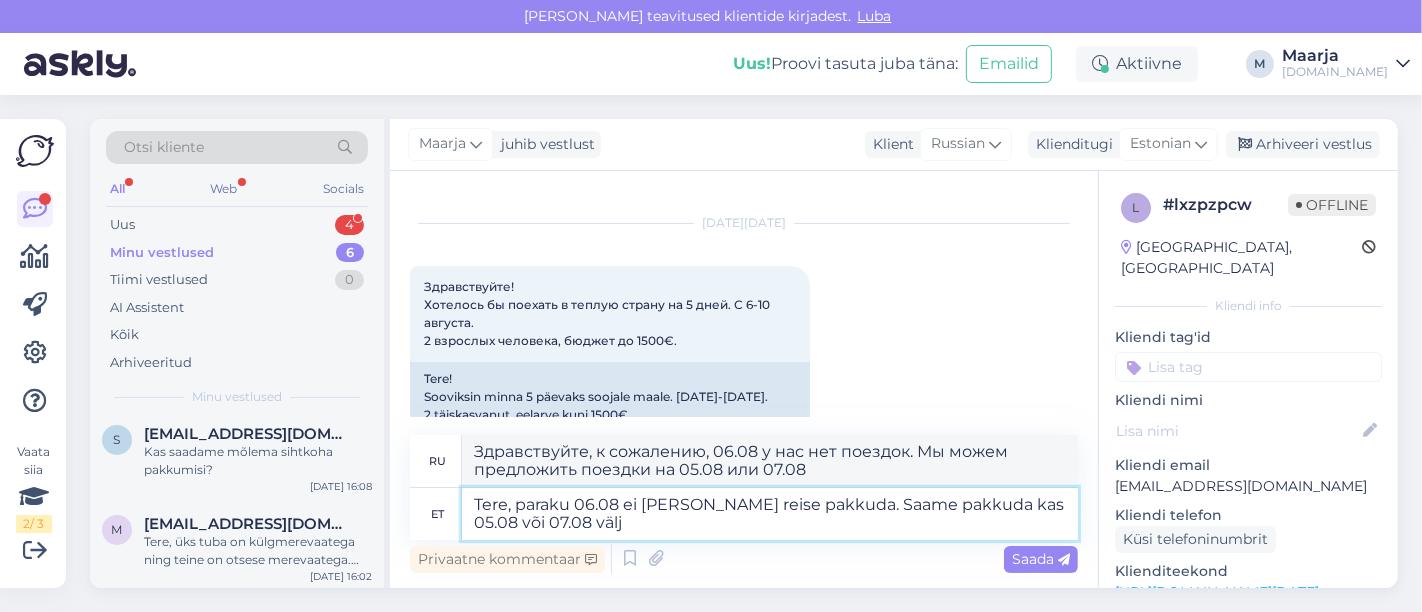 type on "Tere, paraku 06.08 ei [PERSON_NAME] reise pakkuda. Saame pakkuda kas 05.08 või 07.08 välju" 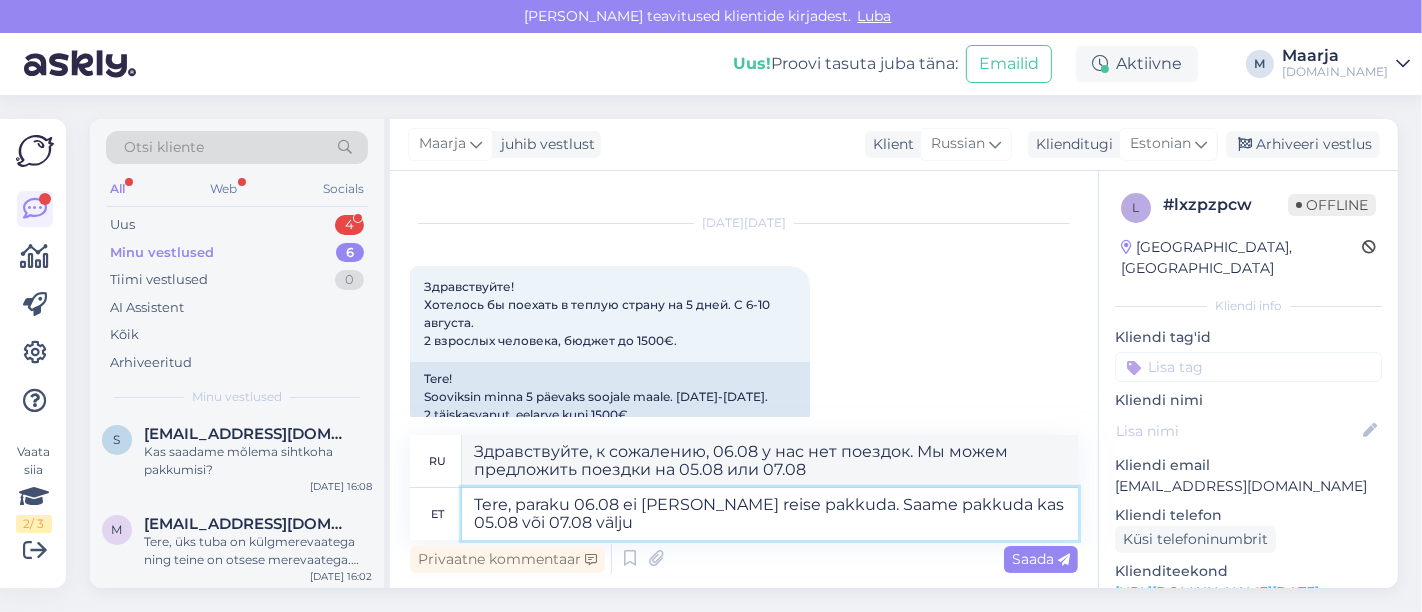 type on "Здравствуйте, к сожалению, 06.08 у нас нет рейсов. Мы можем предложить вылеты 05.08 или 07.08" 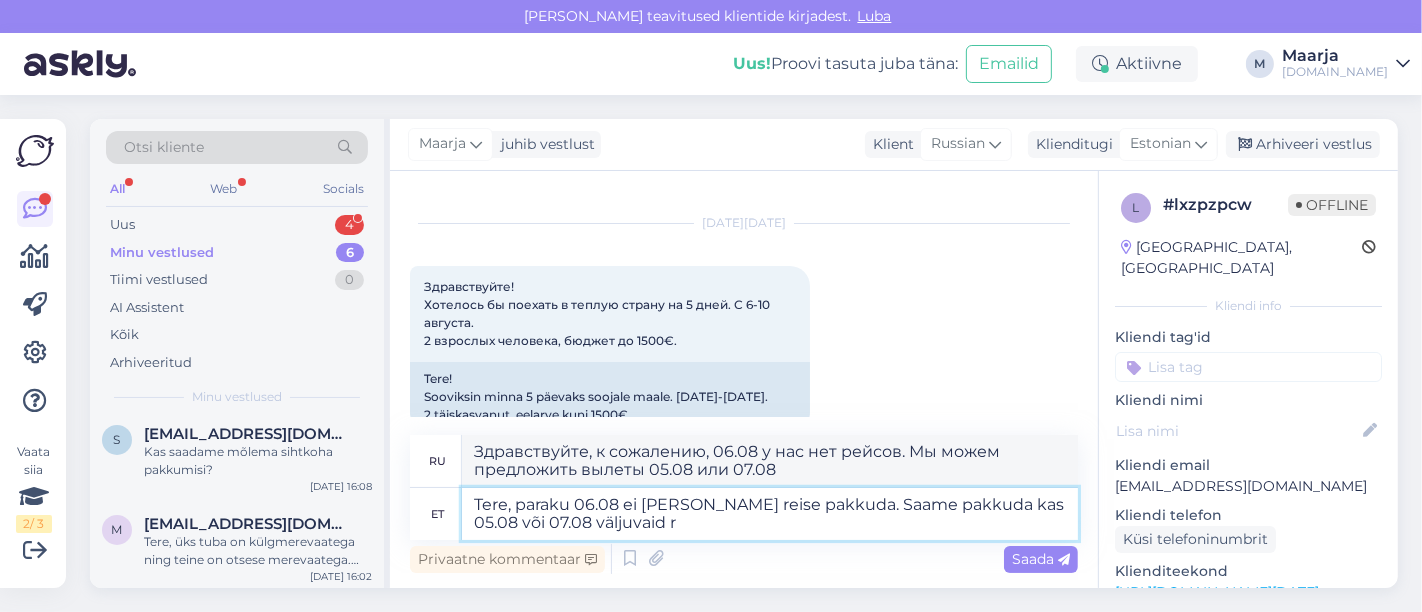 type on "Tere, paraku 06.08 ei [PERSON_NAME] reise pakkuda. Saame pakkuda kas 05.08 või 07.08 väljuvaid re" 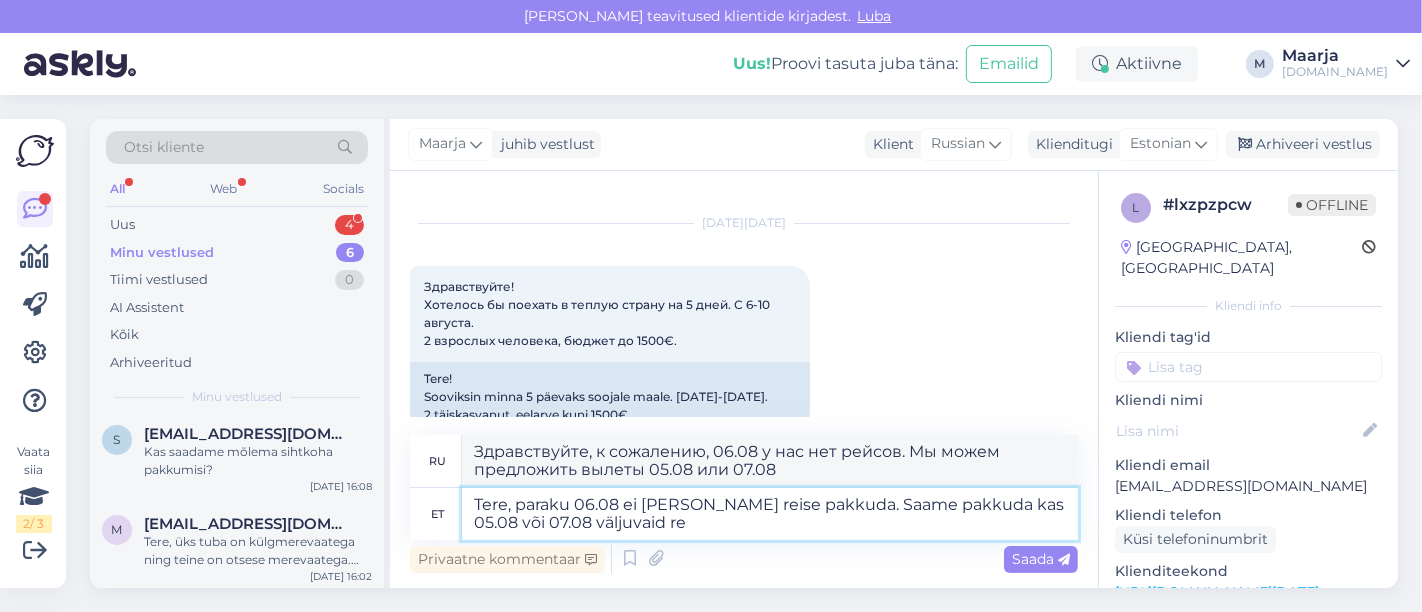 type on "Здравствуйте, к сожалению, 06.08 у нас нет рейсов. Мы можем предложить вылеты 05.08 или 07.08 ." 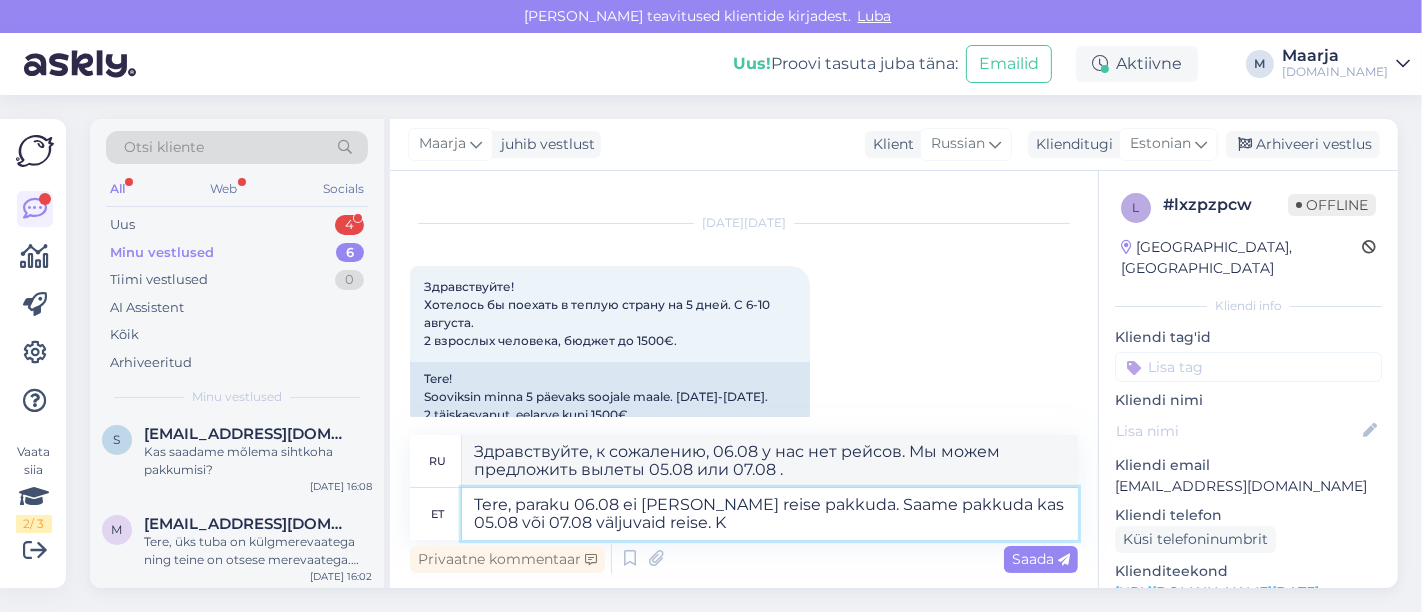type on "Tere, paraku 06.08 ei [PERSON_NAME] reise pakkuda. Saame pakkuda kas 05.08 või 07.08 väljuvaid reise. Ka" 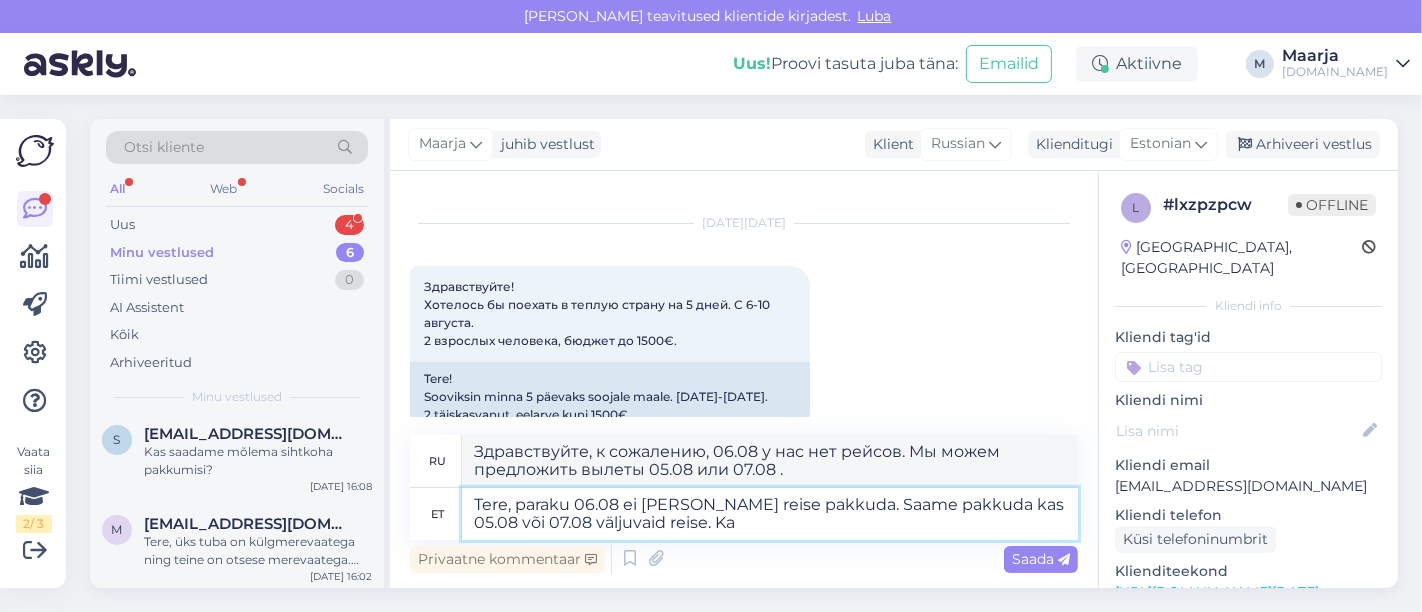 type on "Здравствуйте, к сожалению, у нас нет рейсов 06.08 . Мы можем предложить рейсы с вылетом 05.08 или 07.08 ." 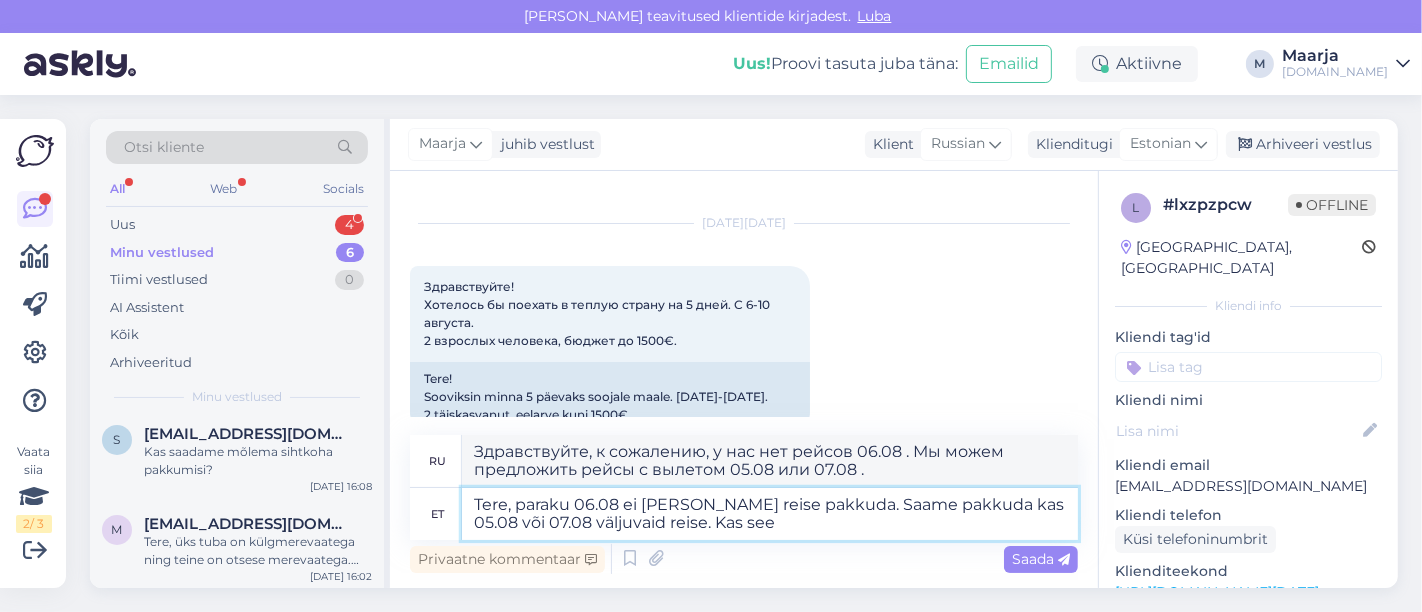 type on "Tere, paraku 06.08 ei [PERSON_NAME] reise pakkuda. Saame pakkuda kas 05.08 või 07.08 väljuvaid reise. Kas see" 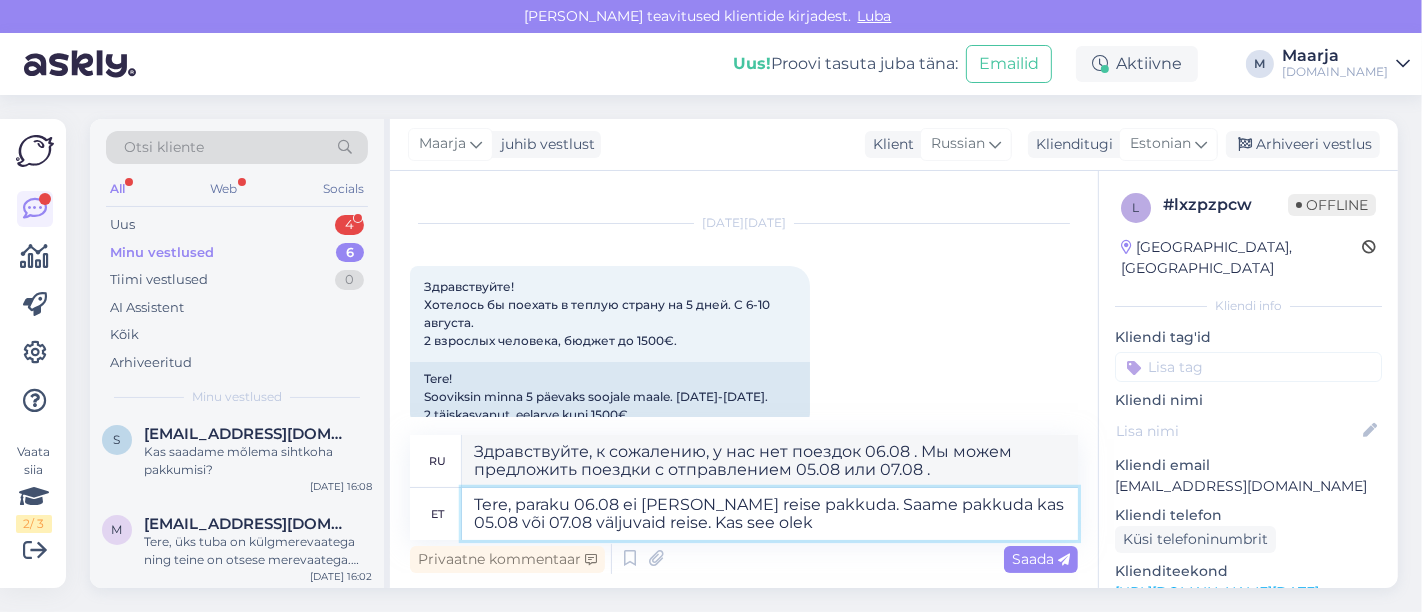 type on "Tere, paraku 06.08 ei [PERSON_NAME] reise pakkuda. Saame pakkuda kas 05.08 või 07.08 väljuvaid reise. Kas see oleks" 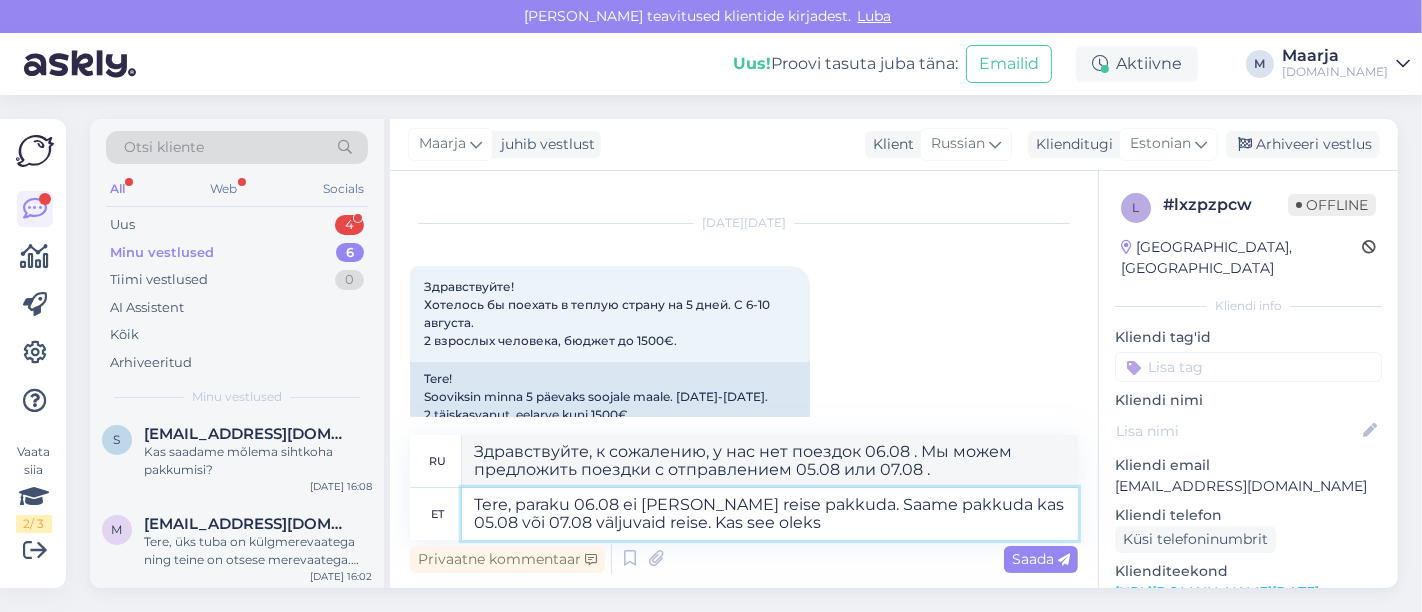 type on "Здравствуйте, к сожалению, у нас нет поездок 06.08 . Мы можем предложить поездки с отправлением 05.08 или 07.08 . Это" 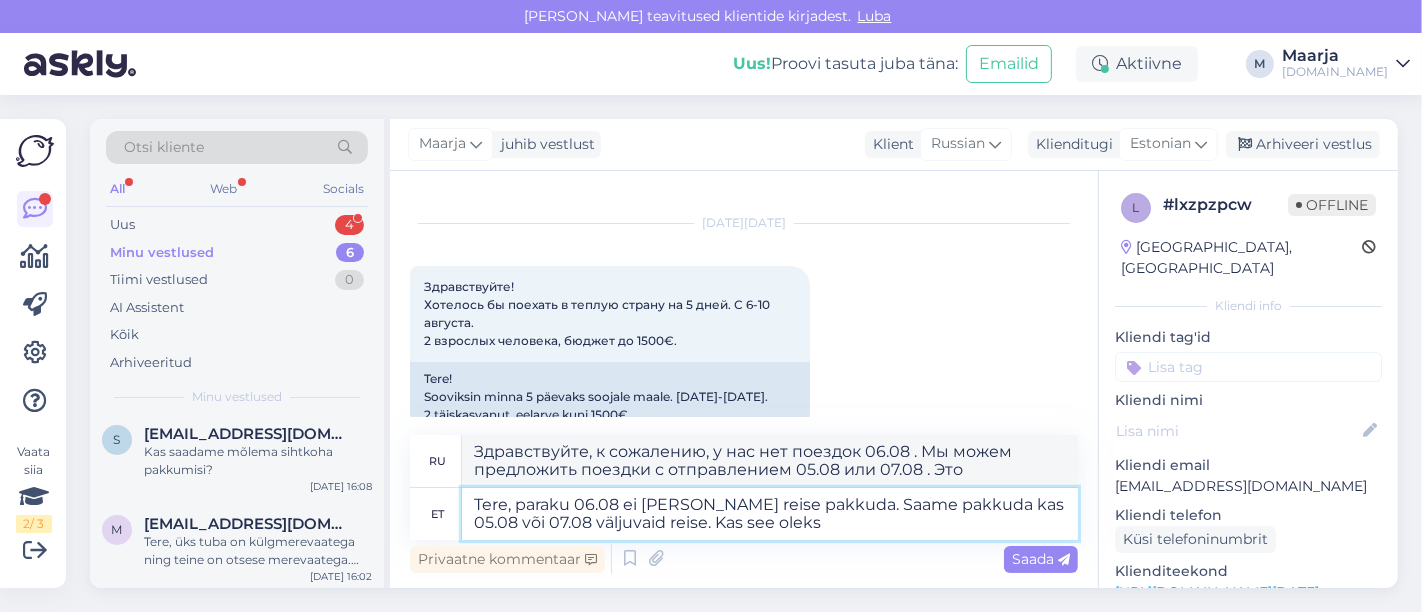 type on "Tere, paraku 06.08 ei [PERSON_NAME] reise pakkuda. Saame pakkuda kas 05.08 või 07.08 väljuvaid reise. Kas see oleks" 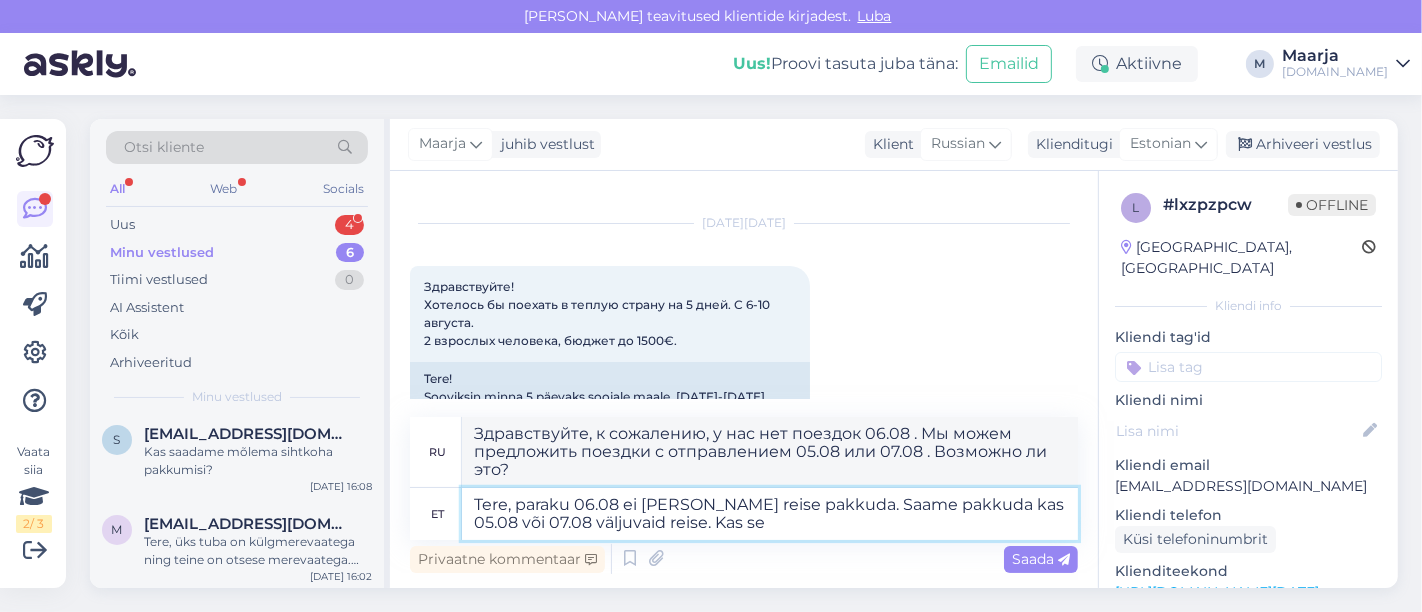 type on "Tere, paraku 06.08 ei [PERSON_NAME] reise pakkuda. Saame pakkuda kas 05.08 või 07.08 väljuvaid reise. Kas s" 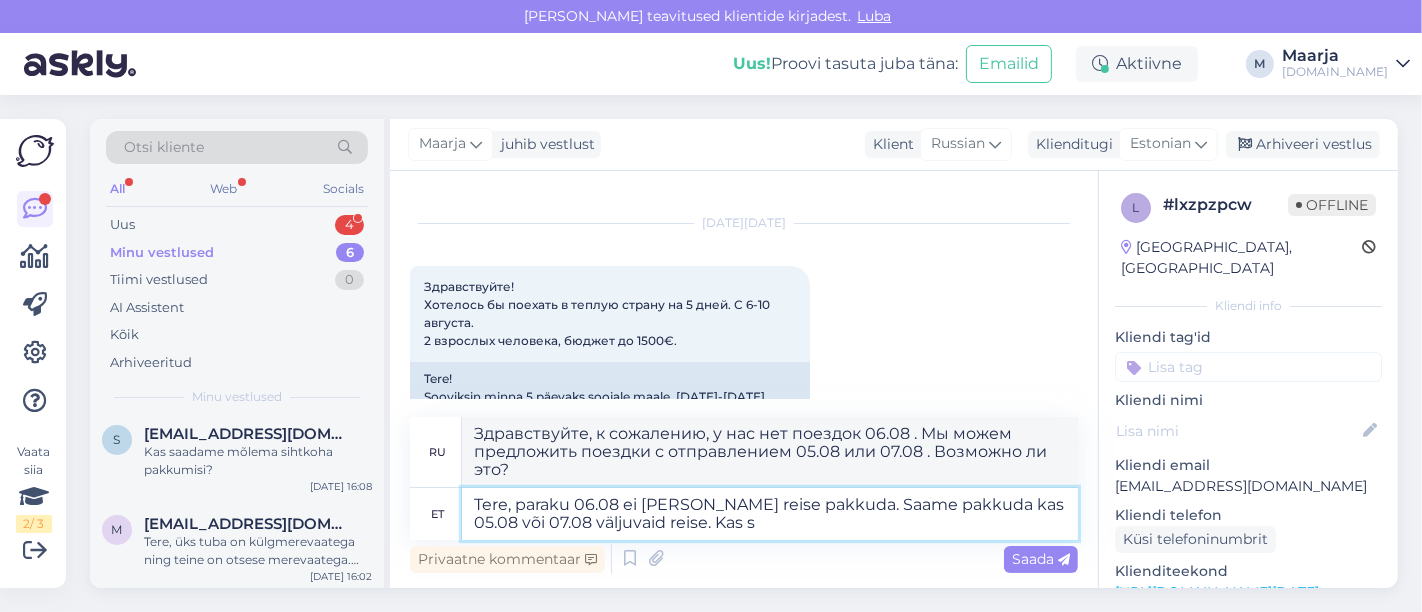 type on "Здравствуйте, к сожалению, у нас нет поездок 06.08 . Мы можем предложить поездки с отправлением 05.08 или 07.08 . Это" 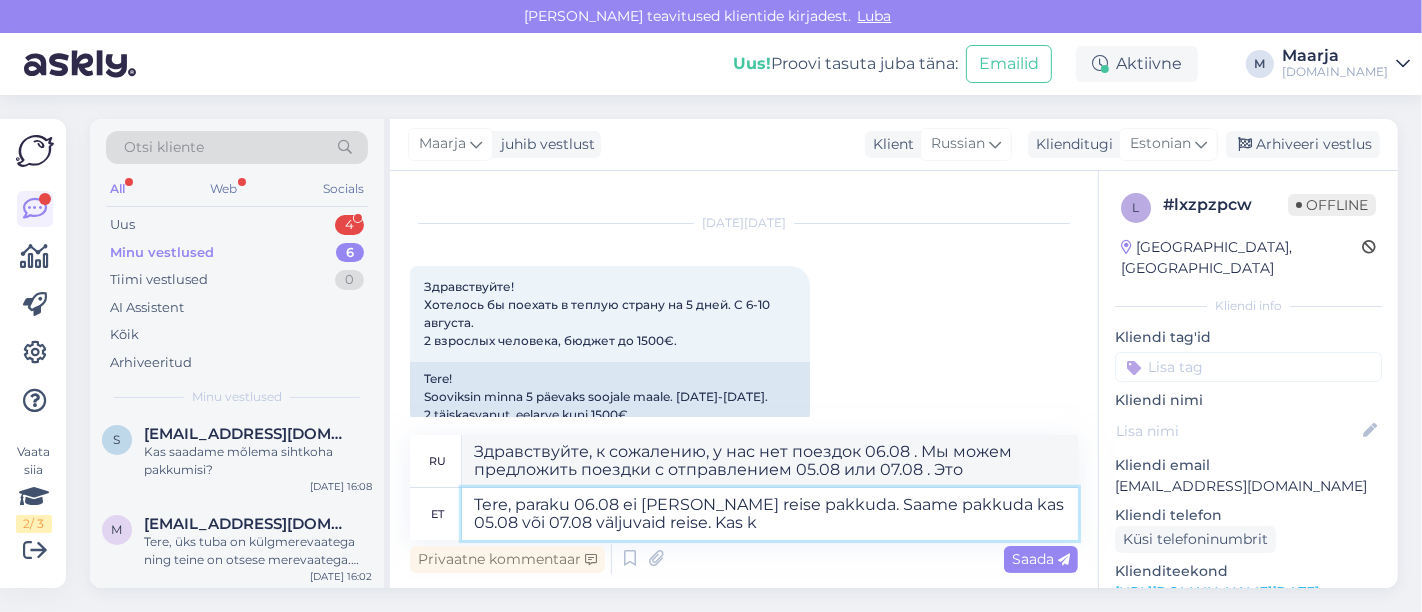 type on "Tere, paraku 06.08 ei [PERSON_NAME] reise pakkuda. Saame pakkuda kas 05.08 või 07.08 väljuvaid reise. Kas ku" 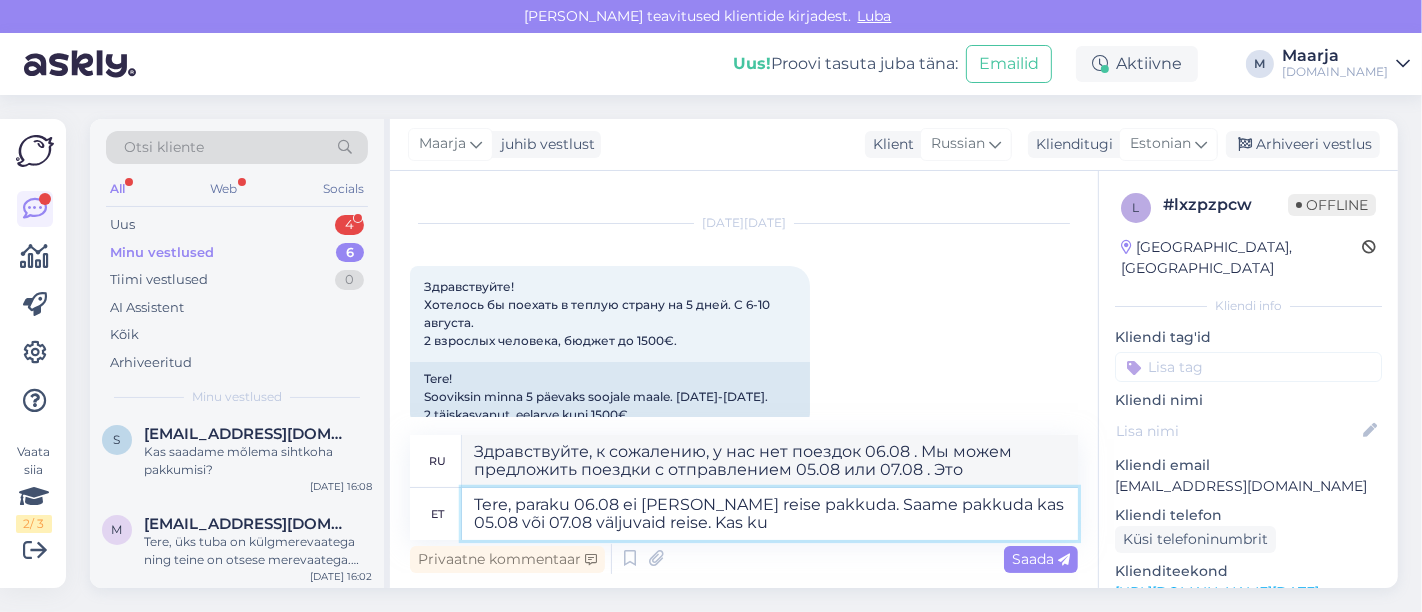 type on "Здравствуйте, к сожалению, у нас нет поездок 06.08 . Мы можем предложить поездки с отправлением 05.08 или 07.08 ." 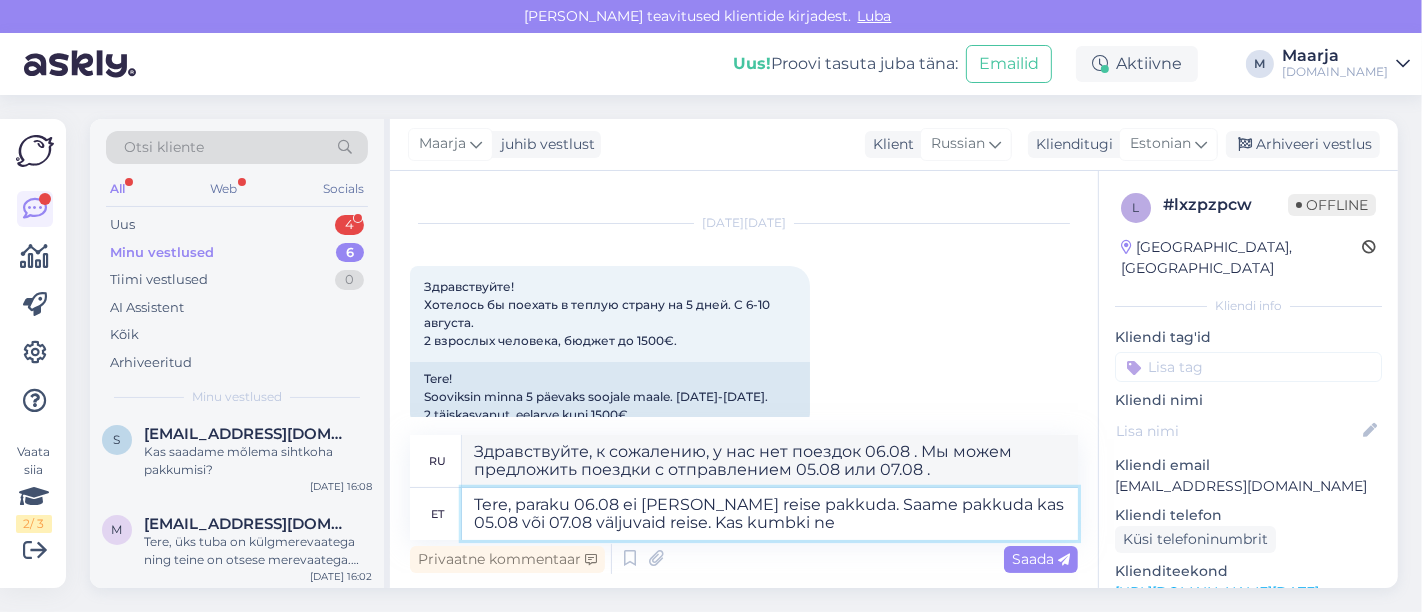 type on "Tere, paraku 06.08 ei [PERSON_NAME] reise pakkuda. Saame pakkuda kas 05.08 või 07.08 väljuvaid reise. Kas kumbki nen" 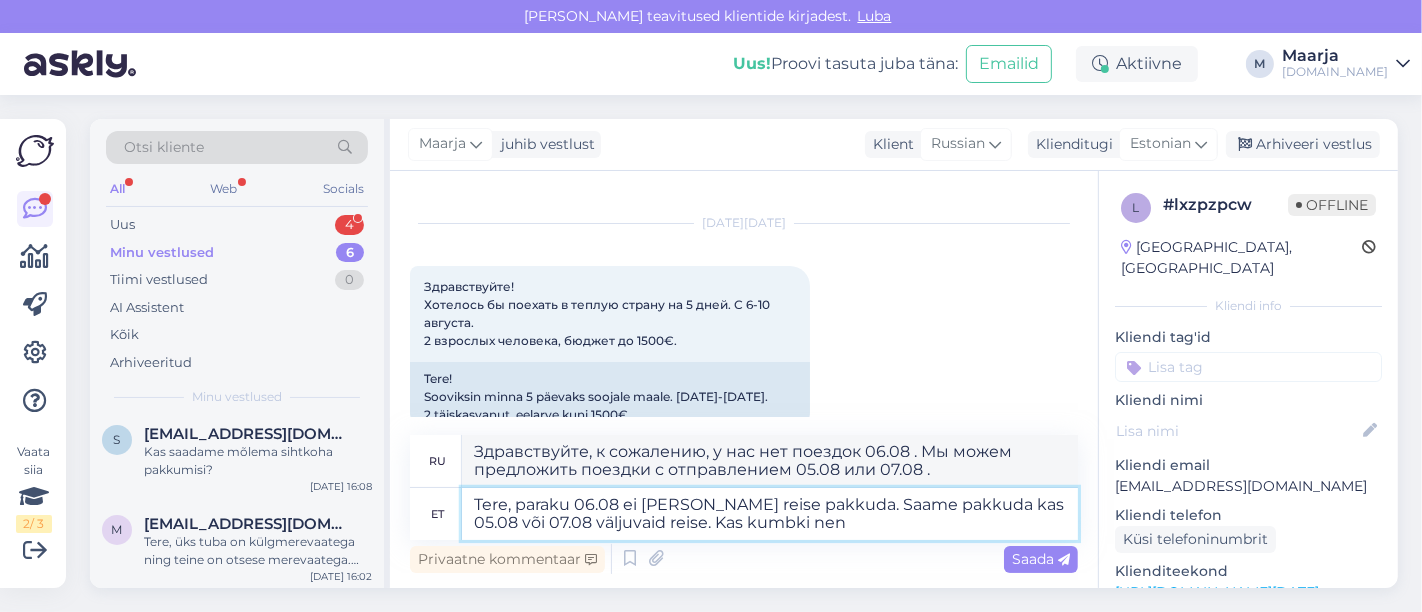 type on "Здравствуйте, к сожалению, у нас нет рейсов 06.08 . Мы можем предложить рейсы с вылетом 05.08 или 07.08 ." 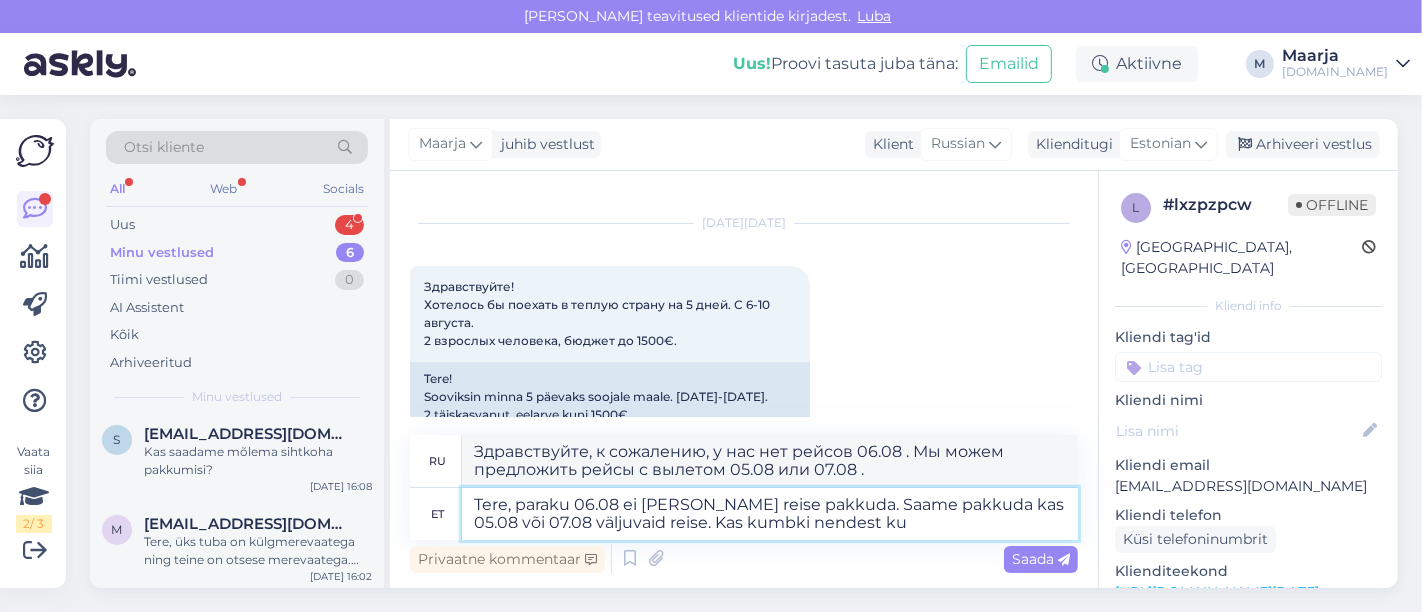 type on "Tere, paraku 06.08 ei [PERSON_NAME] reise pakkuda. Saame pakkuda kas 05.08 või 07.08 väljuvaid reise. Kas kumbki nendest kuu" 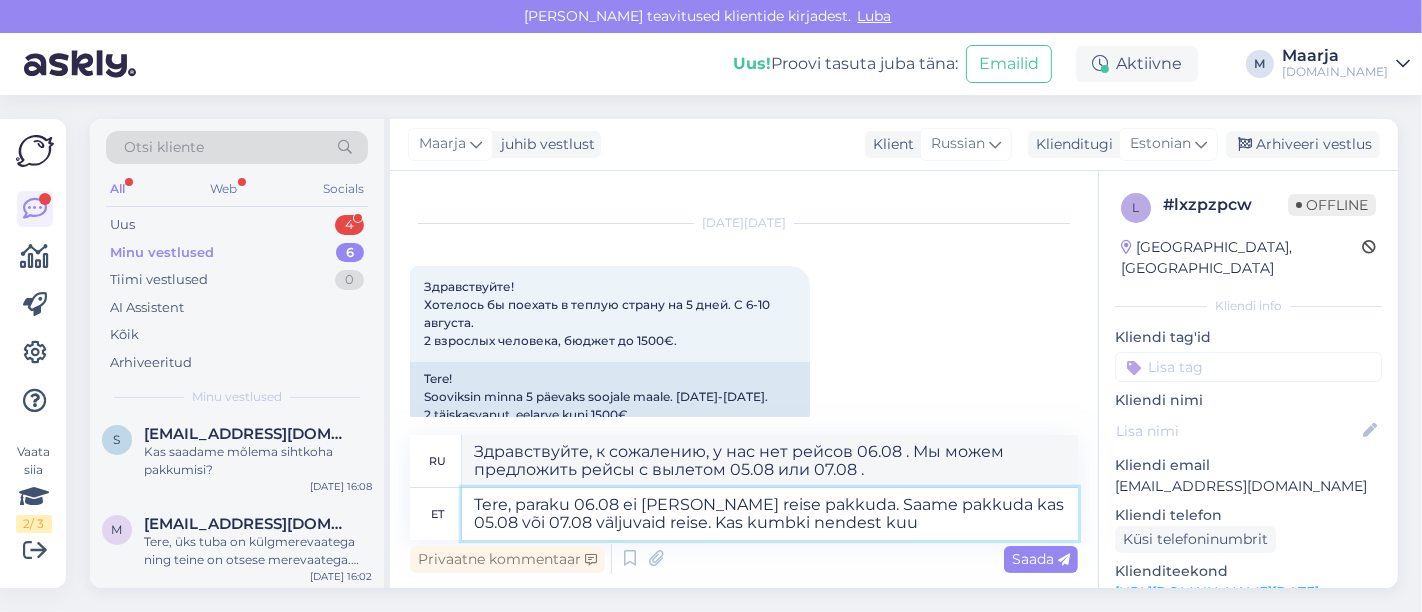 type on "Здравствуйте, к сожалению, у нас нет рейсов 06.08 . Мы можем предложить рейсы с отправлением 05.08 или 07.08 . Любой из этих вариантов" 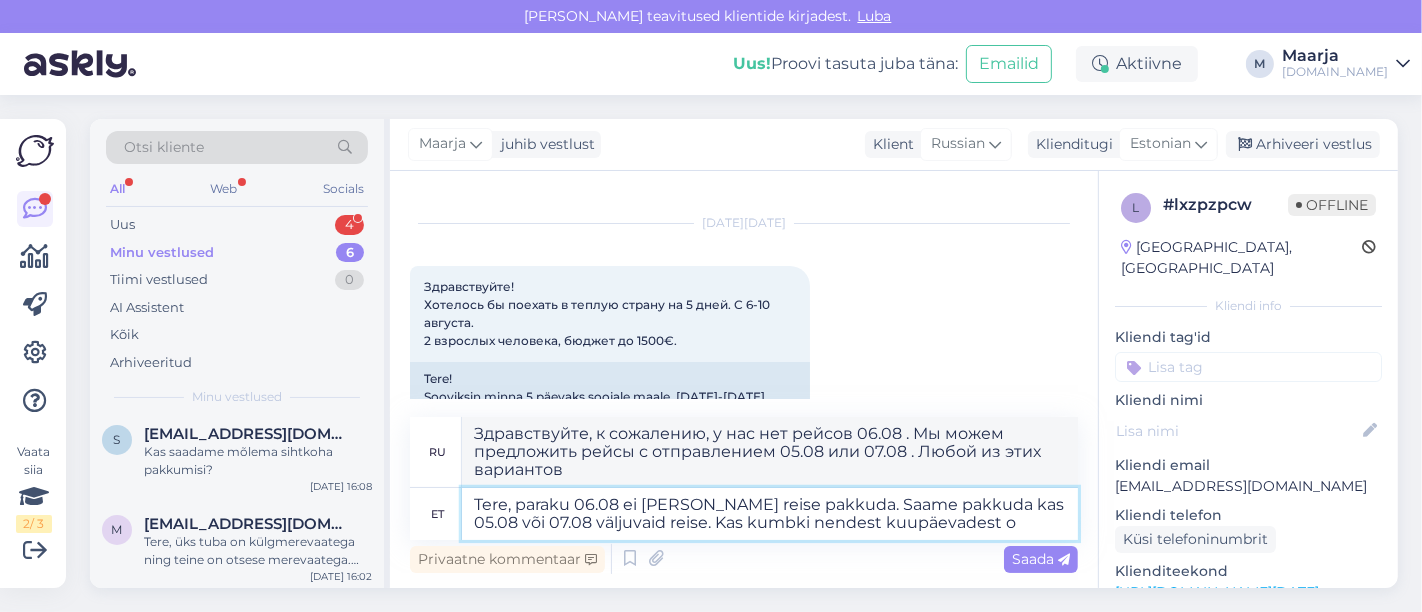 type on "Tere, paraku 06.08 ei [PERSON_NAME] reise pakkuda. Saame pakkuda kas 05.08 või 07.08 väljuvaid reise. Kas kumbki nendest kuupäevadest ol" 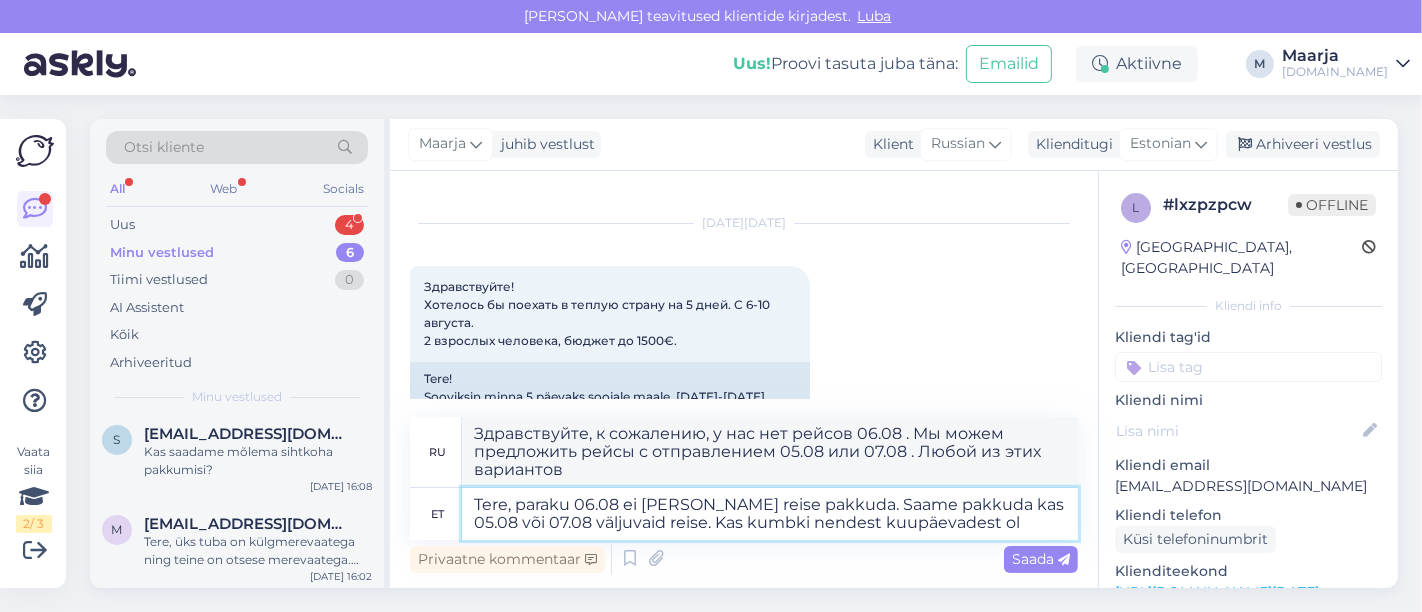 type on "Здравствуйте, к сожалению, у нас нет доступных рейсов 06.08 . Мы можем предложить поездки с отправлением 05.08 или 07.08 . Любая из этих дат." 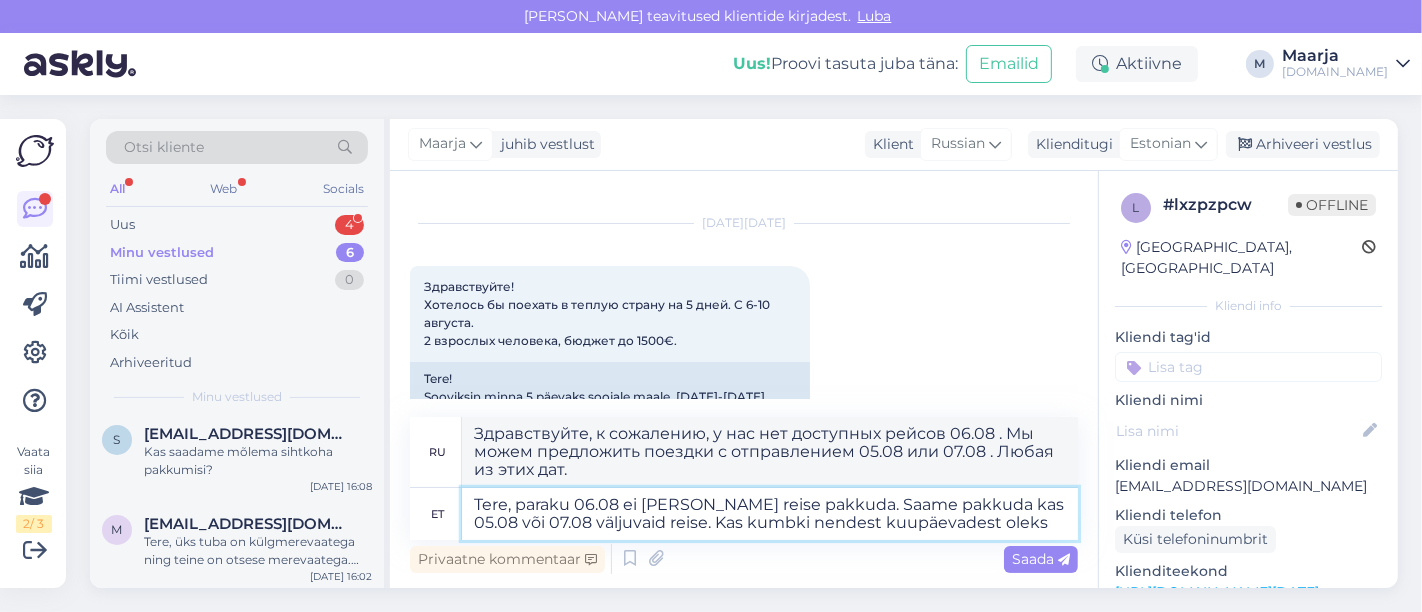 type on "Tere, paraku 06.08 ei [PERSON_NAME] reise pakkuda. Saame pakkuda kas 05.08 või 07.08 väljuvaid reise. Kas kumbki nendest kuupäevadest oleks" 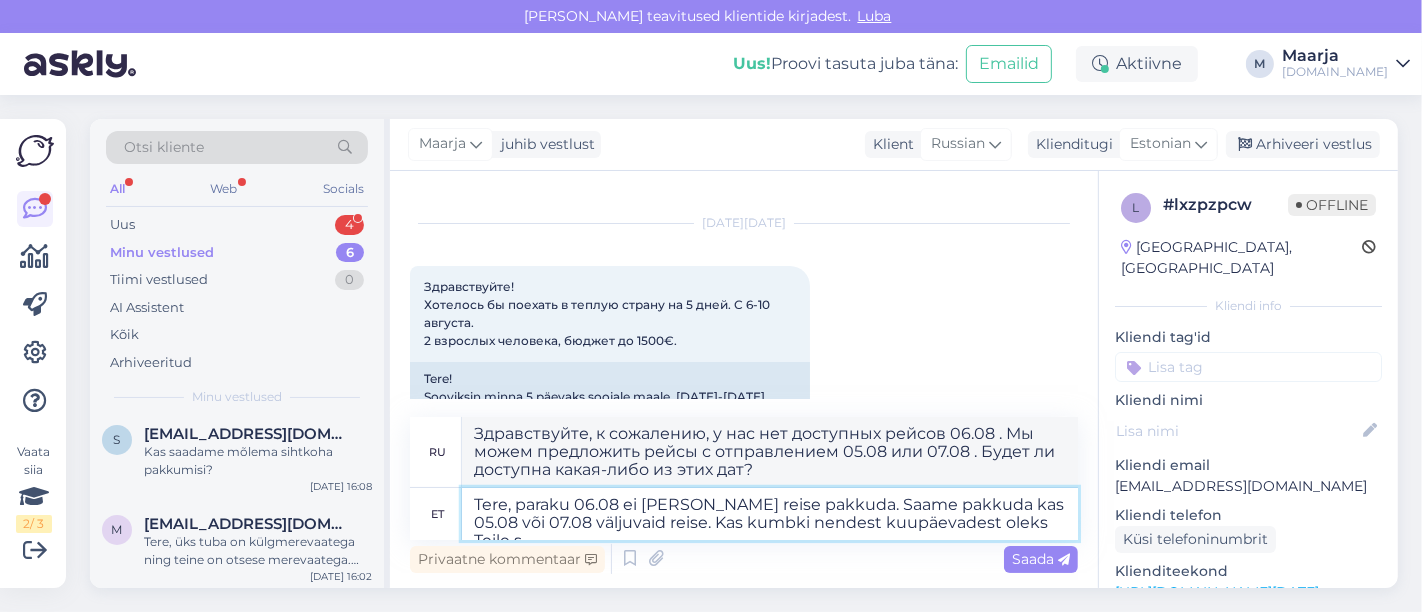 type on "Tere, paraku 06.08 ei [PERSON_NAME] reise pakkuda. Saame pakkuda kas 05.08 või 07.08 väljuvaid reise. Kas kumbki nendest kuupäevadest oleks Teile so" 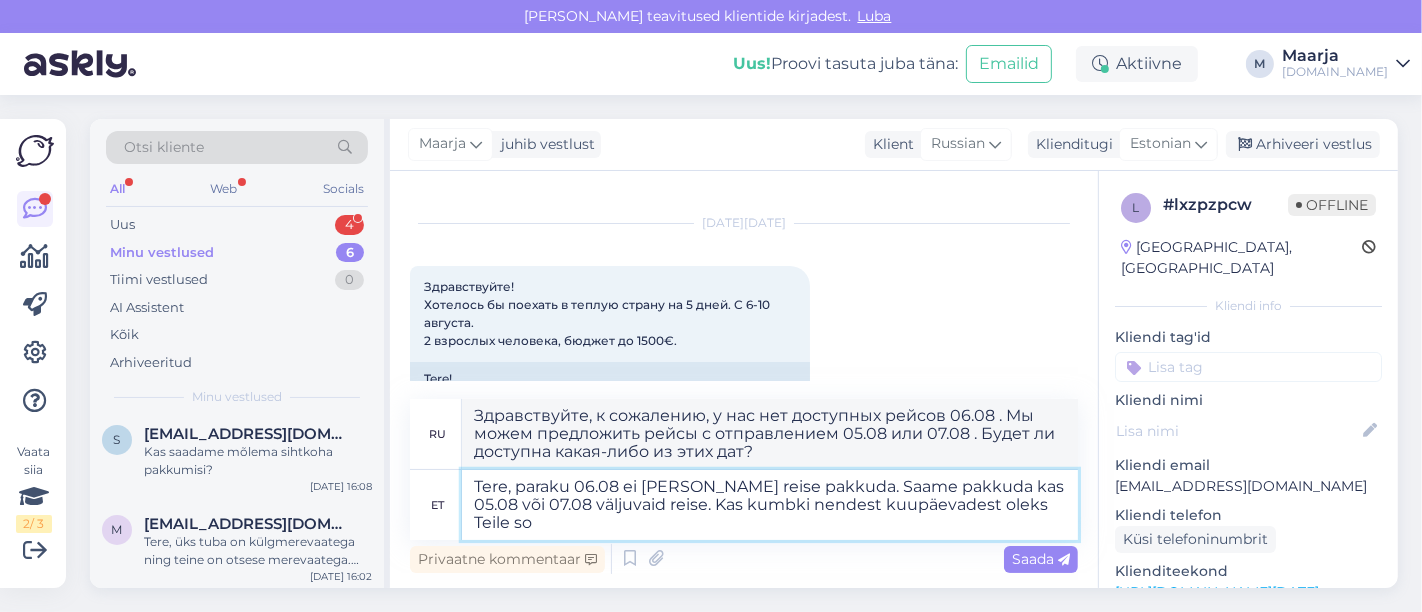 type on "Здравствуйте, к сожалению, у нас нет доступных поездок 06.08 . Мы можем предложить поездки с отправлением 05.08 или 07.08 . Подойдет ли вам какая-либо из этих дат?" 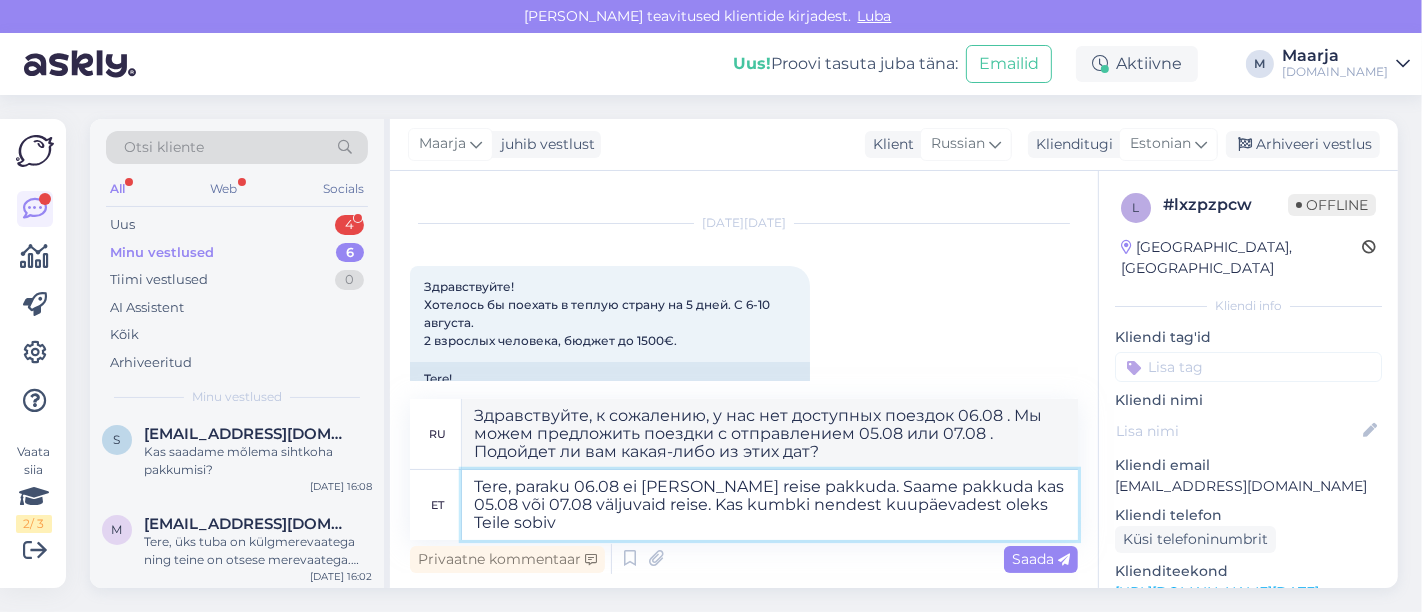 type on "Tere, paraku 06.08 ei [PERSON_NAME] reise pakkuda. Saame pakkuda kas 05.08 või 07.08 väljuvaid reise. Kas kumbki nendest kuupäevadest oleks Teile sobiv?" 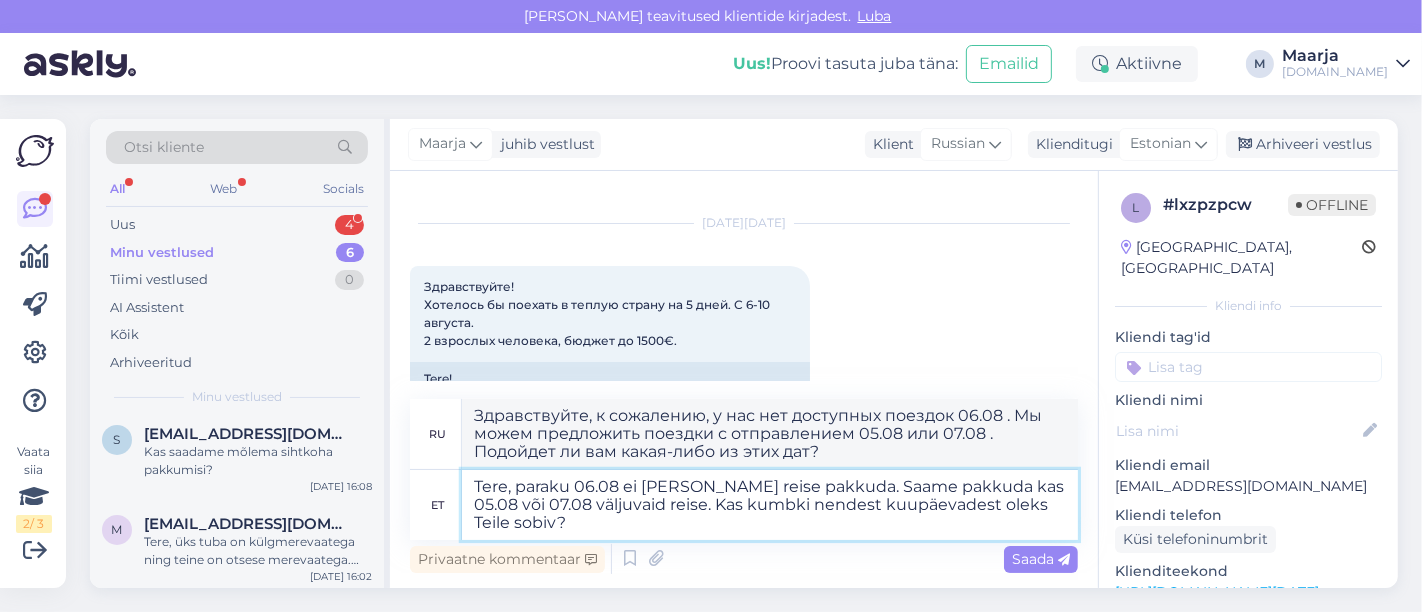type on "Здравствуйте, к сожалению, у нас нет рейсов 06.08 . Мы можем предложить рейсы с отправлением 05.08 или 07.08 . Подойдет ли вам какая-либо из этих дат?" 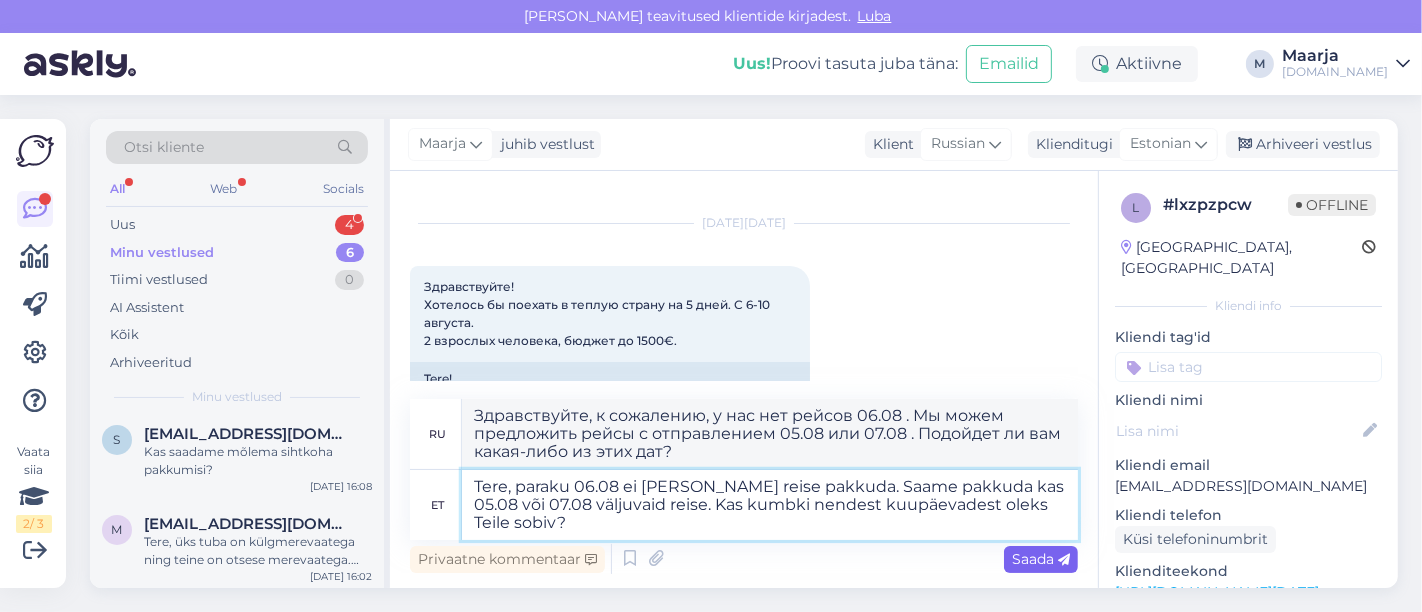 type on "Tere, paraku 06.08 ei [PERSON_NAME] reise pakkuda. Saame pakkuda kas 05.08 või 07.08 väljuvaid reise. Kas kumbki nendest kuupäevadest oleks Teile sobiv?" 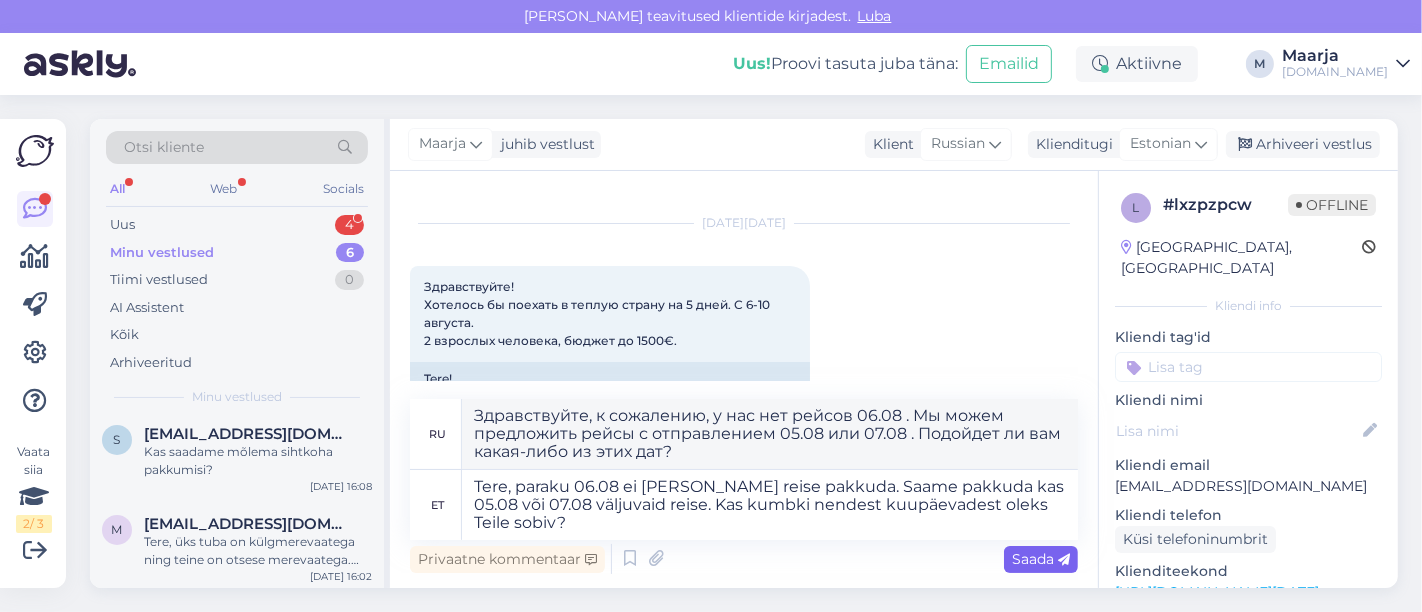 click on "Saada" at bounding box center (1041, 559) 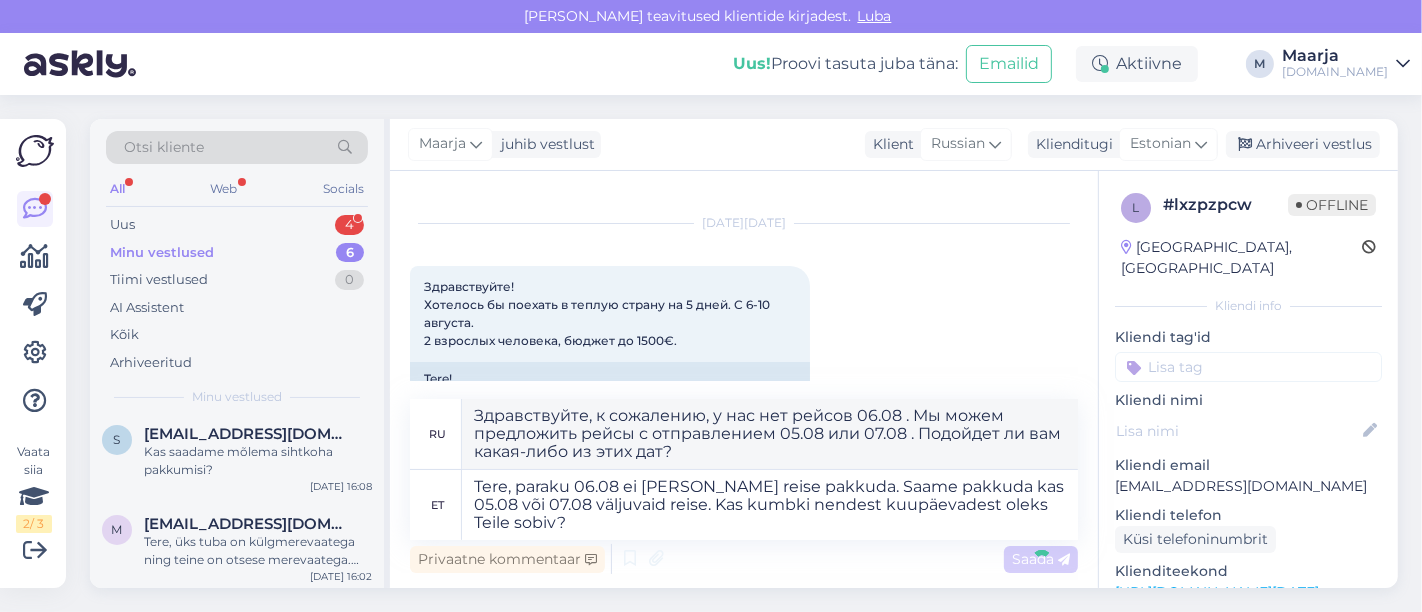 type 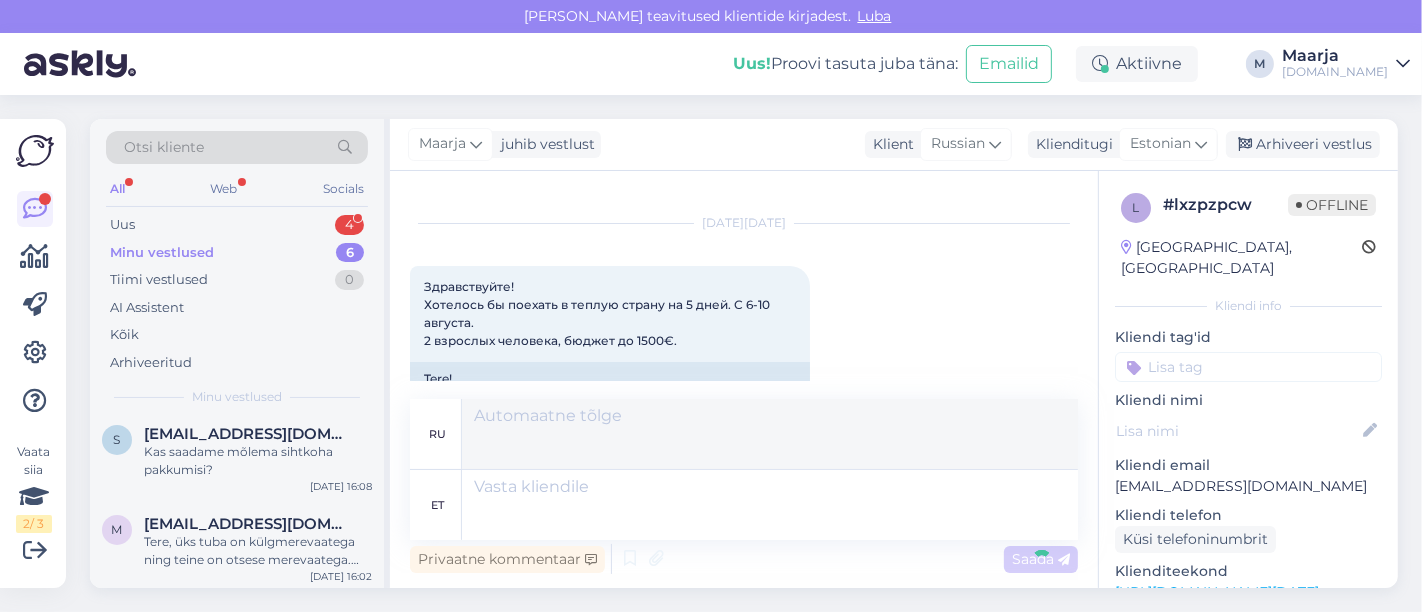 scroll, scrollTop: 222, scrollLeft: 0, axis: vertical 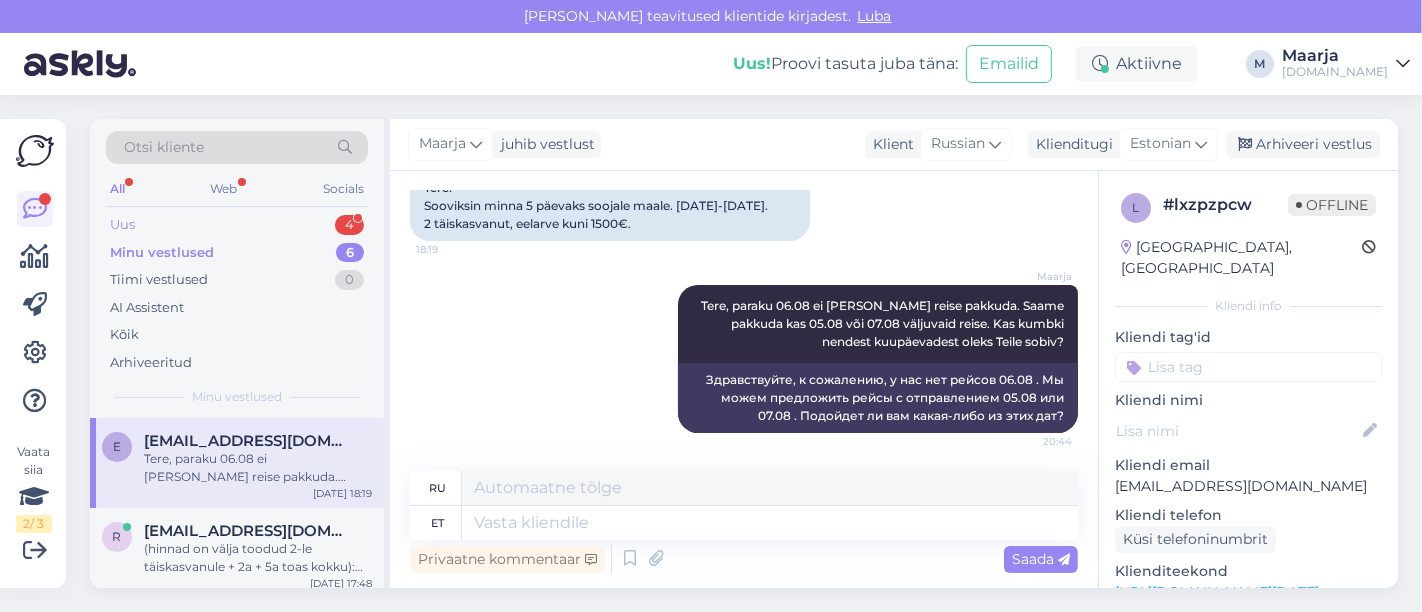click on "Uus 4" at bounding box center (237, 225) 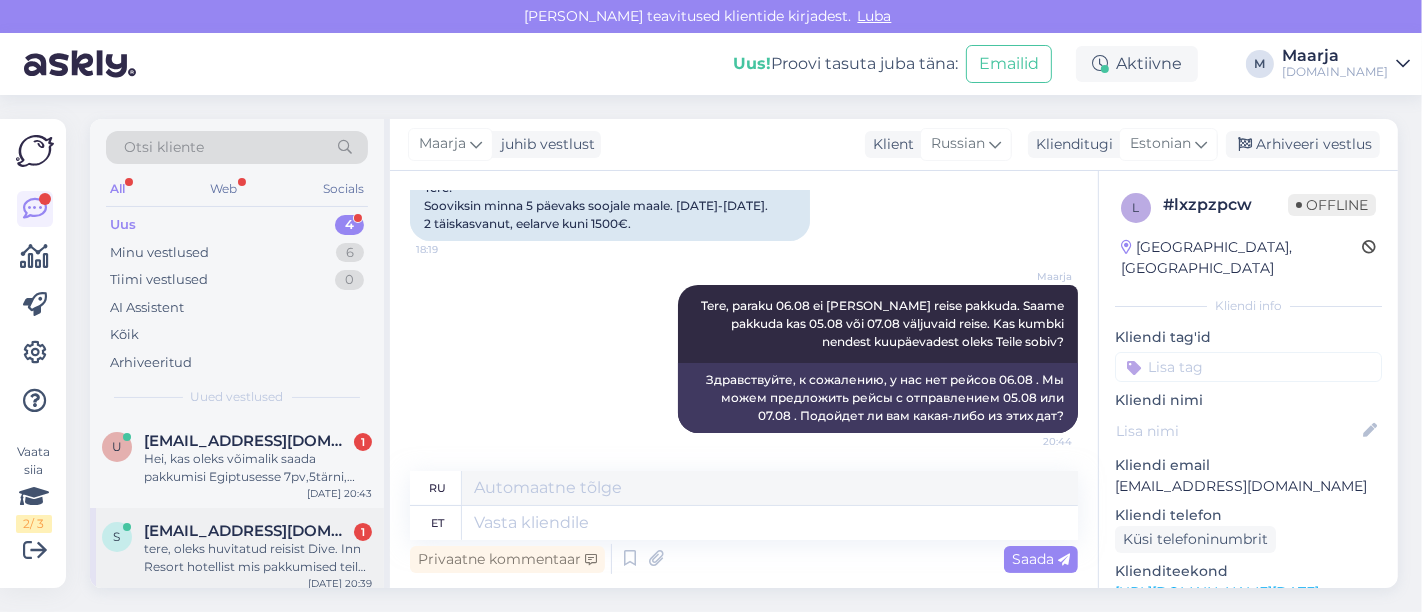 scroll, scrollTop: 188, scrollLeft: 0, axis: vertical 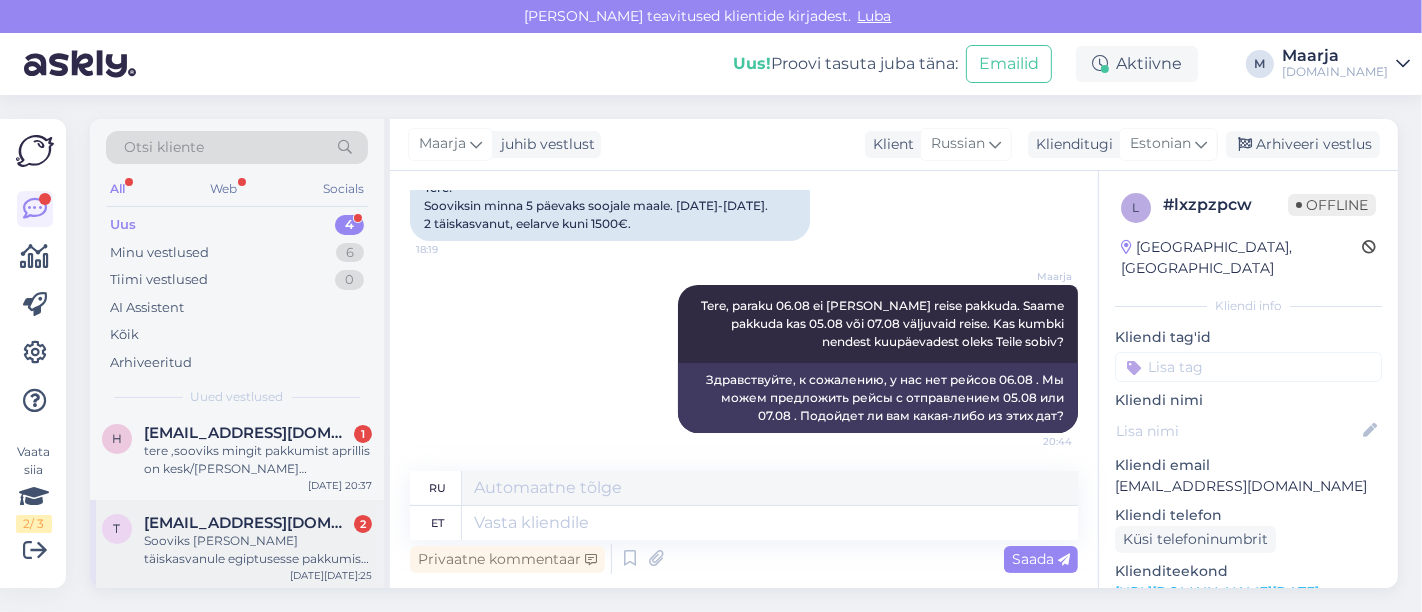 click on "Sooviks [PERSON_NAME] täiskasvanule egiptusesse pakkumist alates [DATE] . Hind võiks jääda kuni500€ inimese kohta . Lennujaamast mitte väga kaugel. Järelmaksu võimalusega" at bounding box center (258, 550) 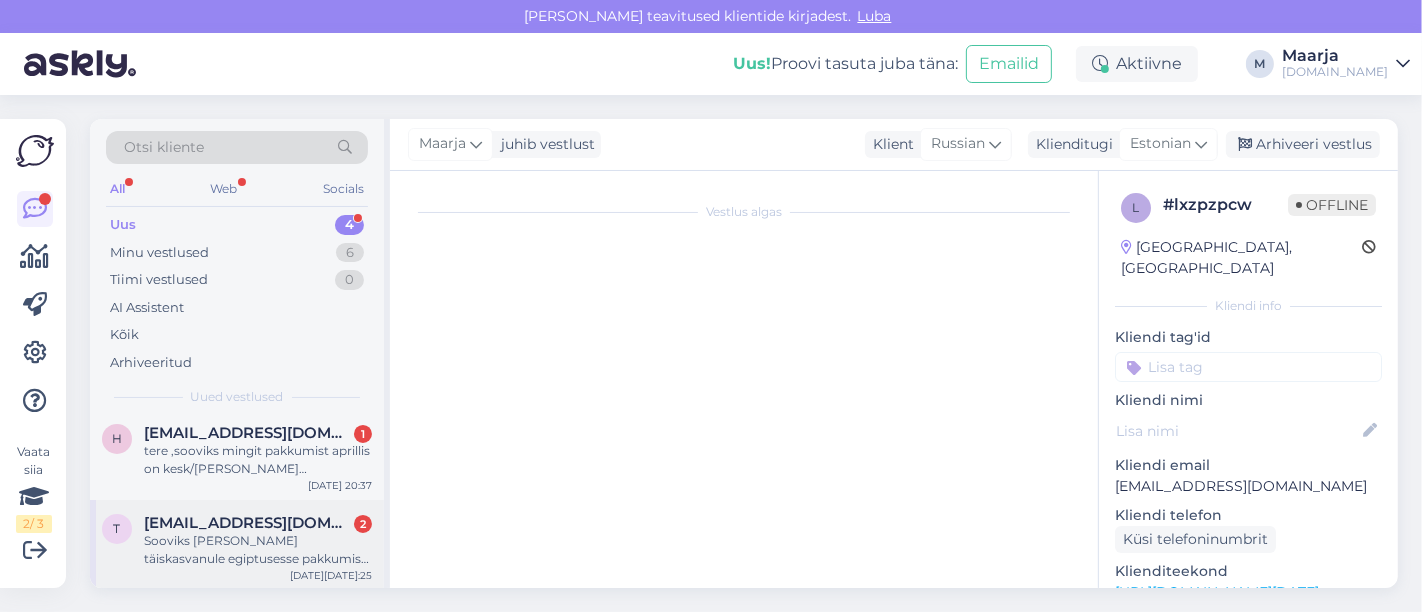 scroll, scrollTop: 88, scrollLeft: 0, axis: vertical 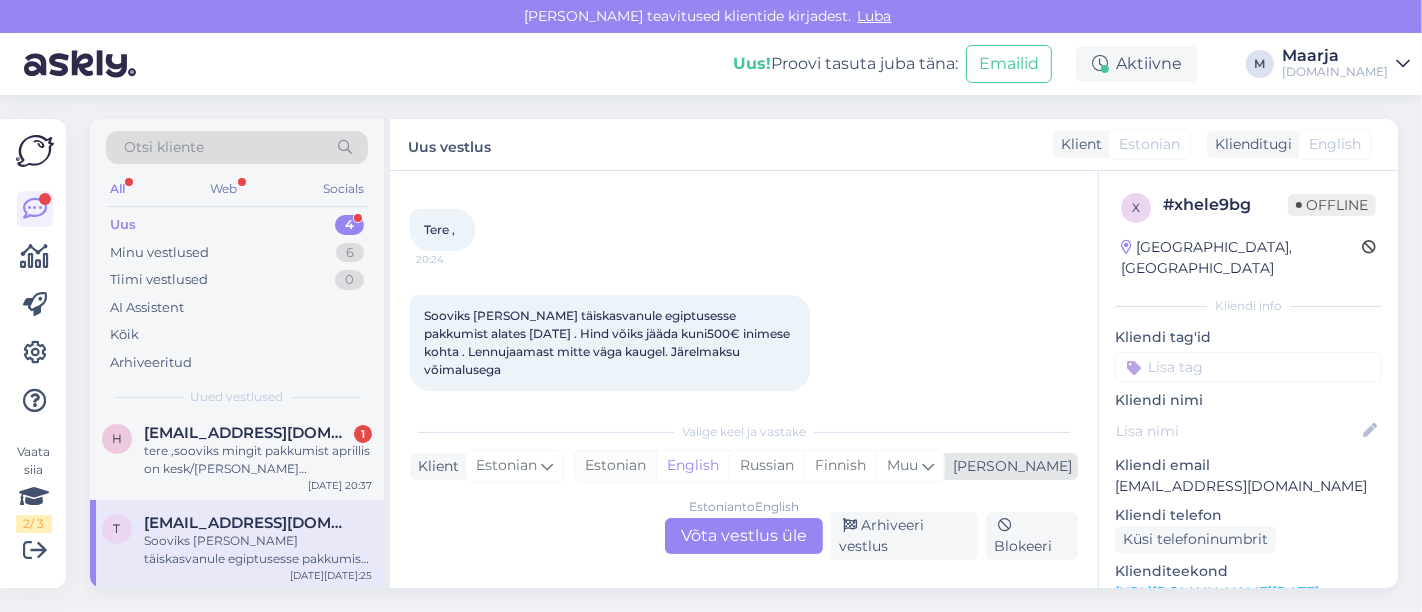 click on "Estonian" at bounding box center (615, 466) 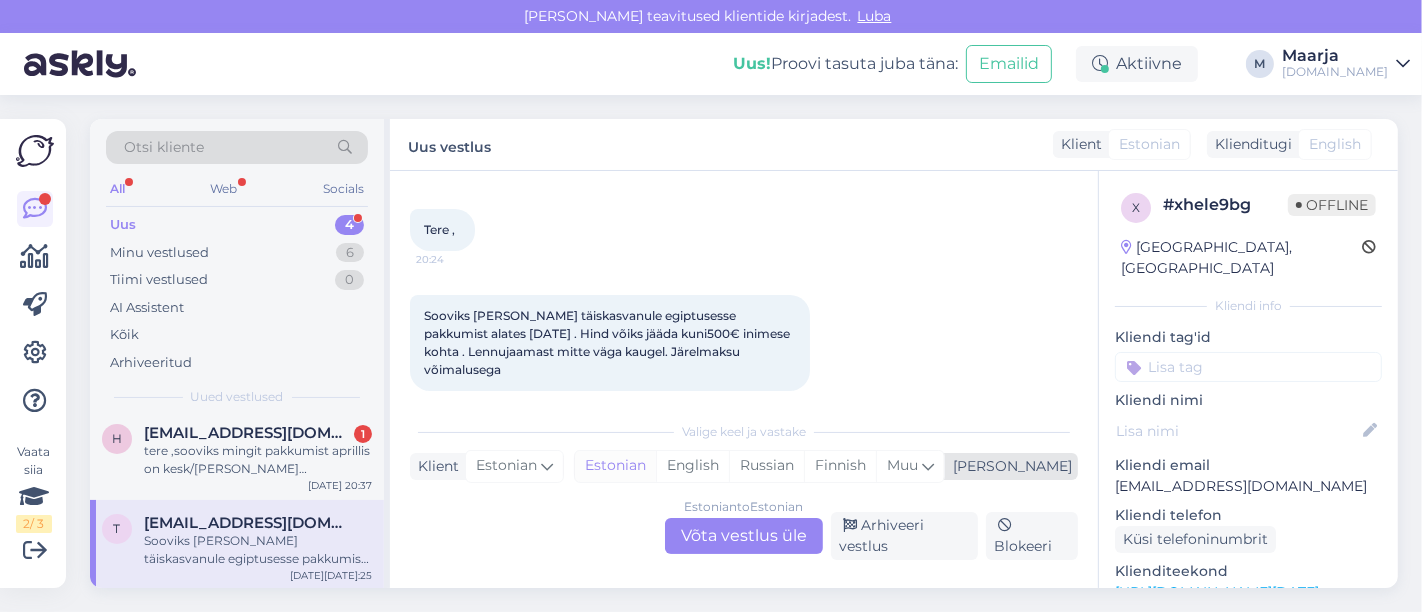 click on "Estonian" at bounding box center [615, 466] 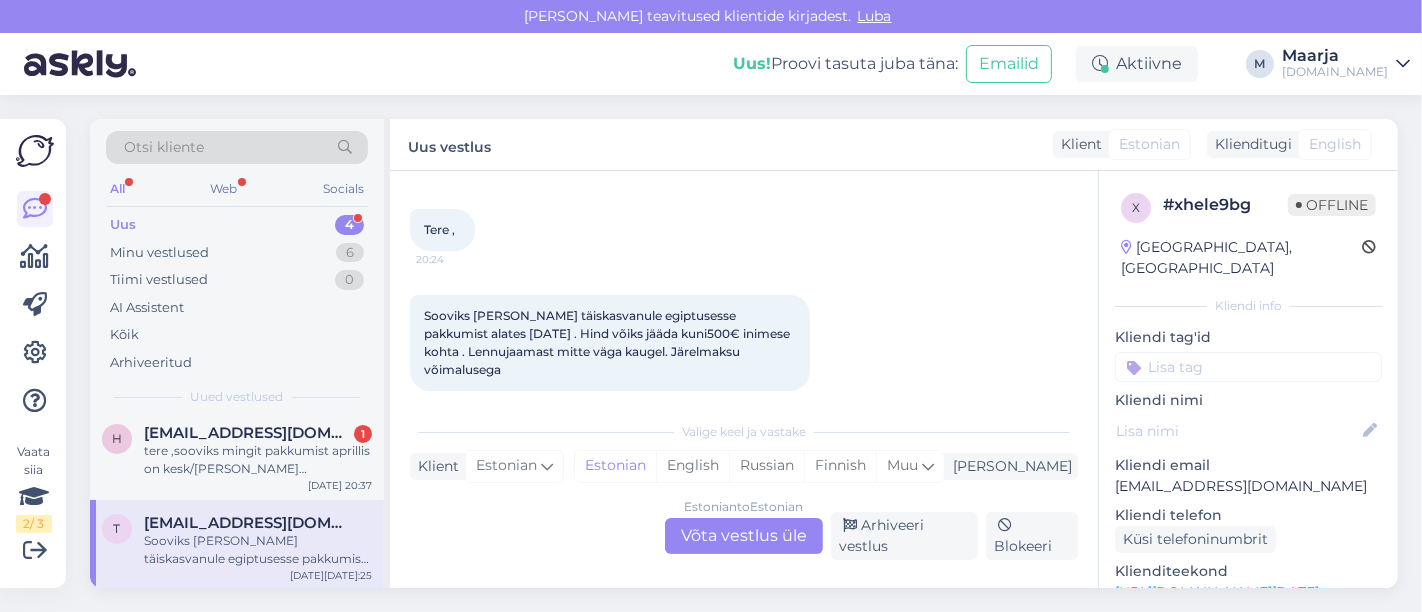 click on "Estonian  to  Estonian Võta vestlus üle" at bounding box center (744, 536) 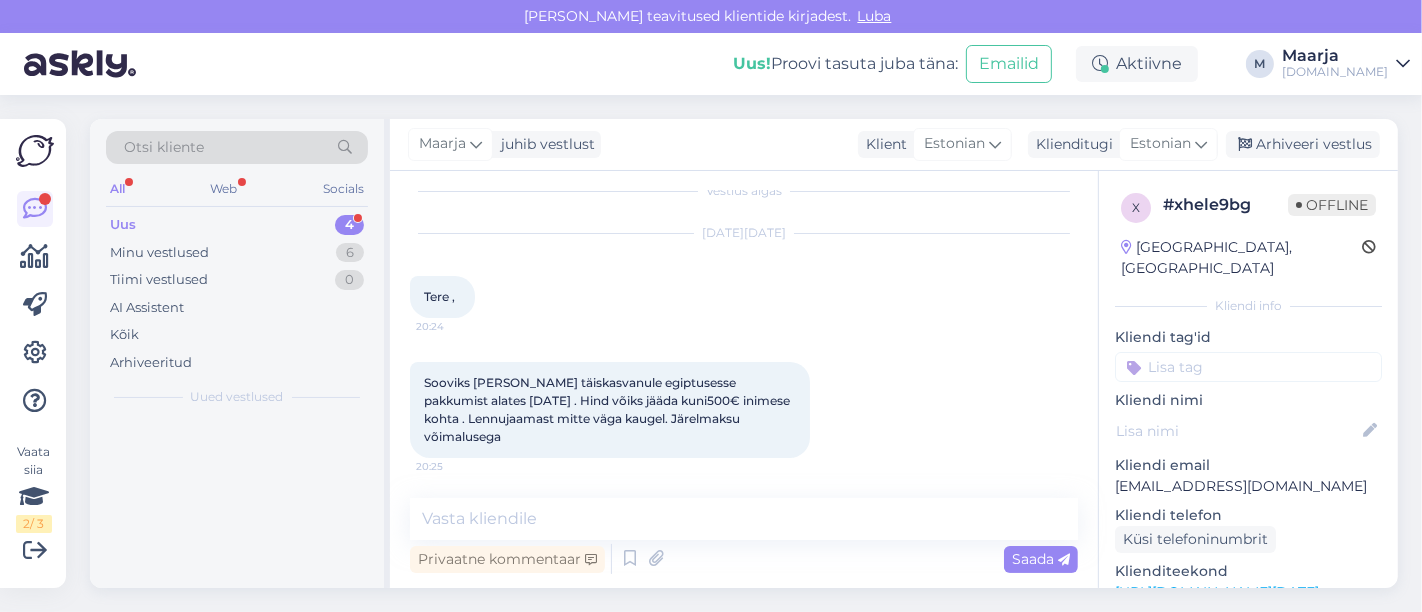 scroll, scrollTop: 2, scrollLeft: 0, axis: vertical 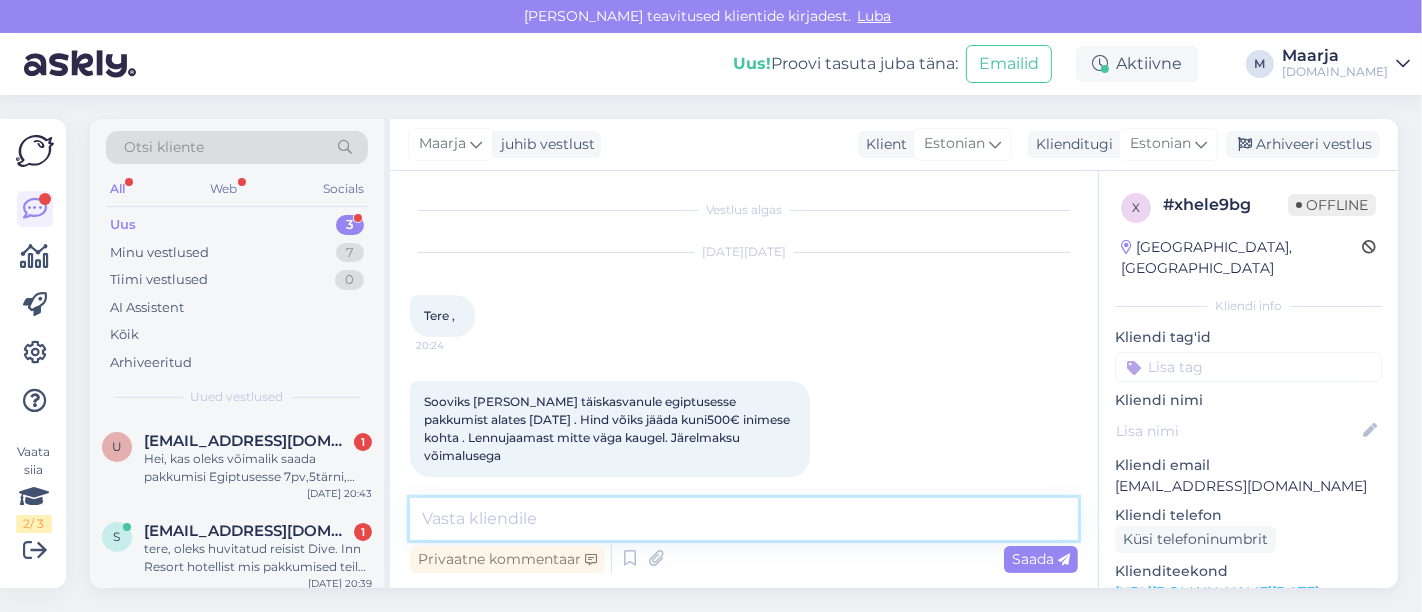 click at bounding box center [744, 519] 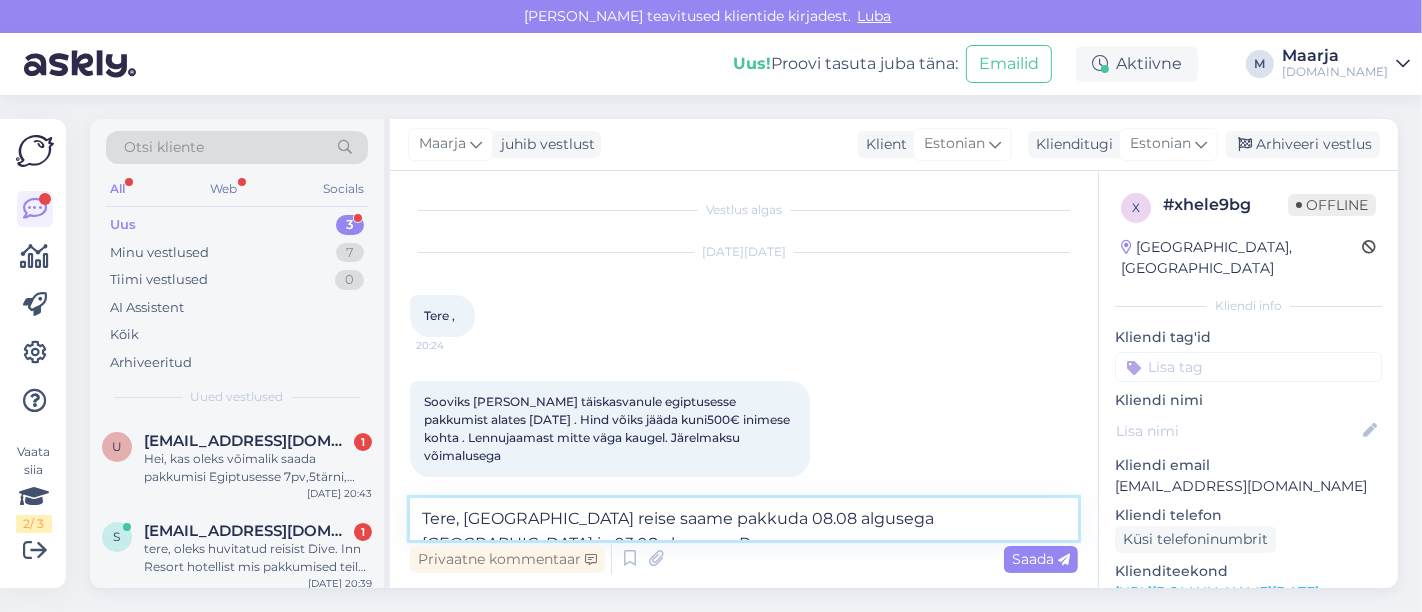 scroll, scrollTop: 25, scrollLeft: 0, axis: vertical 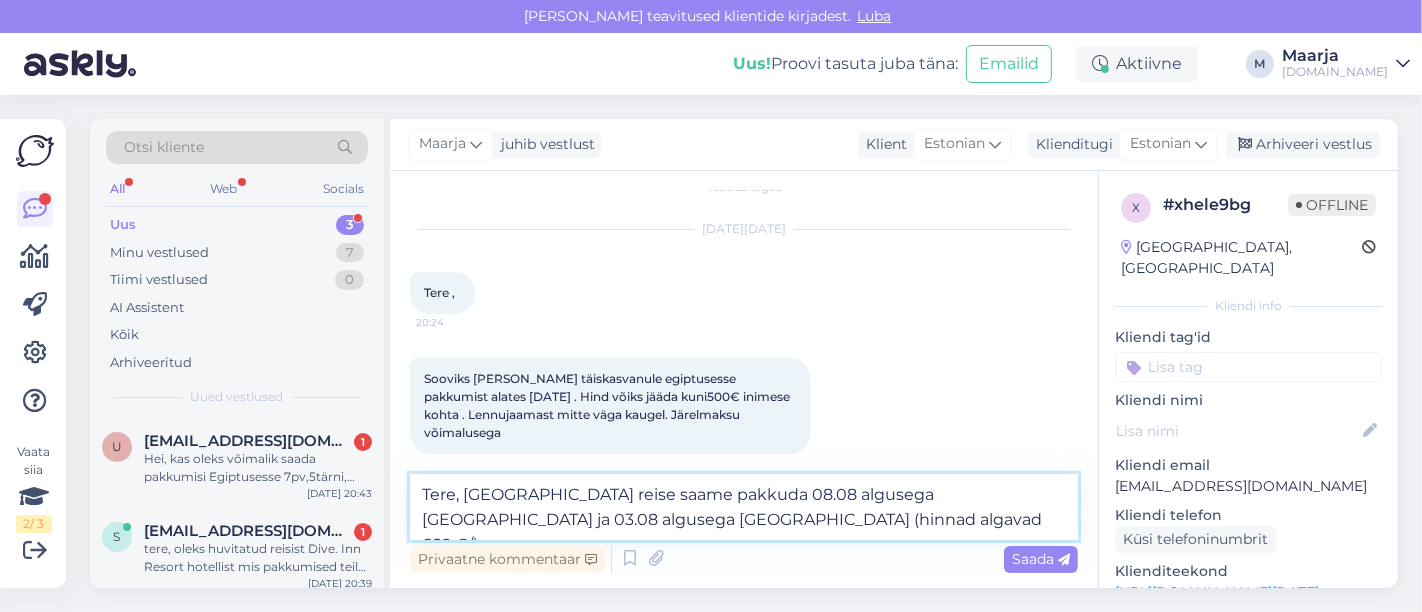 click on "Tere, [GEOGRAPHIC_DATA] reise saame pakkuda 08.08 algusega [GEOGRAPHIC_DATA] ja 03.08 algusega [GEOGRAPHIC_DATA] (hinnad algavad 682 €/in" at bounding box center (744, 507) 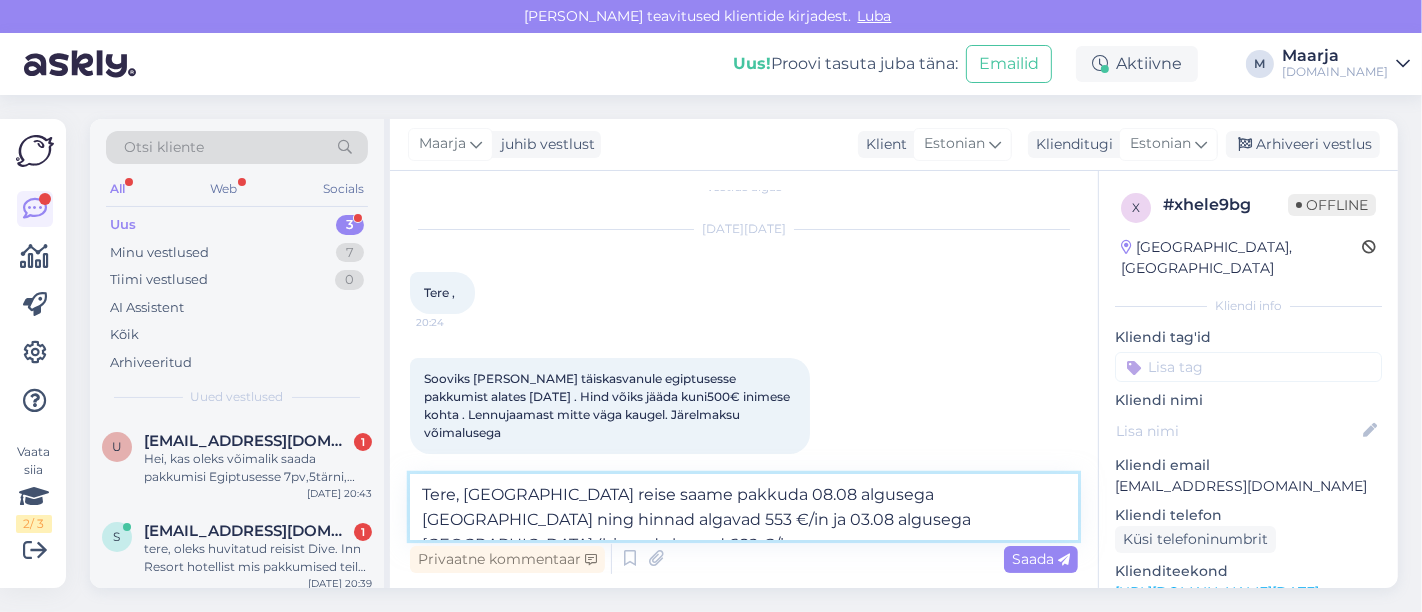 drag, startPoint x: 576, startPoint y: 518, endPoint x: 555, endPoint y: 518, distance: 21 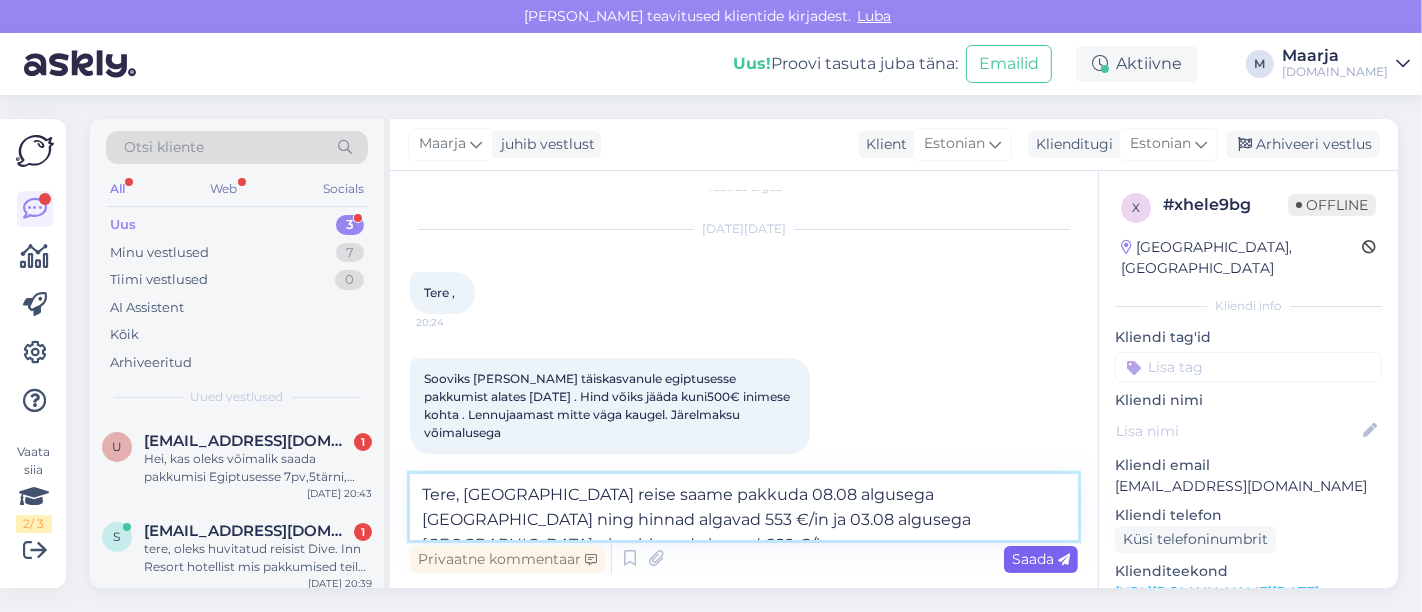type on "Tere, [GEOGRAPHIC_DATA] reise saame pakkuda 08.08 algusega [GEOGRAPHIC_DATA] ning hinnad algavad 553 €/in ja 03.08 algusega [GEOGRAPHIC_DATA] ning hinnad algavad 682 €/in" 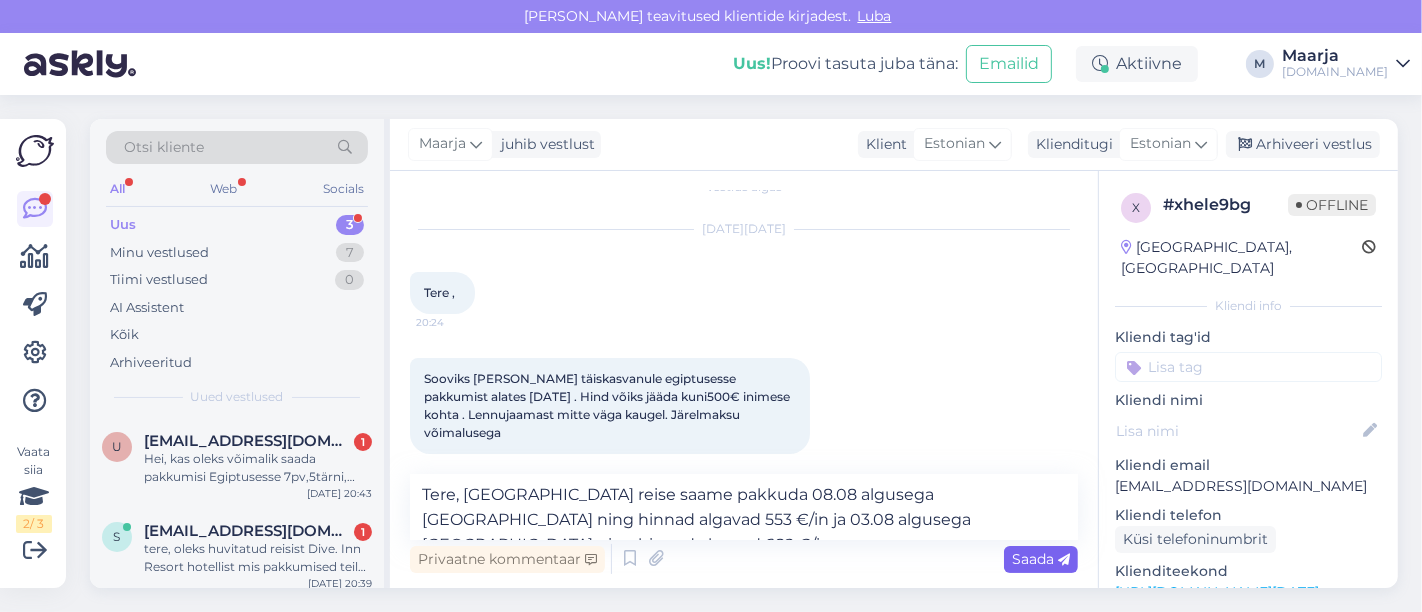 click on "Saada" at bounding box center (1041, 559) 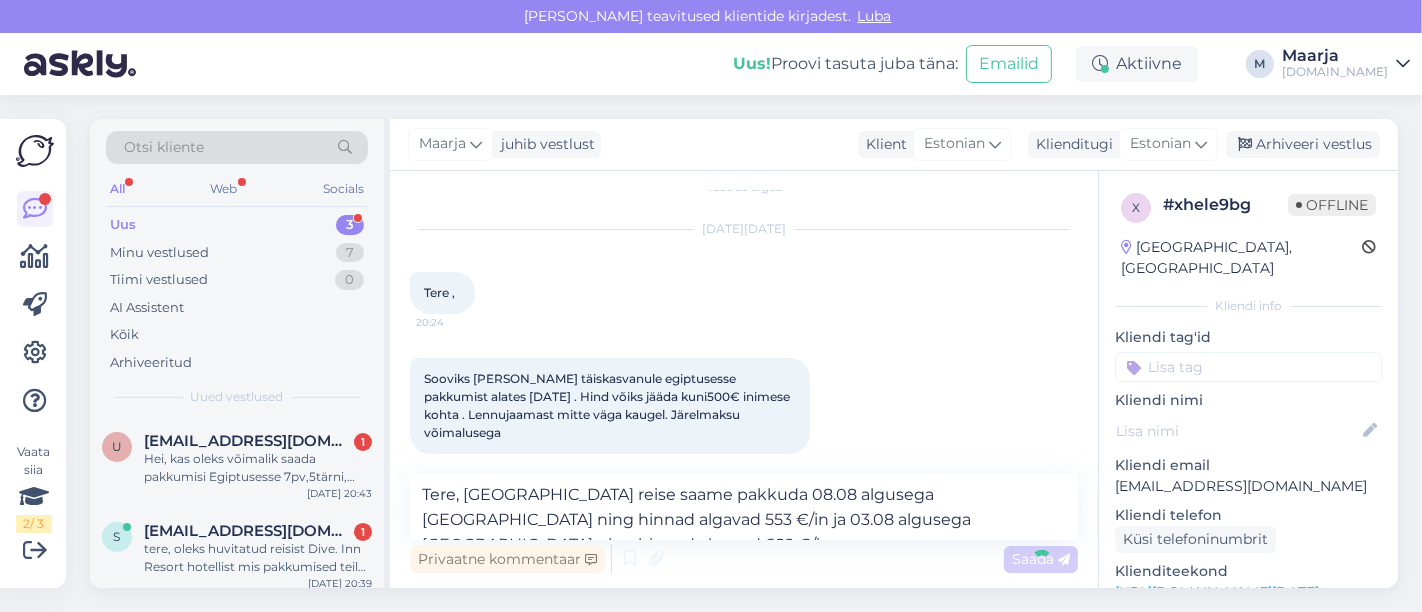 type 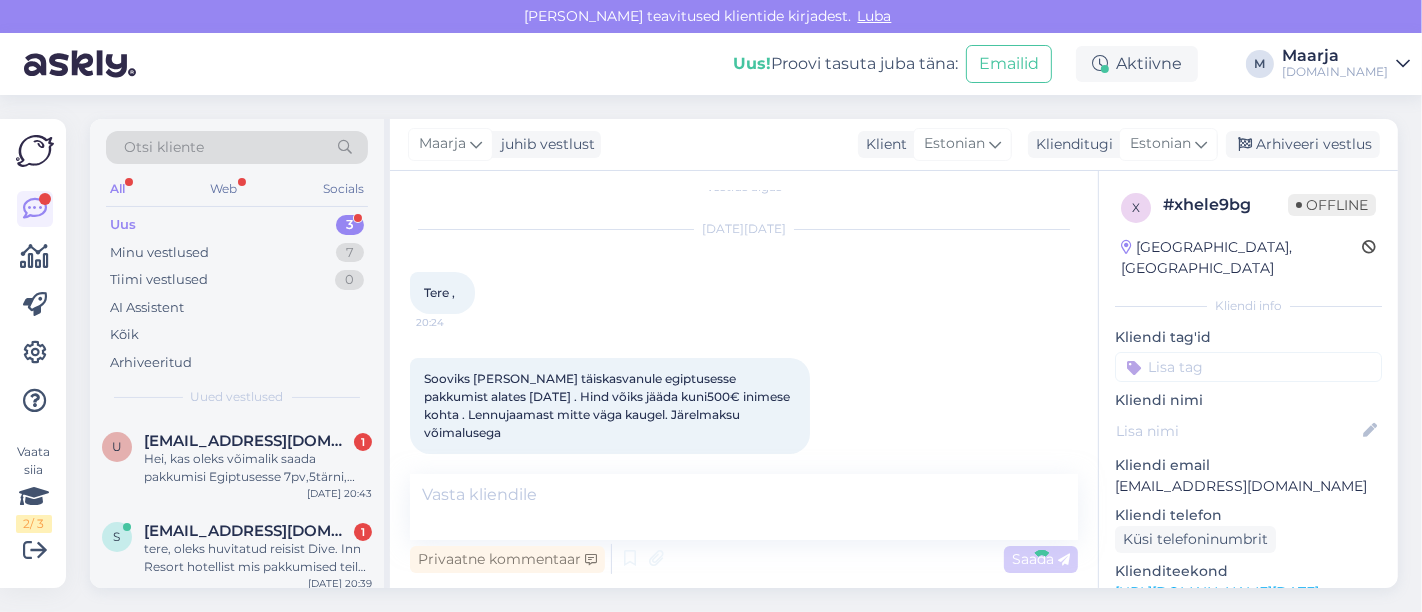 scroll, scrollTop: 124, scrollLeft: 0, axis: vertical 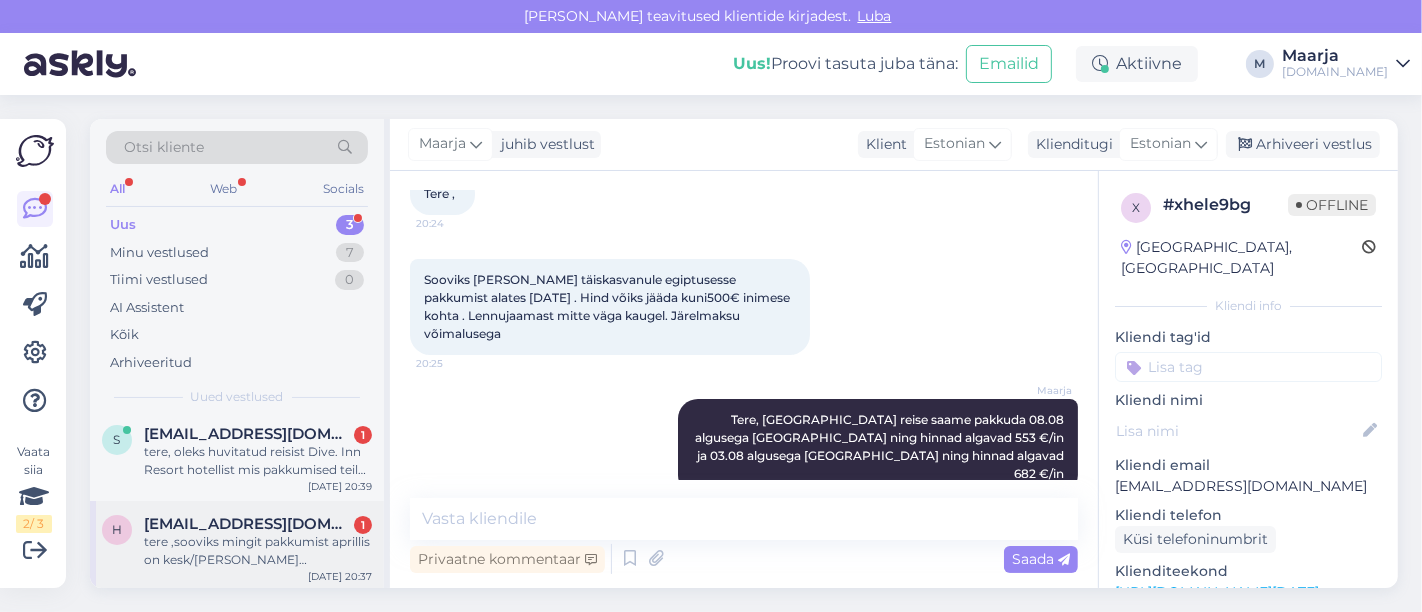 click on "tere ,sooviks mingit pakkumist aprillis on kesk/[PERSON_NAME] [PERSON_NAME] [PERSON_NAME] mere mesi oleks [PERSON_NAME] ,oleks lastele tegevusi ja klientide poold heaks kiidetud" at bounding box center (258, 551) 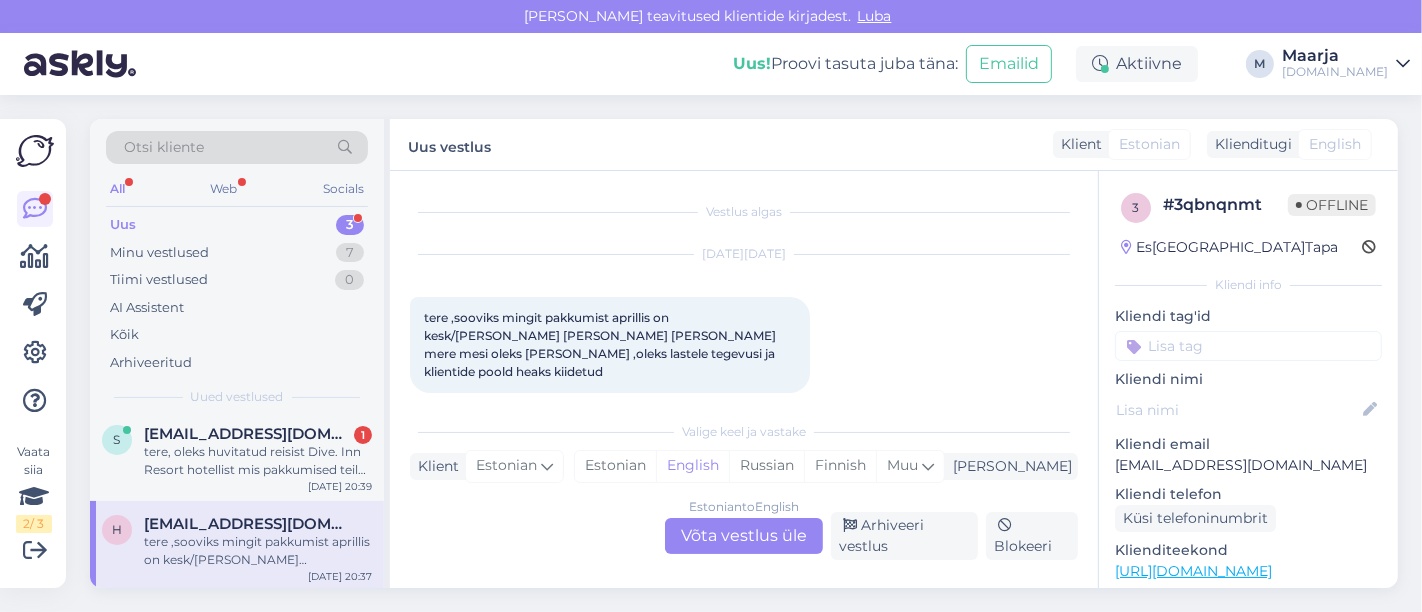 scroll, scrollTop: 2, scrollLeft: 0, axis: vertical 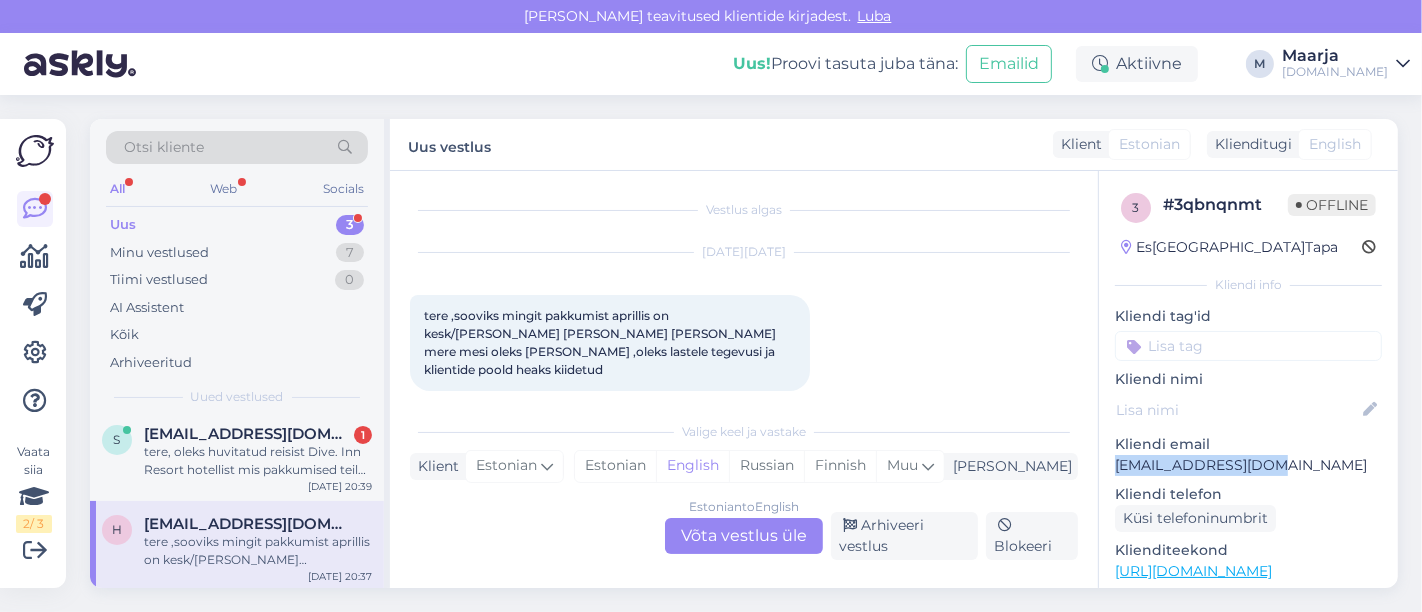 drag, startPoint x: 1275, startPoint y: 466, endPoint x: 1118, endPoint y: 461, distance: 157.0796 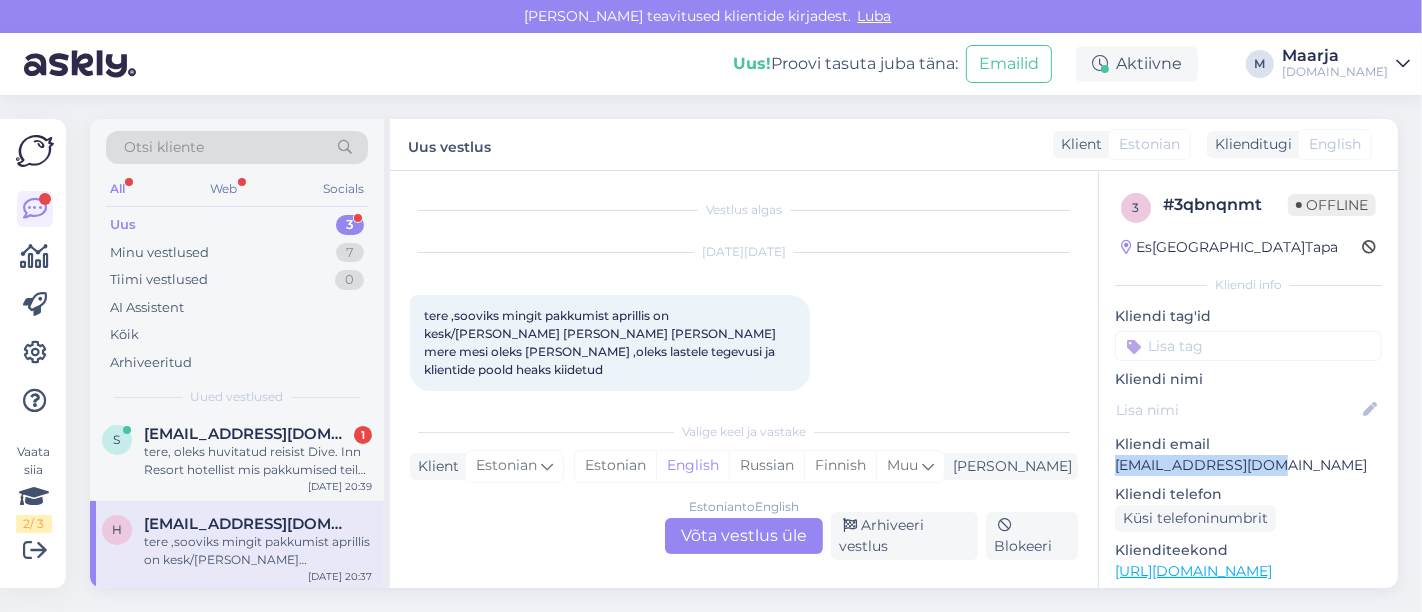 click on "[URL][DOMAIN_NAME]" at bounding box center [1193, 571] 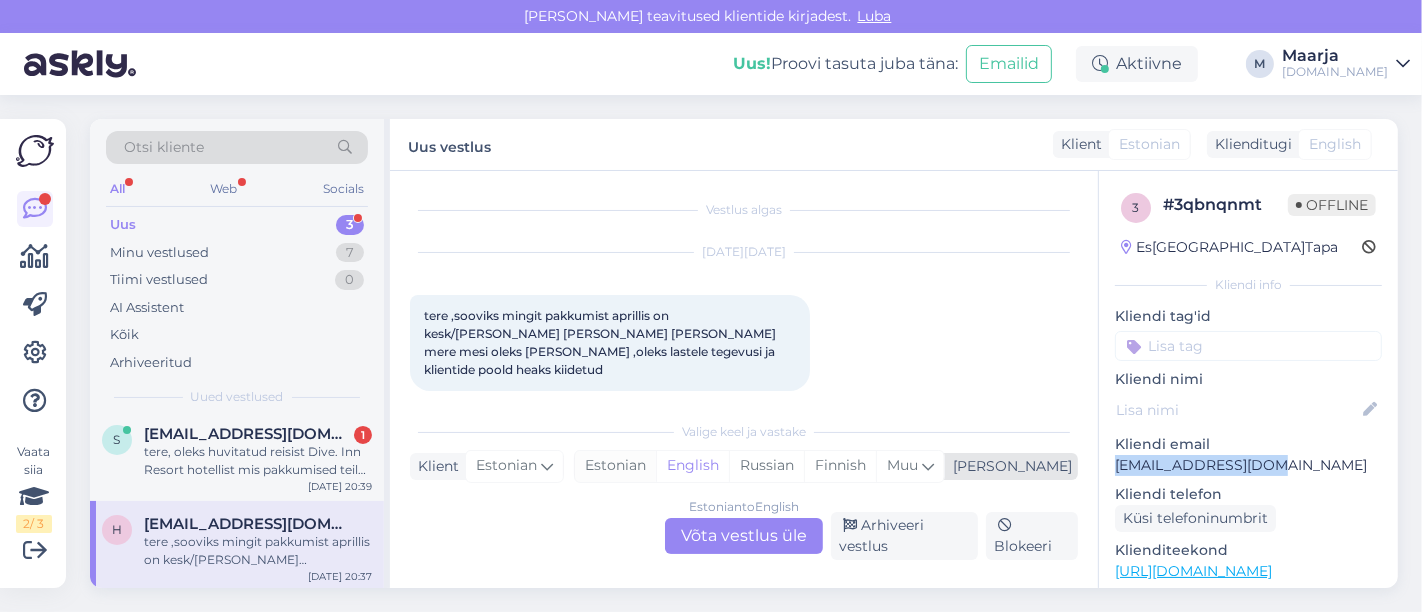 click on "Estonian" at bounding box center (615, 466) 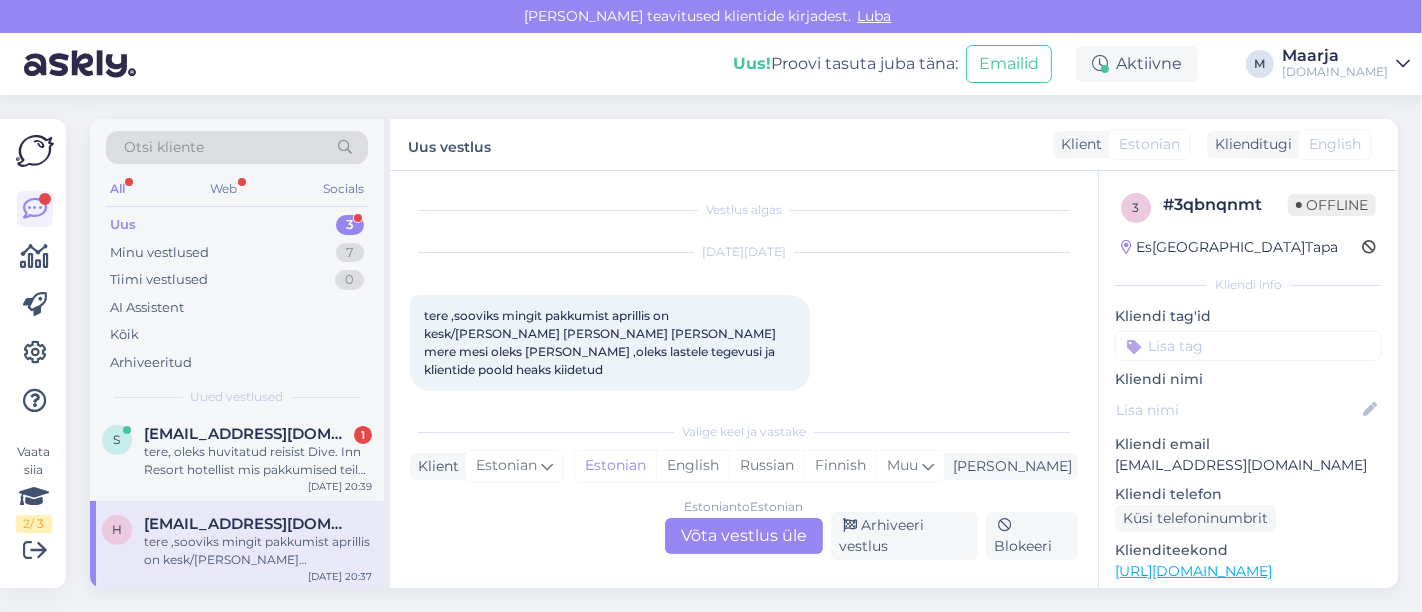 click on "Estonian  to  Estonian Võta vestlus üle" at bounding box center (744, 536) 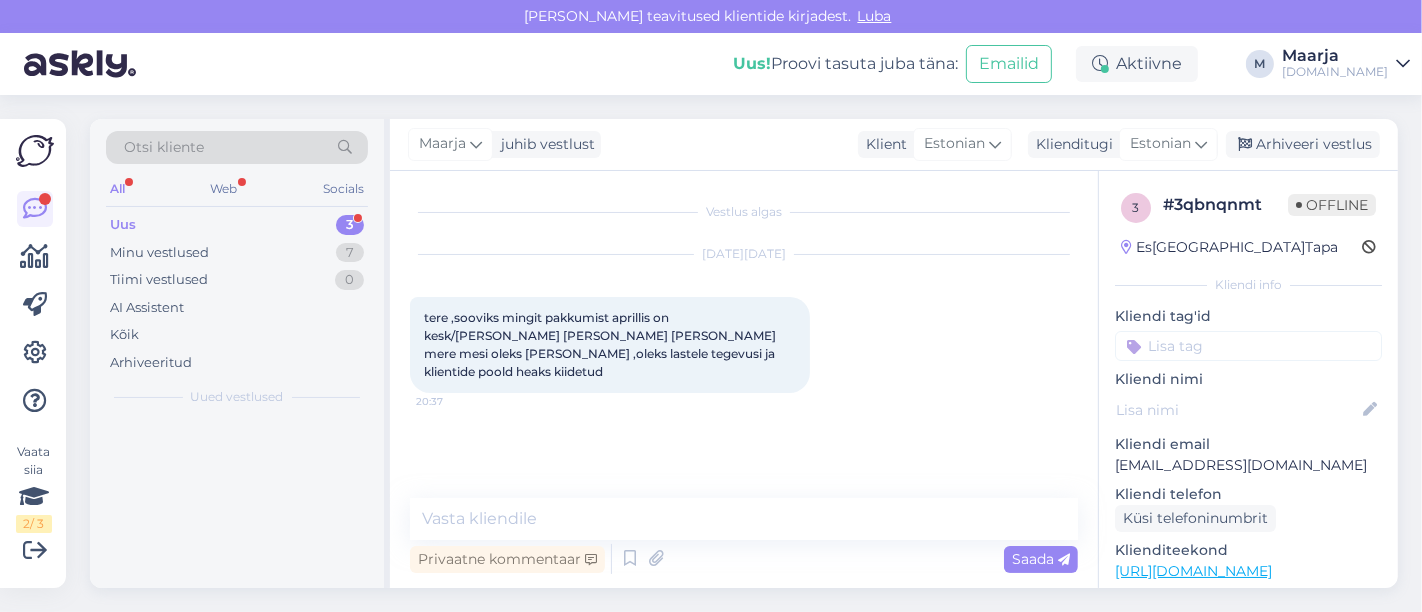 scroll, scrollTop: 0, scrollLeft: 0, axis: both 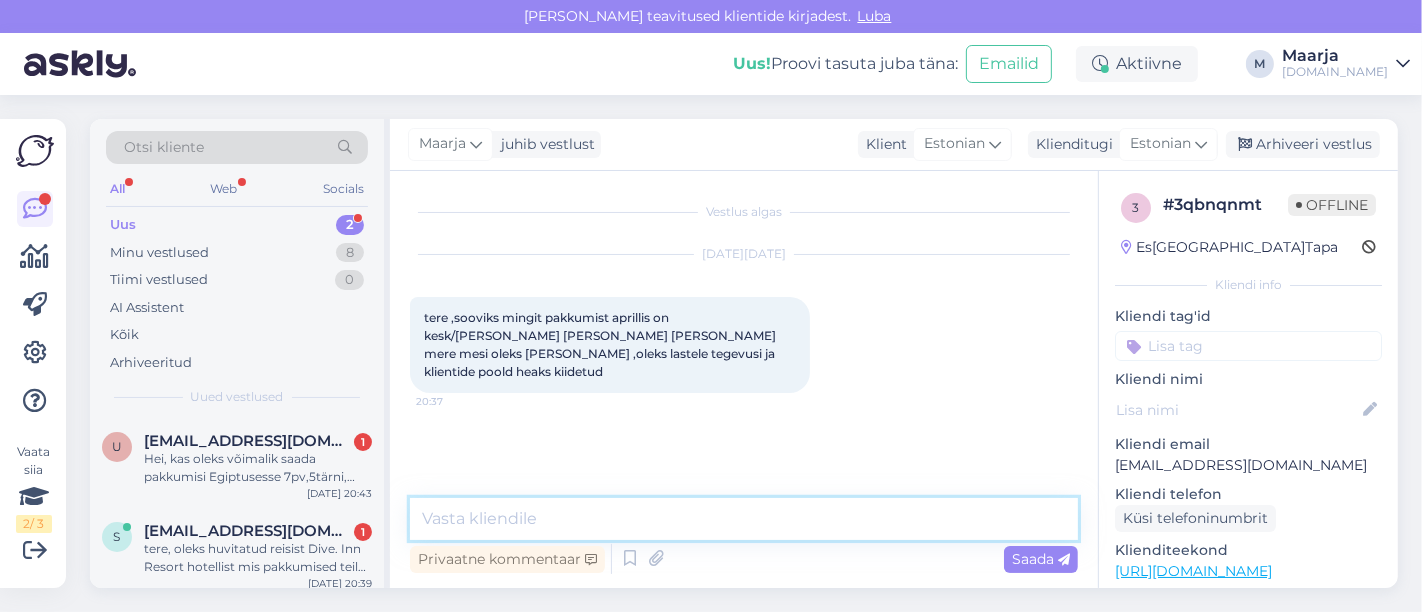 click at bounding box center (744, 519) 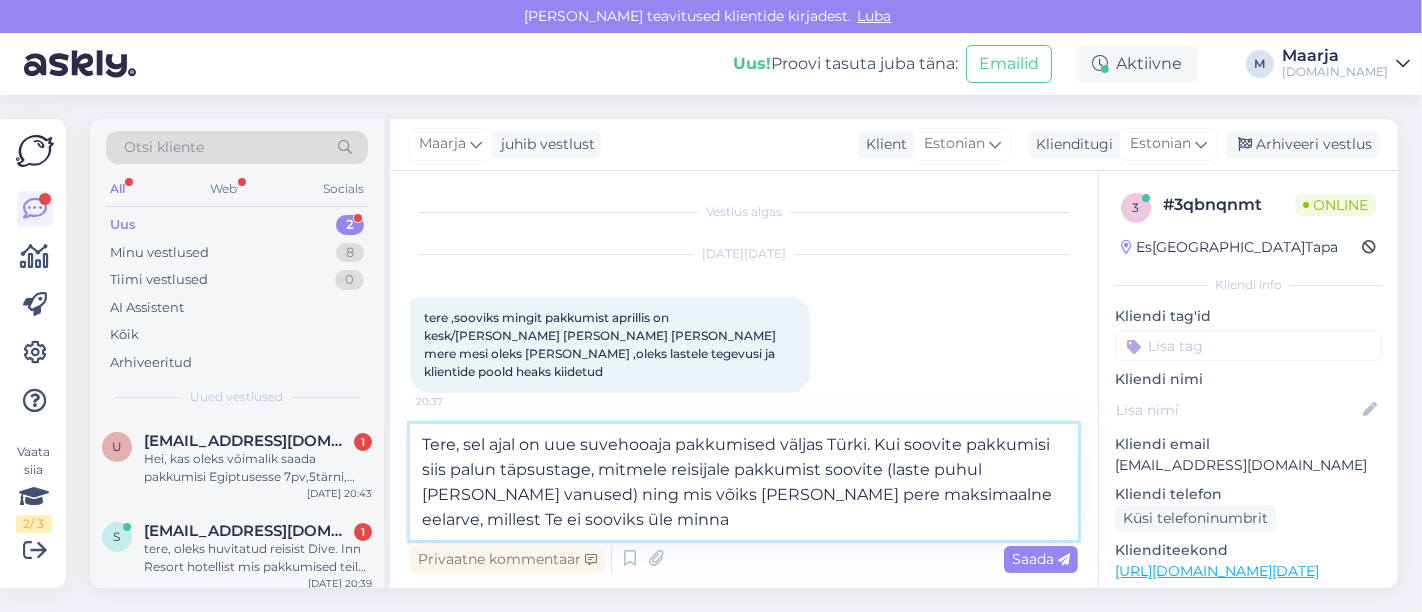 type on "Tere, sel ajal on uue suvehooaja pakkumised väljas Türki. Kui soovite pakkumisi siis palun täpsustage, mitmele reisijale pakkumist soovite (laste puhul [PERSON_NAME] vanused) ning mis võiks [PERSON_NAME] pere maksimaalne eelarve, millest Te ei sooviks üle minna?" 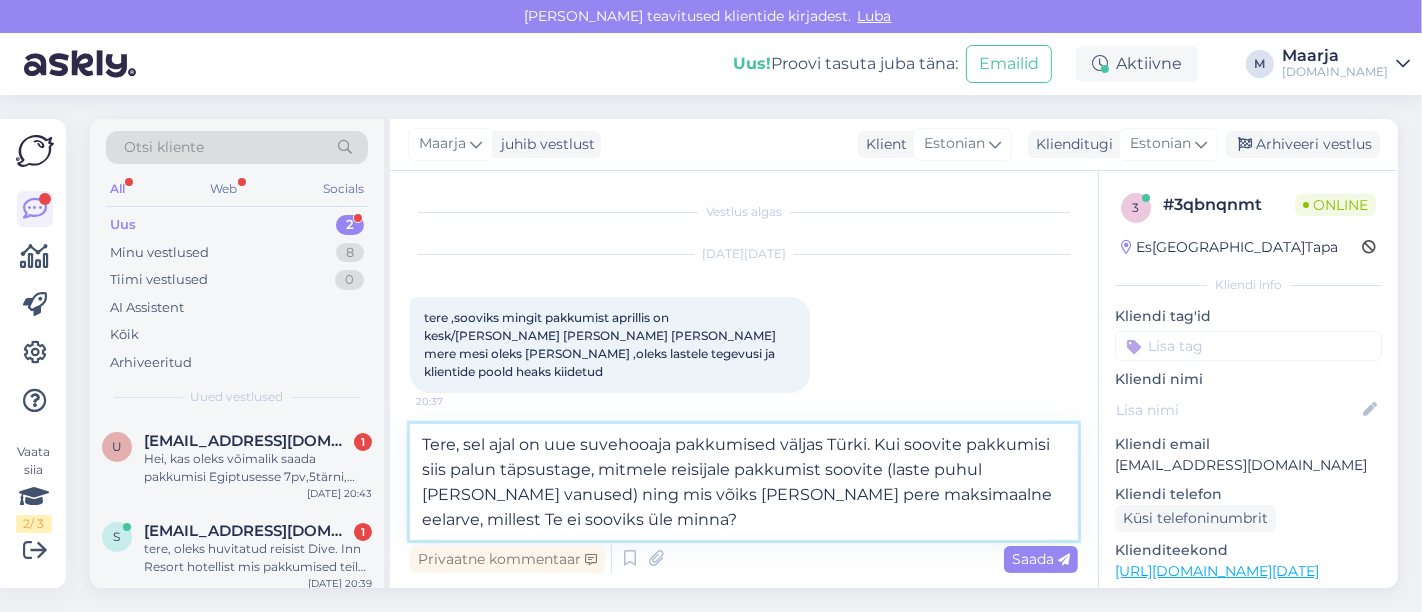type 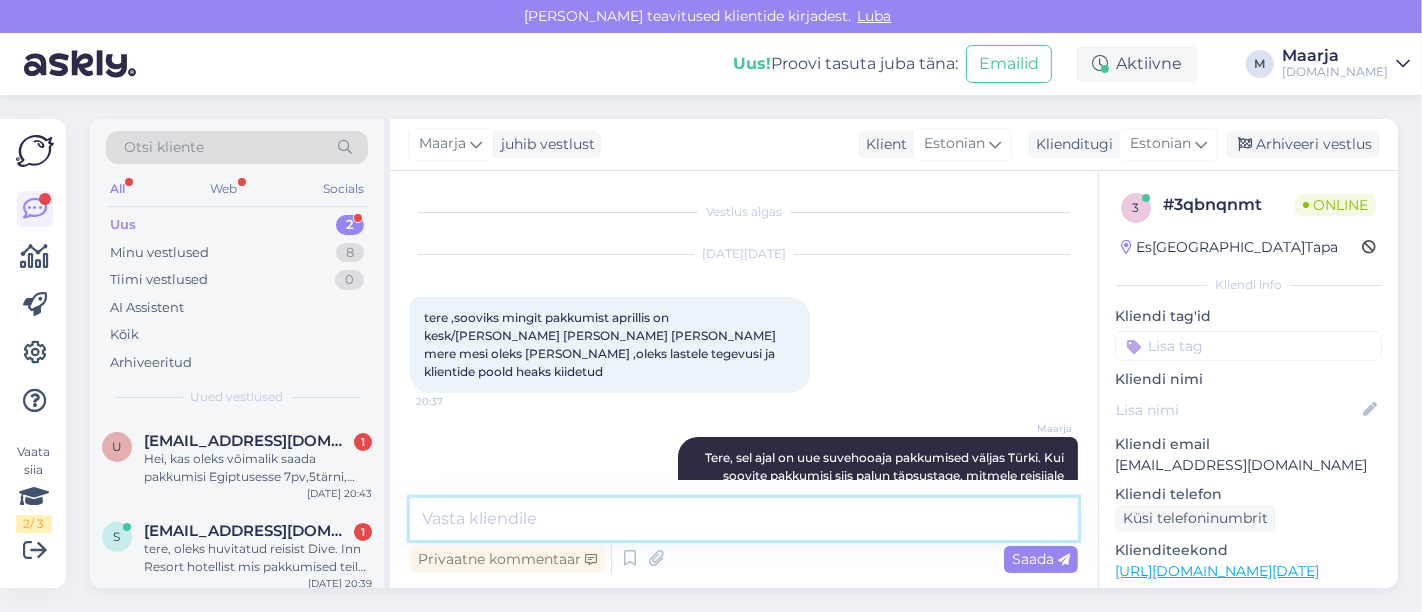 scroll, scrollTop: 74, scrollLeft: 0, axis: vertical 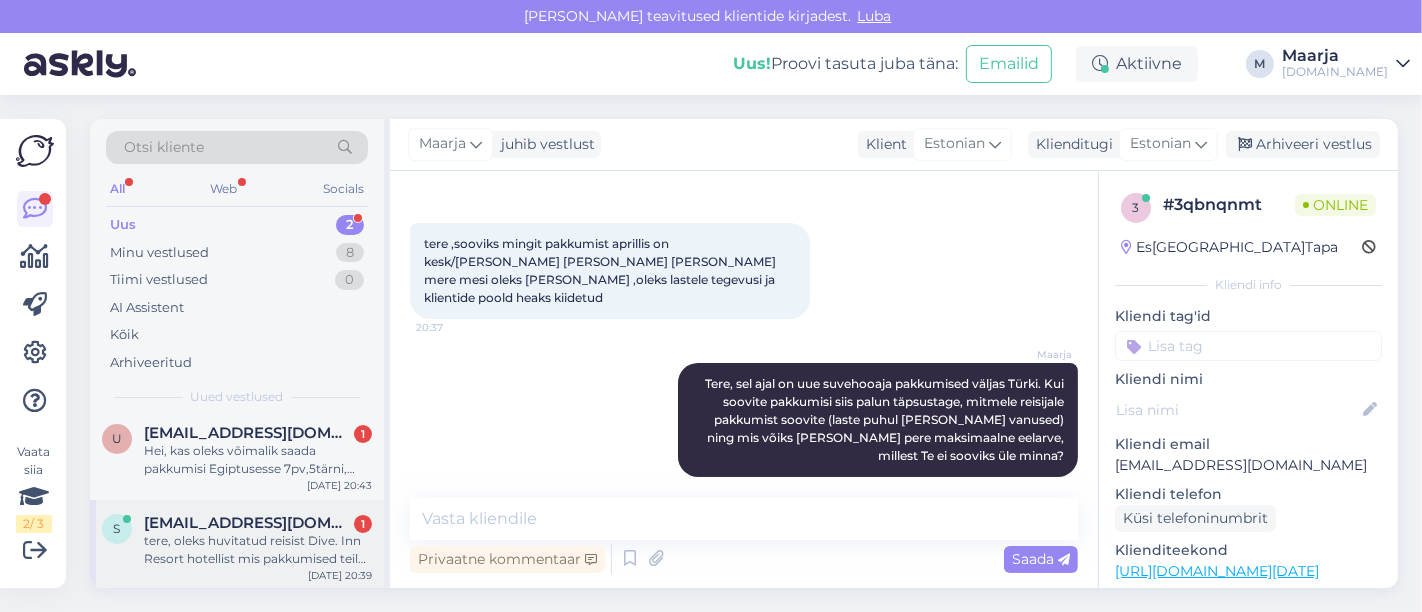 click on "tere, oleks huvitatud reisist Dive. Inn Resort hotellist mis pakkumised teil oleks 21.10-28.10. 5 täiskasvanud kokku. kuidas tuleks hind kui oleks 3 tuba ja kuidas tuleks hind kui oleks üks kolmene tuba ja üks kahene tuba." at bounding box center [258, 550] 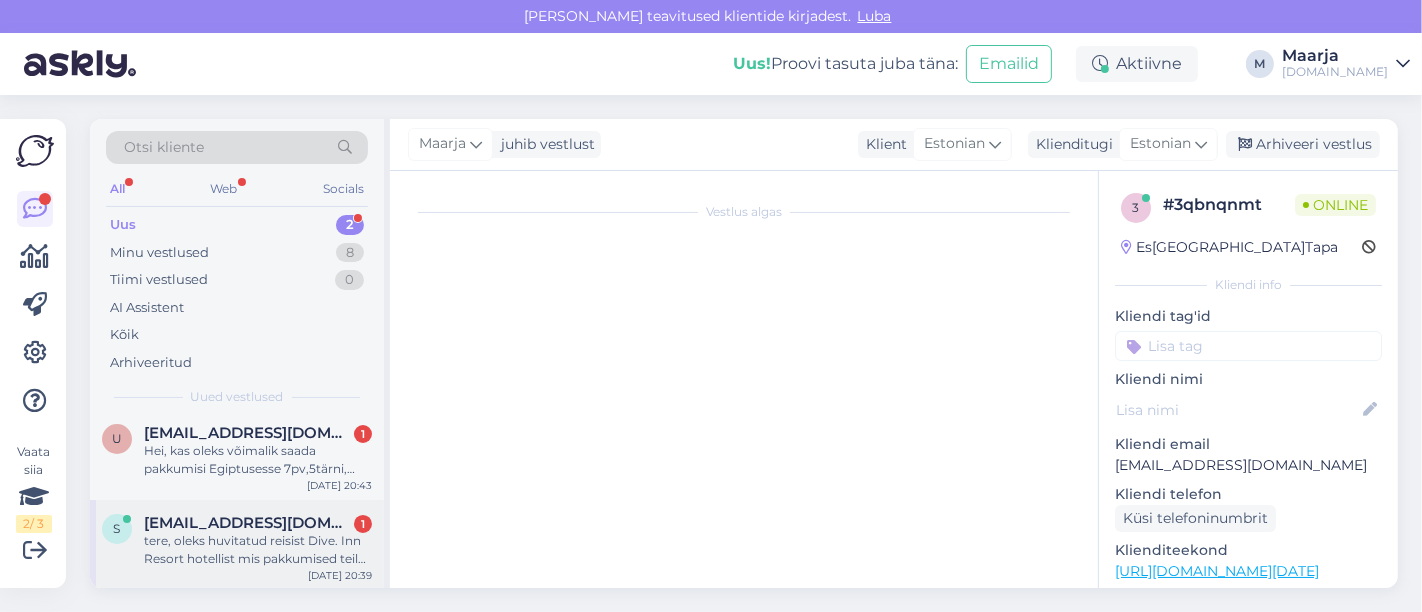 scroll, scrollTop: 20, scrollLeft: 0, axis: vertical 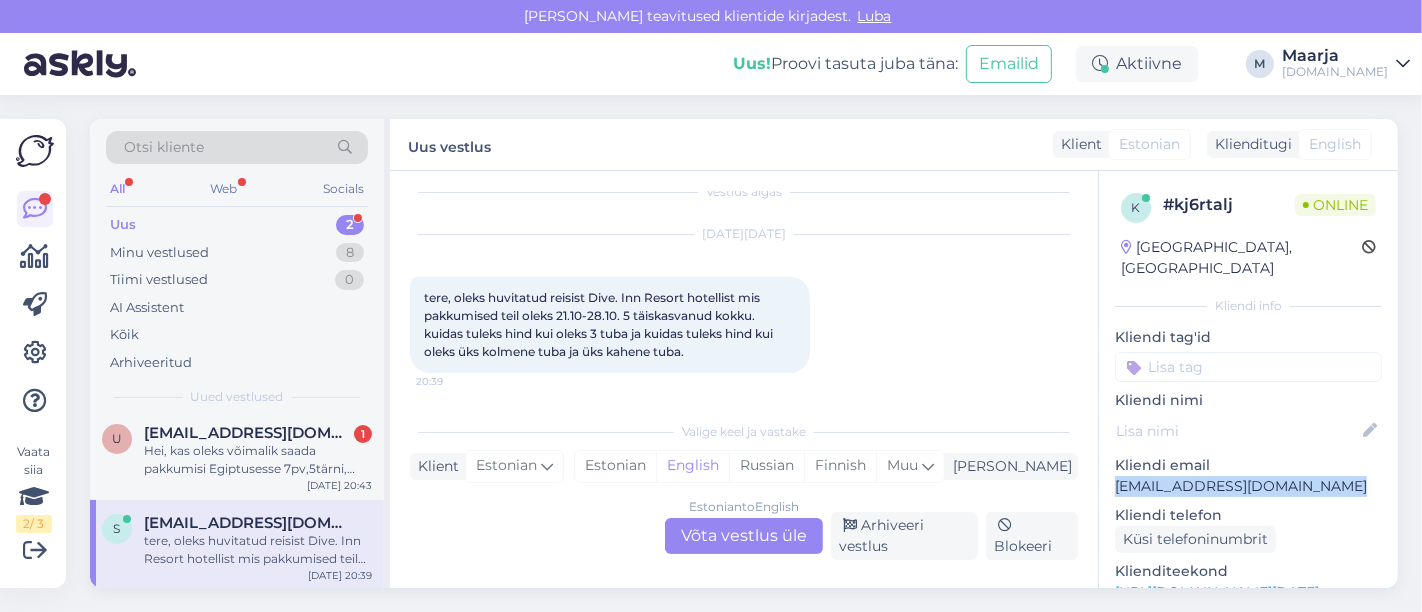 drag, startPoint x: 1352, startPoint y: 464, endPoint x: 1116, endPoint y: 462, distance: 236.00847 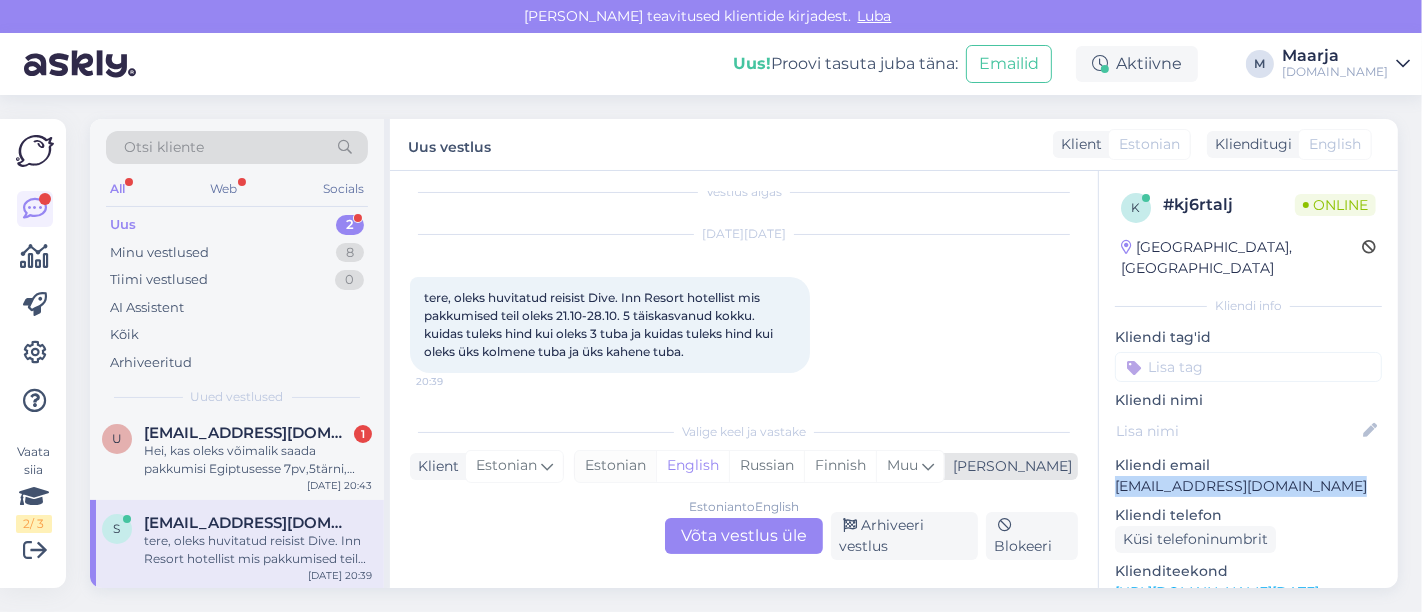 click on "Estonian" at bounding box center [615, 466] 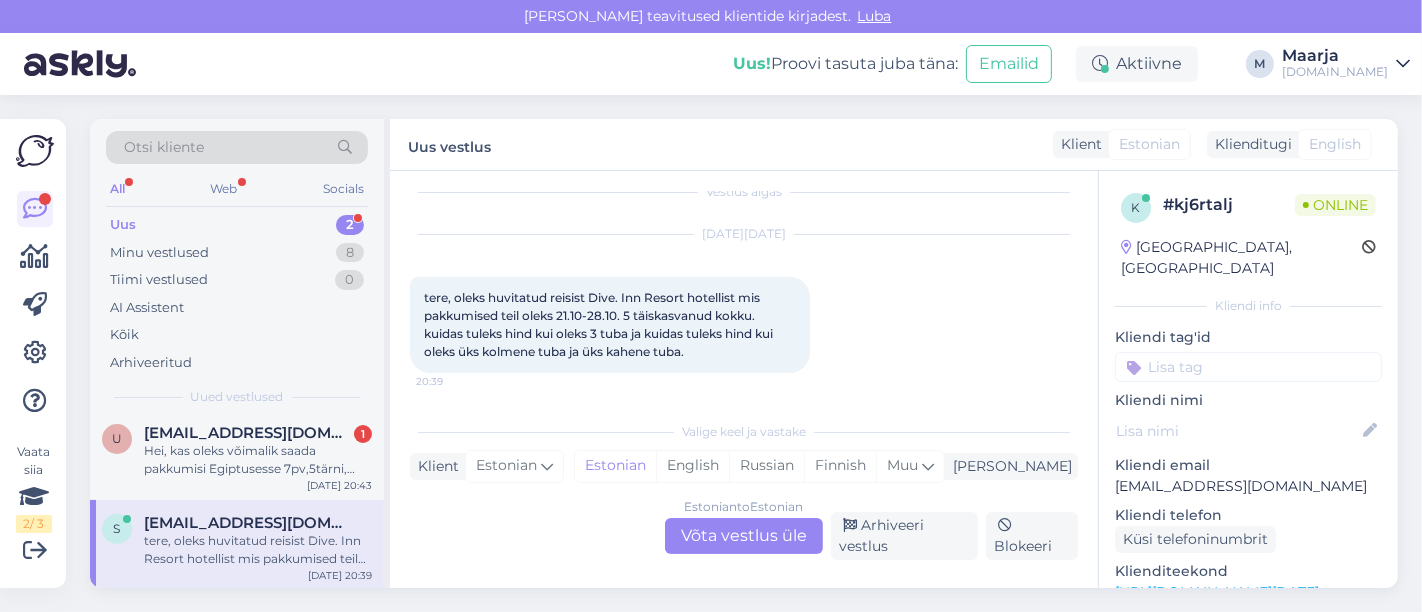 click on "Estonian  to  Estonian Võta vestlus üle" at bounding box center [744, 536] 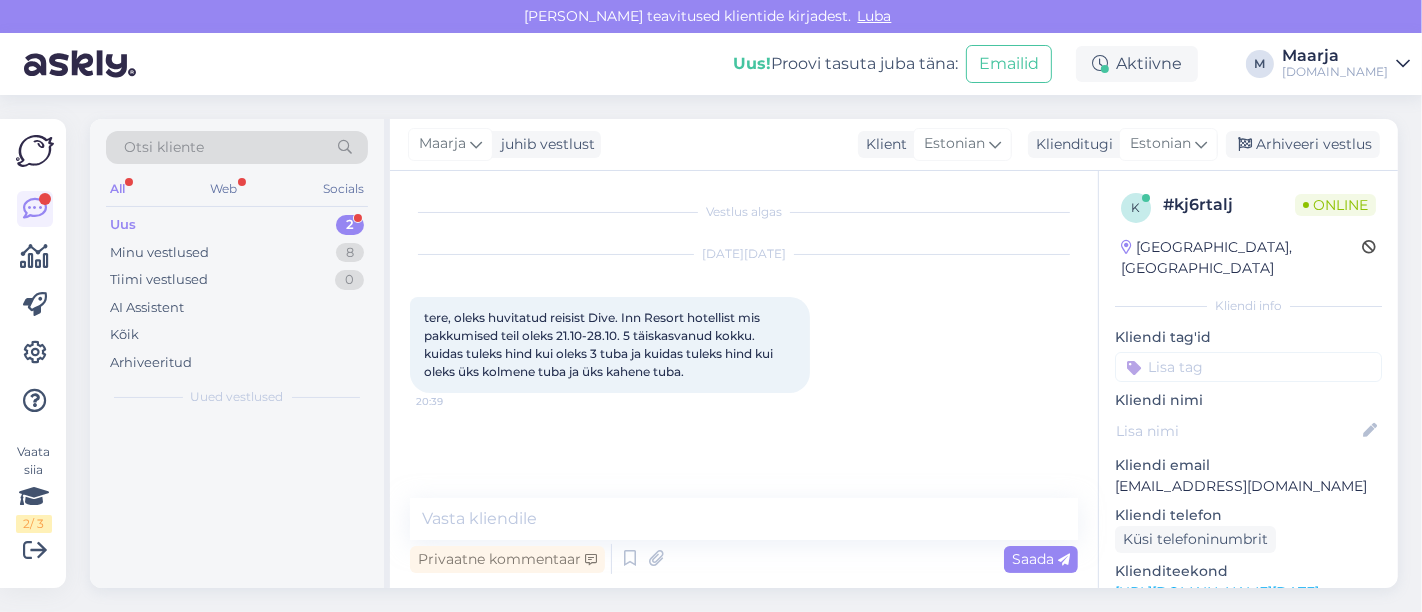 scroll, scrollTop: 0, scrollLeft: 0, axis: both 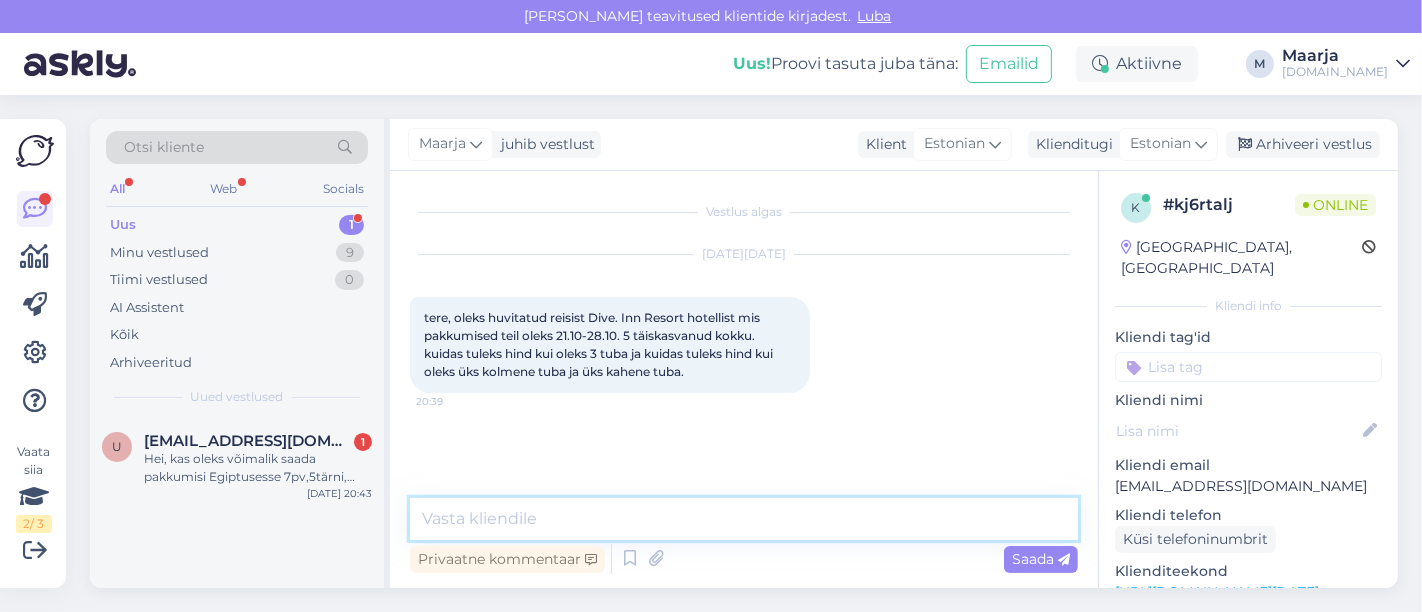click at bounding box center (744, 519) 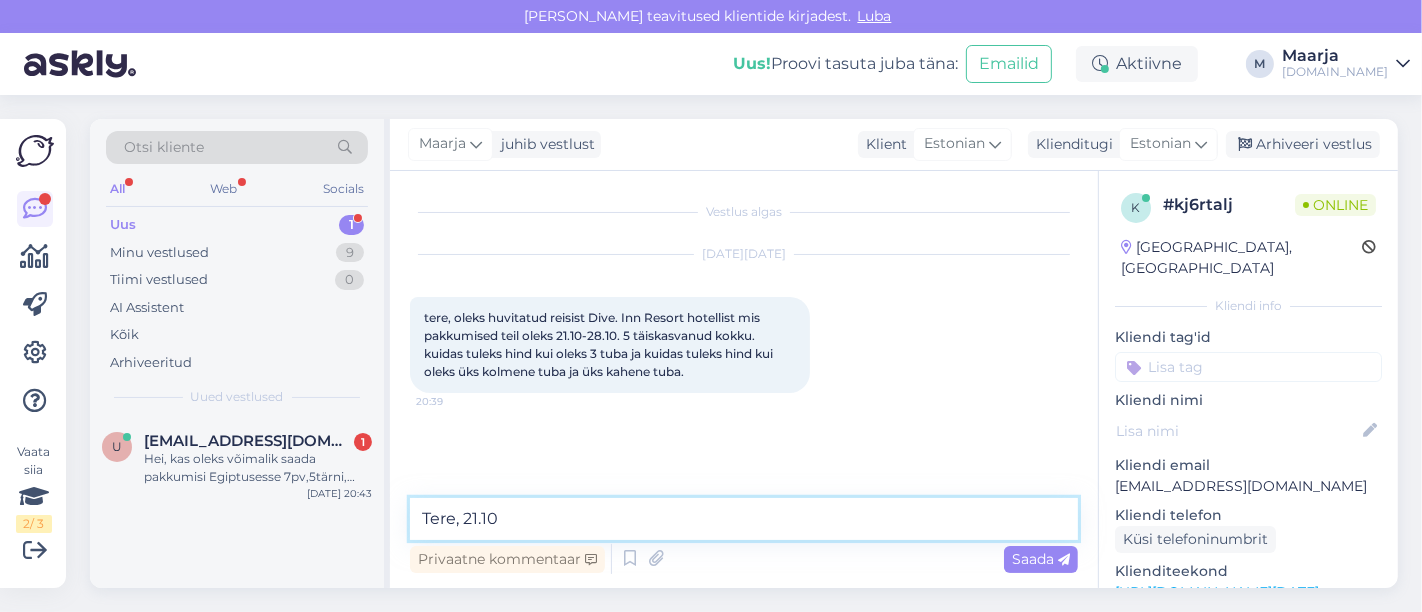 paste on "[GEOGRAPHIC_DATA] 3*" 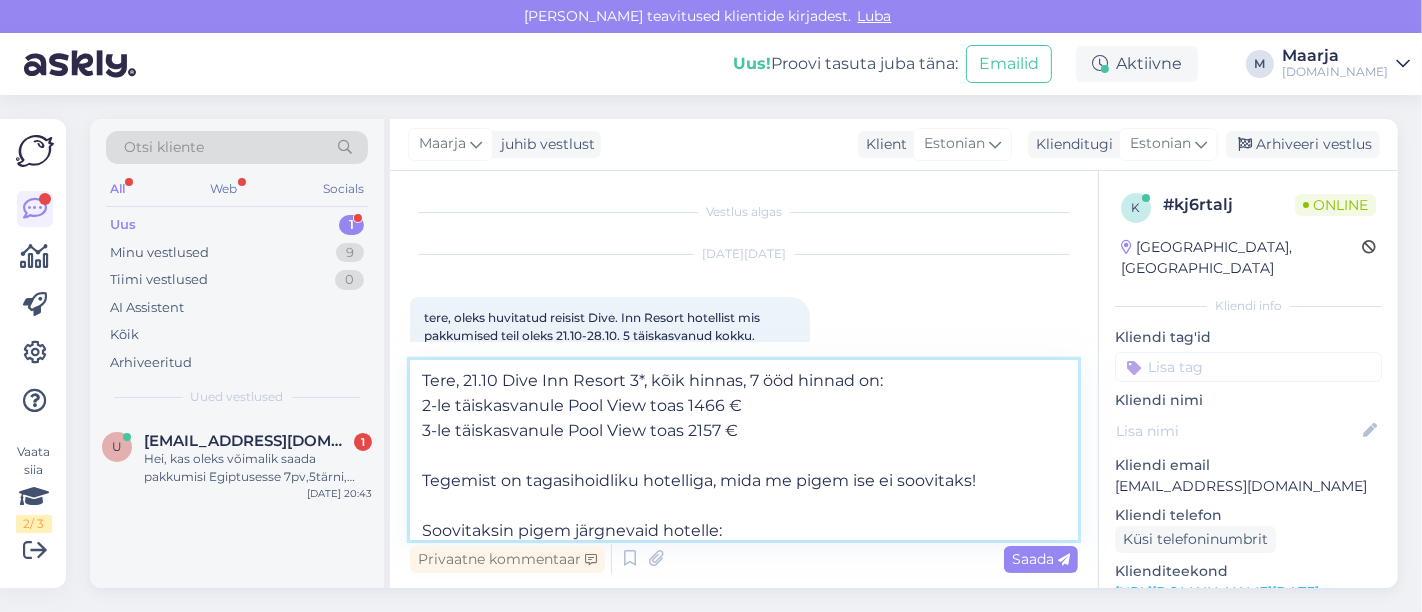 scroll, scrollTop: 24, scrollLeft: 0, axis: vertical 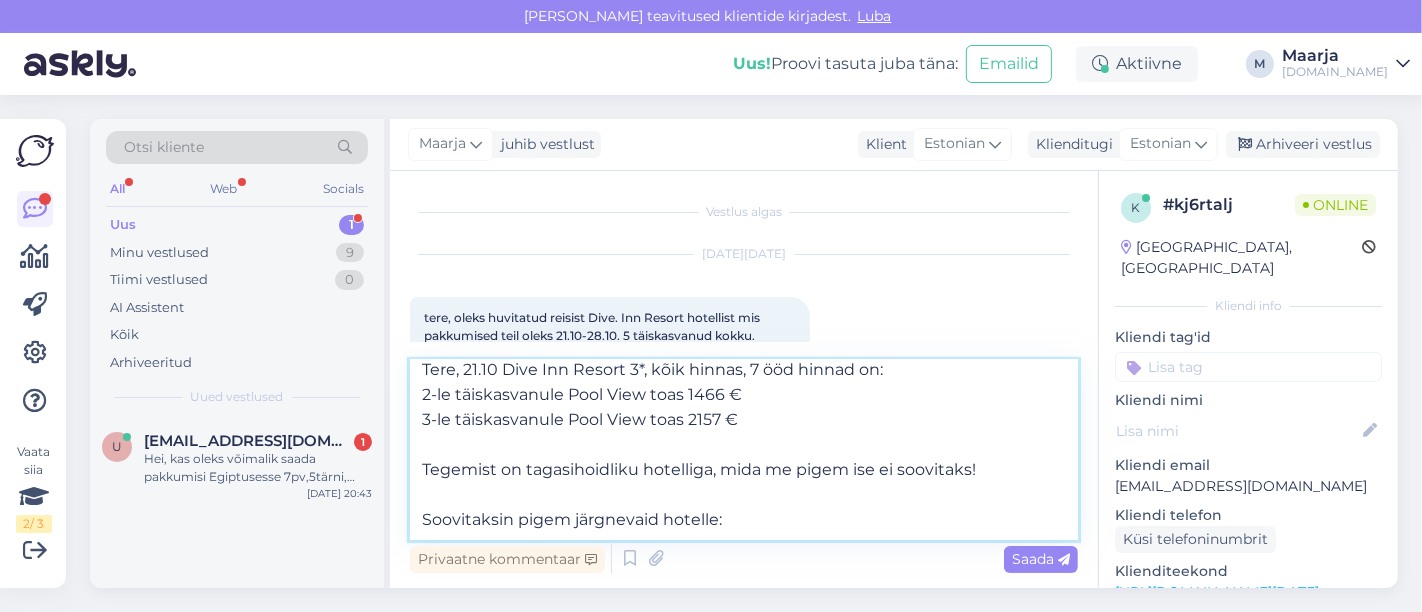 paste on "Xperience St. [PERSON_NAME] Homestay 4*" 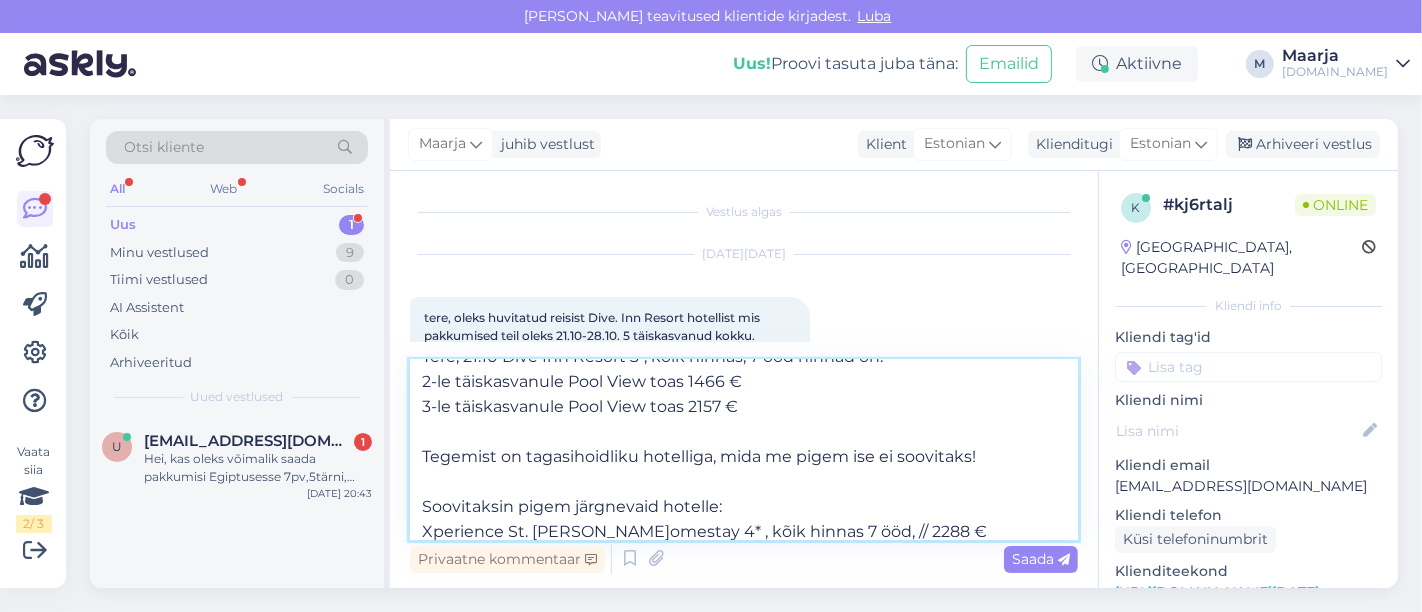 scroll, scrollTop: 49, scrollLeft: 0, axis: vertical 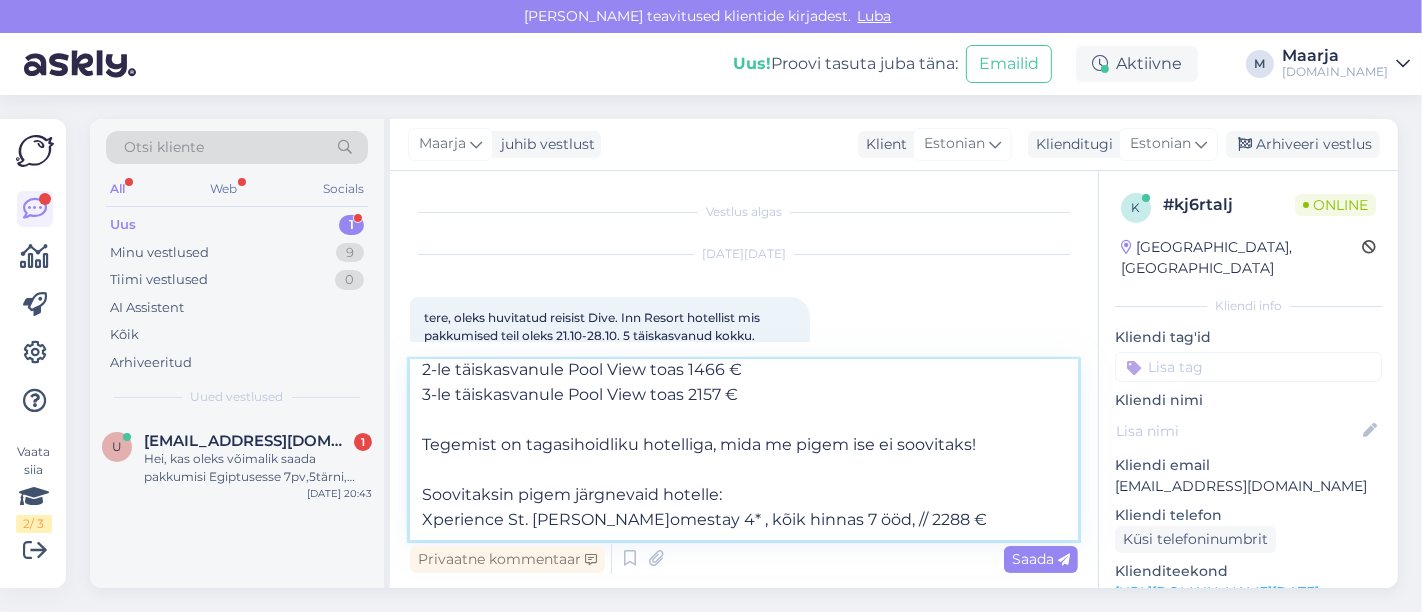 paste on "Jaz Neo Naama Bay (Ex. Sol Y Mar Naama Bay) 4*" 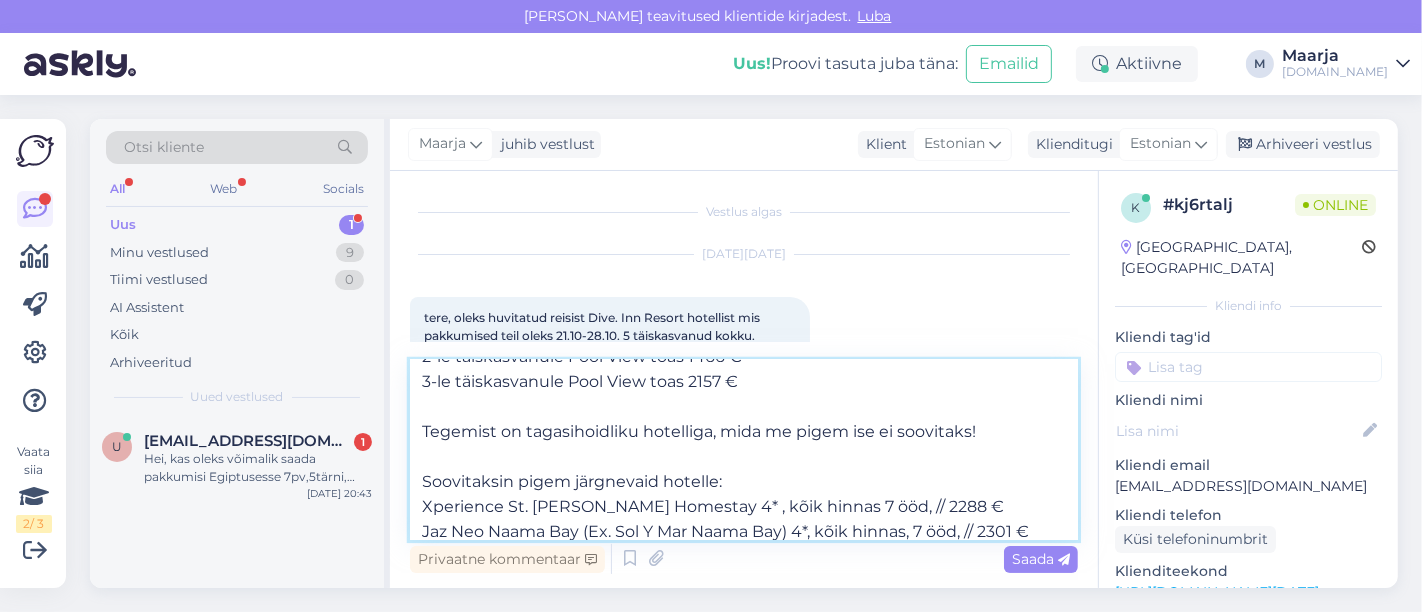 scroll, scrollTop: 74, scrollLeft: 0, axis: vertical 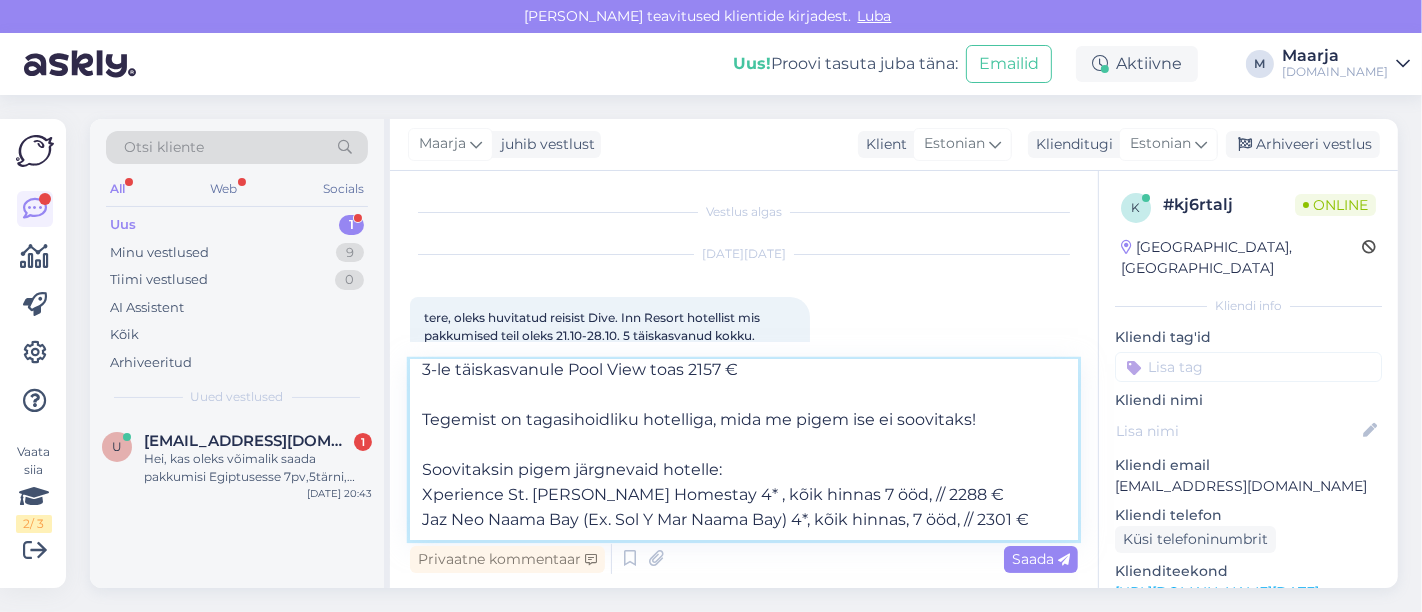 paste on "[GEOGRAPHIC_DATA] (EX. Iberotel Lido) 4*" 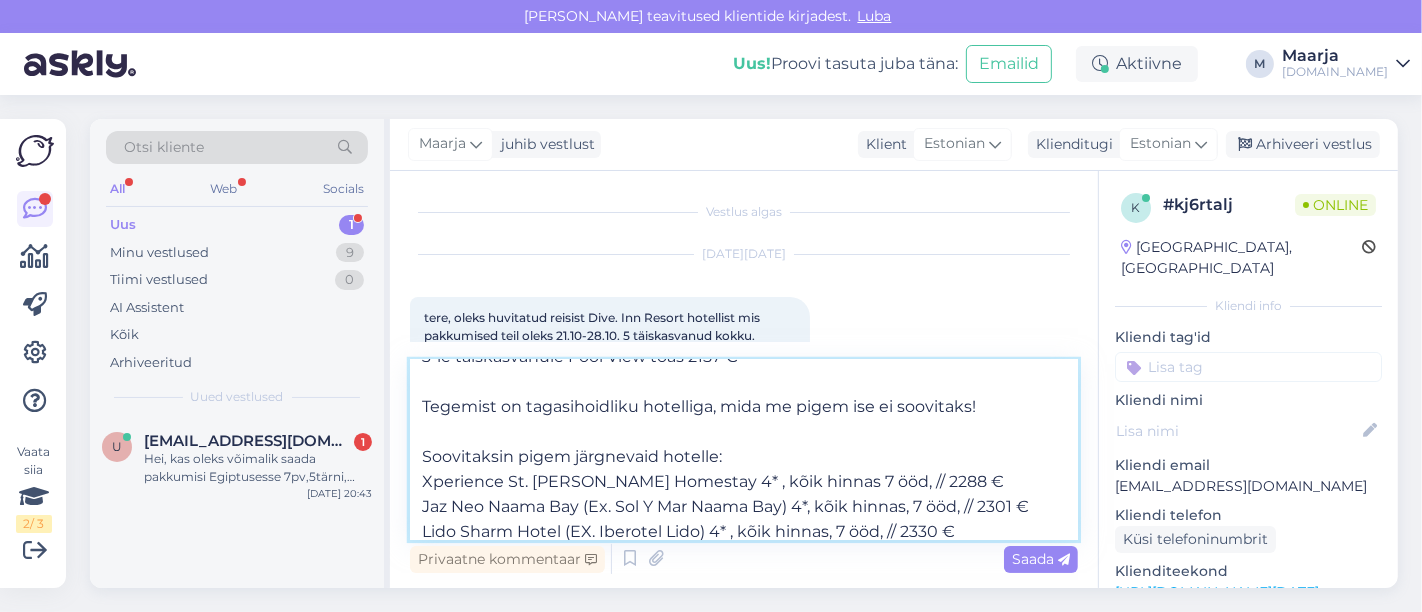 scroll, scrollTop: 100, scrollLeft: 0, axis: vertical 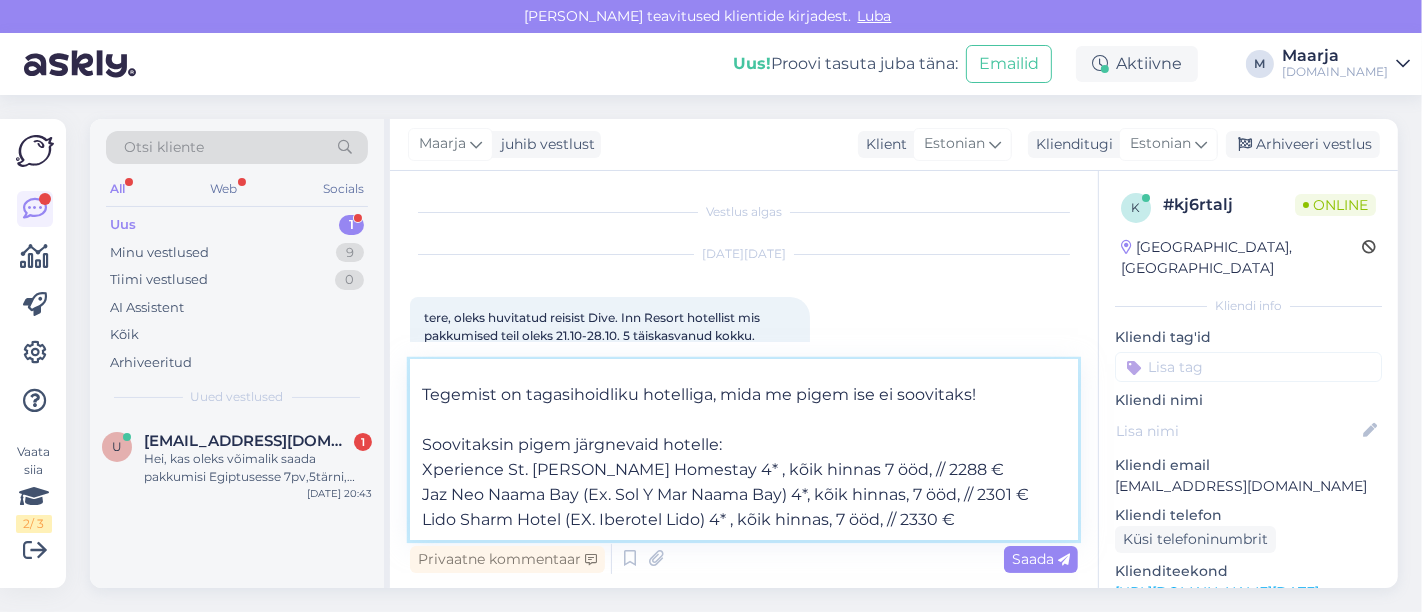 paste on "[PERSON_NAME]harm (Adult Only +13) 4* (" 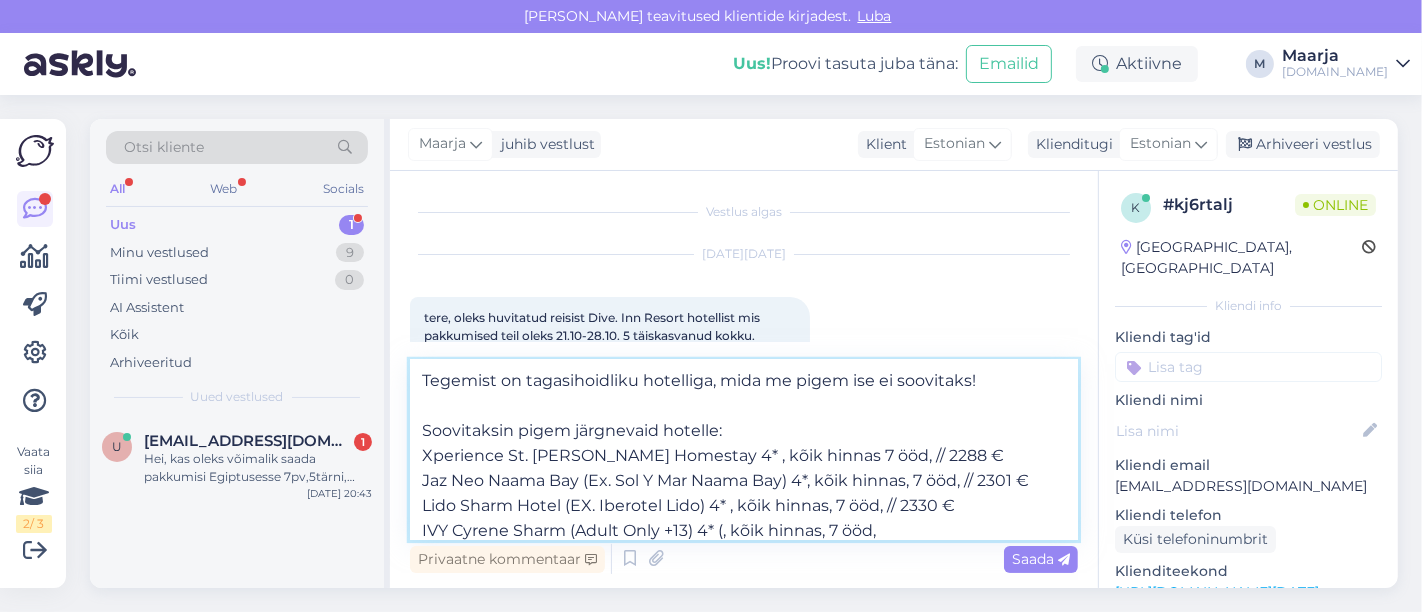 click on "Tere, 21.10 Dive Inn Resort 3*, kõik hinnas, 7 ööd hinnad on:
2-le täiskasvanule Pool View toas 1466 €
3-le täiskasvanule Pool View toas 2157 €
Tegemist on tagasihoidliku hotelliga, mida me pigem ise ei soovitaks!
Soovitaksin pigem järgnevaid hotelle:
Xperience St. [PERSON_NAME] Homestay 4* , kõik hinnas 7 ööd, // 2288 €
Jaz Neo Naama Bay (Ex. Sol Y Mar Naama Bay) 4*, kõik hinnas, 7 ööd, // 2301 €
Lido Sharm Hotel (EX. Iberotel Lido) 4* , kõik hinnas, 7 ööd, // 2330 €
IVY Cyrene Sharm (Adult Only +13) 4* (, kõik hinnas, 7 ööd," at bounding box center [744, 450] 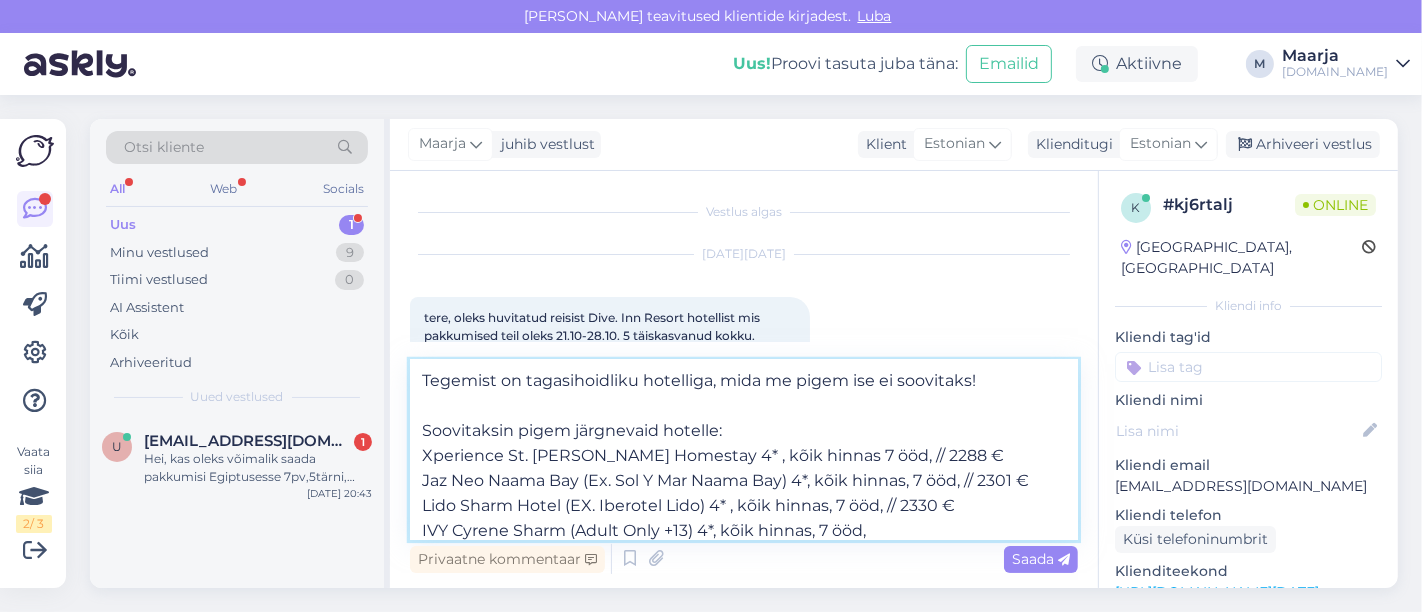 click on "Tere, 21.10 Dive Inn Resort 3*, kõik hinnas, 7 ööd hinnad on:
2-le täiskasvanule Pool View toas 1466 €
3-le täiskasvanule Pool View toas 2157 €
Tegemist on tagasihoidliku hotelliga, mida me pigem ise ei soovitaks!
Soovitaksin pigem järgnevaid hotelle:
Xperience St. [PERSON_NAME] Homestay 4* , kõik hinnas 7 ööd, // 2288 €
Jaz Neo Naama Bay (Ex. Sol Y Mar Naama Bay) 4*, kõik hinnas, 7 ööd, // 2301 €
Lido Sharm Hotel (EX. Iberotel Lido) 4* , kõik hinnas, 7 ööd, // 2330 €
IVY Cyrene Sharm (Adult Only +13) 4*, kõik hinnas, 7 ööd," at bounding box center [744, 450] 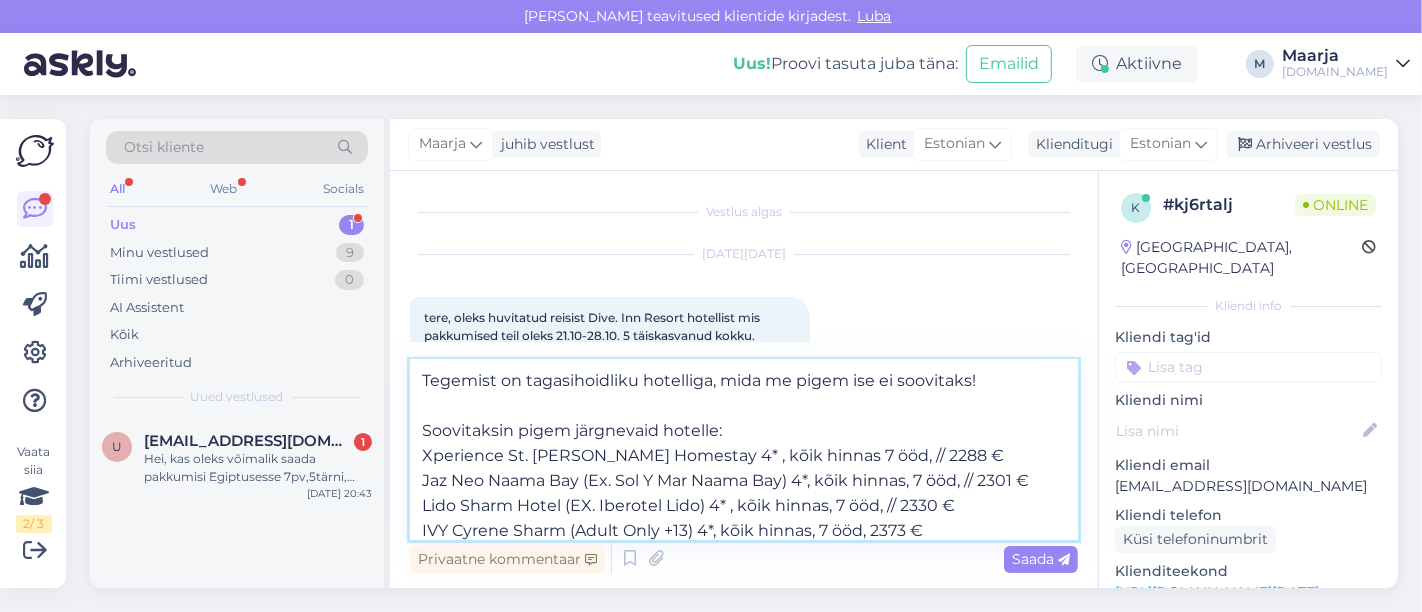 click on "Tere, 21.10 Dive Inn Resort 3*, kõik hinnas, 7 ööd hinnad on:
2-le täiskasvanule Pool View toas 1466 €
3-le täiskasvanule Pool View toas 2157 €
Tegemist on tagasihoidliku hotelliga, mida me pigem ise ei soovitaks!
Soovitaksin pigem järgnevaid hotelle:
Xperience St. [PERSON_NAME] Homestay 4* , kõik hinnas 7 ööd, // 2288 €
Jaz Neo Naama Bay (Ex. Sol Y Mar Naama Bay) 4*, kõik hinnas, 7 ööd, // 2301 €
Lido Sharm Hotel (EX. Iberotel Lido) 4* , kõik hinnas, 7 ööd, // 2330 €
IVY Cyrene Sharm (Adult Only +13) 4*, kõik hinnas, 7 ööd, 2373 €" at bounding box center [744, 450] 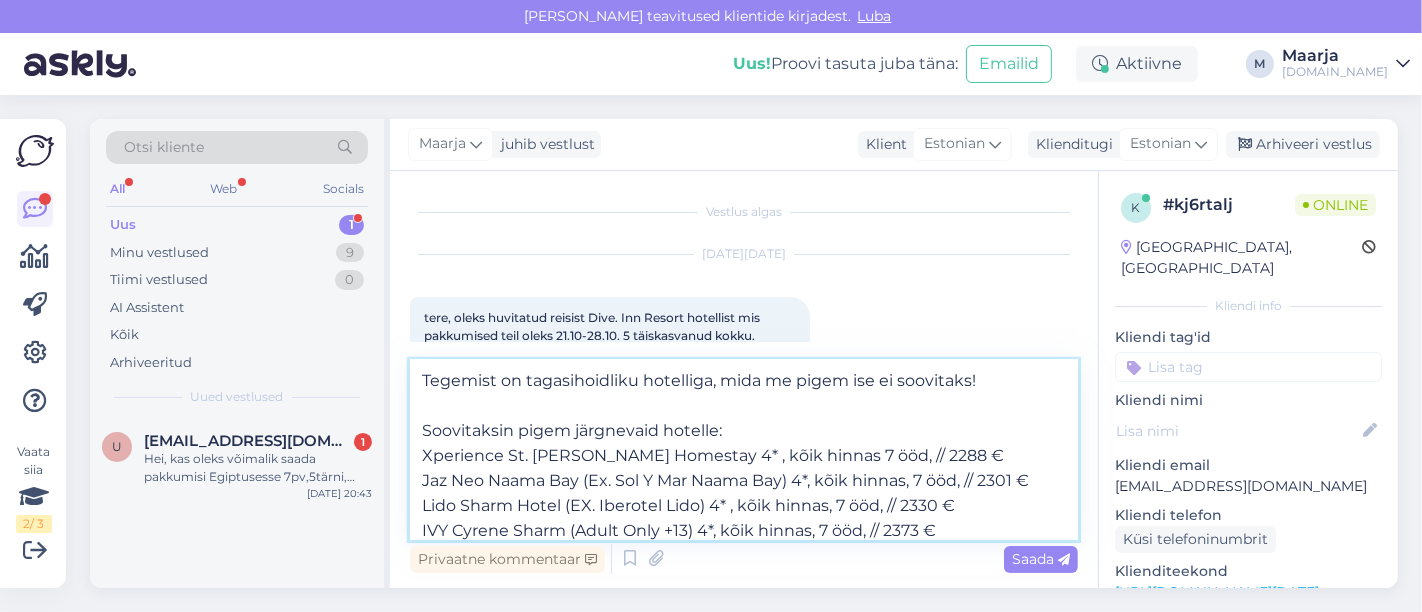 click on "Tere, 21.10 Dive Inn Resort 3*, kõik hinnas, 7 ööd hinnad on:
2-le täiskasvanule Pool View toas 1466 €
3-le täiskasvanule Pool View toas 2157 €
Tegemist on tagasihoidliku hotelliga, mida me pigem ise ei soovitaks!
Soovitaksin pigem järgnevaid hotelle:
Xperience St. [PERSON_NAME] Homestay 4* , kõik hinnas 7 ööd, // 2288 €
Jaz Neo Naama Bay (Ex. Sol Y Mar Naama Bay) 4*, kõik hinnas, 7 ööd, // 2301 €
Lido Sharm Hotel (EX. Iberotel Lido) 4* , kõik hinnas, 7 ööd, // 2330 €
IVY Cyrene Sharm (Adult Only +13) 4*, kõik hinnas, 7 ööd, // 2373 €" at bounding box center (744, 450) 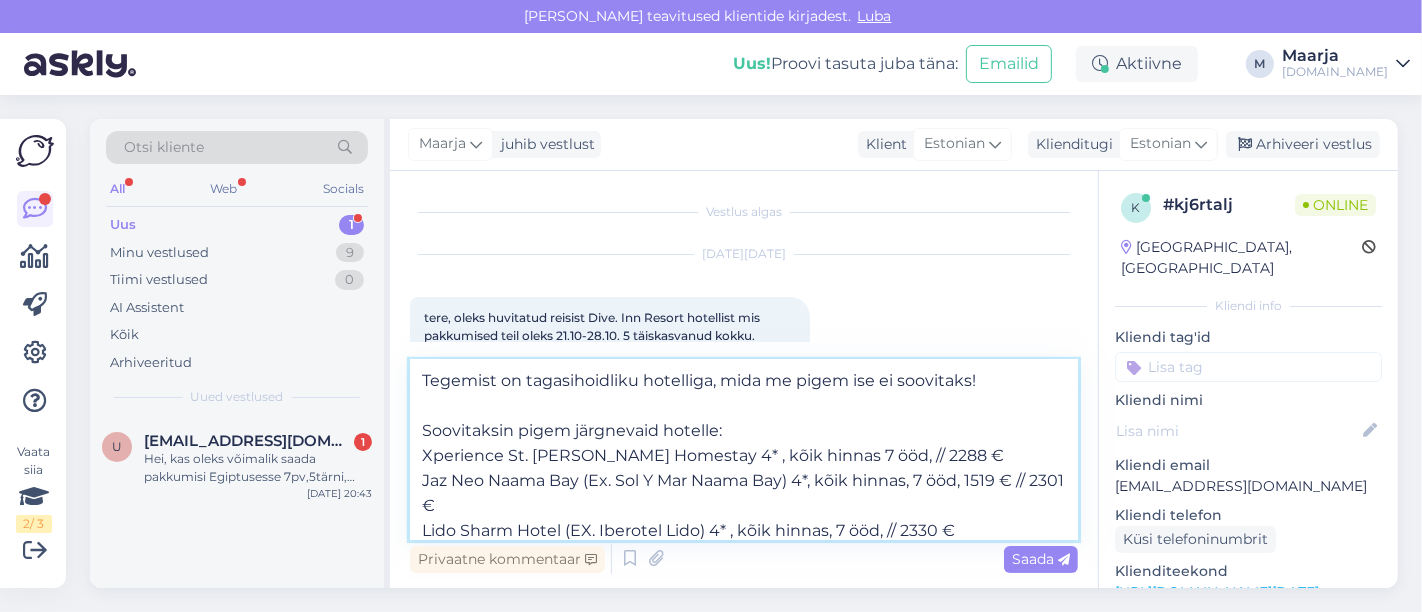 click on "Tere, 21.10 Dive Inn Resort 3*, kõik hinnas, 7 ööd hinnad on:
2-le täiskasvanule Pool View toas 1466 €
3-le täiskasvanule Pool View toas 2157 €
Tegemist on tagasihoidliku hotelliga, mida me pigem ise ei soovitaks!
Soovitaksin pigem järgnevaid hotelle:
Xperience St. [PERSON_NAME] Homestay 4* , kõik hinnas 7 ööd, // 2288 €
Jaz Neo Naama Bay (Ex. Sol Y Mar Naama Bay) 4*, kõik hinnas, 7 ööd, 1519 € // 2301 €
Lido Sharm Hotel (EX. Iberotel Lido) 4* , kõik hinnas, 7 ööd, // 2330 €
IVY Cyrene Sharm (Adult Only +13) 4*, kõik hinnas, 7 ööd, // 2373 €" at bounding box center (744, 450) 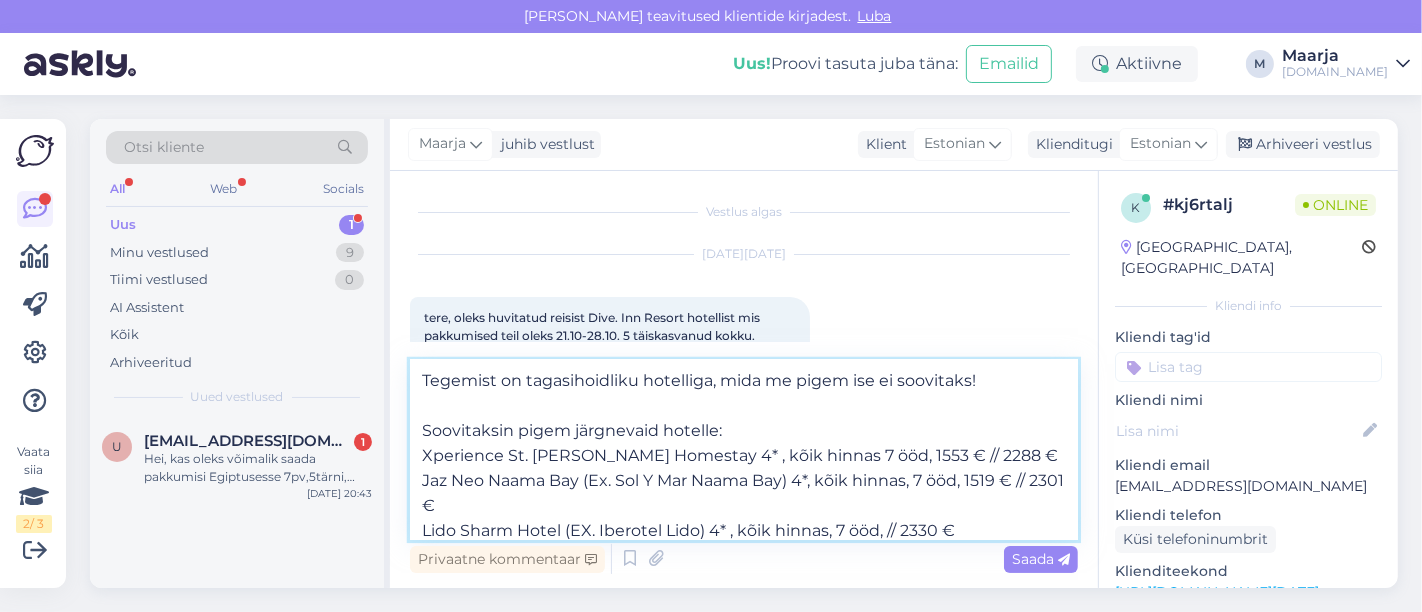 scroll, scrollTop: 135, scrollLeft: 0, axis: vertical 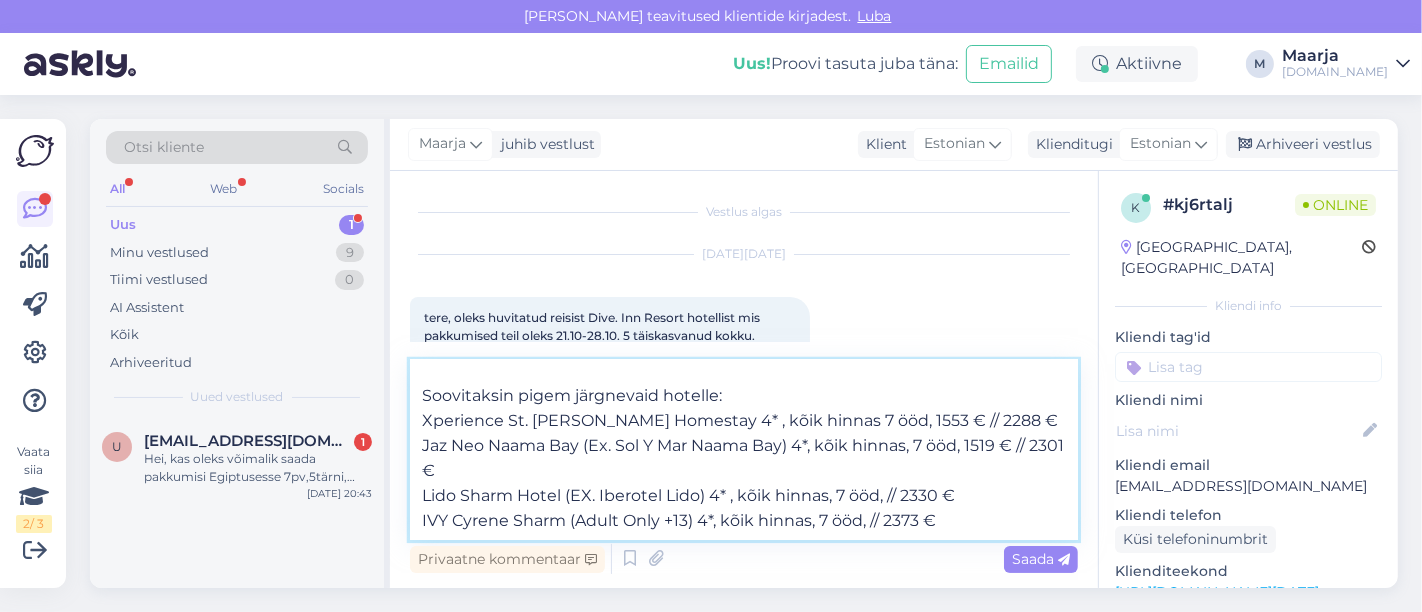 click on "Tere, 21.10 Dive Inn Resort 3*, kõik hinnas, 7 ööd hinnad on:
2-le täiskasvanule Pool View toas 1466 €
3-le täiskasvanule Pool View toas 2157 €
Tegemist on tagasihoidliku hotelliga, mida me pigem ise ei soovitaks!
Soovitaksin pigem järgnevaid hotelle:
Xperience St. [PERSON_NAME] Homestay 4* , kõik hinnas 7 ööd, 1553 € // 2288 €
Jaz Neo Naama Bay (Ex. Sol Y Mar Naama Bay) 4*, kõik hinnas, 7 ööd, 1519 € // 2301 €
Lido Sharm Hotel (EX. Iberotel Lido) 4* , kõik hinnas, 7 ööd, // 2330 €
IVY Cyrene Sharm (Adult Only +13) 4*, kõik hinnas, 7 ööd, // 2373 €" at bounding box center [744, 450] 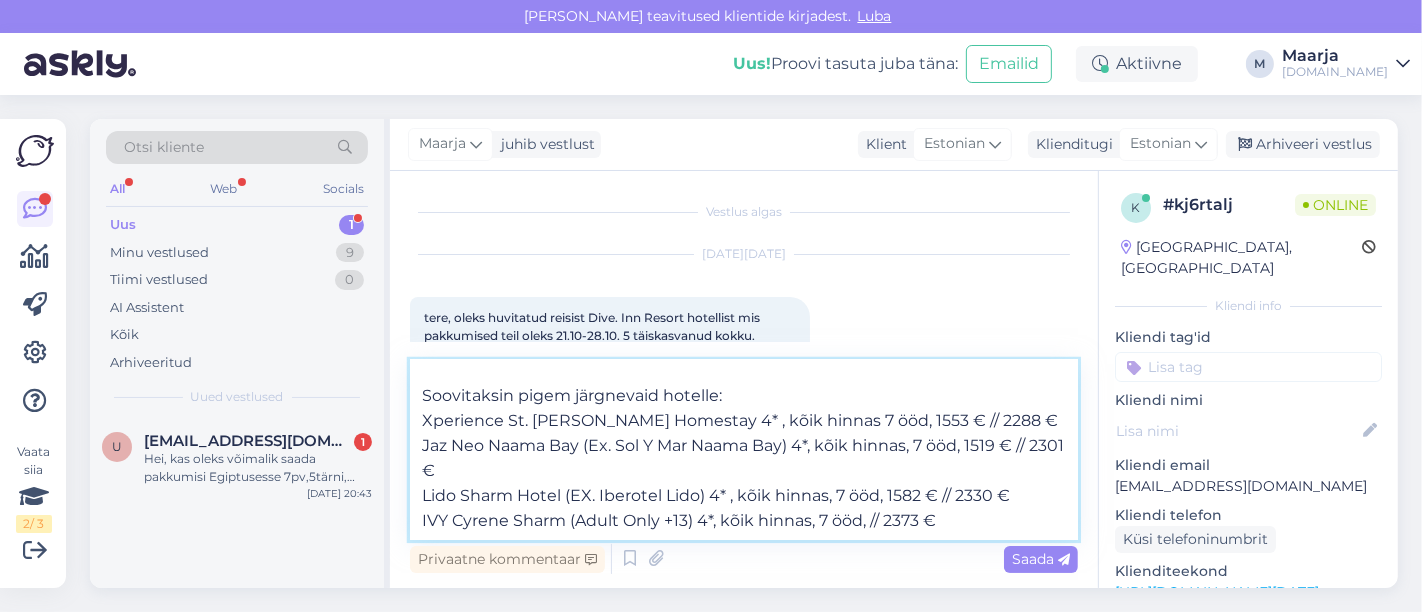 click on "Tere, 21.10 Dive Inn Resort 3*, kõik hinnas, 7 ööd hinnad on:
2-le täiskasvanule Pool View toas 1466 €
3-le täiskasvanule Pool View toas 2157 €
Tegemist on tagasihoidliku hotelliga, mida me pigem ise ei soovitaks!
Soovitaksin pigem järgnevaid hotelle:
Xperience St. [PERSON_NAME] Homestay 4* , kõik hinnas 7 ööd, 1553 € // 2288 €
Jaz Neo Naama Bay (Ex. Sol Y Mar Naama Bay) 4*, kõik hinnas, 7 ööd, 1519 € // 2301 €
Lido Sharm Hotel (EX. Iberotel Lido) 4* , kõik hinnas, 7 ööd, 1582 € // 2330 €
IVY Cyrene Sharm (Adult Only +13) 4*, kõik hinnas, 7 ööd, // 2373 €" at bounding box center [744, 450] 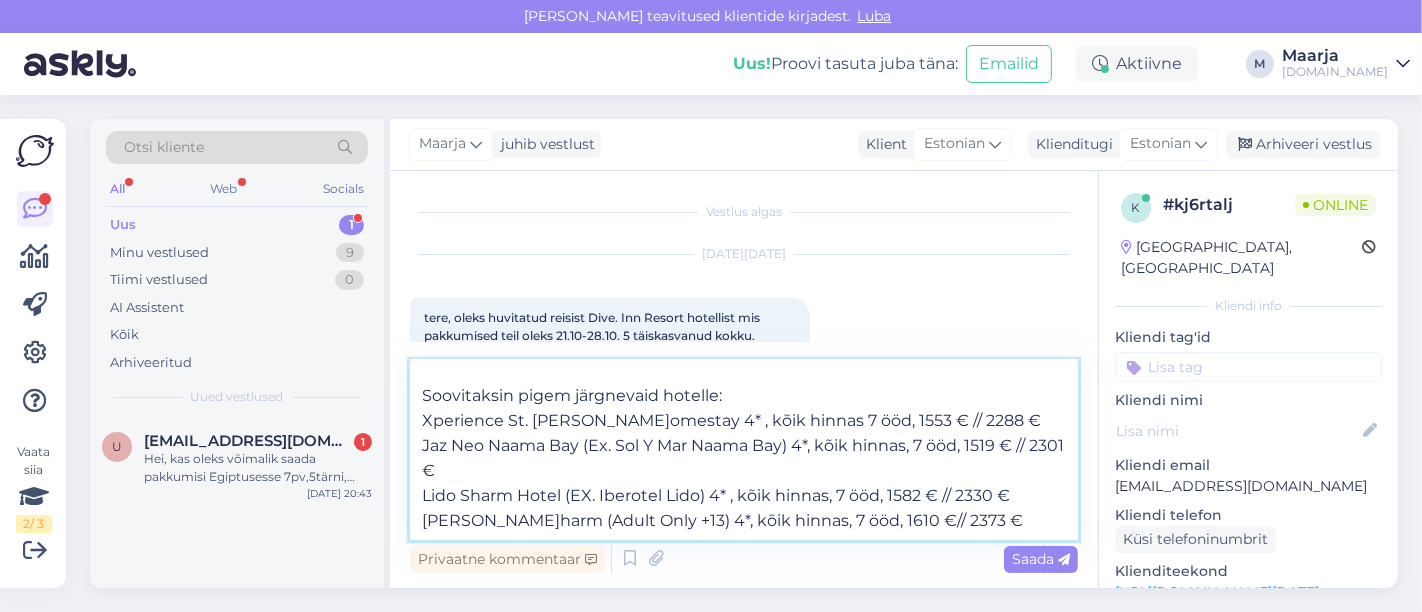 type on "Tere, 21.10 Dive Inn Resort 3*, kõik hinnas, 7 ööd hinnad on:
2-le täiskasvanule Pool View toas 1466 €
3-le täiskasvanule Pool View toas 2157 €
Tegemist on tagasihoidliku hotelliga, mida me pigem ise ei soovitaks!
Soovitaksin pigem järgnevaid hotelle:
Xperience St. [PERSON_NAME] Homestay 4* , kõik hinnas 7 ööd, 1553 € // 2288 €
Jaz Neo Naama Bay (Ex. Sol Y Mar Naama Bay) 4*, kõik hinnas, 7 ööd, 1519 € // 2301 €
Lido Sharm Hotel (EX. Iberotel Lido) 4* , kõik hinnas, 7 ööd, 1582 € // 2330 €
[PERSON_NAME] Sharm (Adult Only +13) 4*, kõik hinnas, 7 ööd, 1610 € // 2373 €" 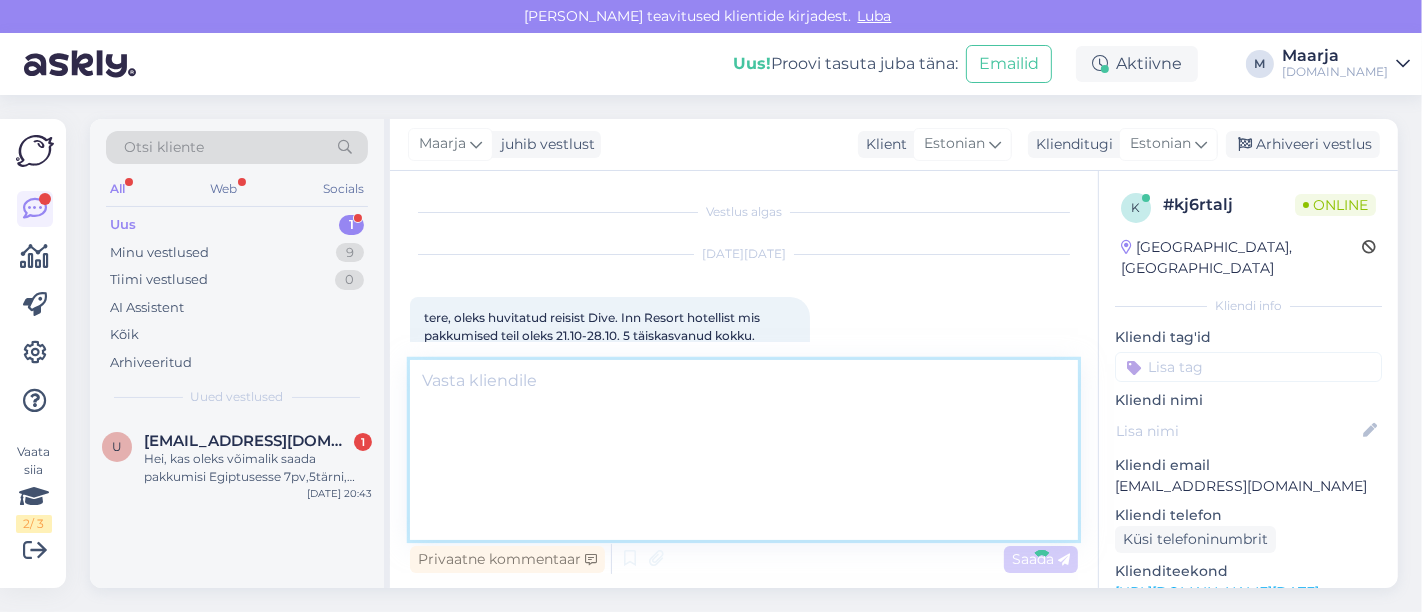 scroll, scrollTop: 290, scrollLeft: 0, axis: vertical 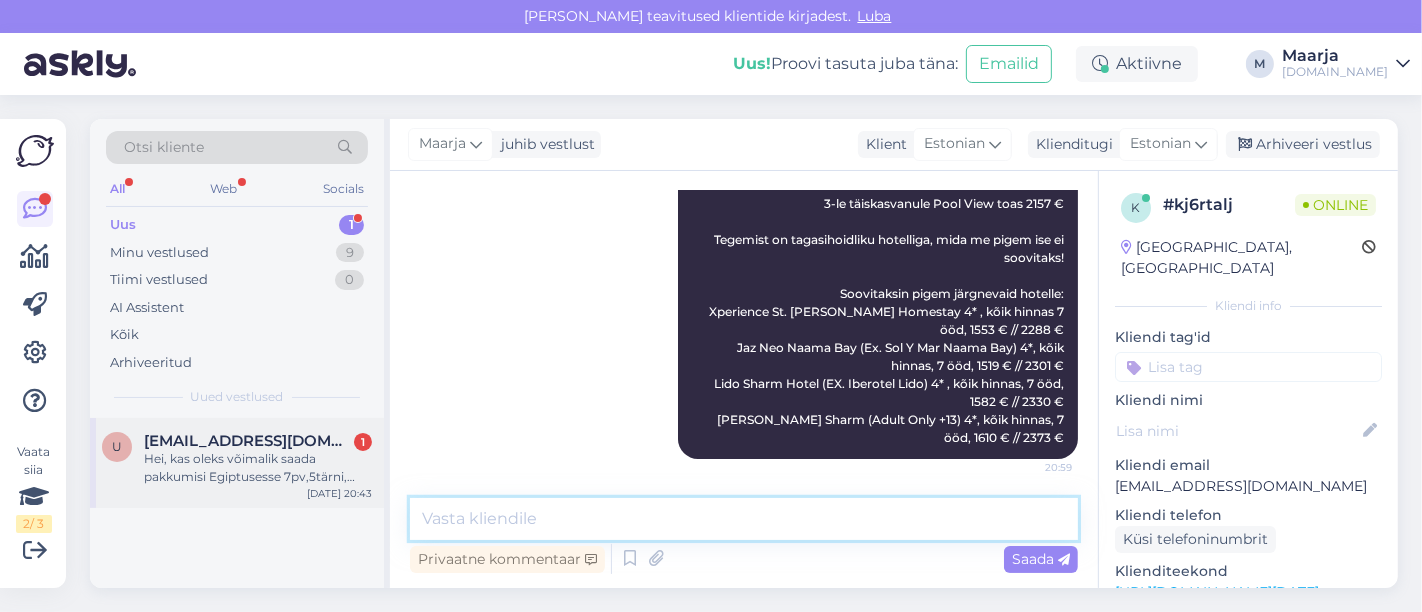 type 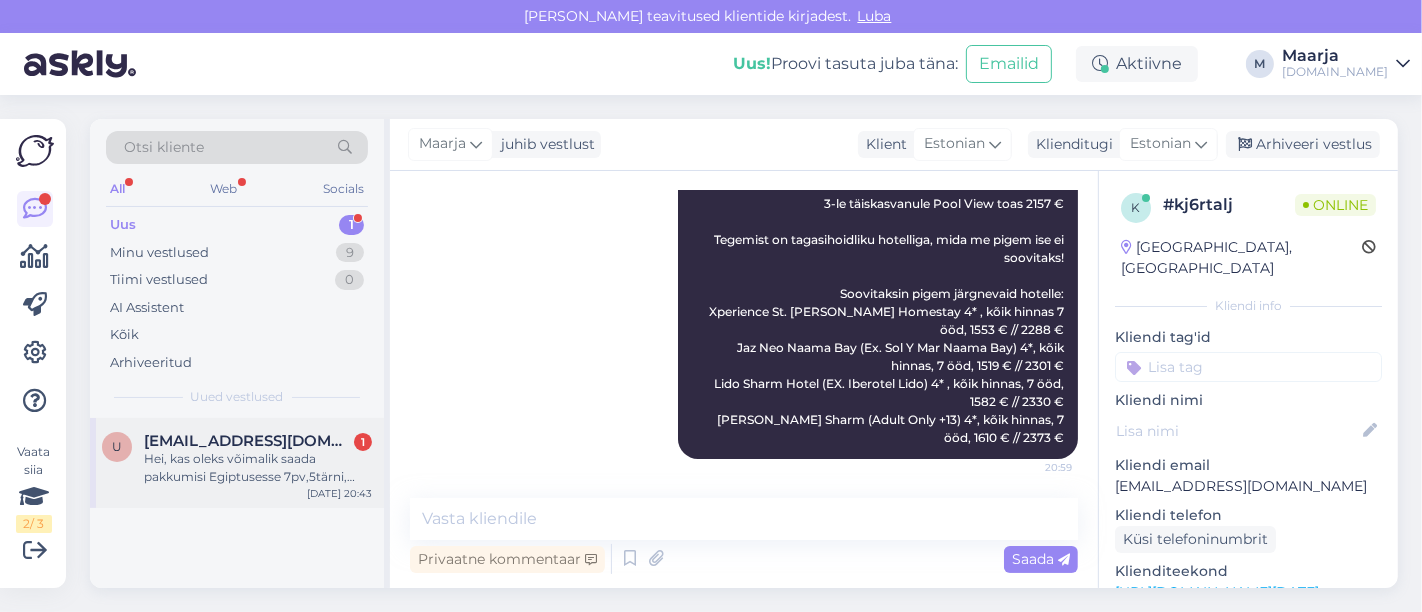 click on "Hei, kas oleks võimalik saada pakkumisi Egiptusesse 7pv,5tärni, kõik hinnas ja lastesõbralik hotell kus toit kiidetud ja ei näe väga räsitud välja. Lennu väljumine võib olla 10-16.12, hind inimese kohta kuni 700€, inimesi 3täiskasvanu ja 12a laps" at bounding box center [258, 468] 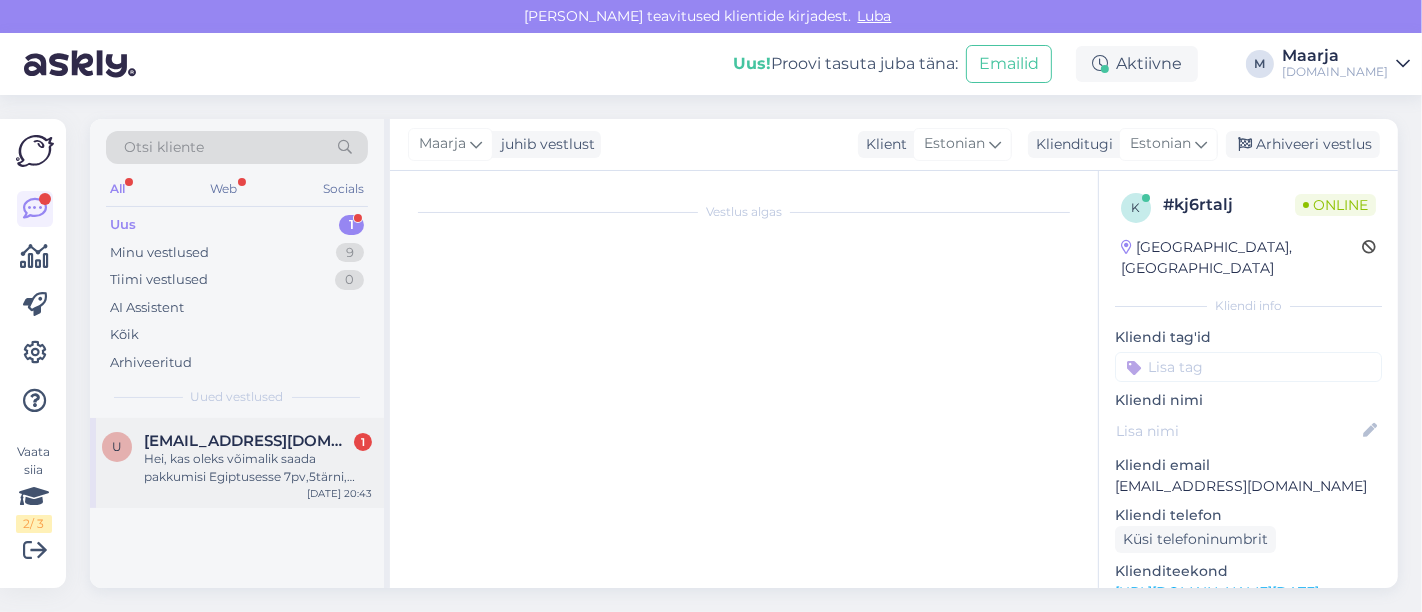 scroll, scrollTop: 39, scrollLeft: 0, axis: vertical 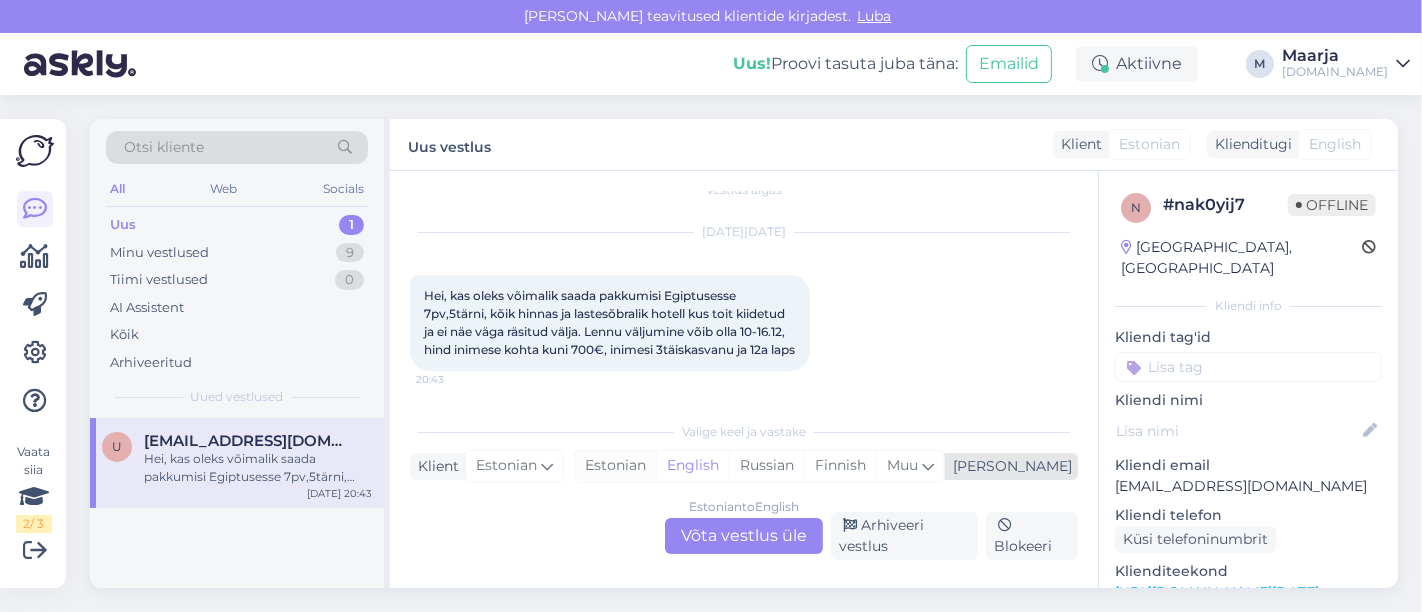 click on "Estonian" at bounding box center [615, 466] 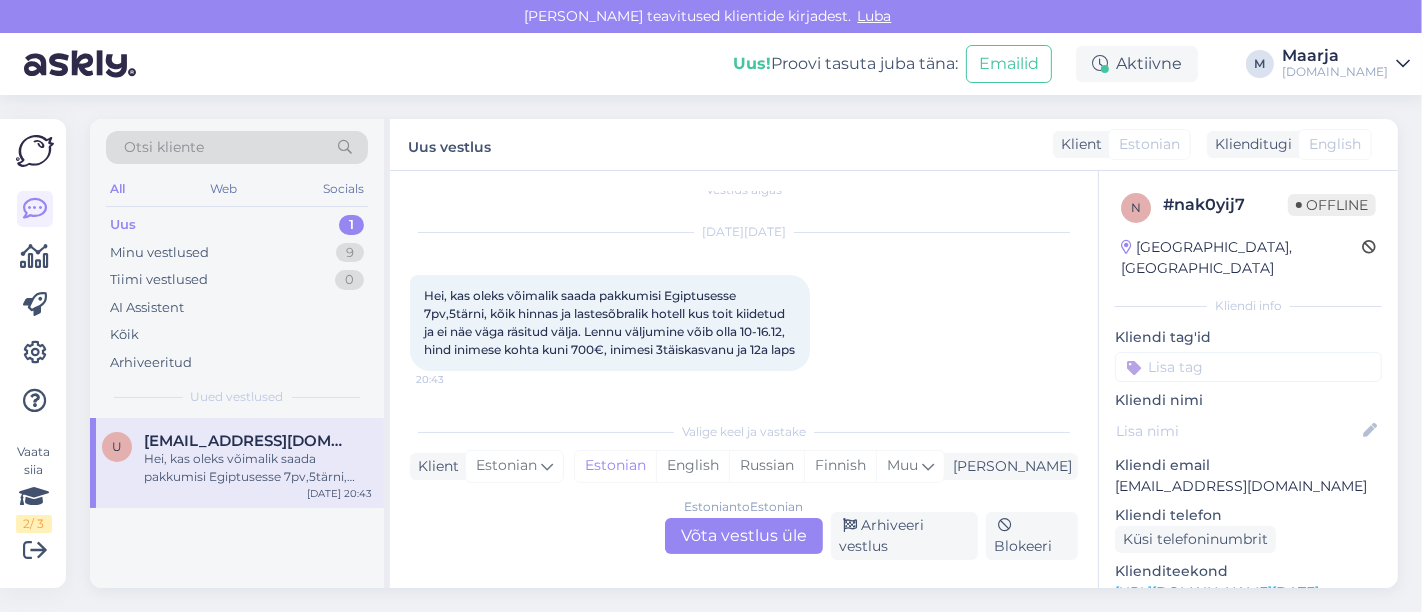 click on "Estonian  to  Estonian Võta vestlus üle" at bounding box center (744, 536) 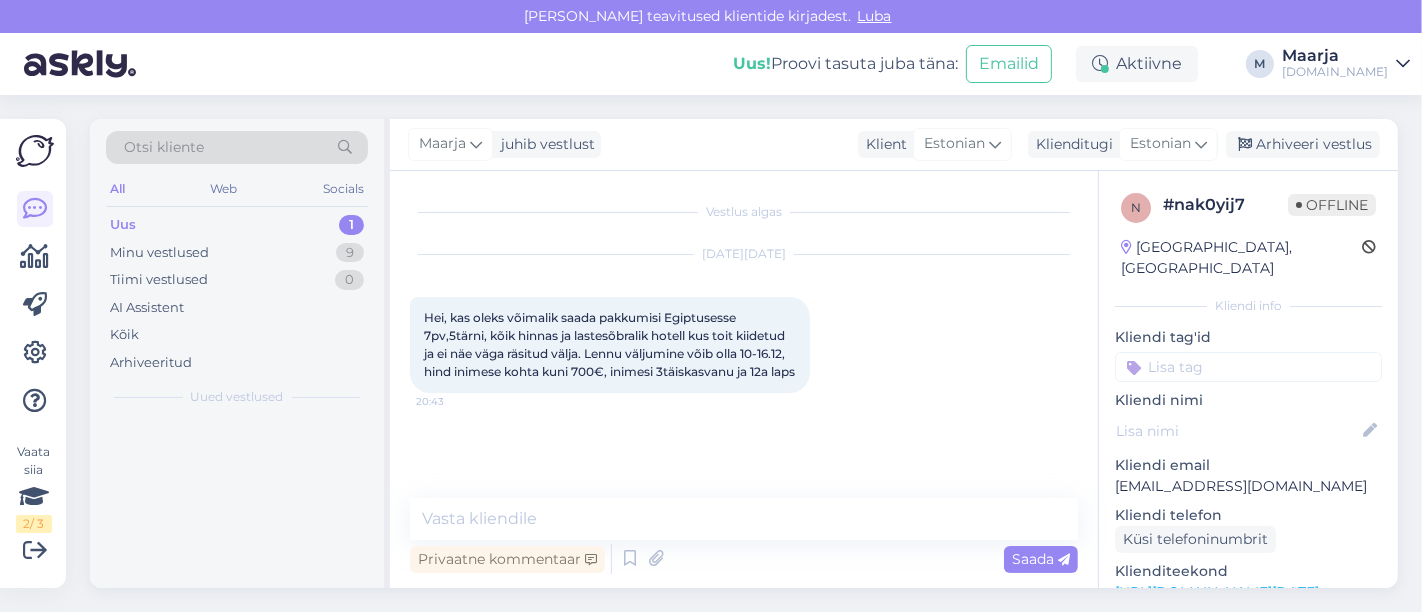 scroll, scrollTop: 0, scrollLeft: 0, axis: both 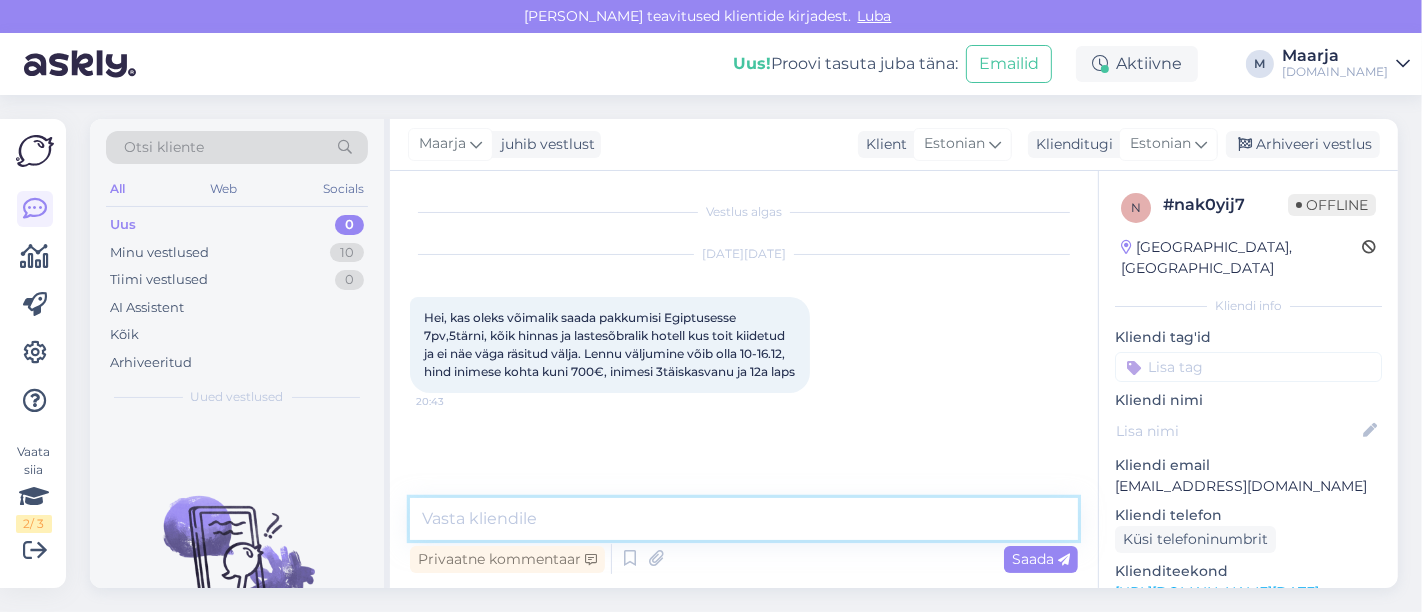 click at bounding box center (744, 519) 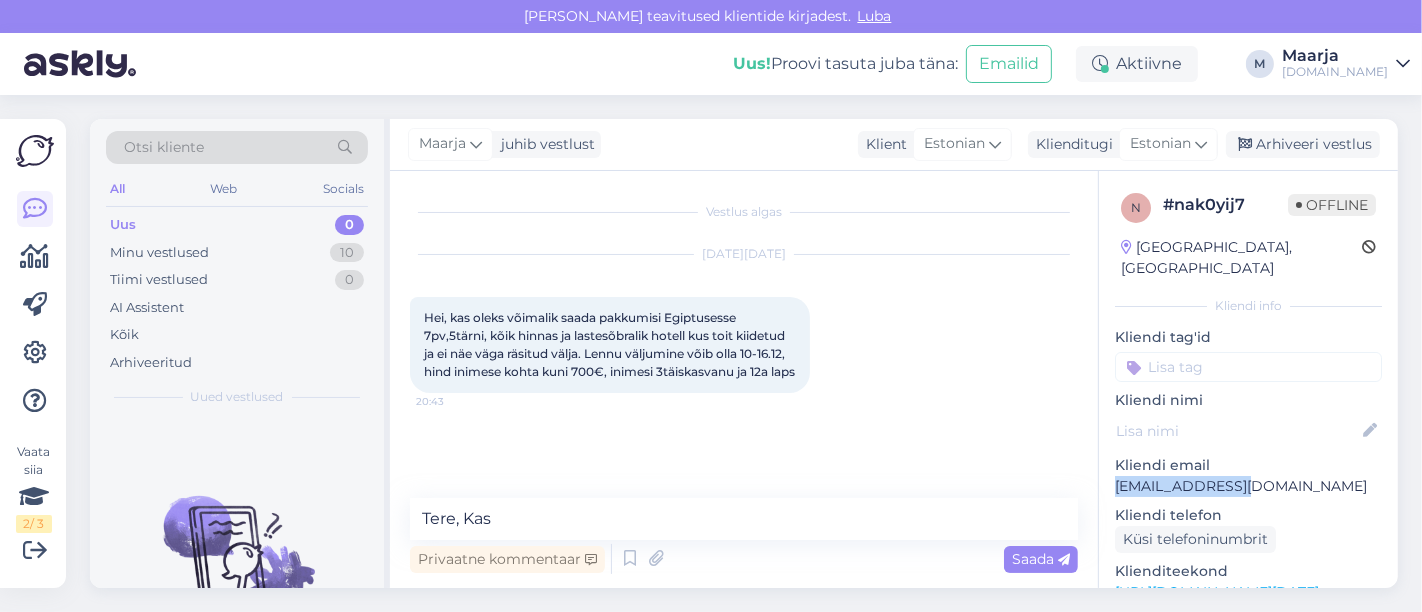 drag, startPoint x: 1260, startPoint y: 467, endPoint x: 1114, endPoint y: 465, distance: 146.0137 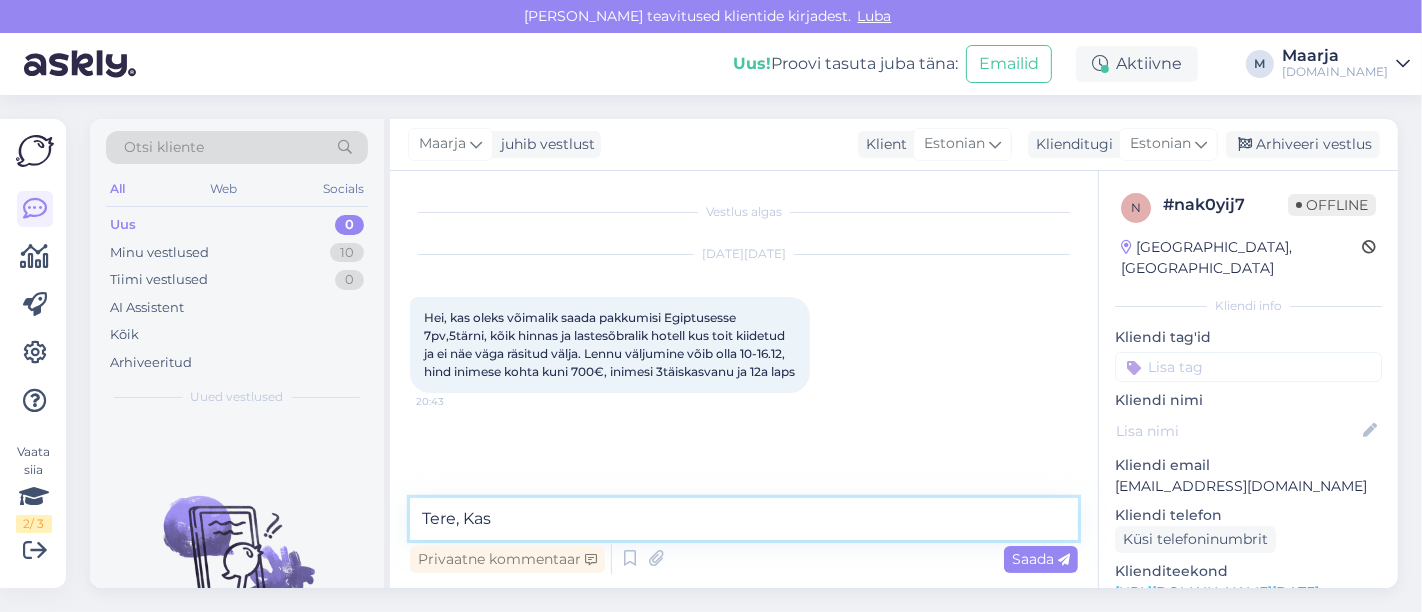 click on "Tere, Kas" at bounding box center [744, 519] 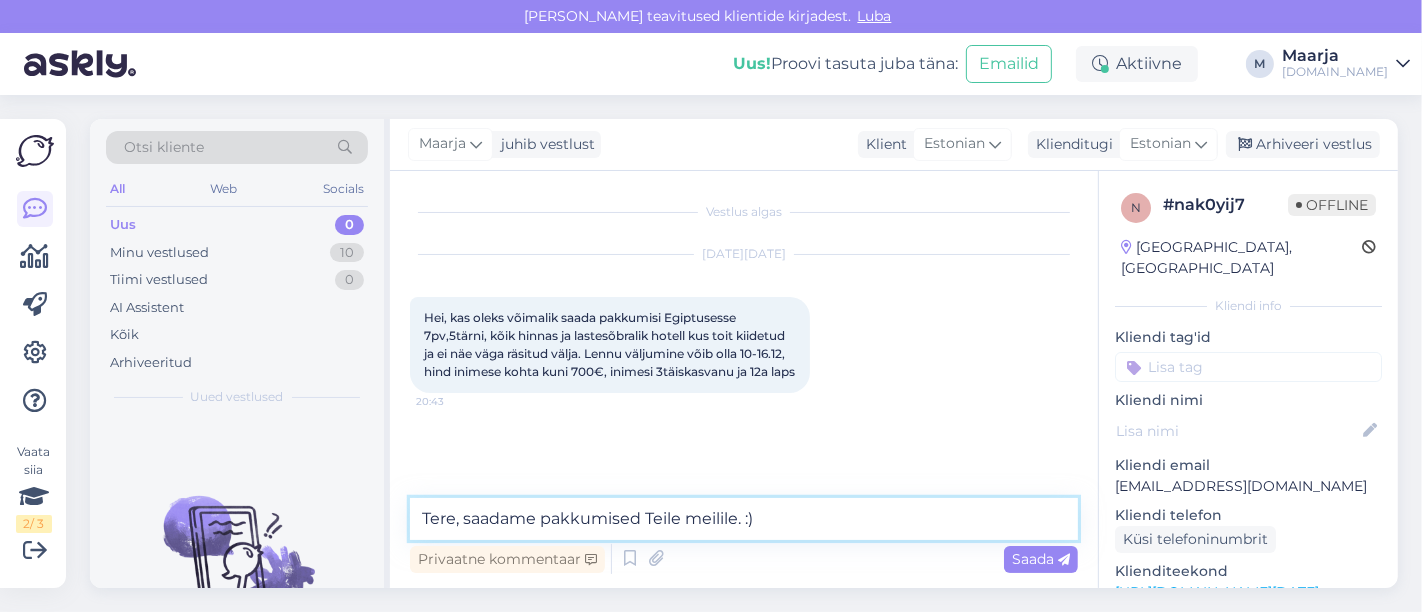 click on "Tere, saadame pakkumised Teile meilile. :)" at bounding box center [744, 519] 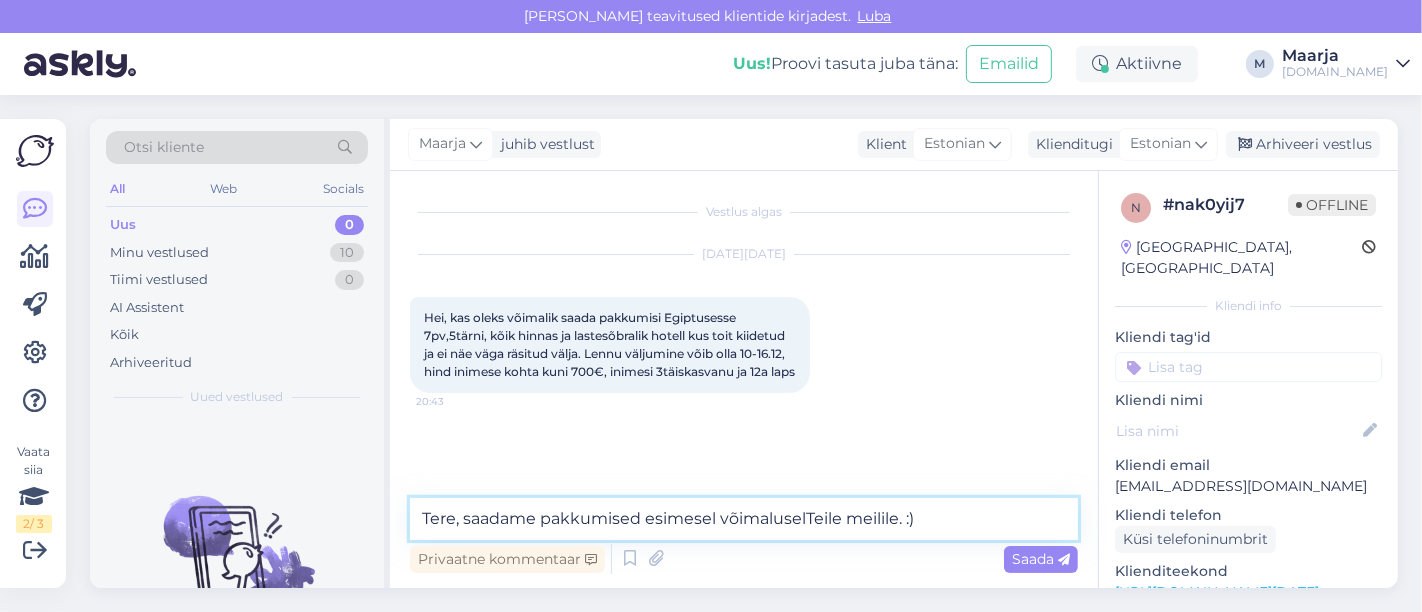 type on "Tere, saadame pakkumised esimesel võimalusel Teile meilile. :)" 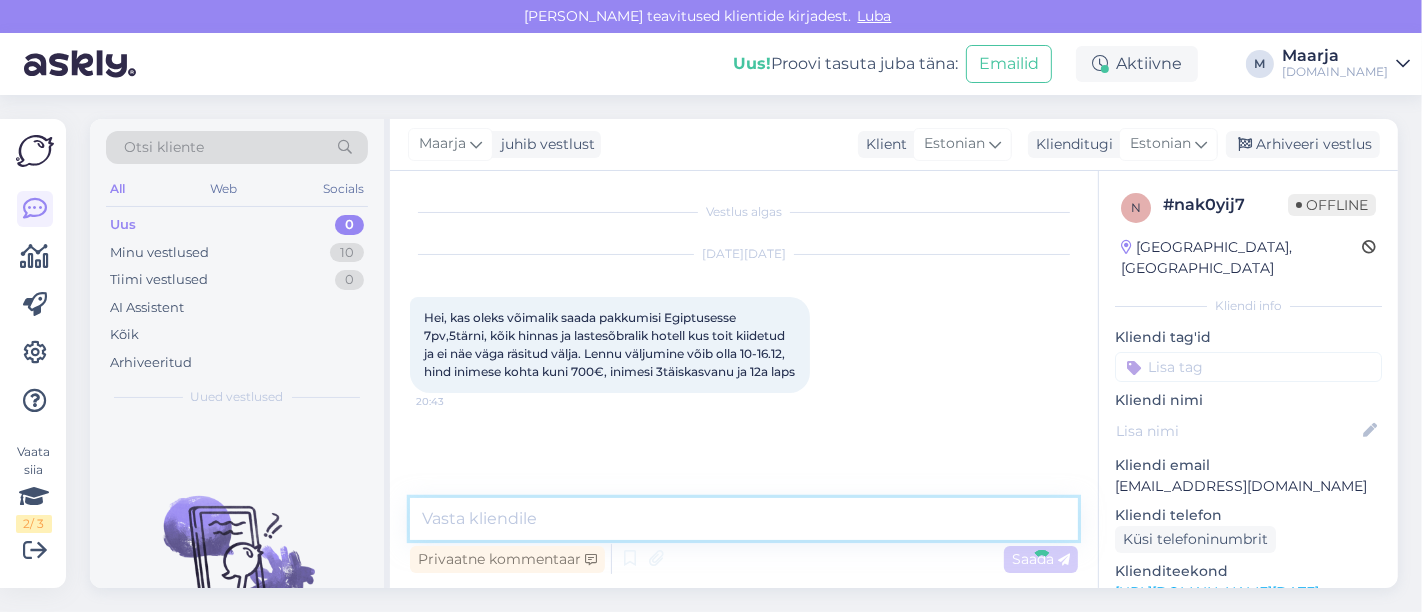 scroll, scrollTop: 56, scrollLeft: 0, axis: vertical 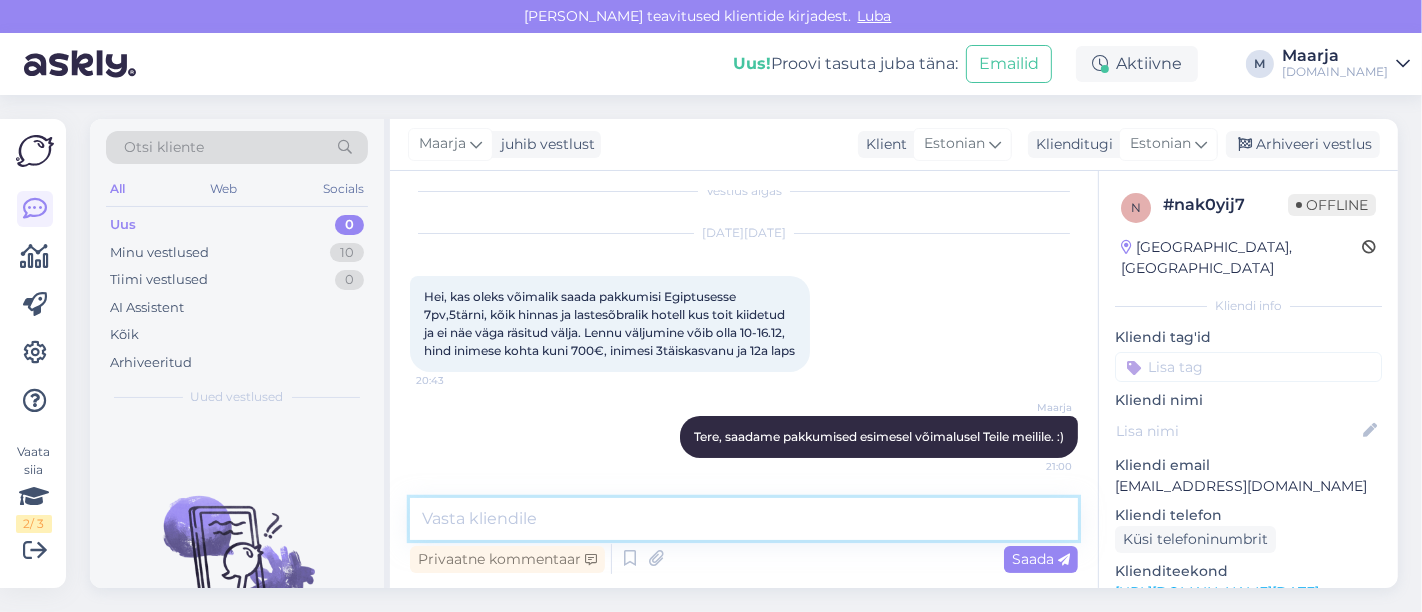 type 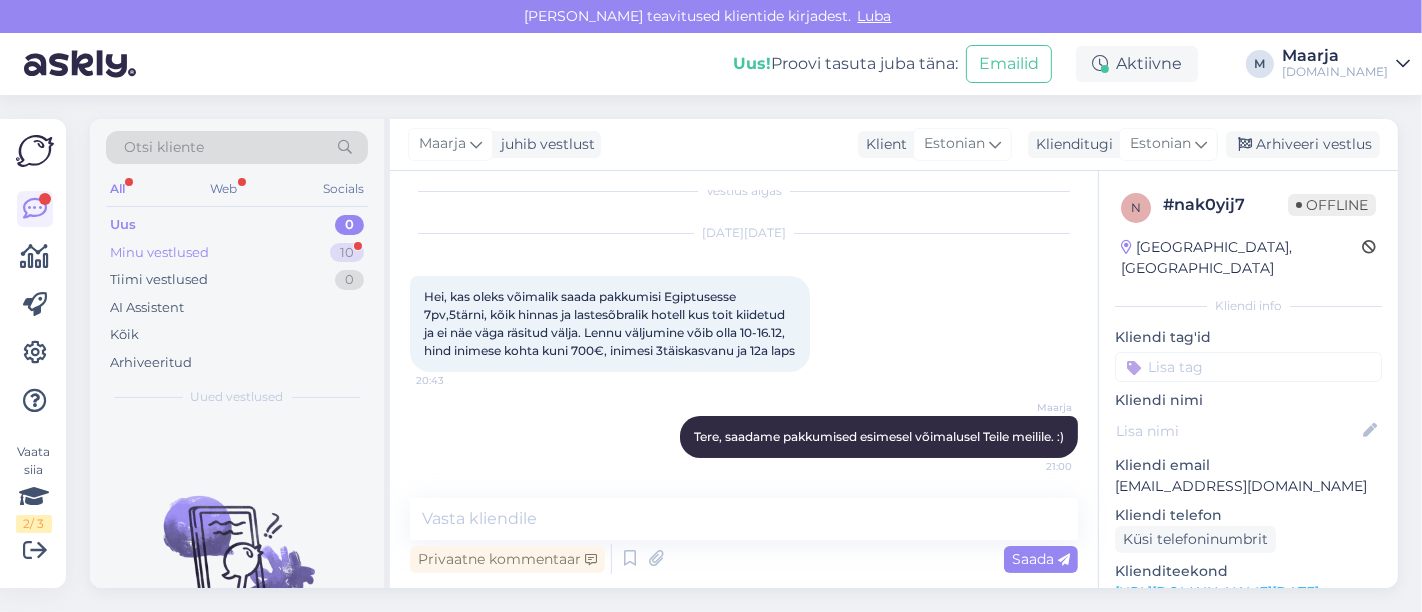 click on "Minu vestlused 10" at bounding box center [237, 253] 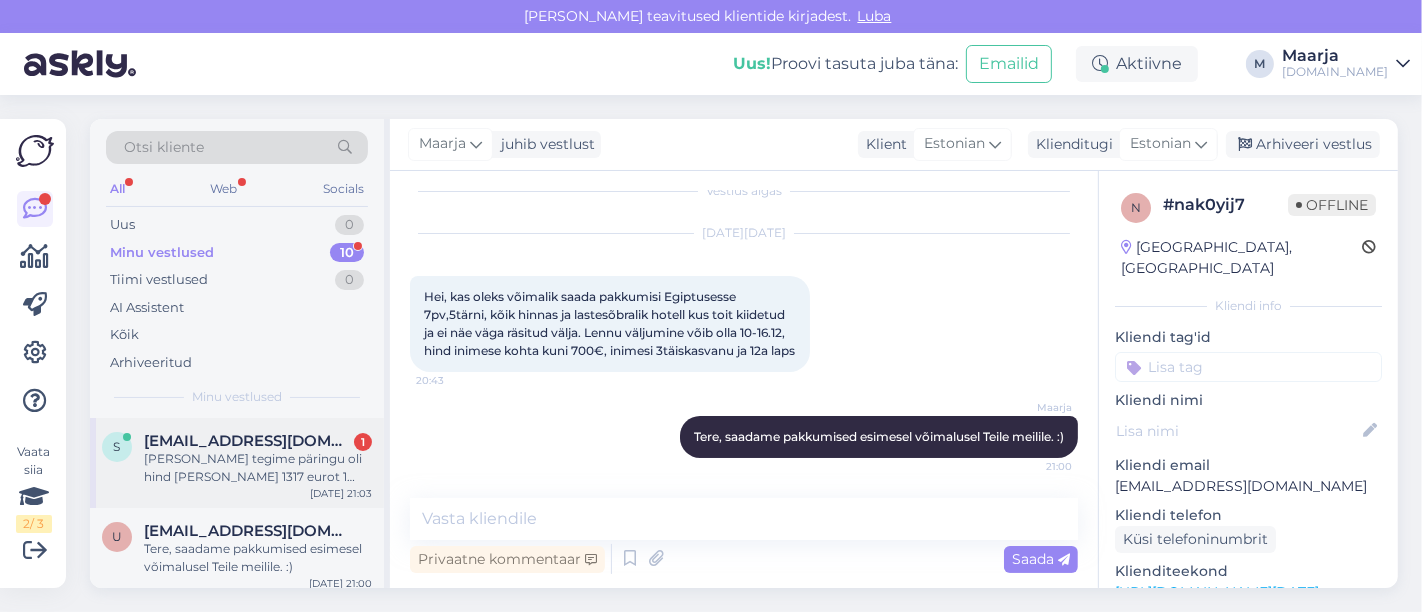 click on "s [EMAIL_ADDRESS][DOMAIN_NAME] 1 [PERSON_NAME] tegime päringu oli hind [PERSON_NAME] 1317 eurot 1 päev [PERSON_NAME] tõuseb 100 eurot kallimaks? [DATE] 21:03" at bounding box center (237, 463) 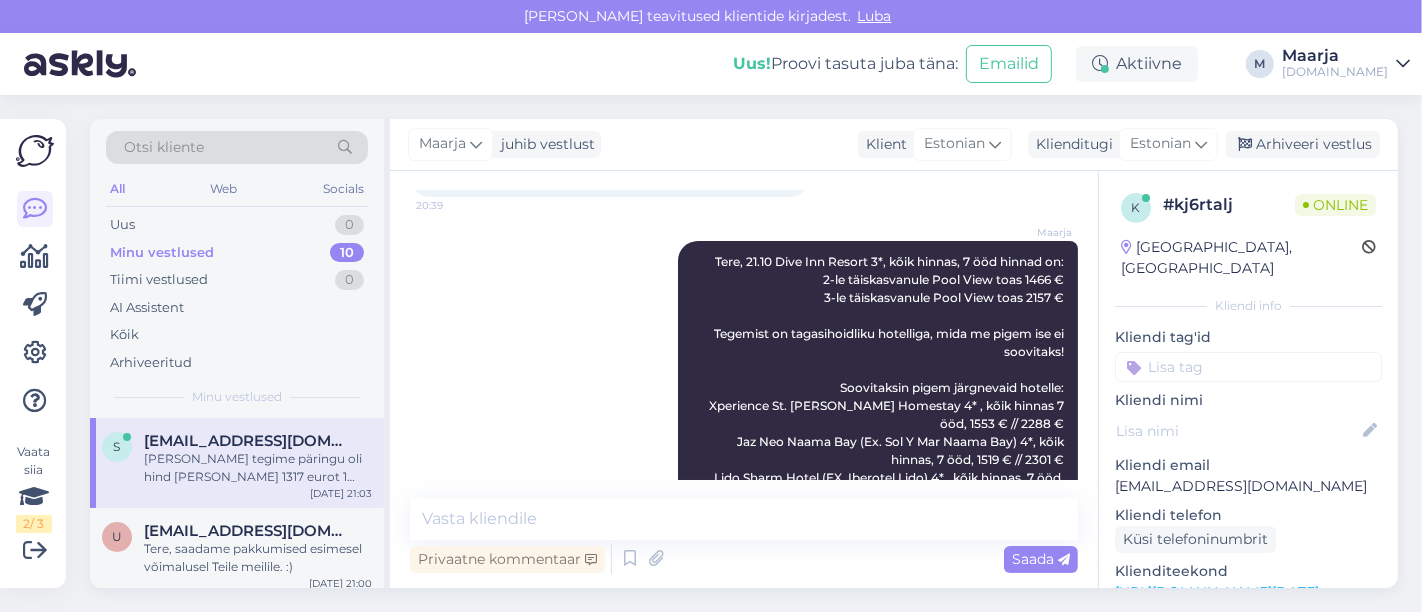 scroll, scrollTop: 394, scrollLeft: 0, axis: vertical 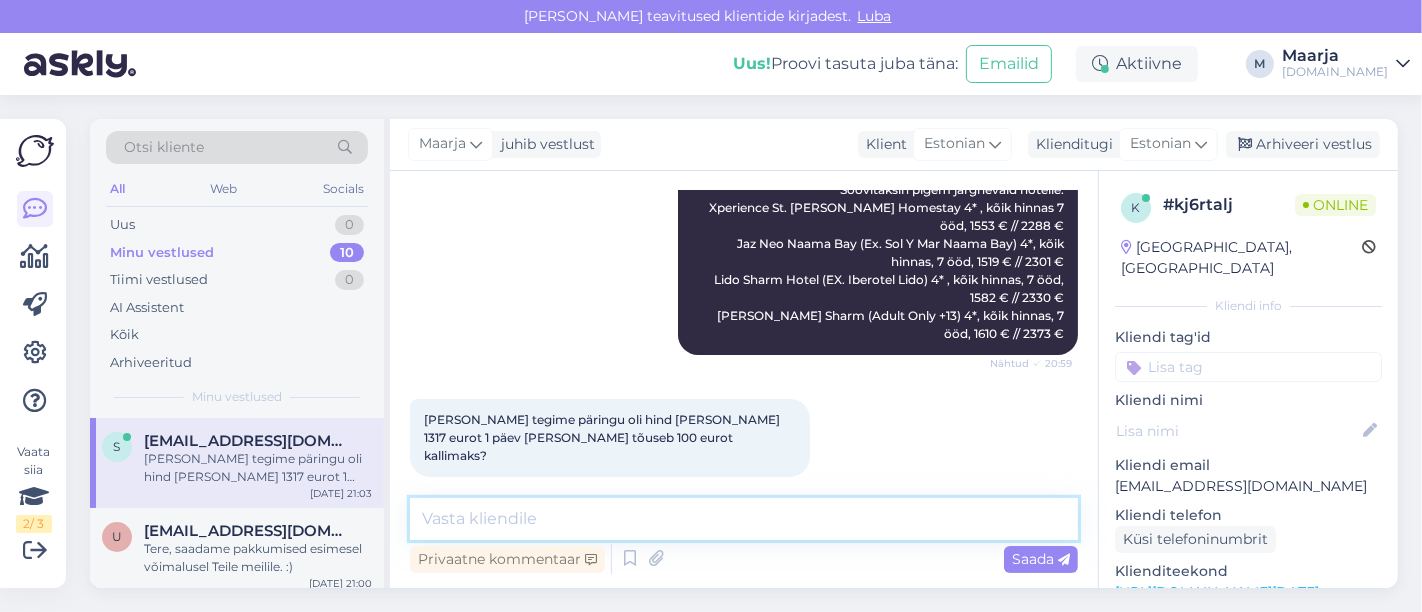 click at bounding box center (744, 519) 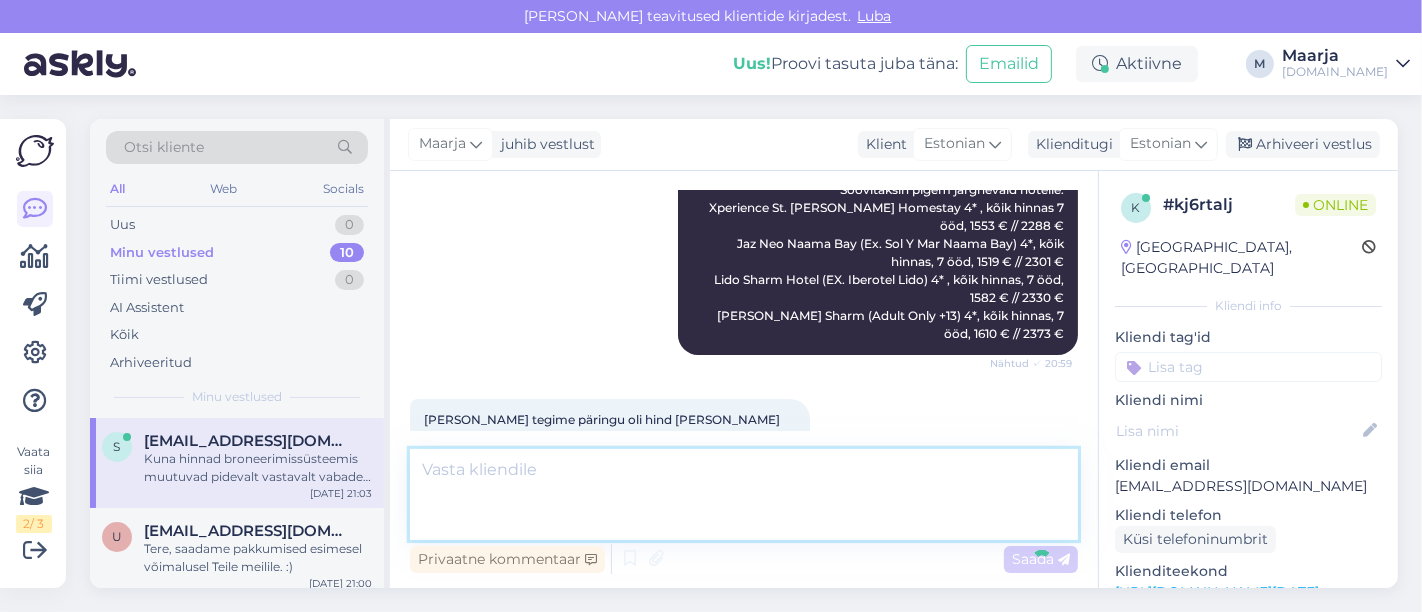 scroll, scrollTop: 516, scrollLeft: 0, axis: vertical 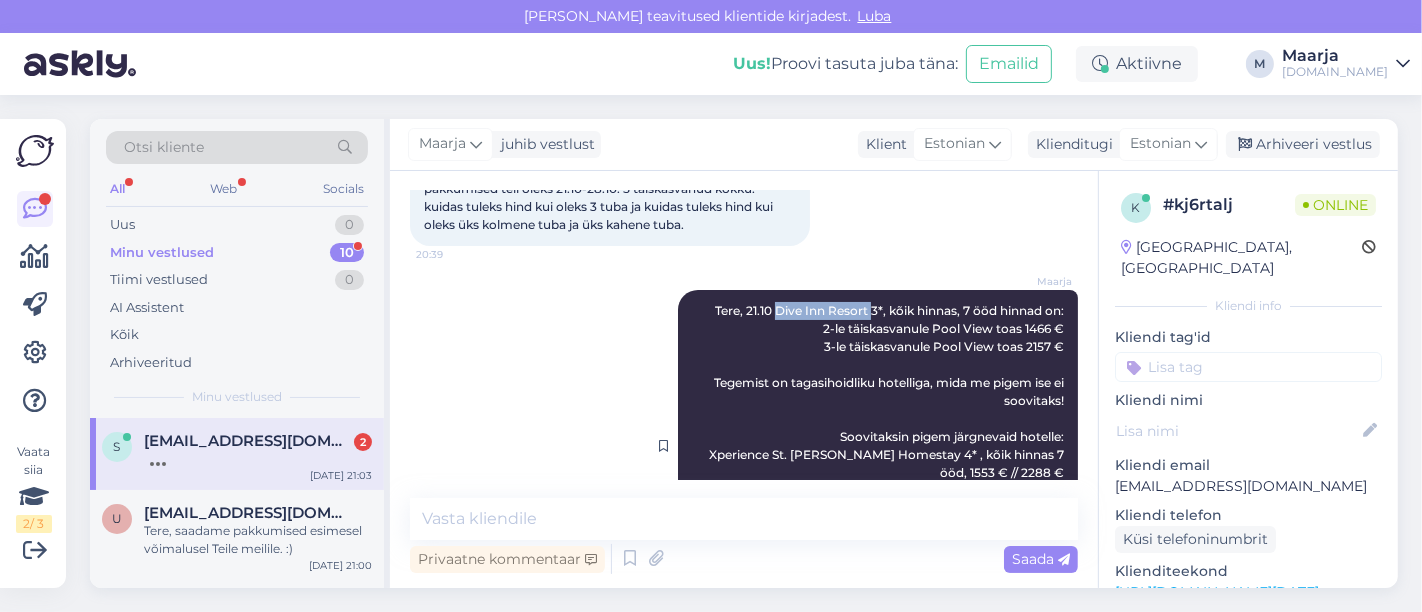 drag, startPoint x: 847, startPoint y: 312, endPoint x: 756, endPoint y: 313, distance: 91.00549 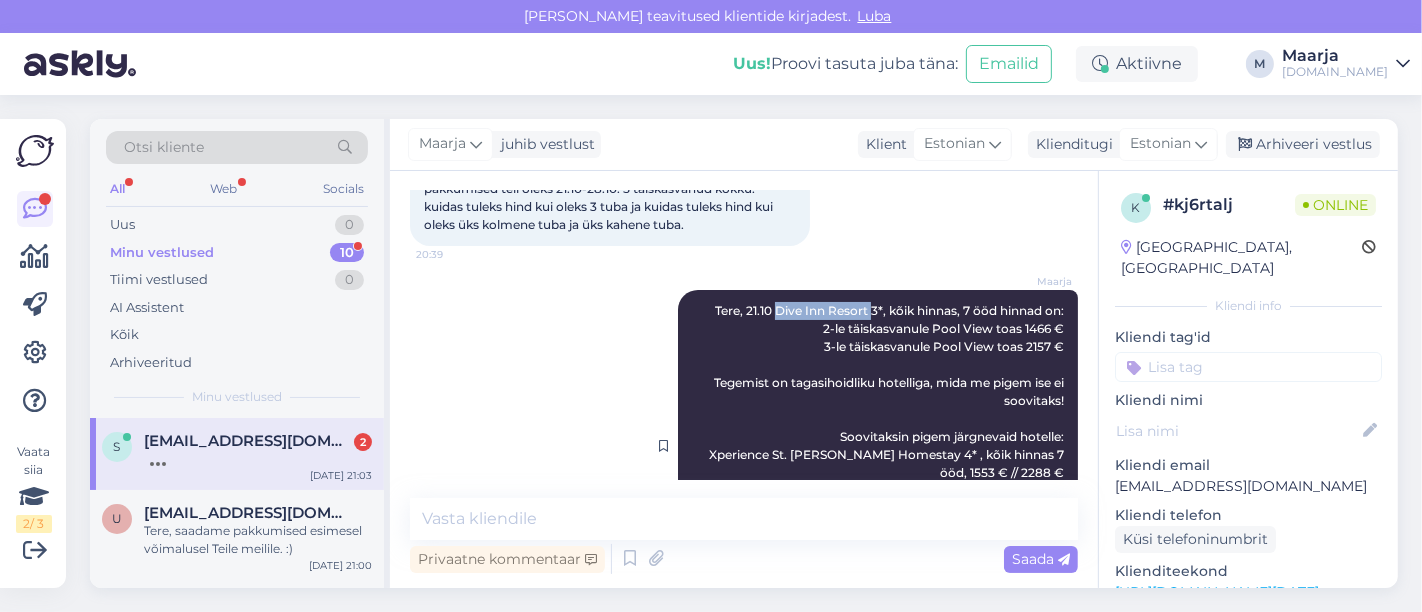 click on "Tere, 21.10 Dive Inn Resort 3*, kõik hinnas, 7 ööd hinnad on:
2-le täiskasvanule Pool View toas 1466 €
3-le täiskasvanule Pool View toas 2157 €
Tegemist on tagasihoidliku hotelliga, mida me pigem ise ei soovitaks!
Soovitaksin pigem järgnevaid hotelle:
Xperience St. [PERSON_NAME] Homestay 4* , kõik hinnas 7 ööd, 1553 € // 2288 €
Jaz Neo Naama Bay (Ex. Sol Y Mar Naama Bay) 4*, kõik hinnas, 7 ööd, 1519 € // 2301 €
Lido Sharm Hotel (EX. Iberotel Lido) 4* , kõik hinnas, 7 ööd, 1582 € // 2330 €
[PERSON_NAME] Sharm (Adult Only +13) 4*, kõik hinnas, 7 ööd, 1610 € // 2373 €" at bounding box center [888, 445] 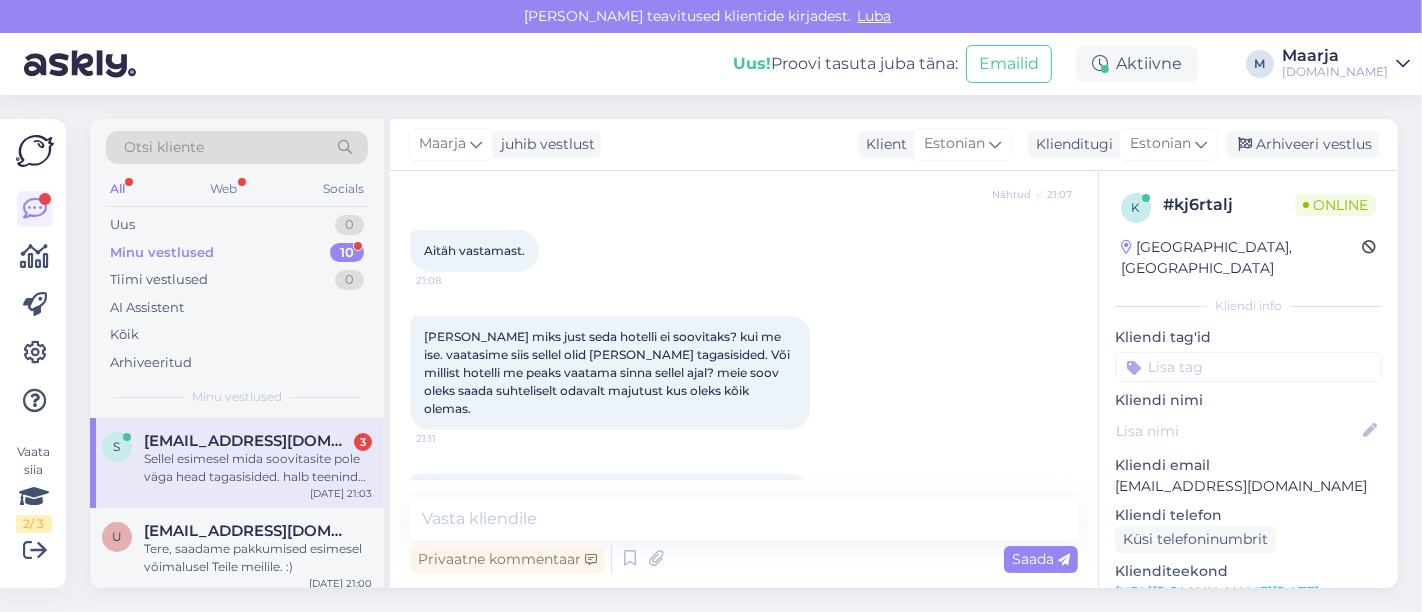 scroll, scrollTop: 845, scrollLeft: 0, axis: vertical 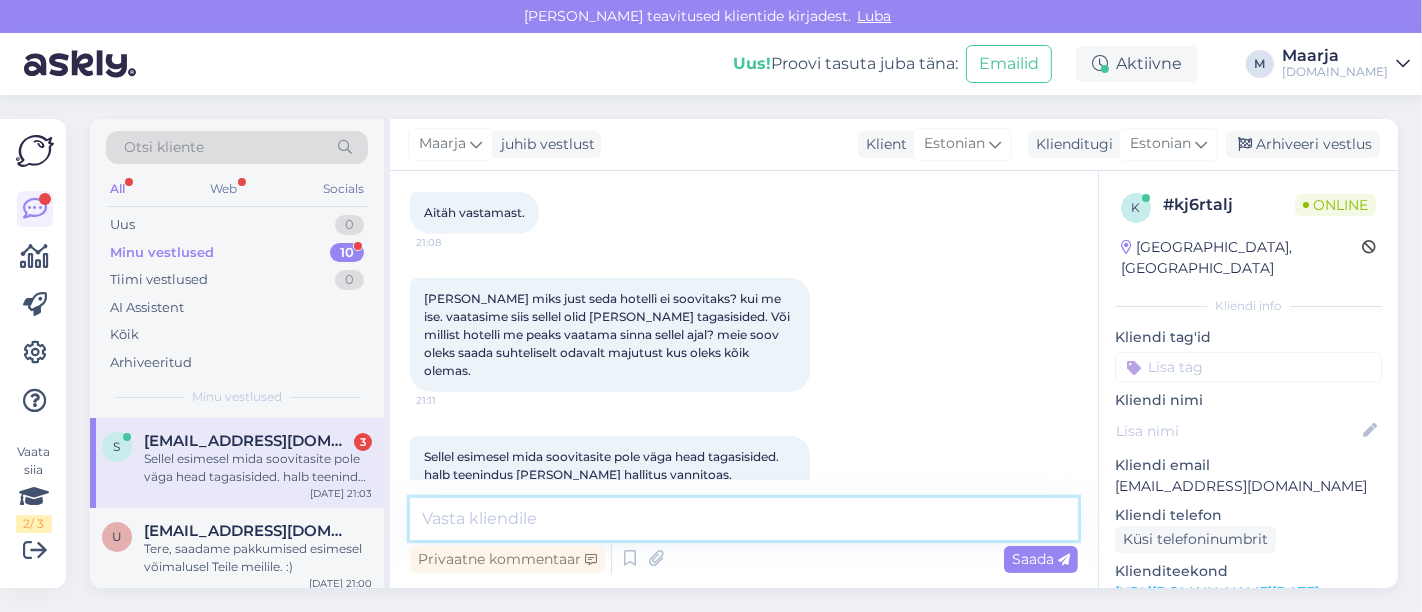 click at bounding box center [744, 519] 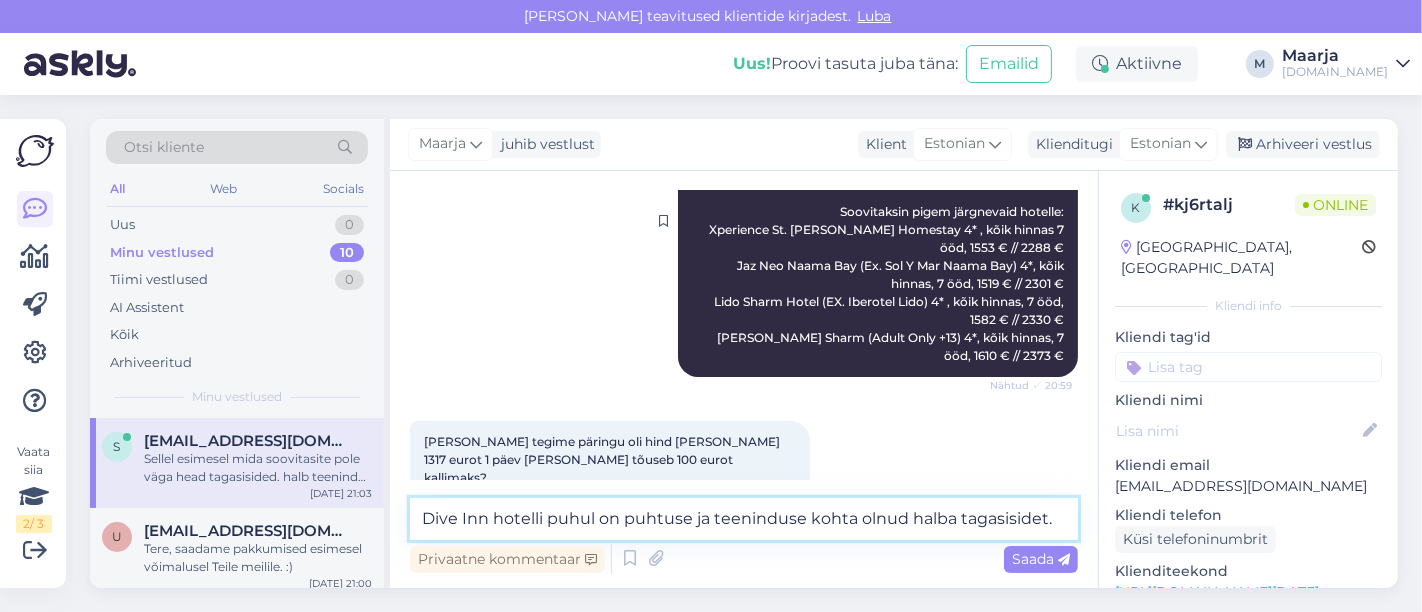 scroll, scrollTop: 845, scrollLeft: 0, axis: vertical 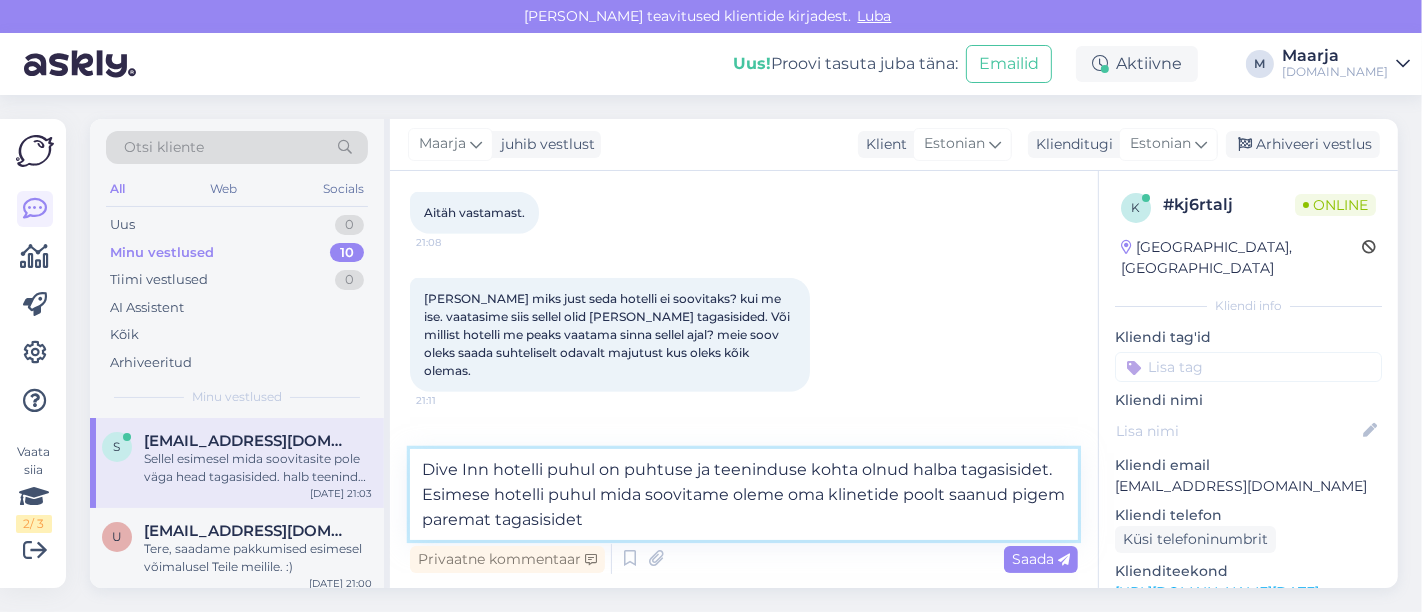 drag, startPoint x: 863, startPoint y: 496, endPoint x: 848, endPoint y: 496, distance: 15 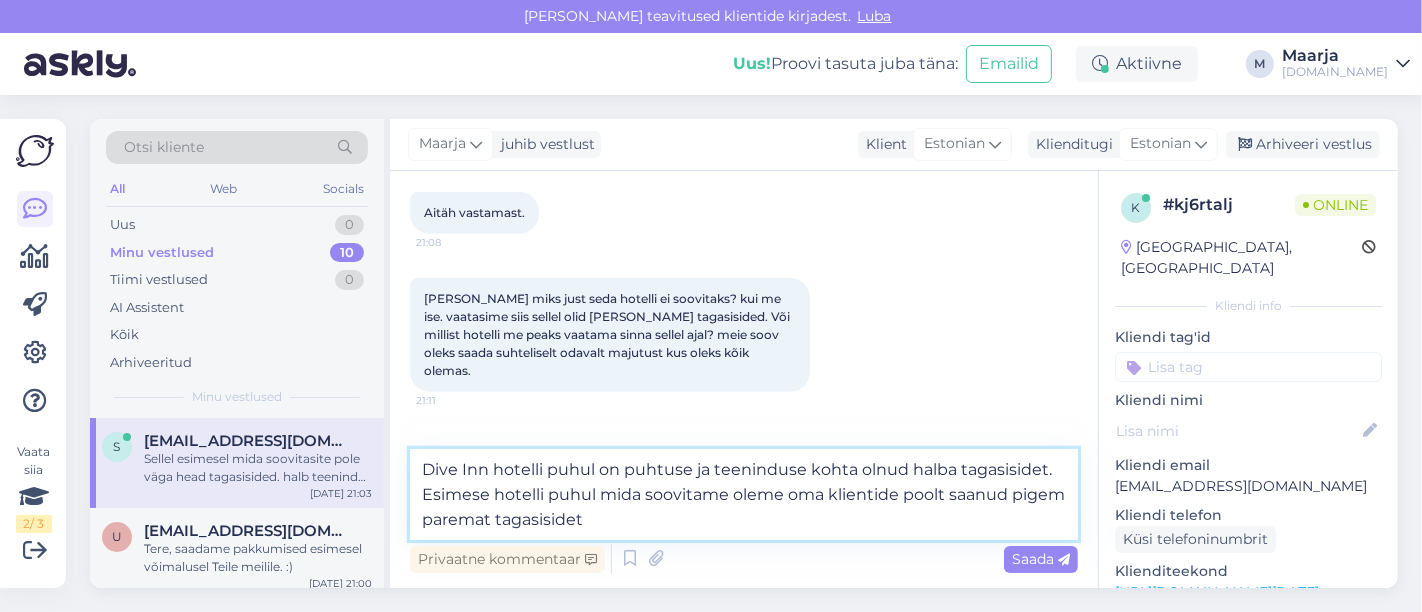 click on "Dive Inn hotelli puhul on puhtuse ja teeninduse kohta olnud halba tagasisidet. Esimese hotelli puhul mida soovitame oleme oma klientide poolt saanud pigem paremat tagasisidet" at bounding box center (744, 494) 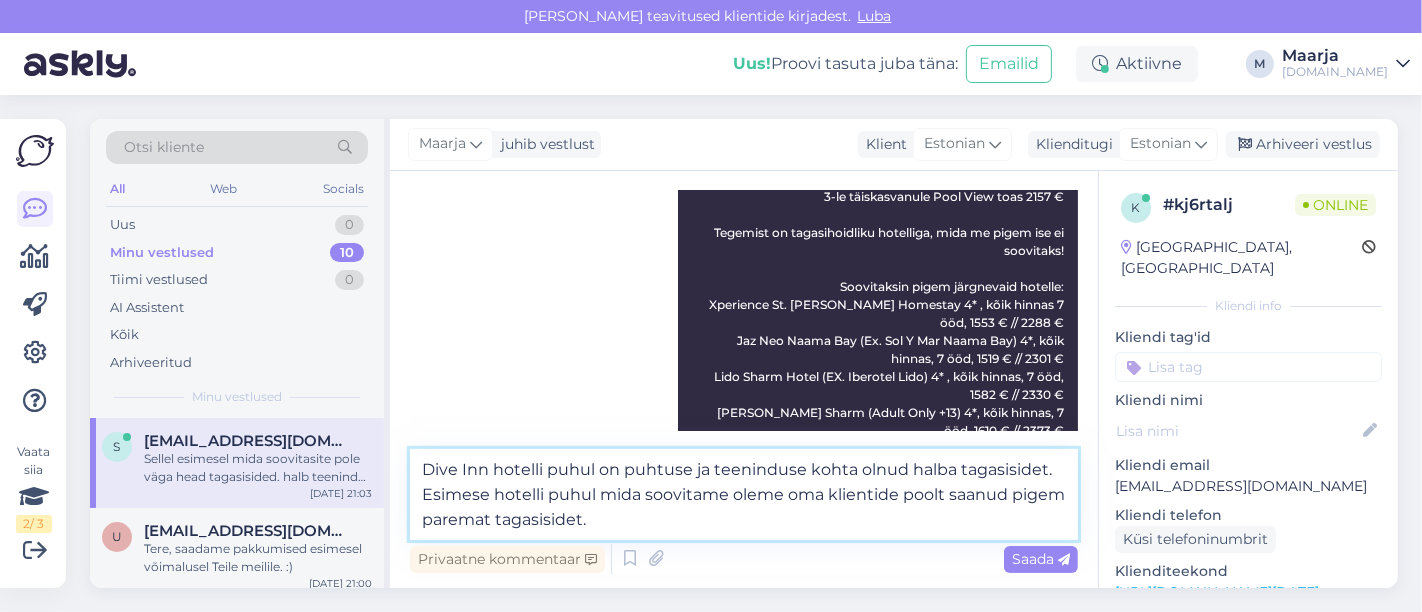 scroll, scrollTop: 332, scrollLeft: 0, axis: vertical 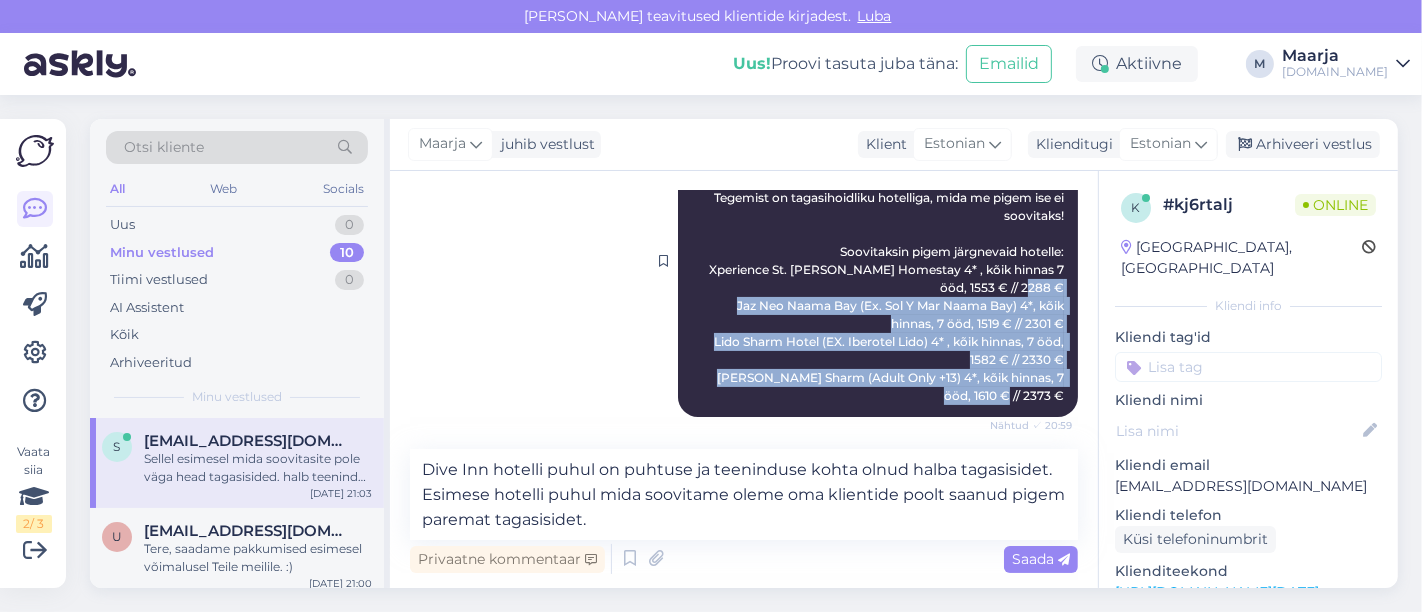 drag, startPoint x: 718, startPoint y: 302, endPoint x: 1048, endPoint y: 392, distance: 342.0526 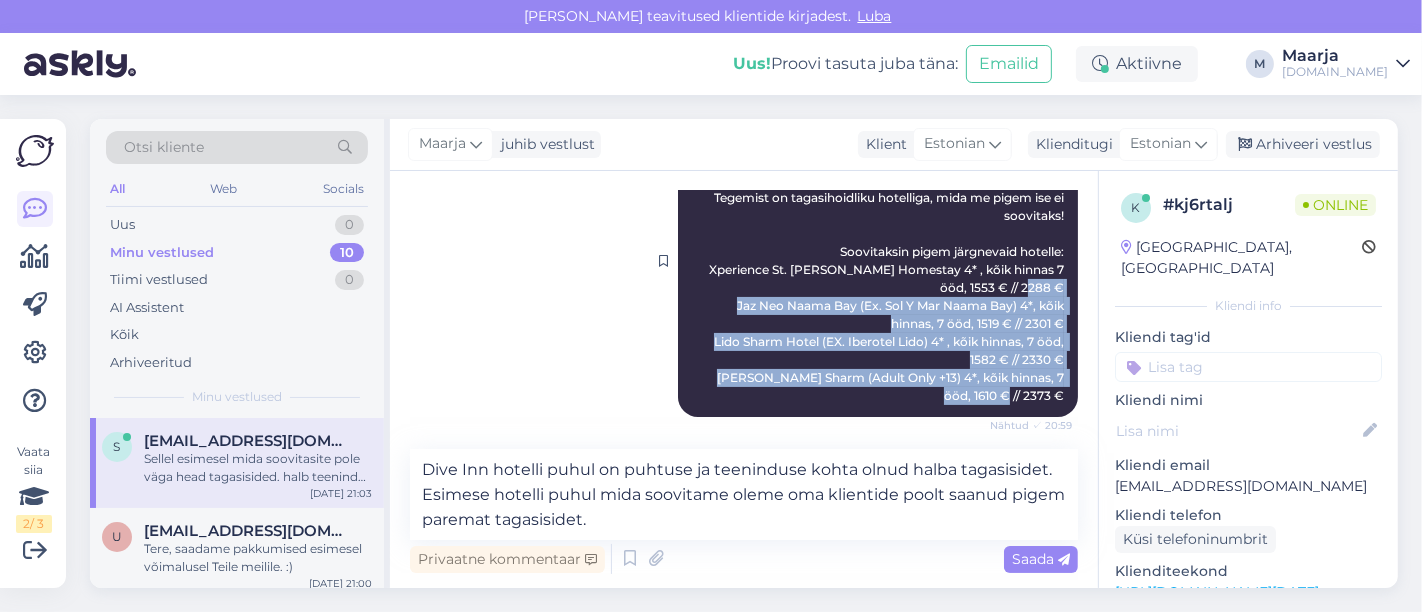 click on "Maarja Tere, 21.10 Dive Inn Resort 3*, kõik hinnas, 7 ööd hinnad on:
2-le täiskasvanule Pool View toas 1466 €
3-le täiskasvanule Pool View toas 2157 €
Tegemist on tagasihoidliku hotelliga, mida me pigem ise ei soovitaks!
Soovitaksin pigem järgnevaid hotelle:
Xperience St. [PERSON_NAME] Homestay 4* , kõik hinnas 7 ööd, 1553 € // 2288 €
Jaz Neo Naama Bay (Ex. Sol Y Mar Naama Bay) 4*, kõik hinnas, 7 ööd, 1519 € // 2301 €
Lido Sharm Hotel (EX. Iberotel Lido) 4* , kõik hinnas, 7 ööd, 1582 € // 2330 €
IVY Cyrene Sharm (Adult Only +13) 4*, kõik hinnas, 7 ööd, 1610 € // 2373 € Nähtud ✓ 20:59" at bounding box center (878, 261) 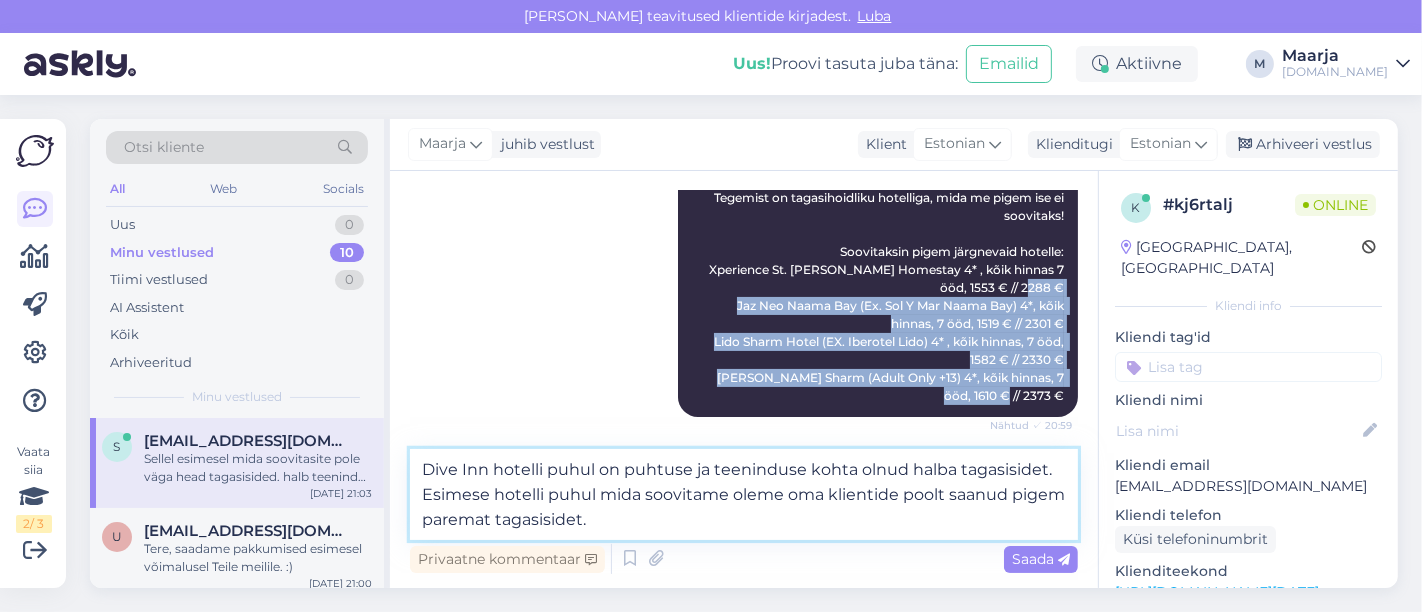 click on "Dive Inn hotelli puhul on puhtuse ja teeninduse kohta olnud halba tagasisidet. Esimese hotelli puhul mida soovitame oleme oma klientide poolt saanud pigem paremat tagasisidet." at bounding box center [744, 494] 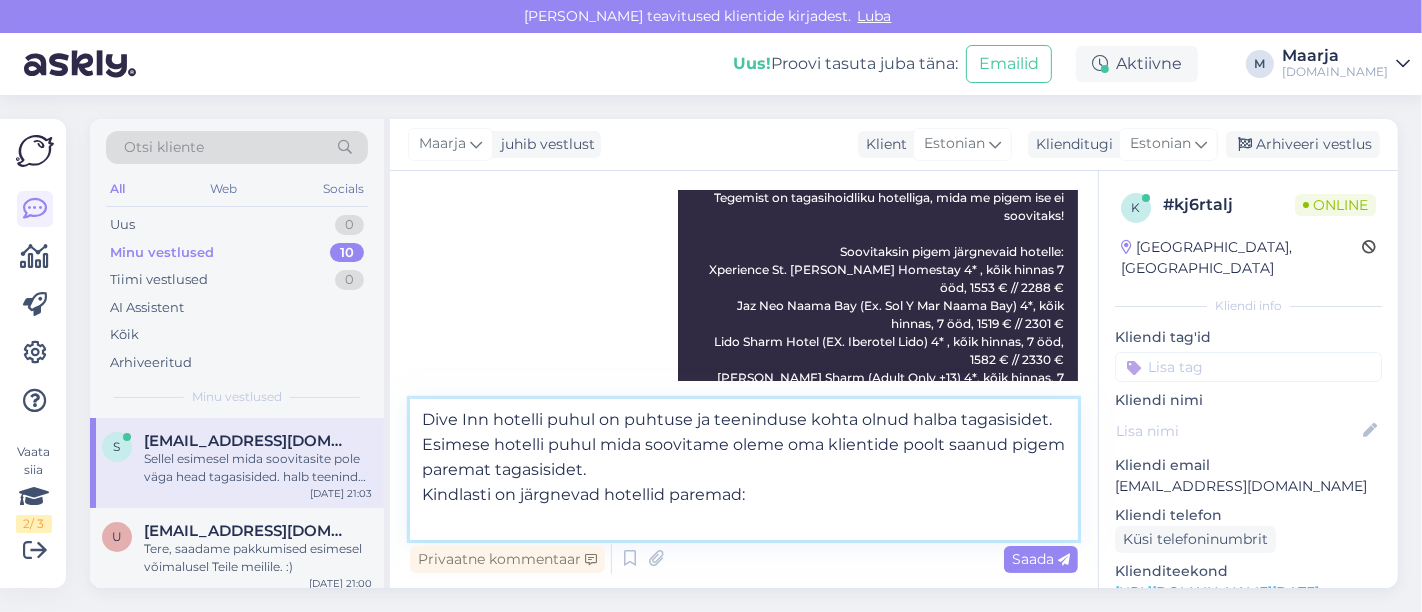 paste on "Jaz Neo Naama Bay (Ex. Sol Y Mar Naama Bay) 4*, kõik hinnas, 7 ööd, 1519 € // 2301 €
Lido Sharm Hotel (EX. Iberotel Lido) 4* , kõik hinnas, 7 ööd, 1582 € // 2330 €
[PERSON_NAME] Sharm (Adult Only +13) 4*, kõik hinnas, 7 ööd, 1610 € // 2373 €" 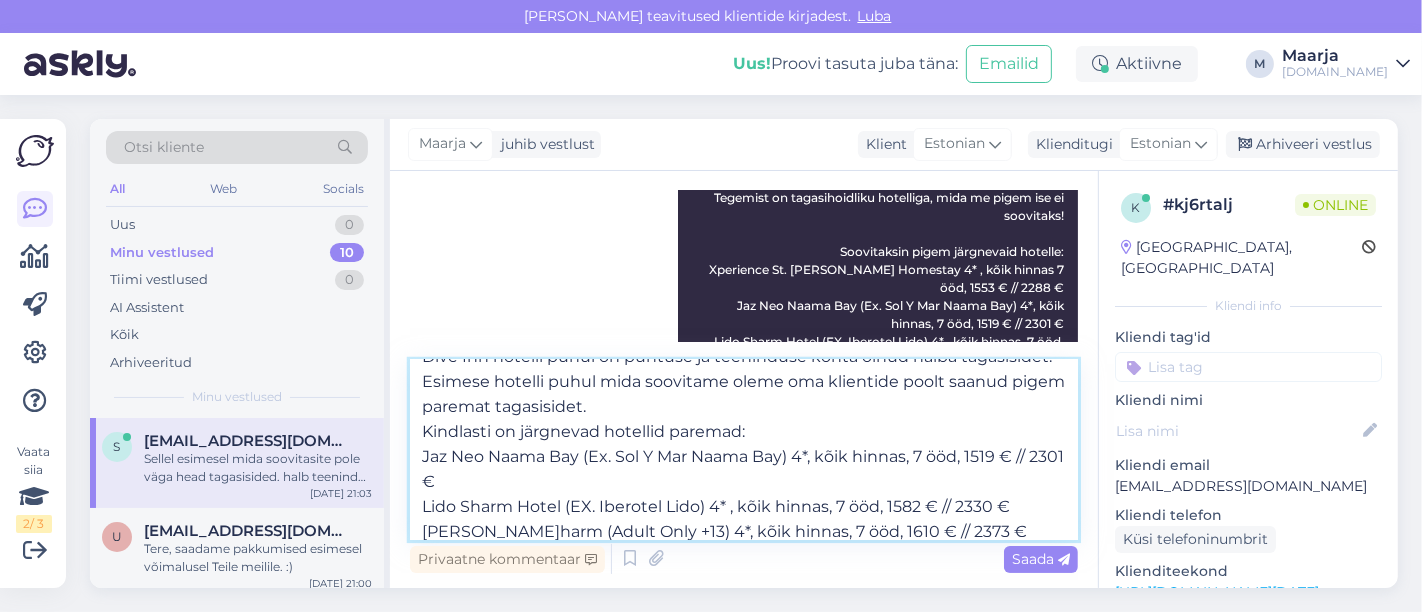 scroll, scrollTop: 35, scrollLeft: 0, axis: vertical 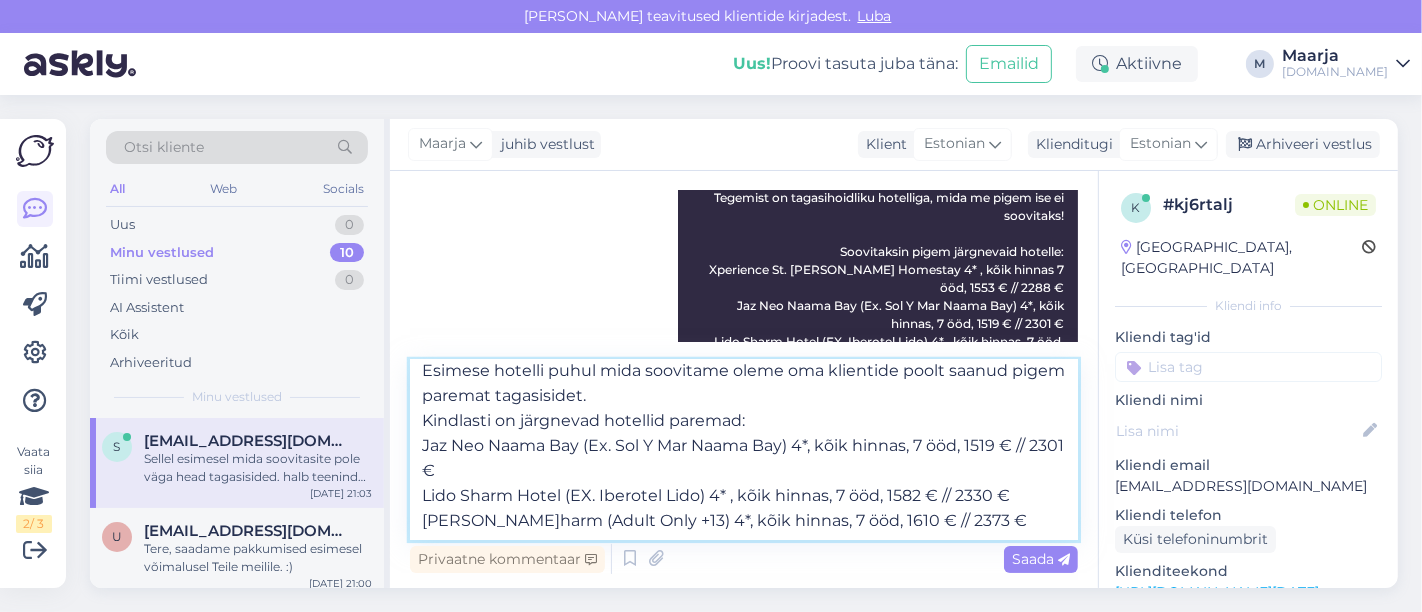 type on "Dive Inn hotelli puhul on puhtuse ja teeninduse kohta olnud halba tagasisidet. Esimese hotelli puhul mida soovitame oleme oma klientide poolt saanud pigem paremat tagasisidet.
Kindlasti on järgnevad hotellid paremad:
Jaz Neo Naama Bay (Ex. Sol Y Mar Naama Bay) 4*, kõik hinnas, 7 ööd, 1519 € // 2301 €
Lido Sharm Hotel (EX. Iberotel Lido) 4* , kõik hinnas, 7 ööd, 1582 € // 2330 €
[PERSON_NAME]harm (Adult Only +13) 4*, kõik hinnas, 7 ööd, 1610 € // 2373 €" 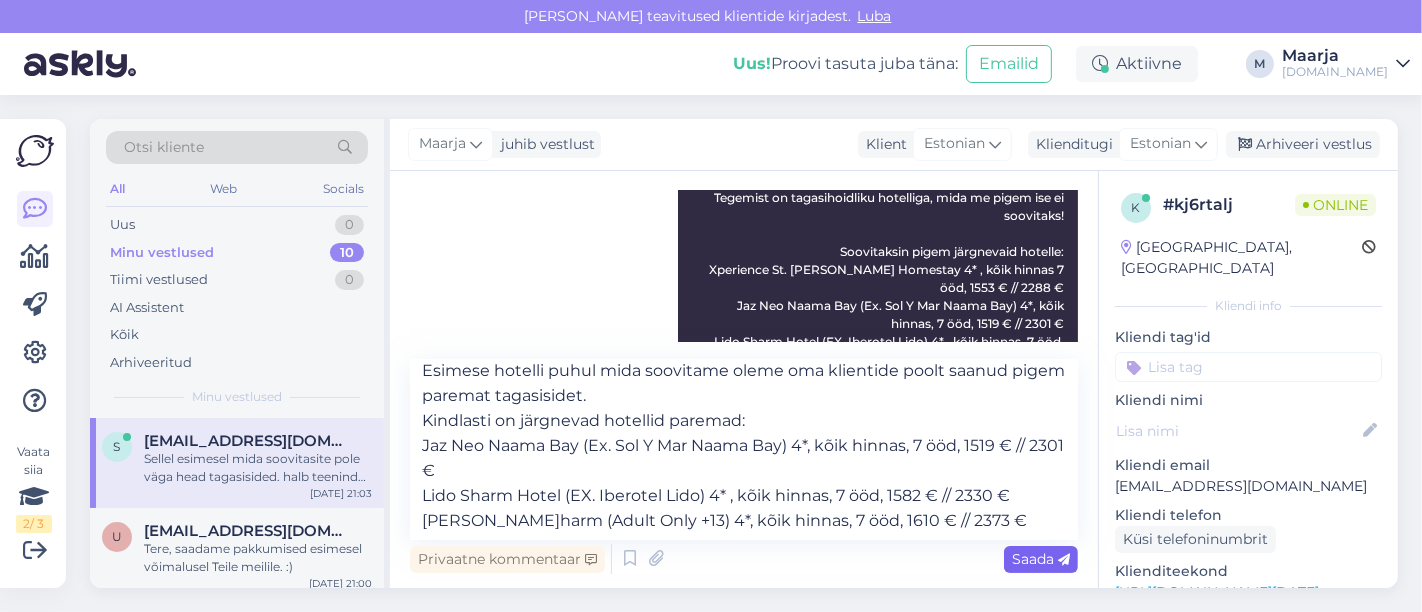 click on "Saada" at bounding box center (1041, 559) 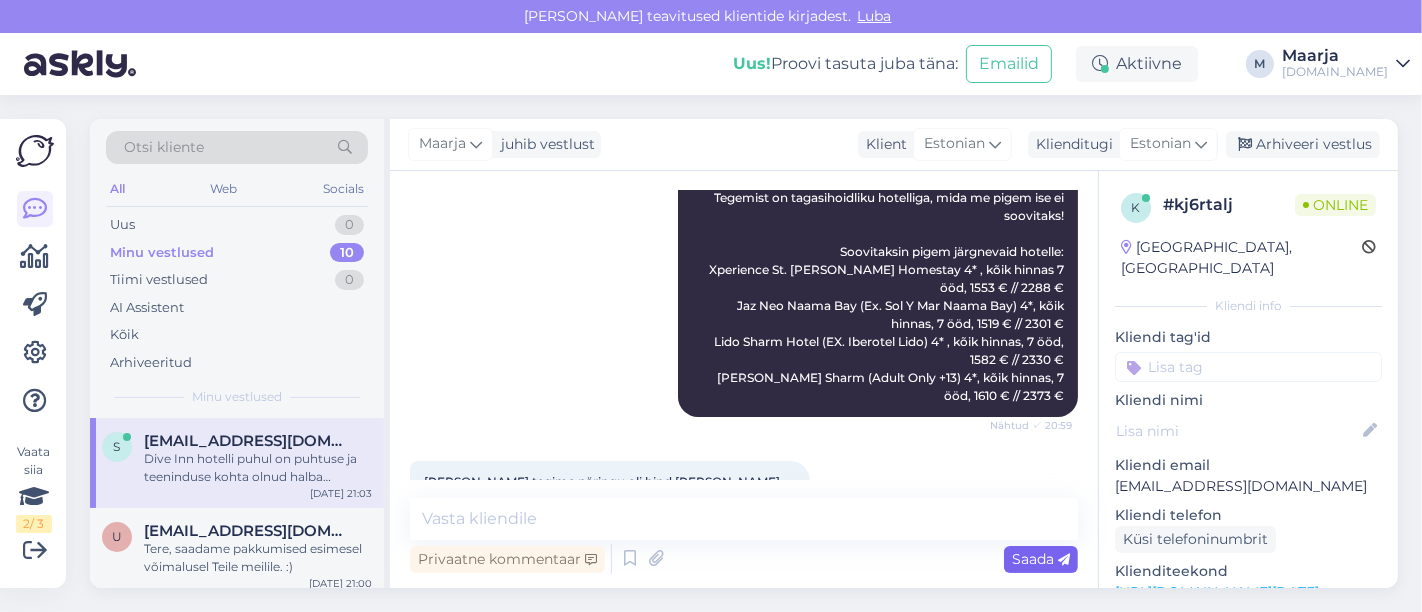 scroll, scrollTop: 1111, scrollLeft: 0, axis: vertical 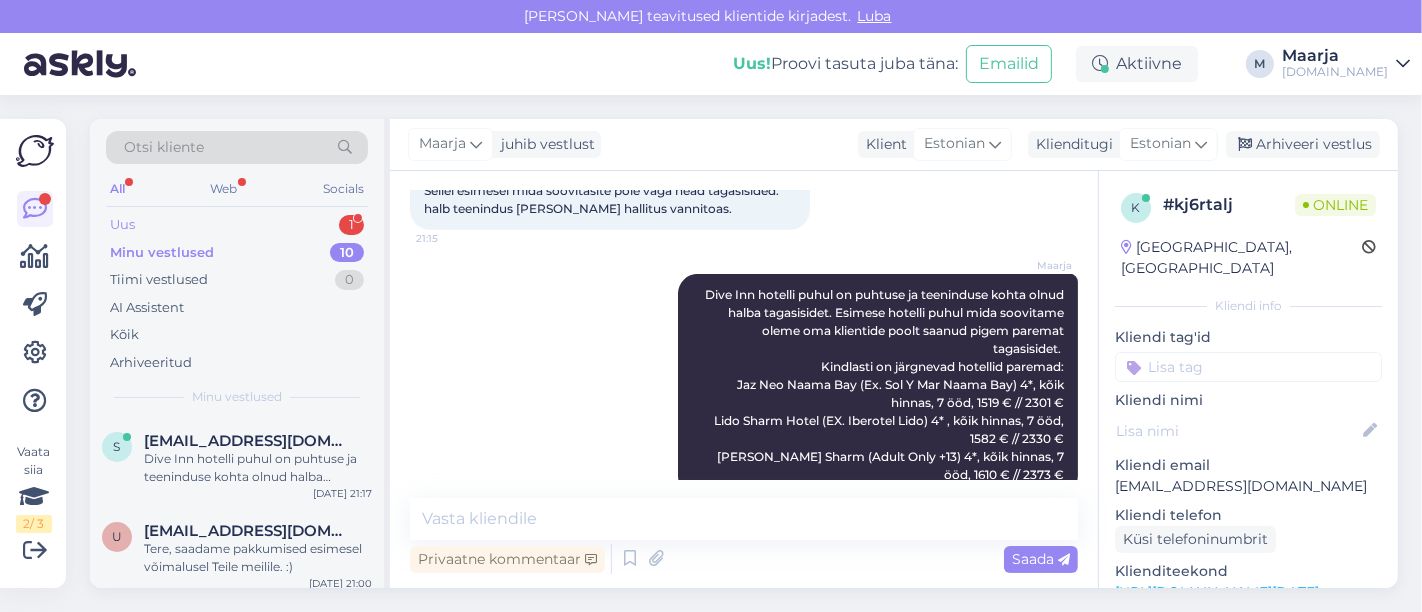 click on "Uus 1" at bounding box center (237, 225) 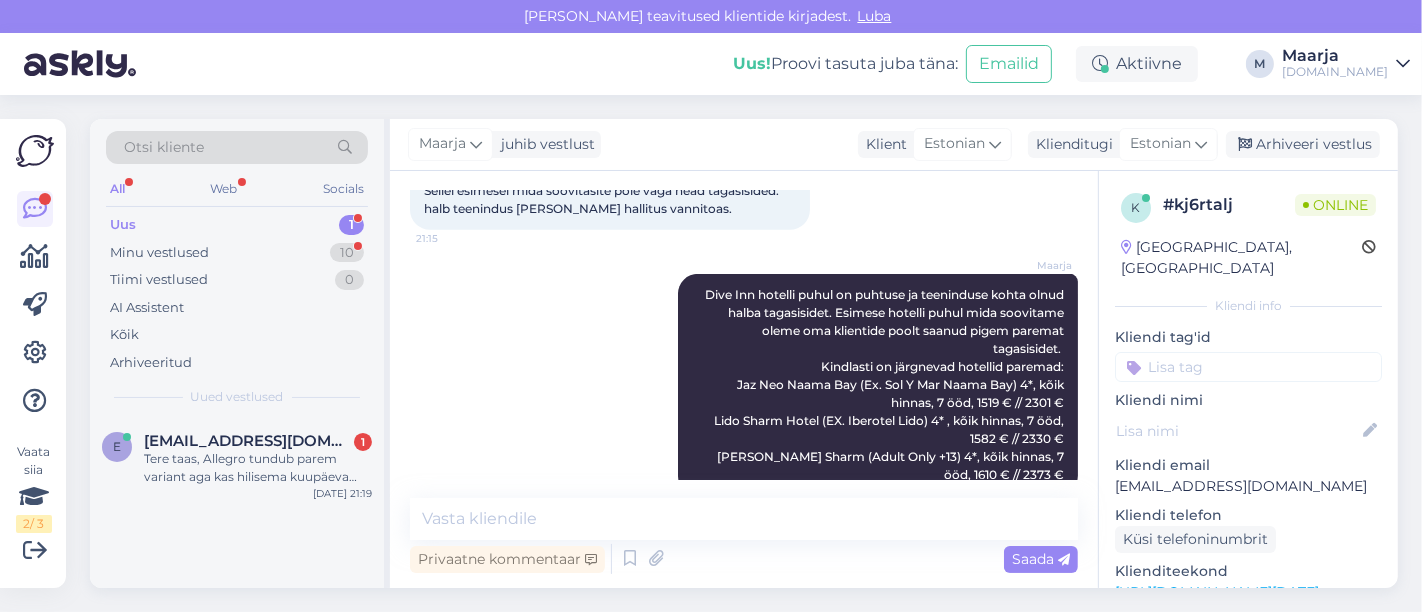 scroll, scrollTop: 1215, scrollLeft: 0, axis: vertical 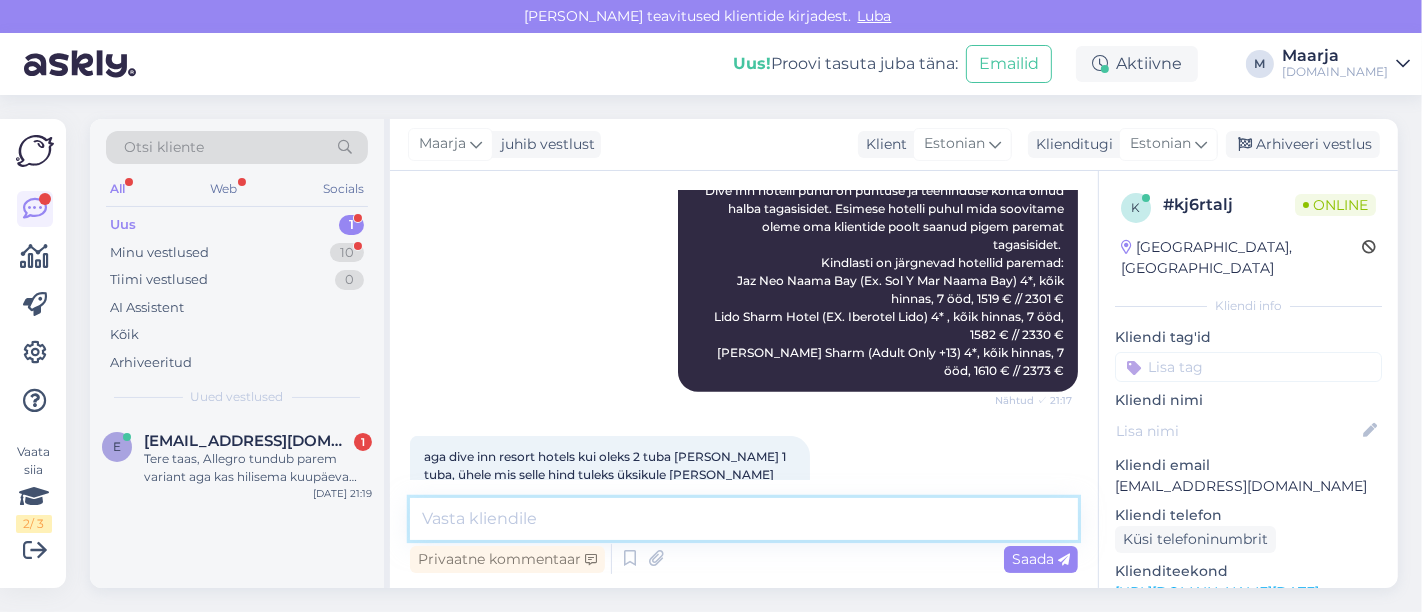 click at bounding box center [744, 519] 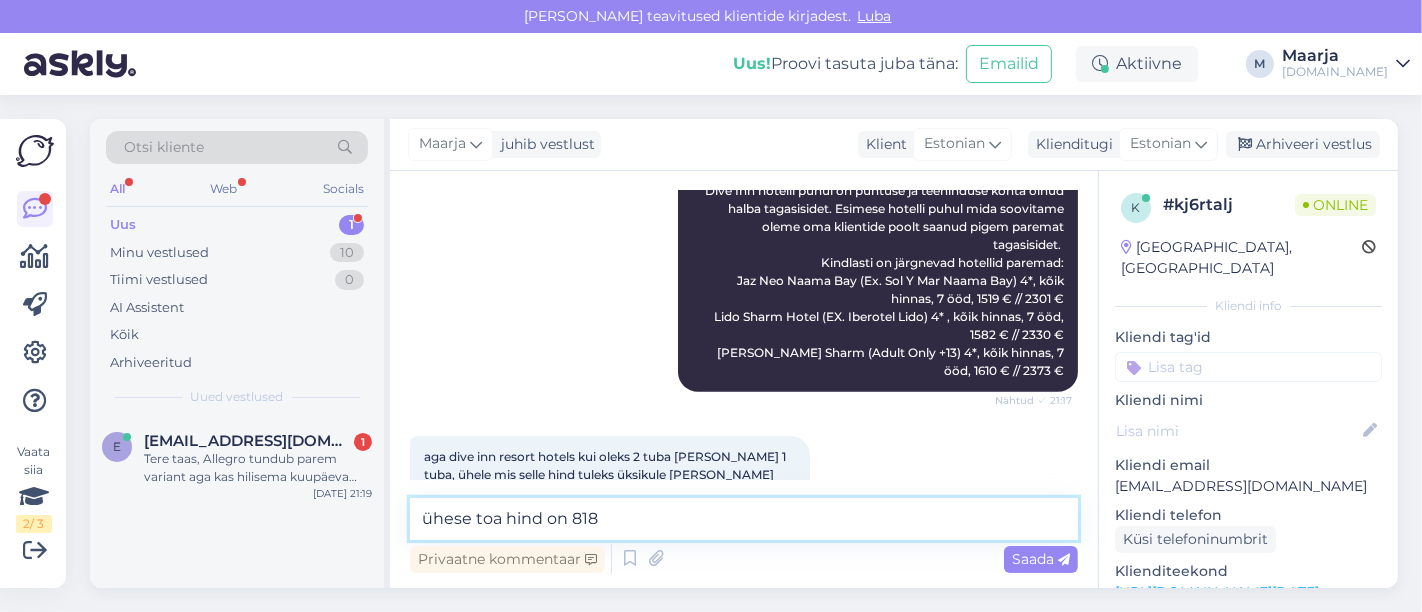 type on "ühese toa hind on 818 €" 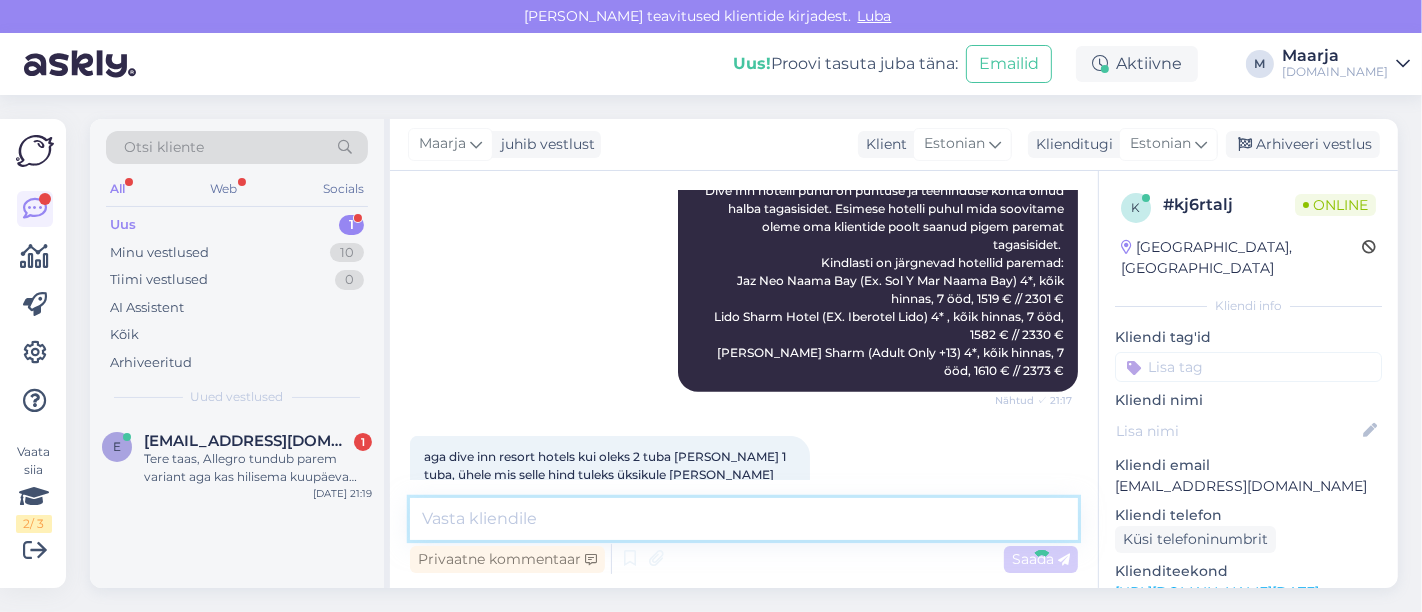 scroll, scrollTop: 1302, scrollLeft: 0, axis: vertical 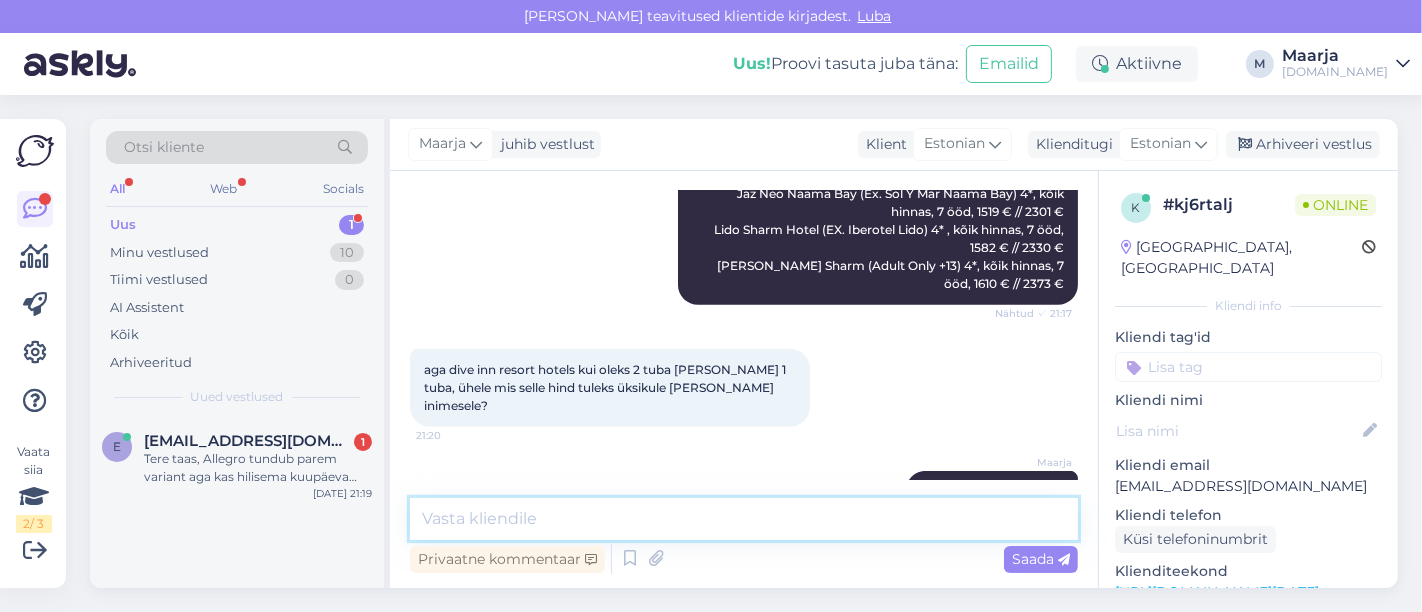 type 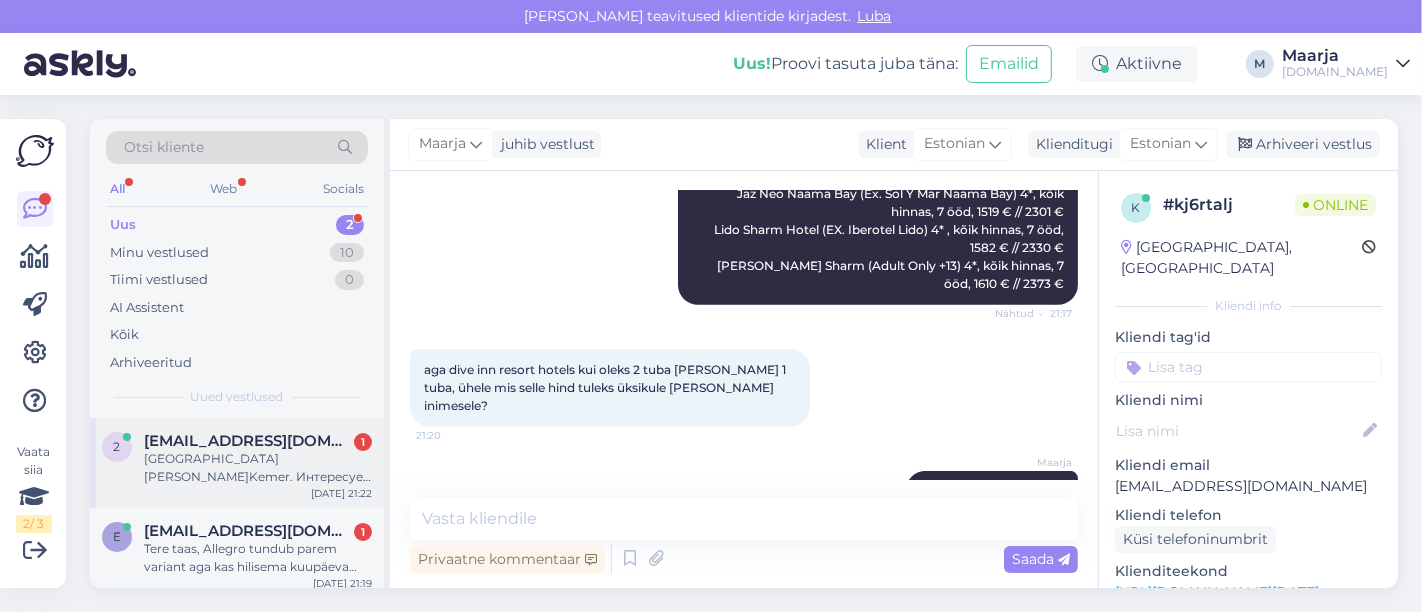 click on "[GEOGRAPHIC_DATA][PERSON_NAME]Kemer. Интересует этот отель на 06.09" at bounding box center [258, 468] 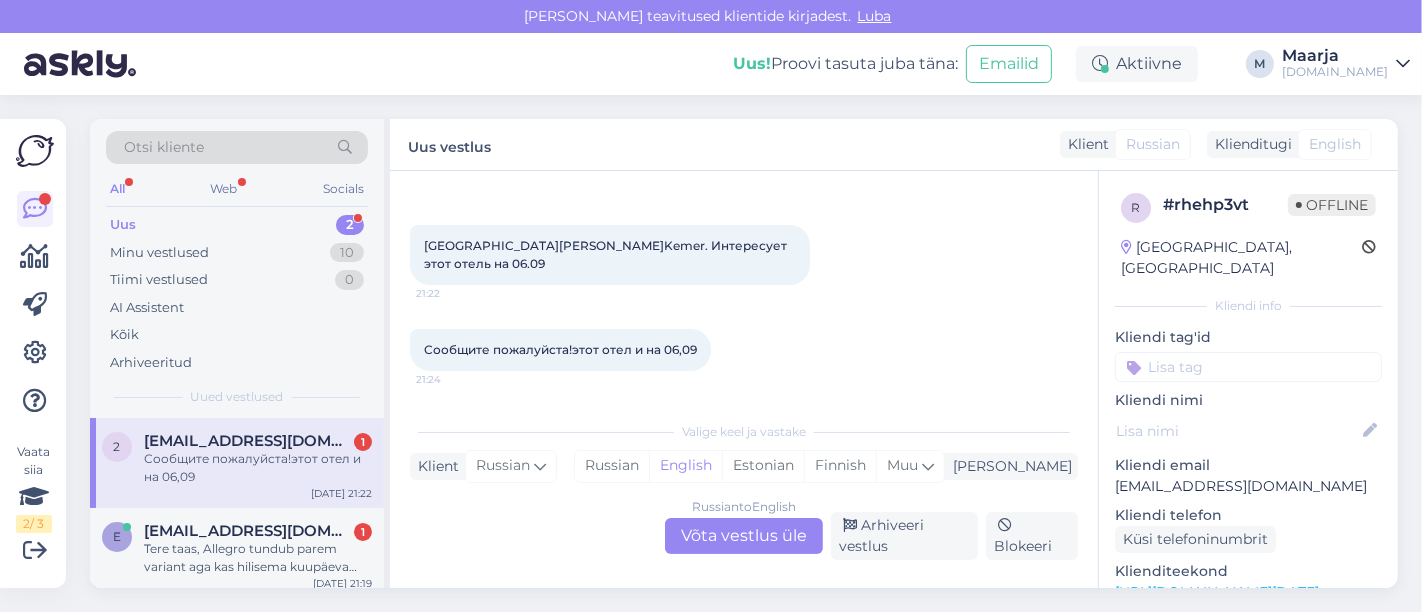 scroll, scrollTop: 71, scrollLeft: 0, axis: vertical 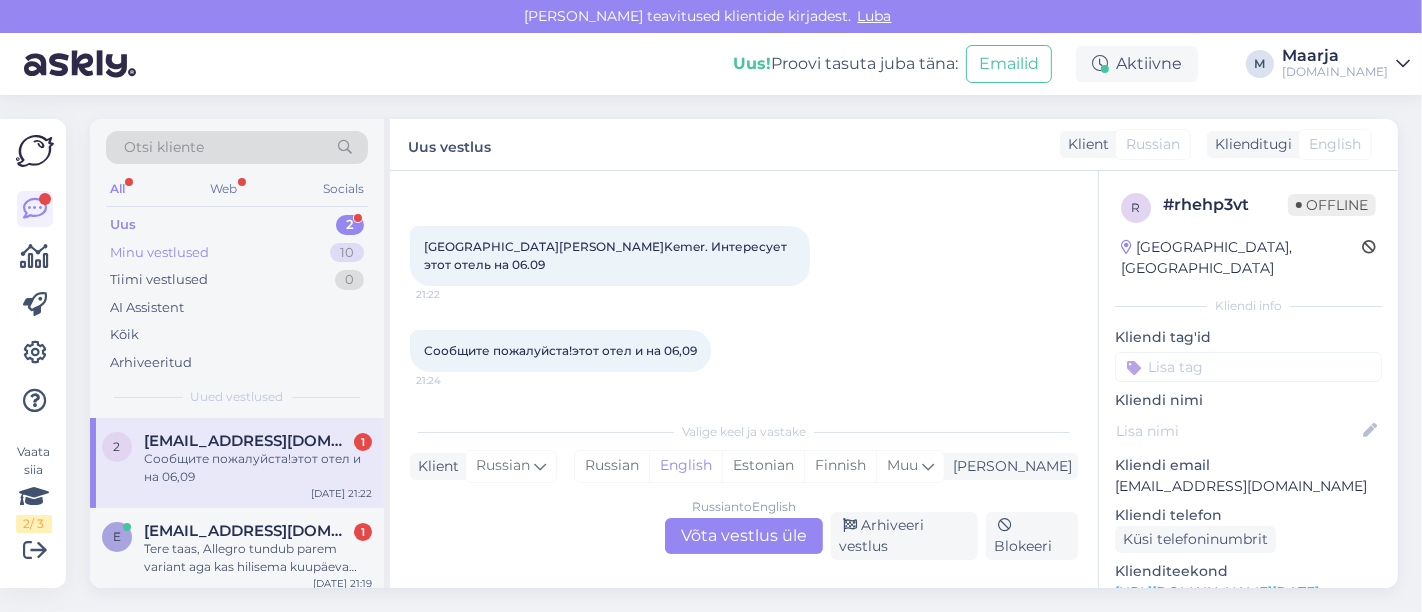 click on "Minu vestlused" at bounding box center [159, 253] 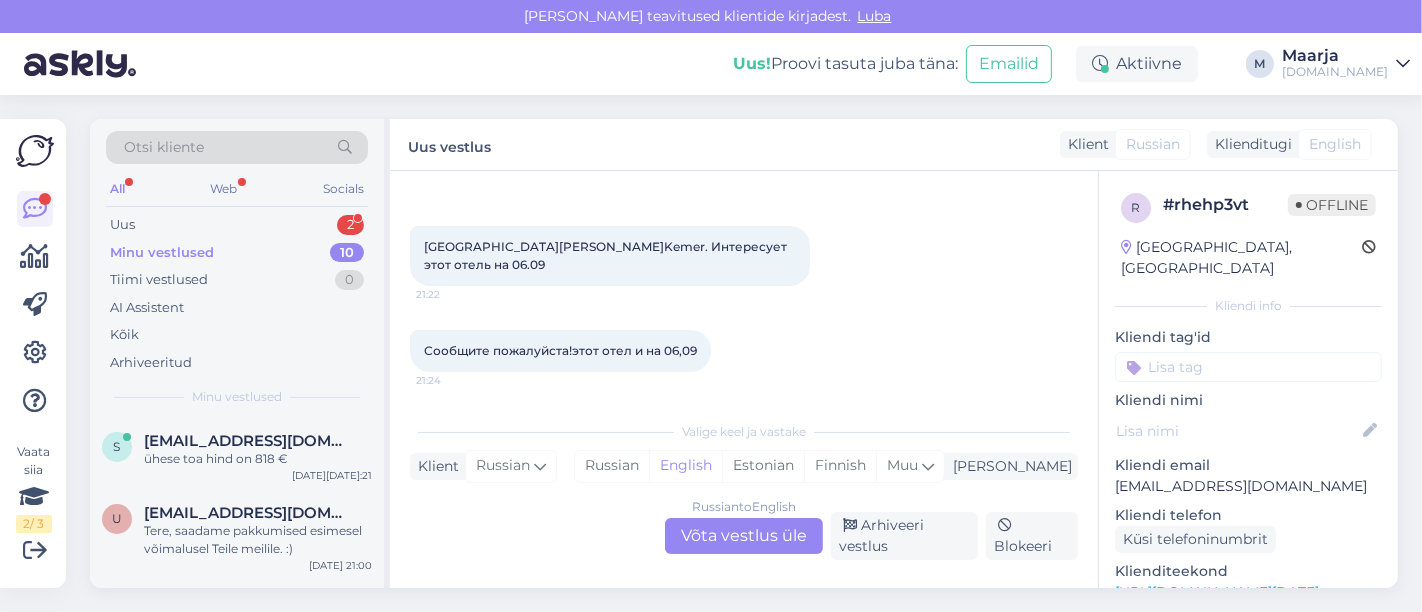 scroll, scrollTop: 691, scrollLeft: 0, axis: vertical 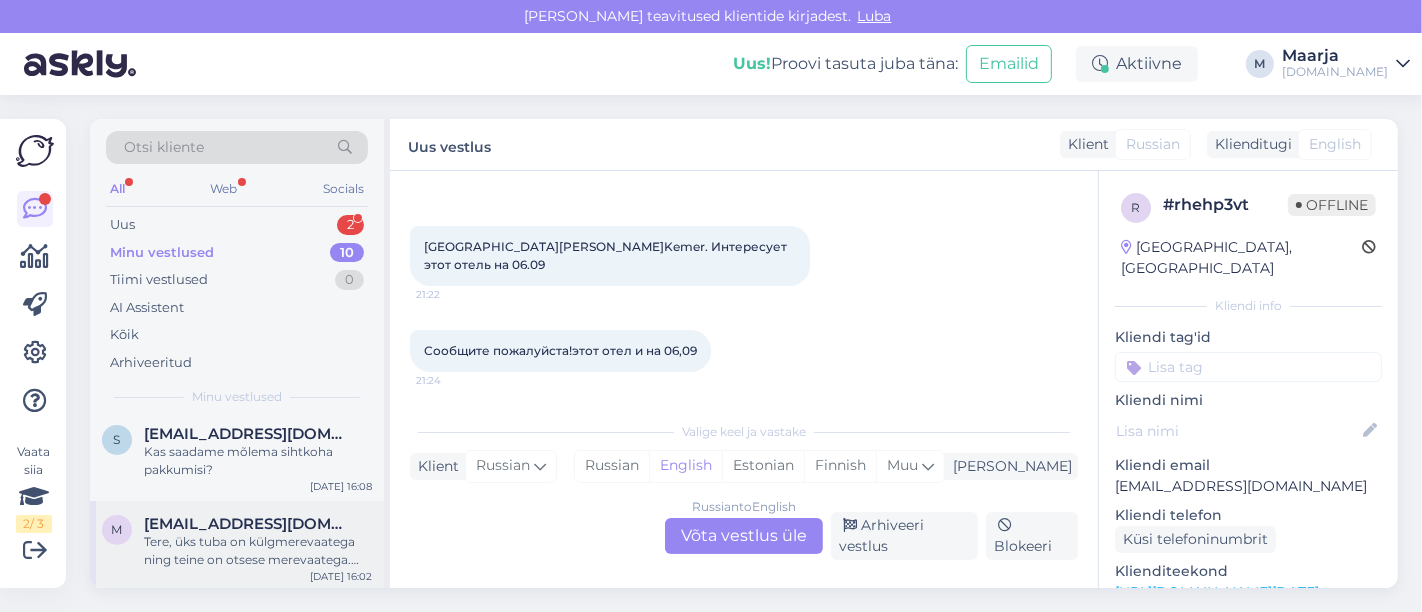click on "Tere, üks tuba on külgmerevaatega ning teine on otsese merevaatega. Kõik muu on tubadel sama" at bounding box center (258, 551) 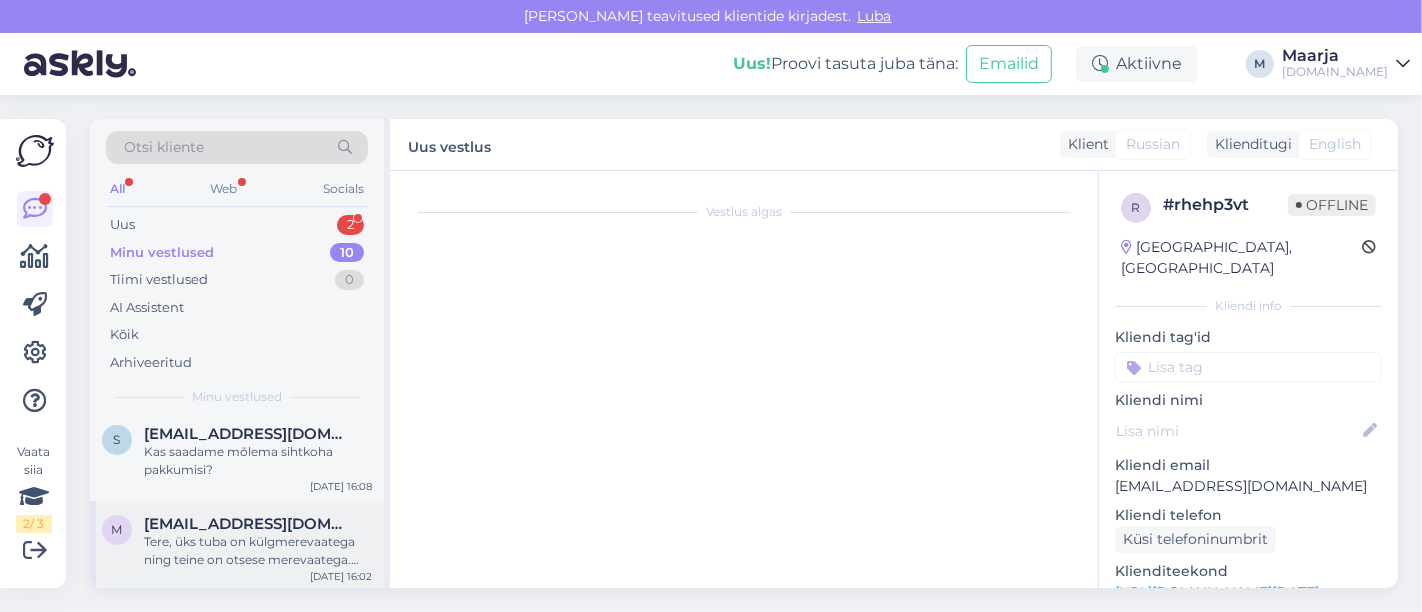 scroll, scrollTop: 2, scrollLeft: 0, axis: vertical 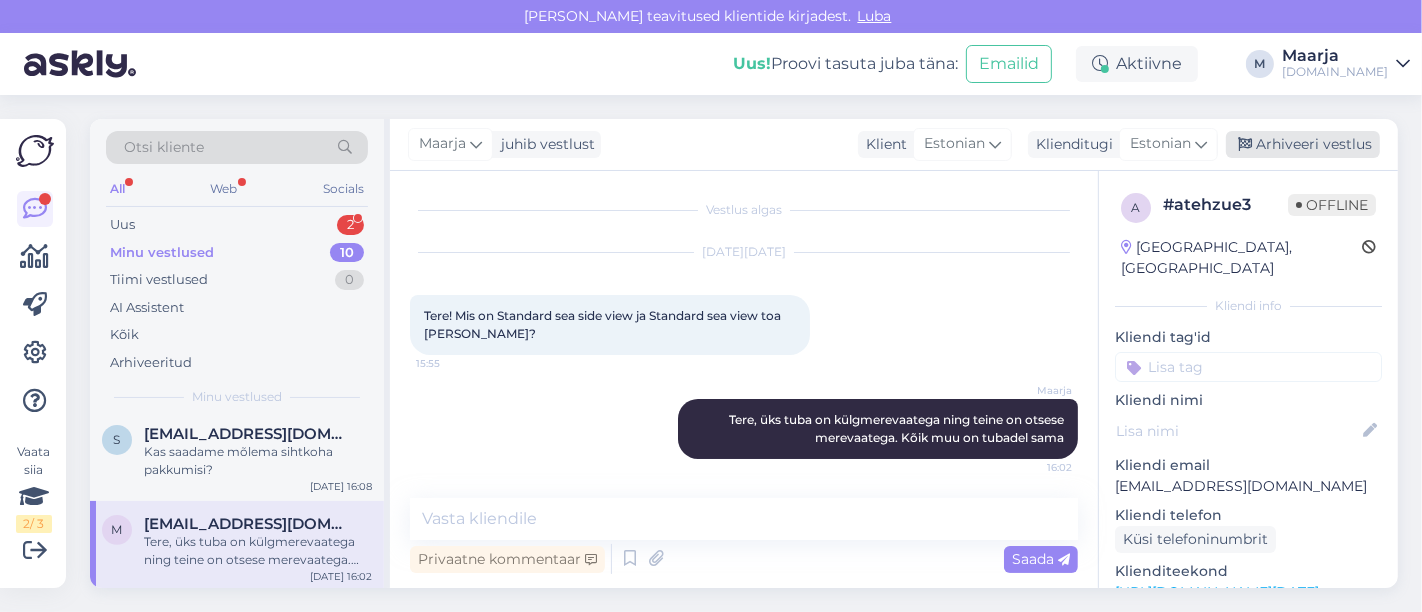 click on "Arhiveeri vestlus" at bounding box center [1303, 144] 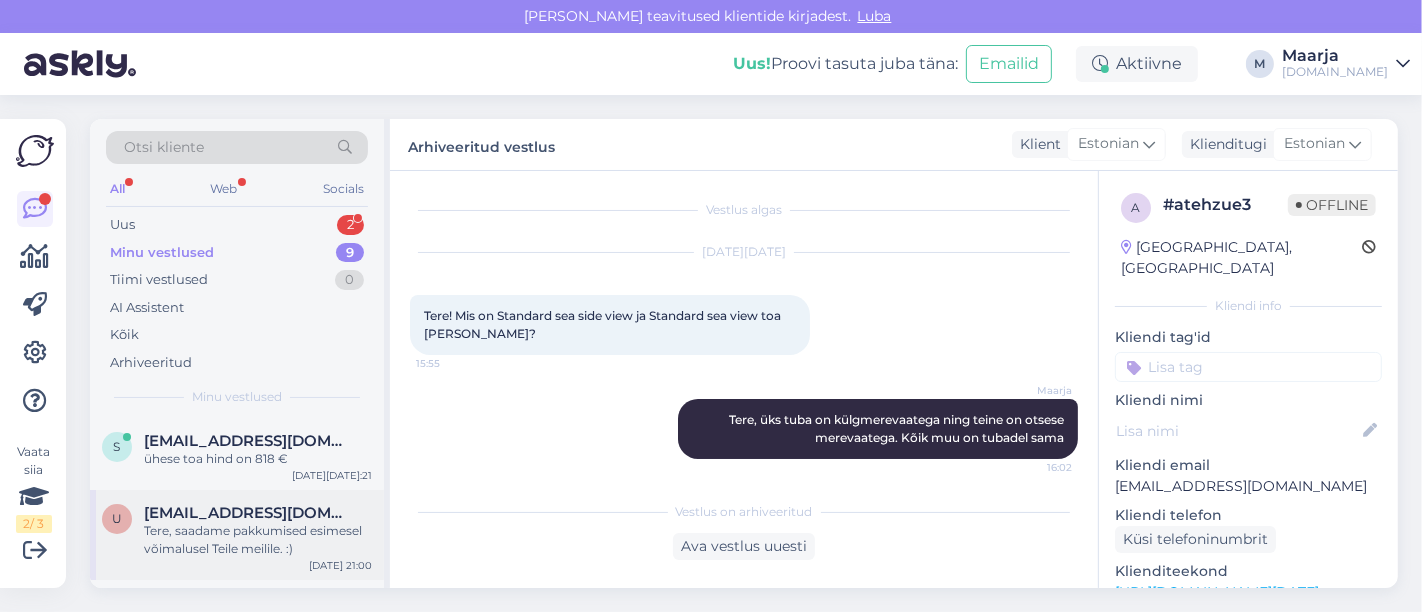 scroll, scrollTop: 602, scrollLeft: 0, axis: vertical 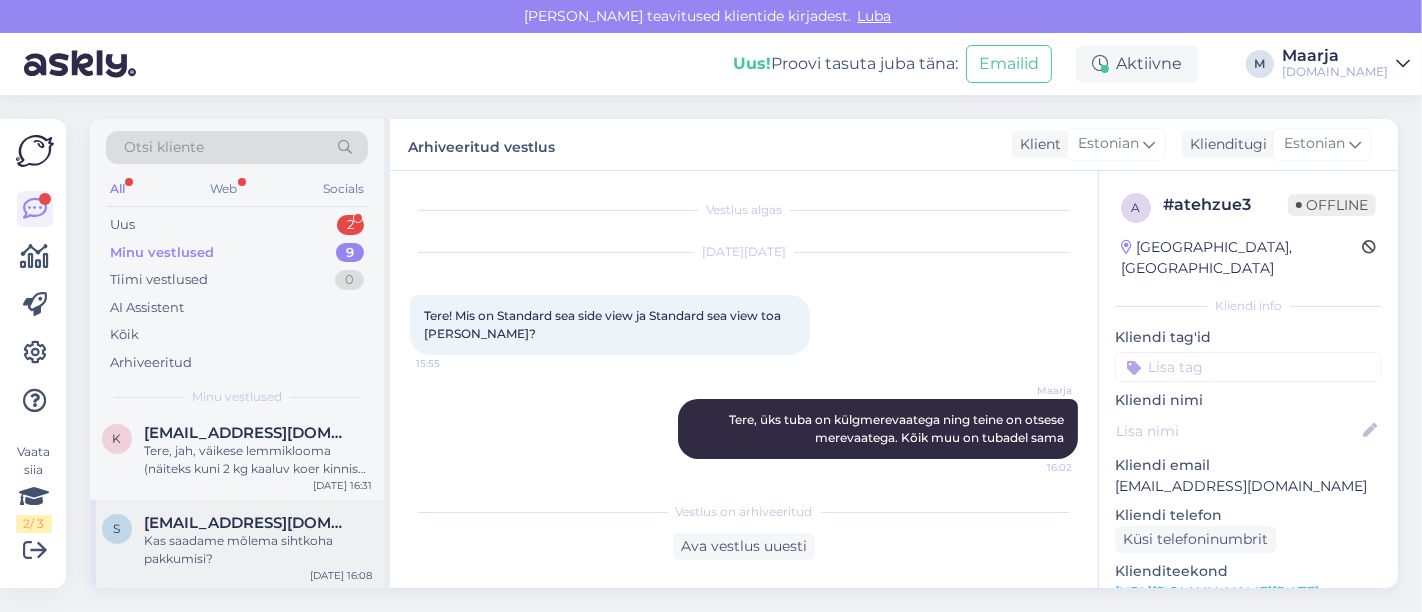 click on "Kas saadame mõlema sihtkoha pakkumisi?" at bounding box center (258, 550) 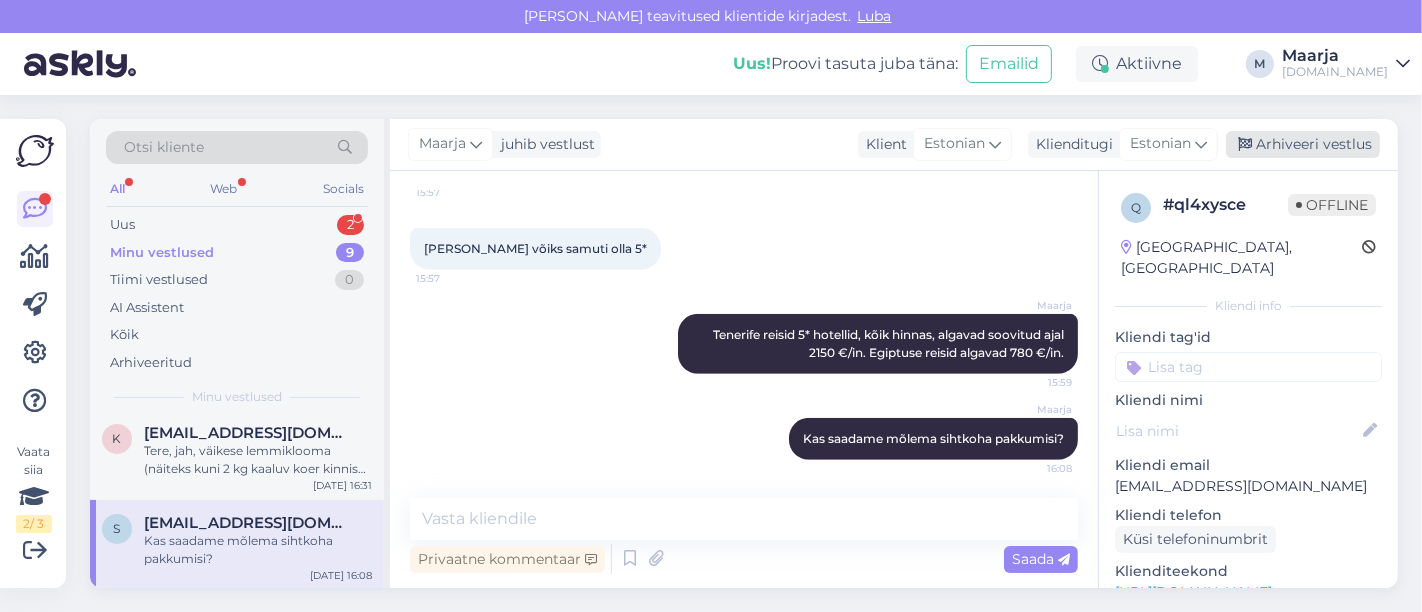 click on "Arhiveeri vestlus" at bounding box center (1303, 144) 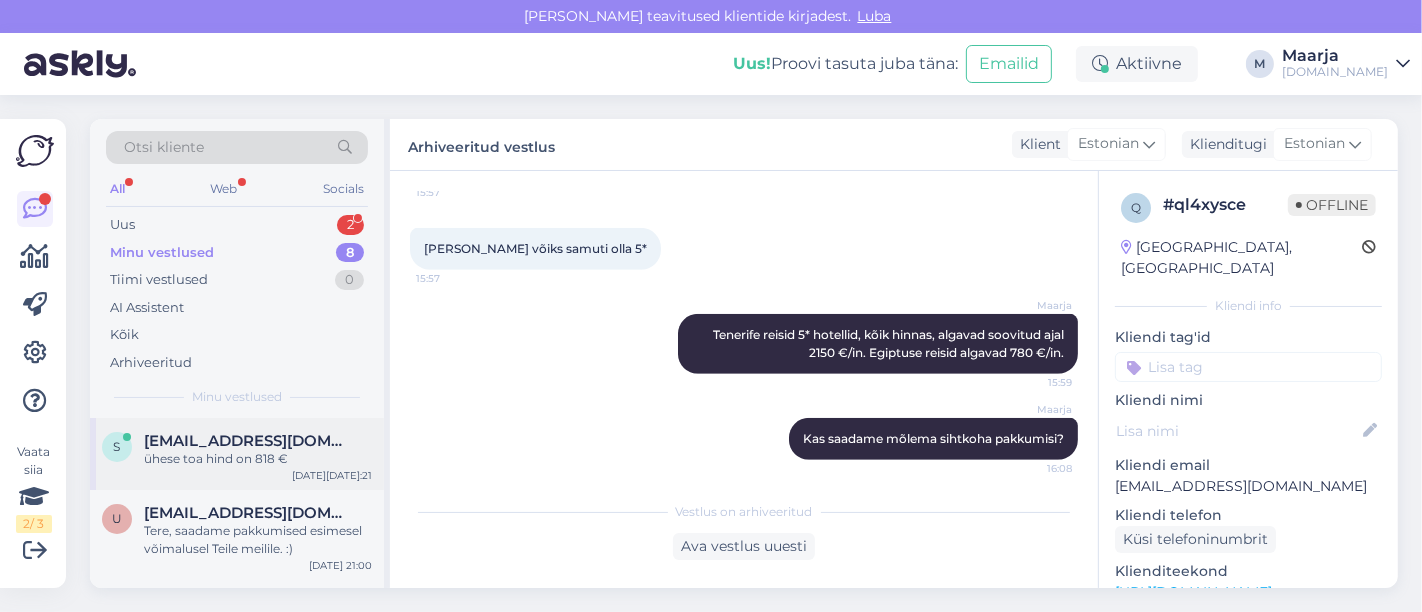 scroll, scrollTop: 511, scrollLeft: 0, axis: vertical 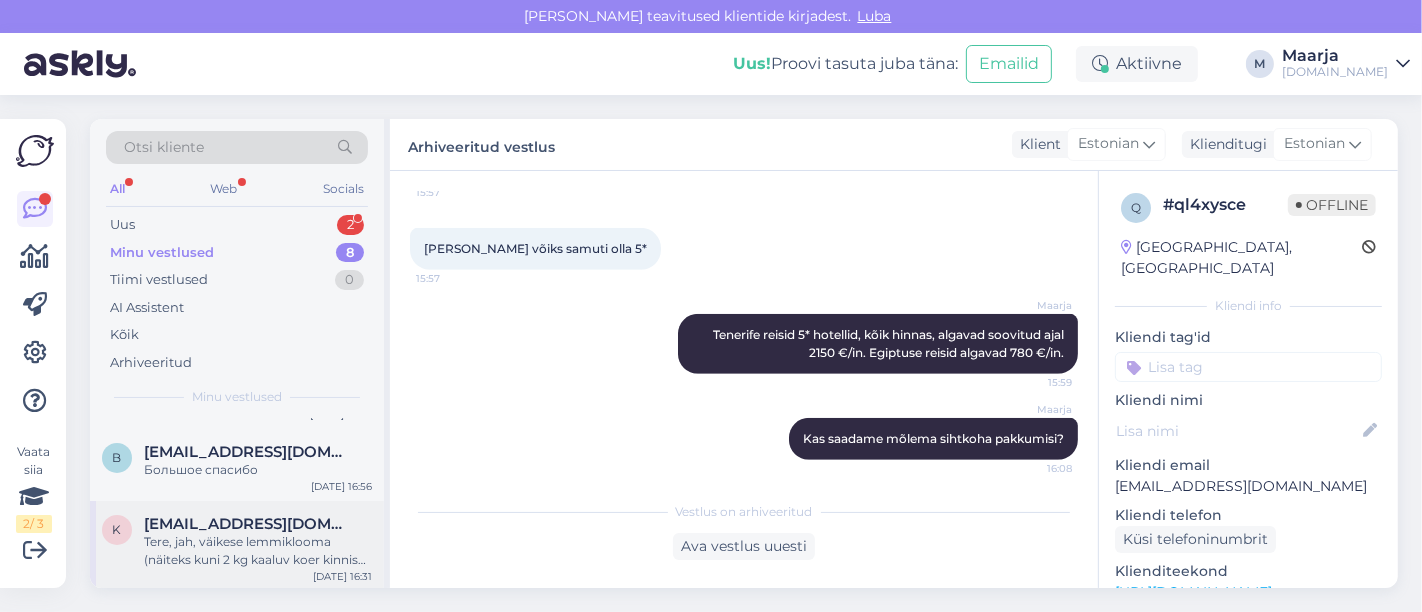 click on "[EMAIL_ADDRESS][DOMAIN_NAME]" at bounding box center [248, 524] 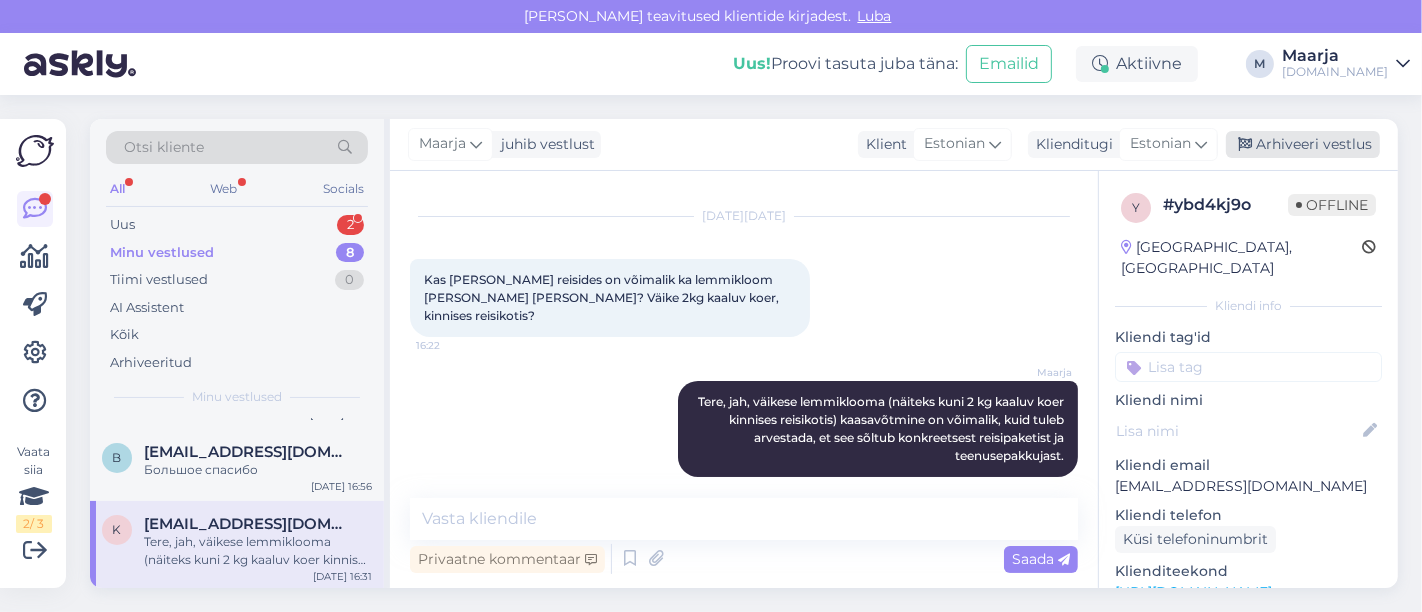 click on "Arhiveeri vestlus" at bounding box center (1303, 144) 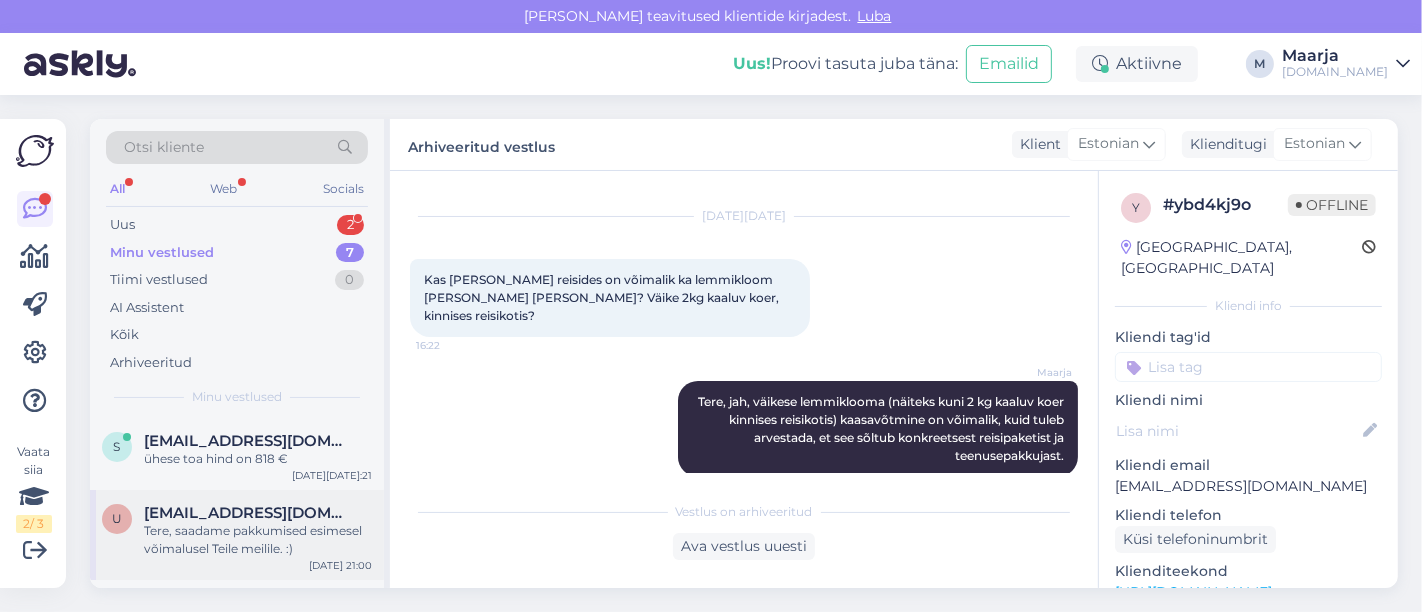 scroll, scrollTop: 422, scrollLeft: 0, axis: vertical 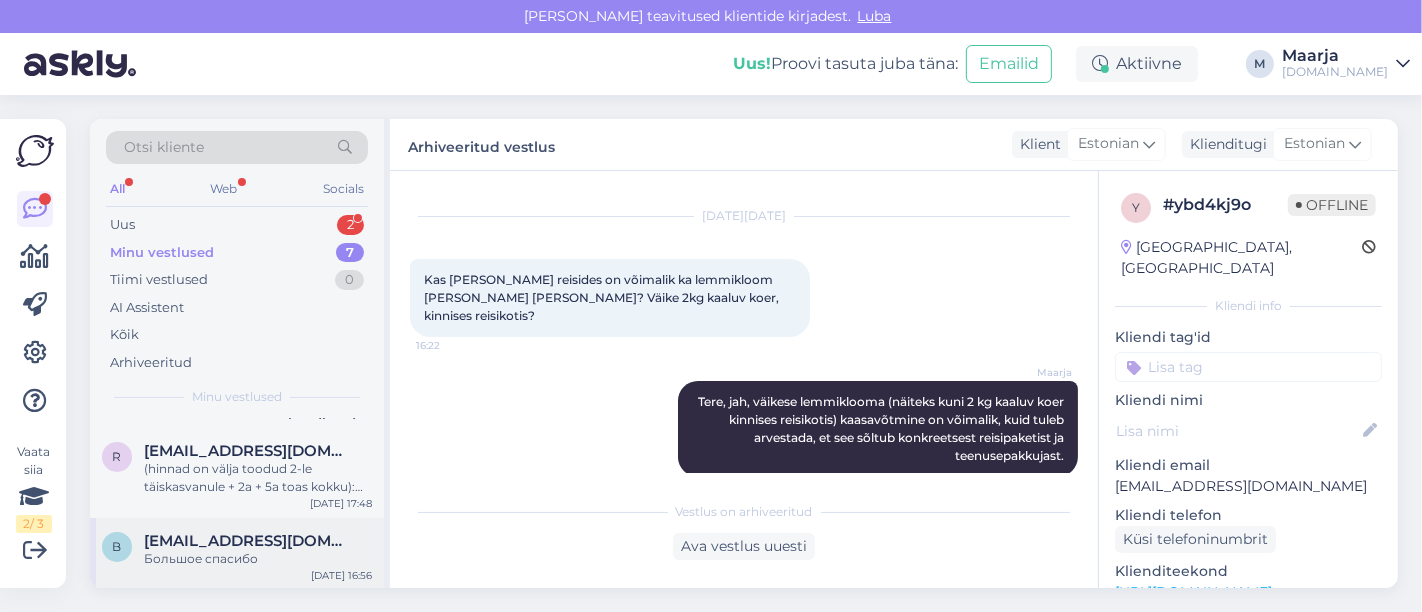 click on "[EMAIL_ADDRESS][DOMAIN_NAME]" at bounding box center [248, 541] 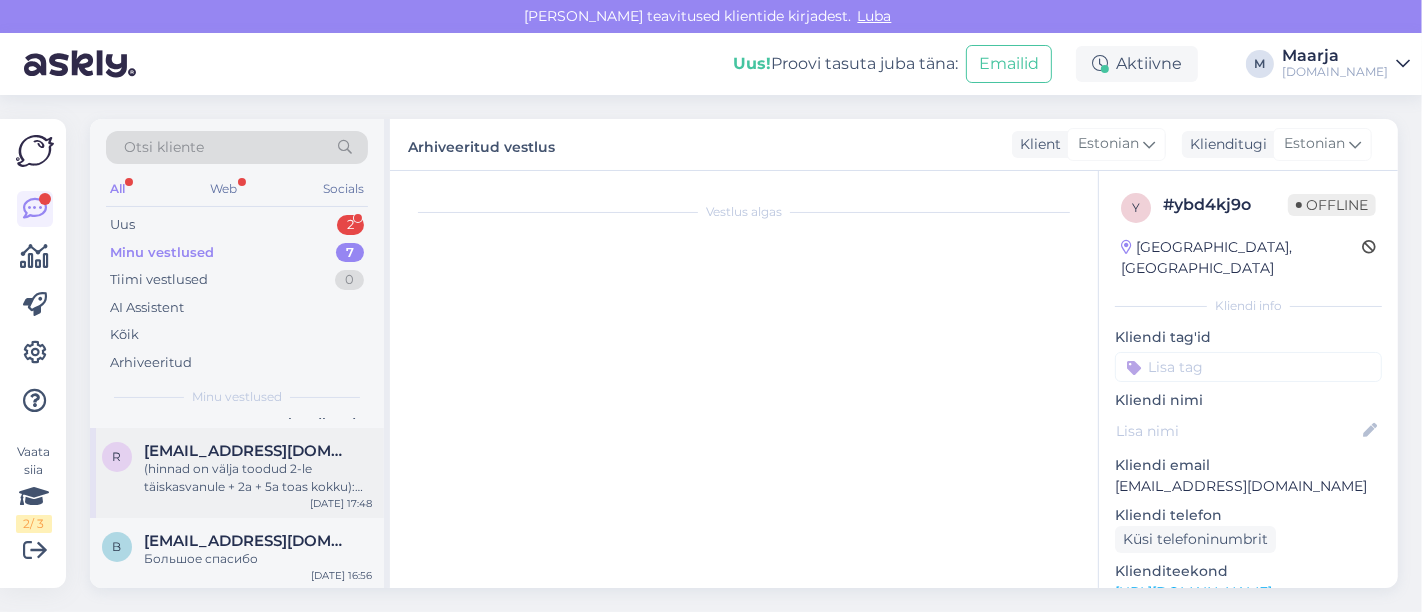 scroll, scrollTop: 12582, scrollLeft: 0, axis: vertical 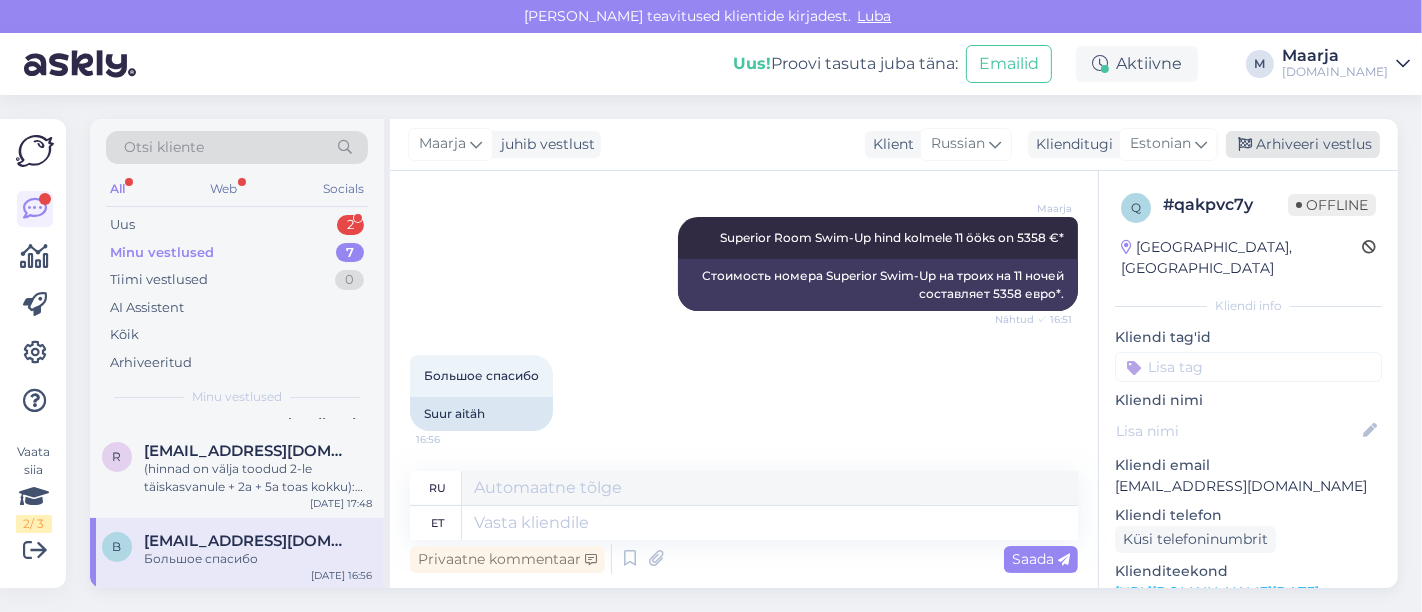 click on "Arhiveeri vestlus" at bounding box center [1303, 144] 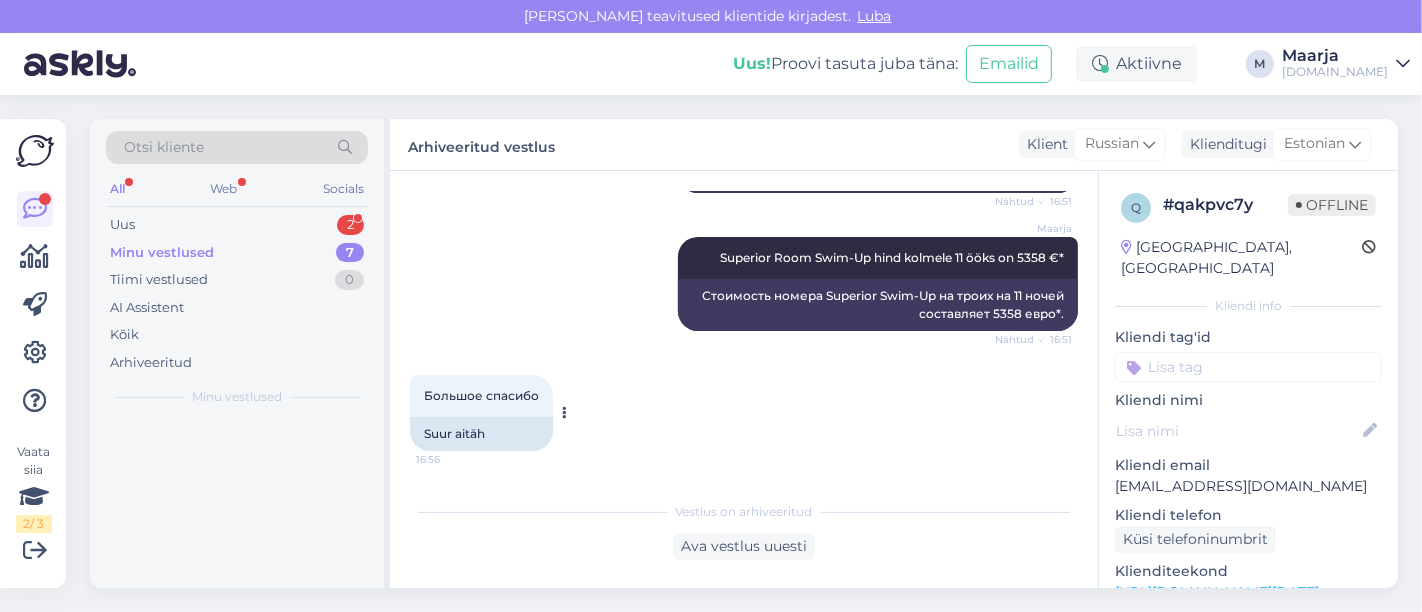 scroll, scrollTop: 0, scrollLeft: 0, axis: both 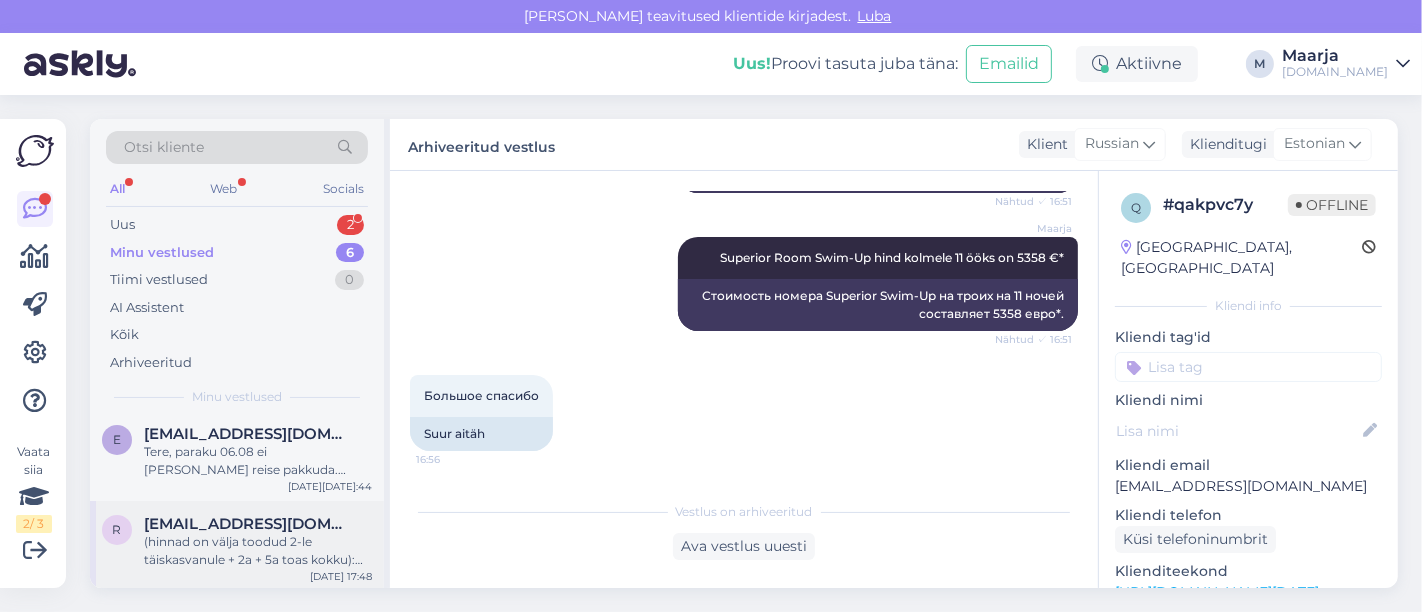 click on "(hinnad on välja toodud 2-le täiskasvanule + 2a + 5a toas kokku):
28.10 Pickalbatros [GEOGRAPHIC_DATA] 5*, kõik hinnas, 7 ööd, 2728 € - populaarne perehotell!
28.10 Jaz Mirabel Beach 5*, kõik hinnas, 7 ööd, 2736 €
28.10 [GEOGRAPHIC_DATA] SSH 5*, kõik hinnas, 7 ööd, 2852 € - populaarne perehotell!
Barcelo Tiran hotelli paraku selleks kuupäevaks pakkuda ei ole.
[PERSON_NAME] Teile huvi pakuks?" at bounding box center [258, 551] 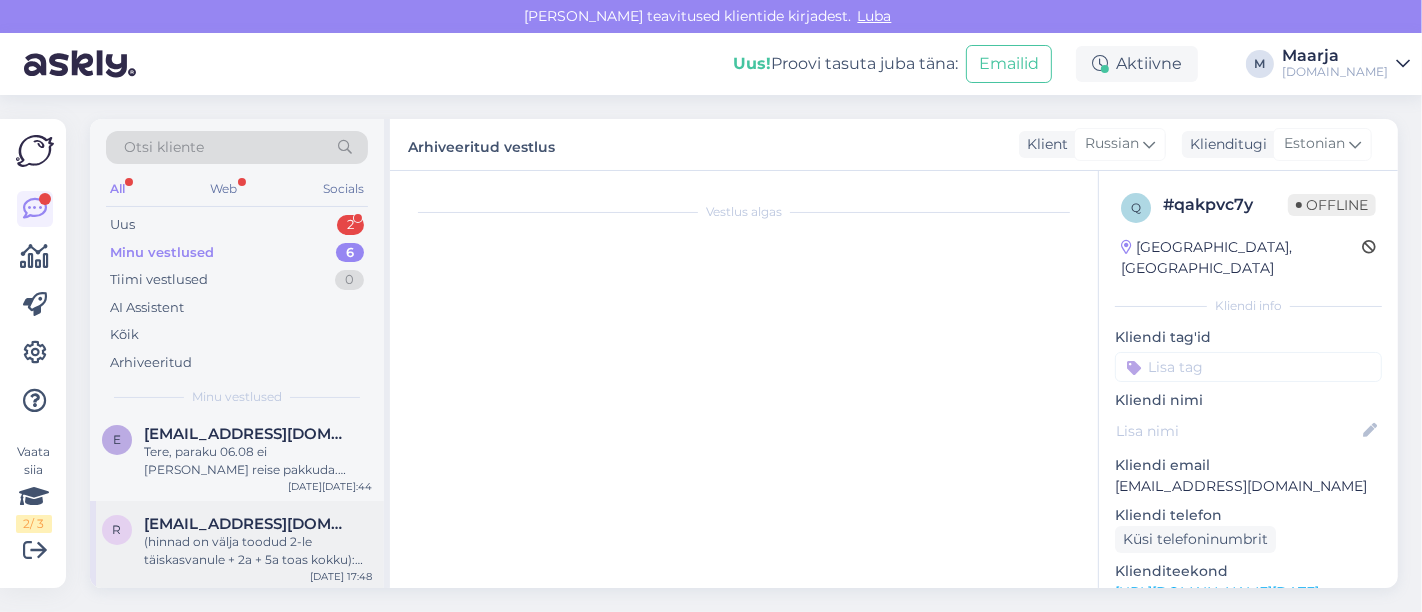 scroll, scrollTop: 3668, scrollLeft: 0, axis: vertical 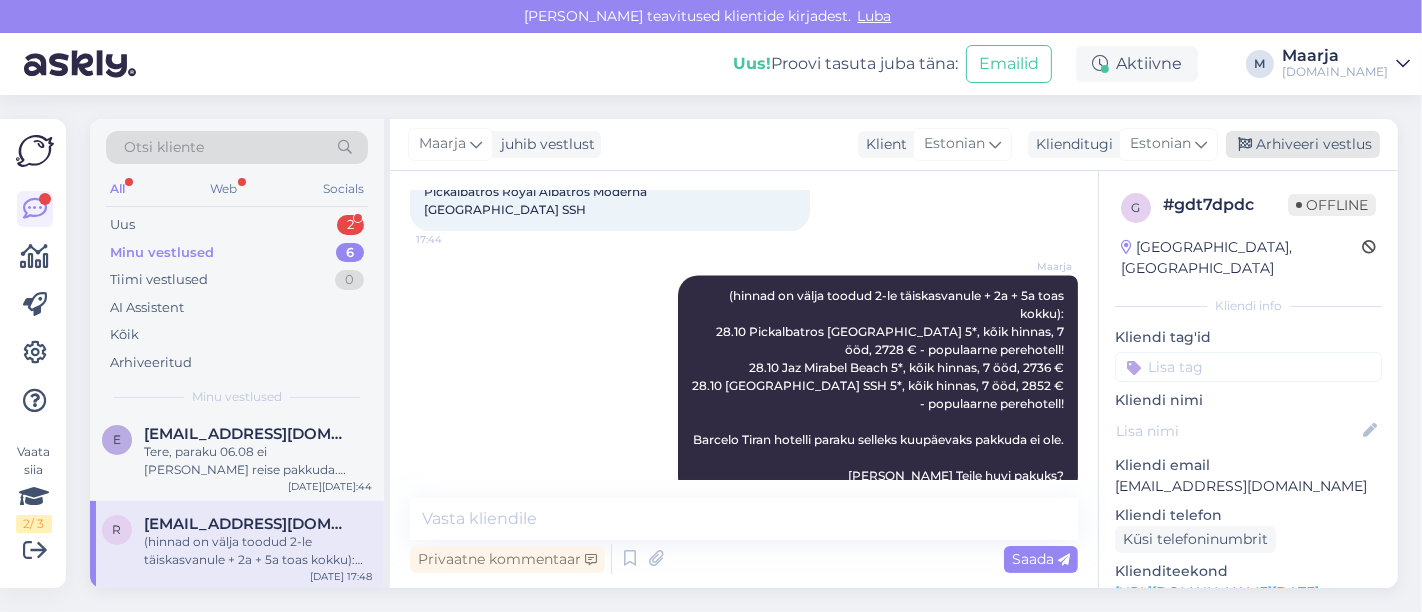 click on "Arhiveeri vestlus" at bounding box center (1303, 144) 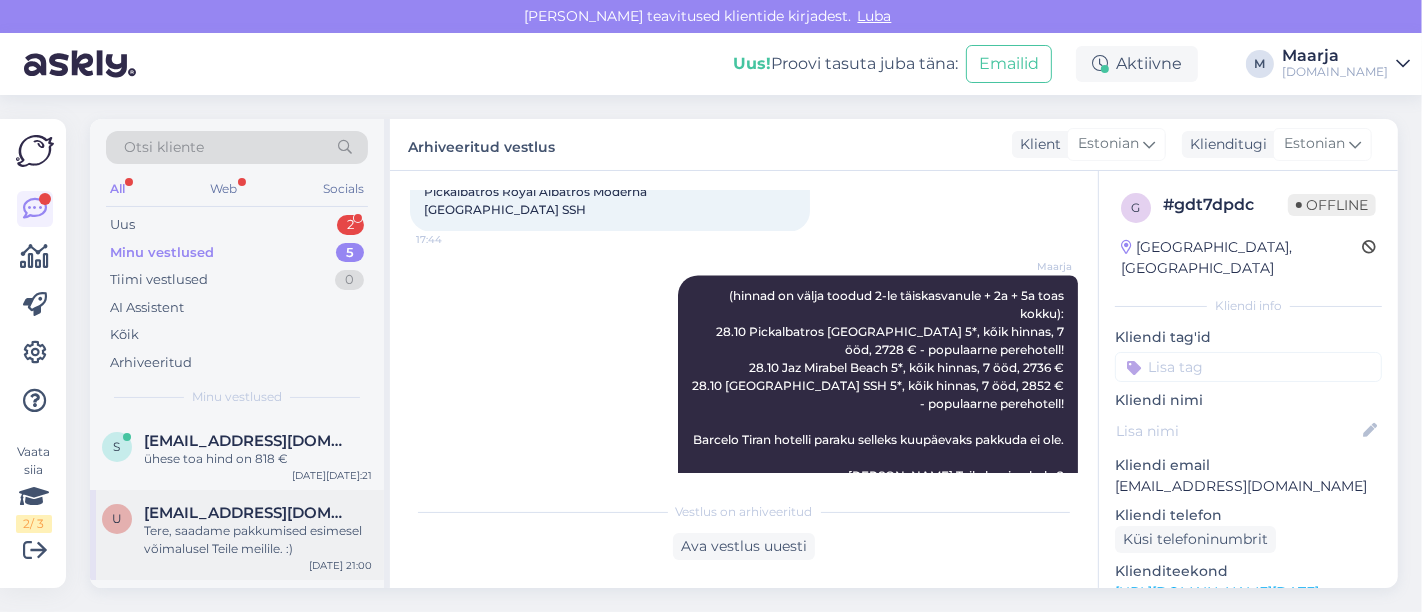 scroll, scrollTop: 260, scrollLeft: 0, axis: vertical 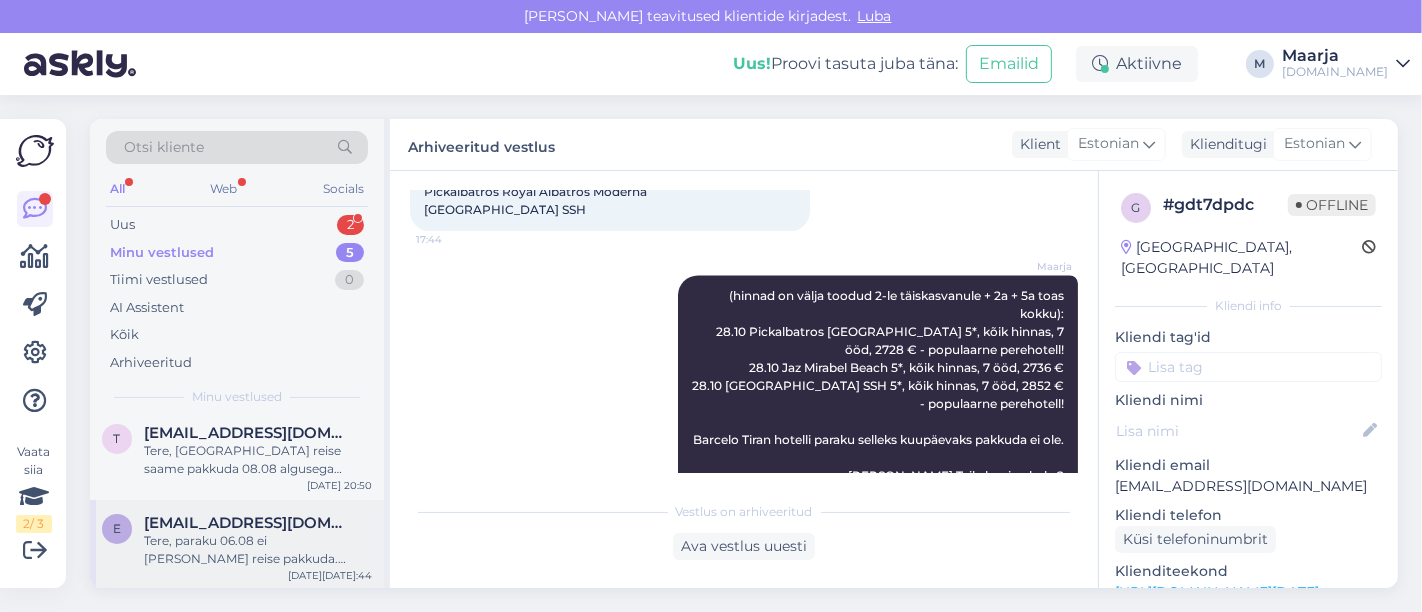 click on "Tere, paraku 06.08 ei [PERSON_NAME] reise pakkuda. Saame pakkuda kas 05.08 või 07.08 väljuvaid reise. Kas kumbki nendest kuupäevadest oleks Teile sobiv?" at bounding box center (258, 550) 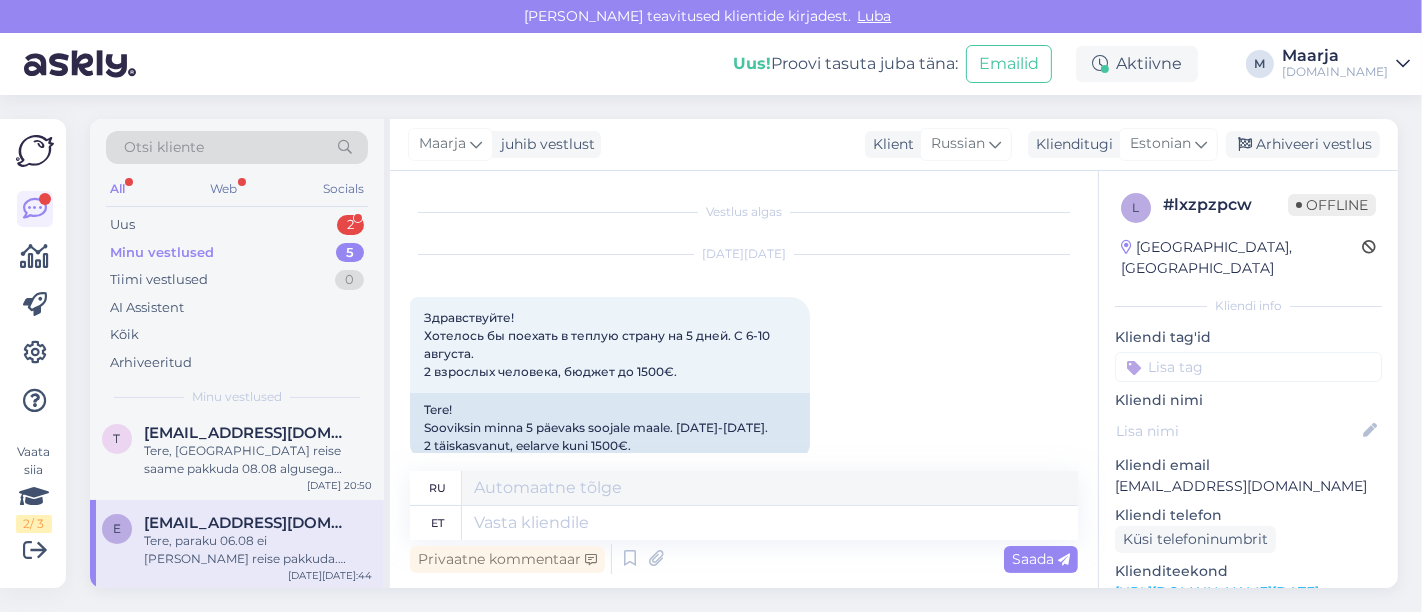 scroll, scrollTop: 222, scrollLeft: 0, axis: vertical 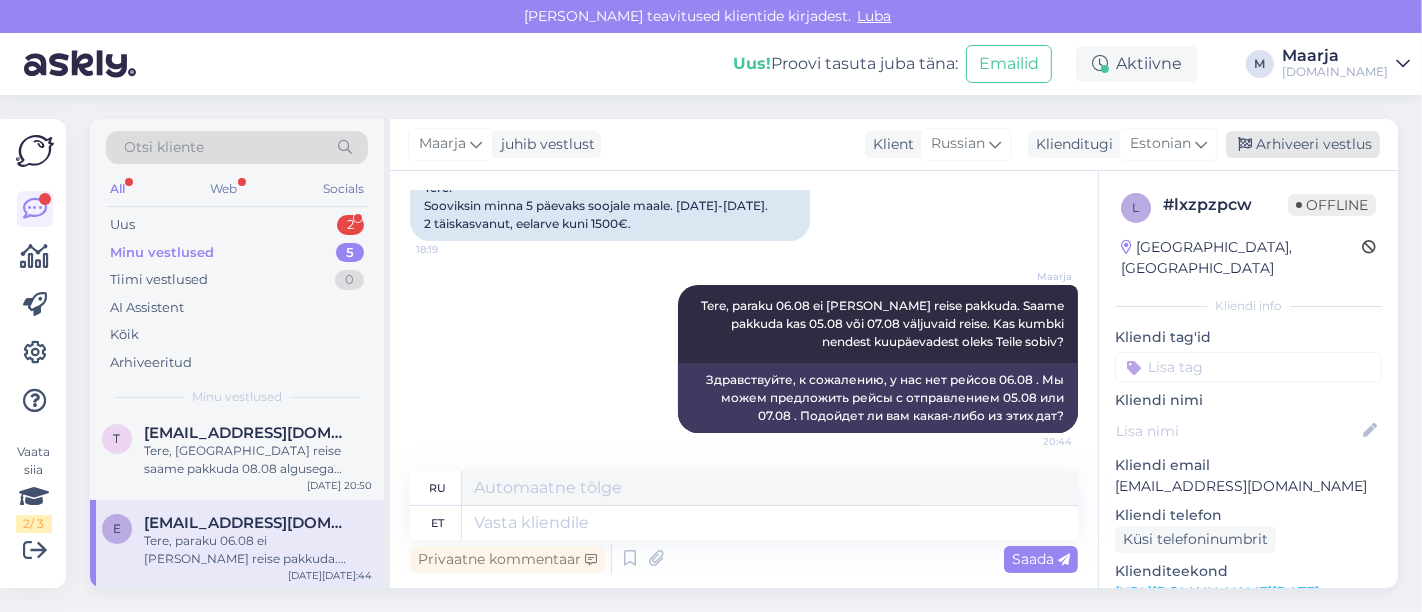click on "Arhiveeri vestlus" at bounding box center (1303, 144) 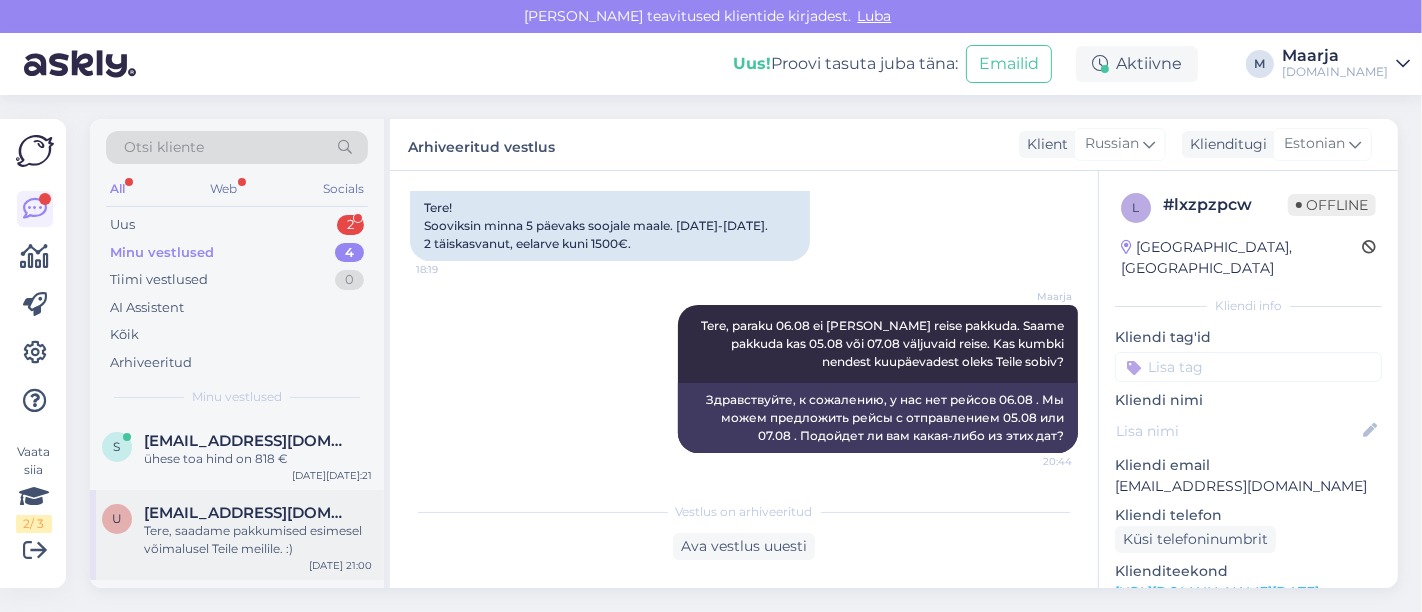 click on "Tere, saadame pakkumised esimesel võimalusel Teile meilile. :)" at bounding box center (258, 540) 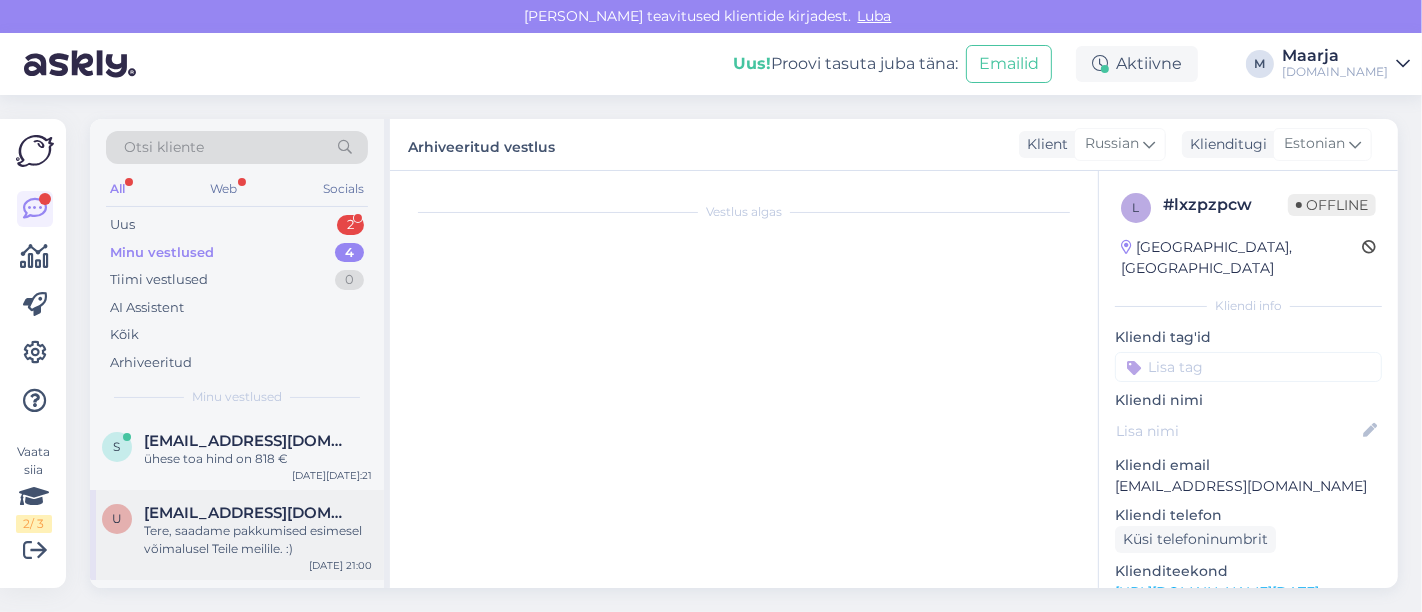 scroll, scrollTop: 56, scrollLeft: 0, axis: vertical 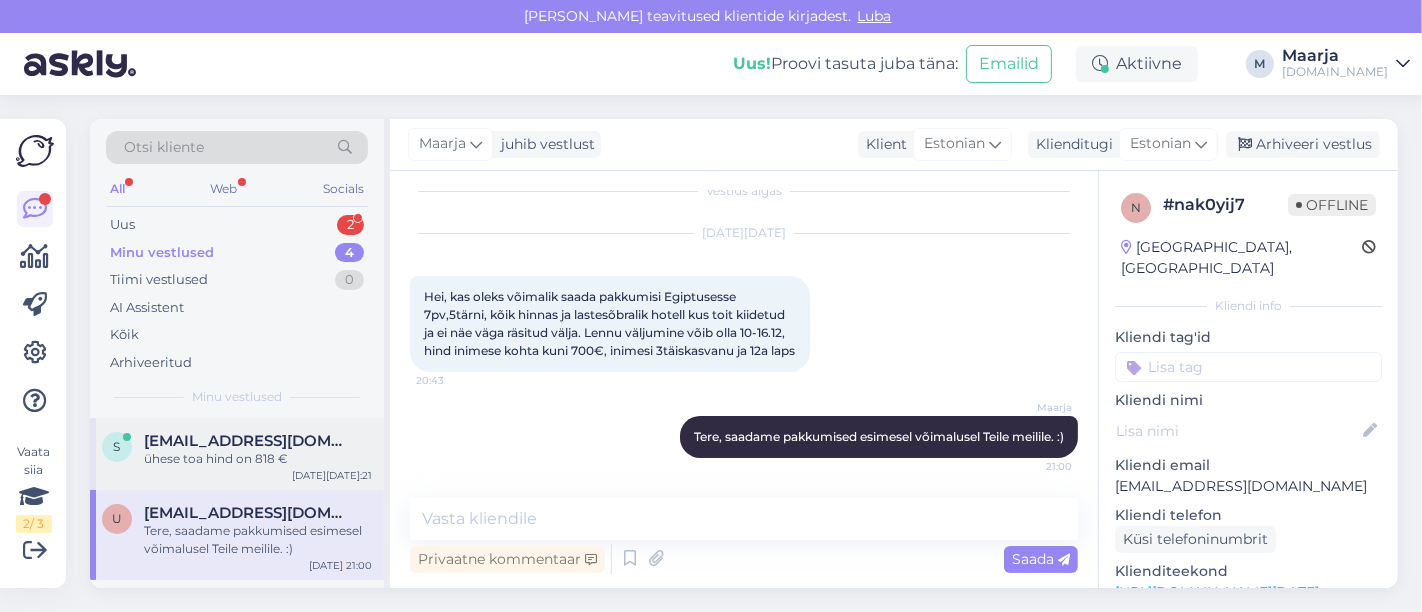 click on "s [EMAIL_ADDRESS][DOMAIN_NAME] ühese toa hind on 818 € [DATE] 21:21" at bounding box center (237, 454) 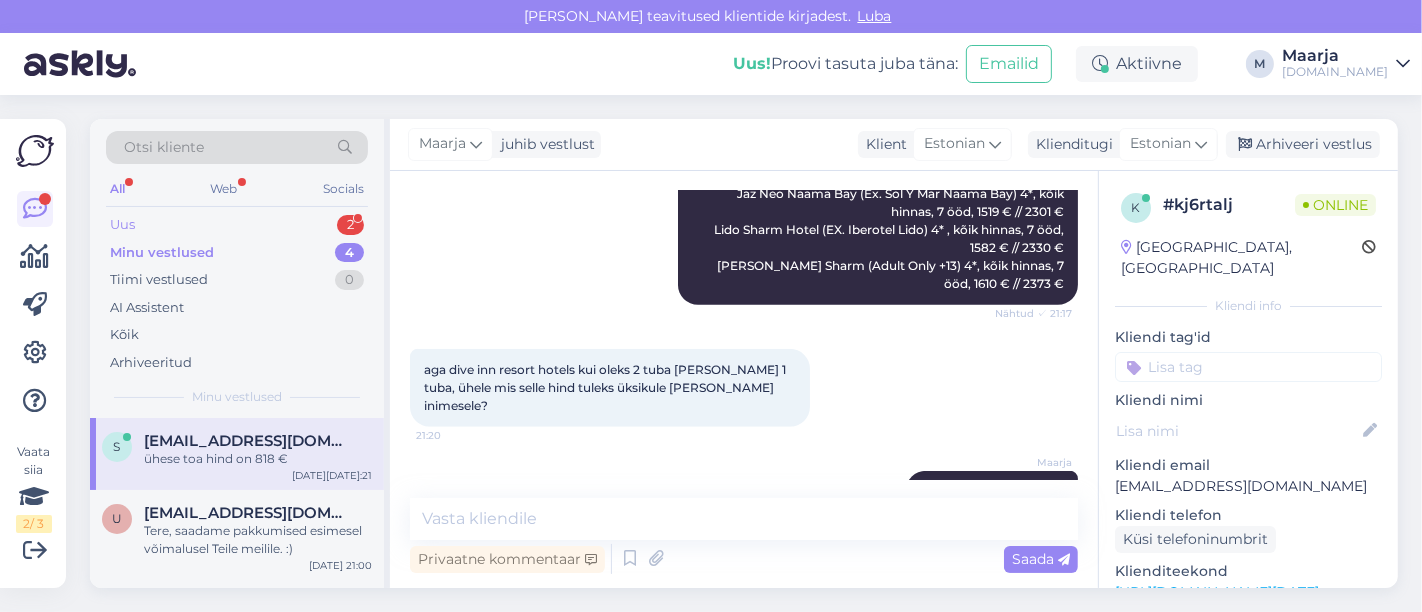 click on "Uus 2" at bounding box center (237, 225) 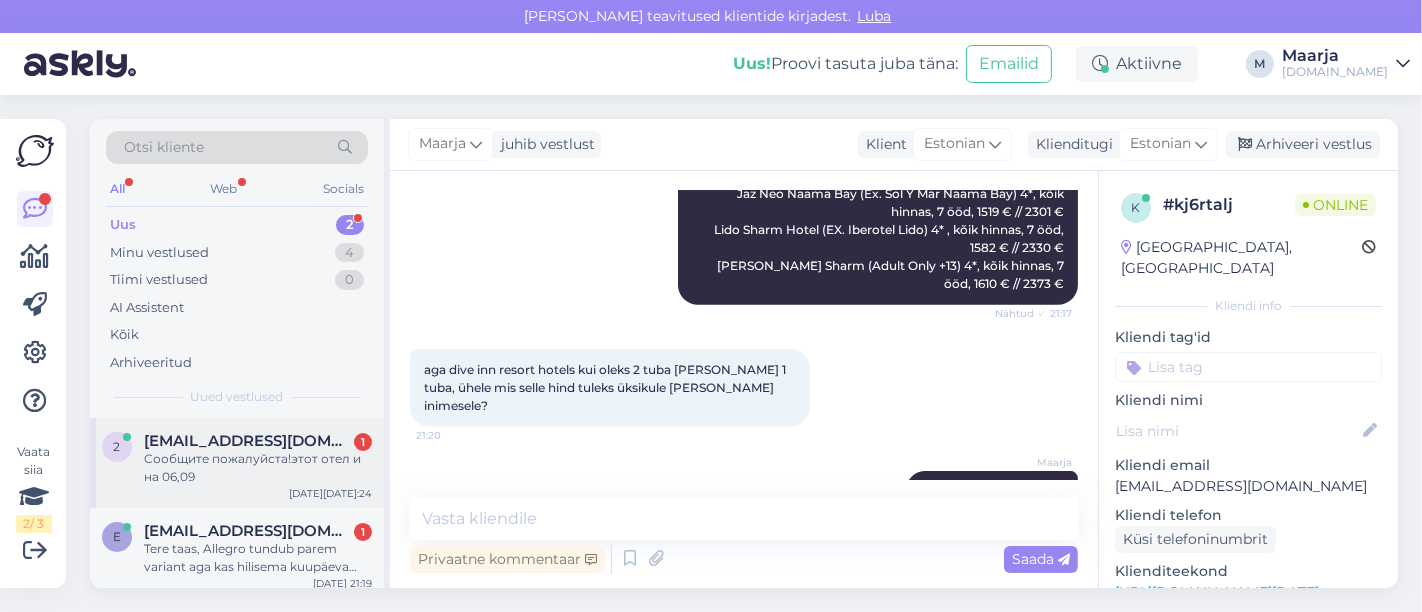 scroll, scrollTop: 8, scrollLeft: 0, axis: vertical 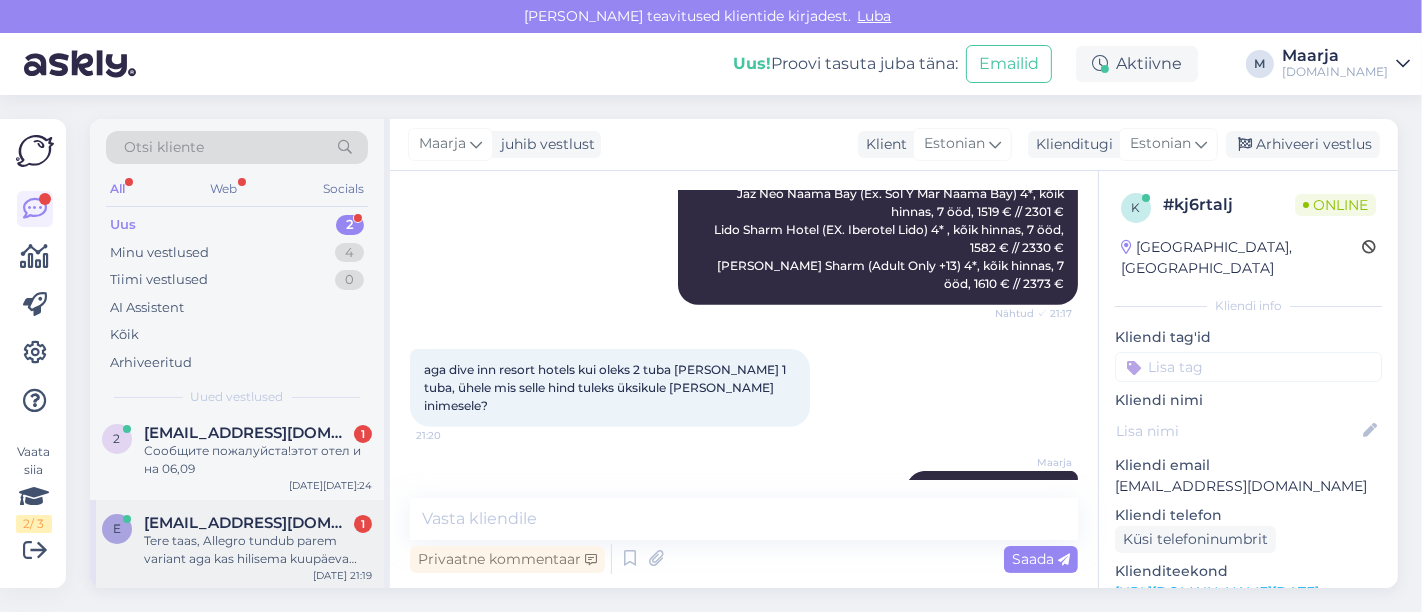 click on "Tere taas, Allegro tundub parem variant aga kas hilisema kuupäeva võimalust pole? Ning kui lend väljub [GEOGRAPHIC_DATA], kas siis pole soodsam? Nimelt meil on nii Riiga kui Tallinna sama pikk maa 🙂" at bounding box center (258, 550) 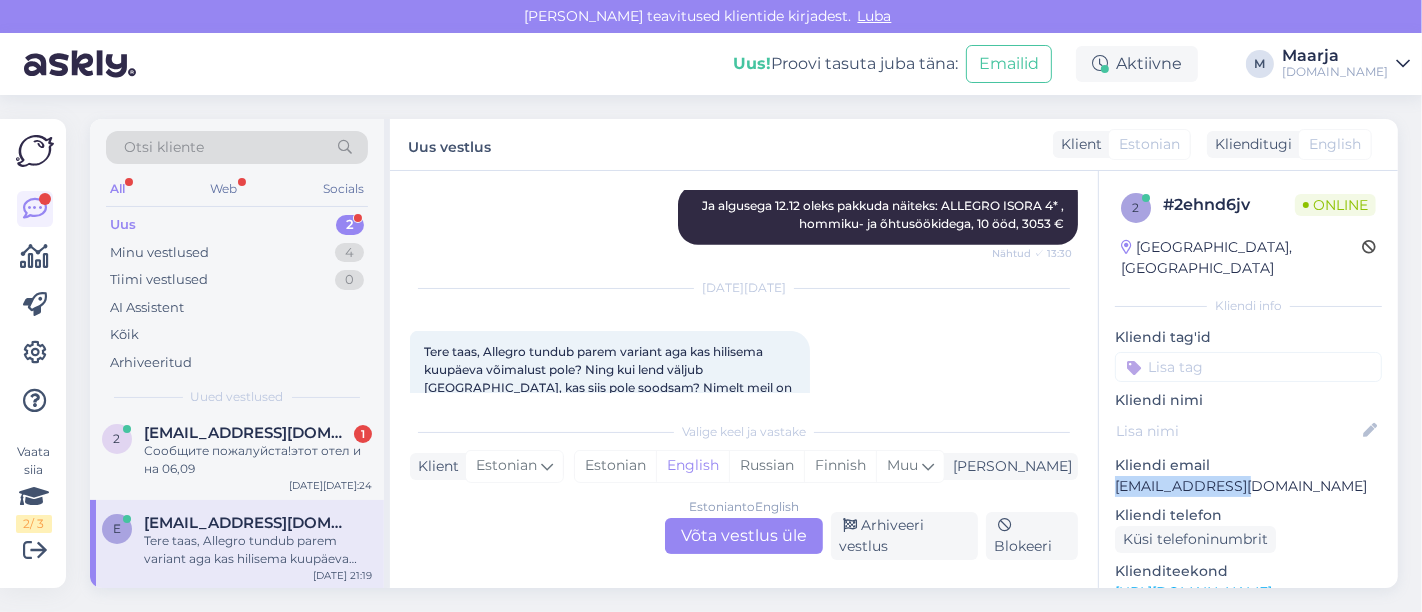 drag, startPoint x: 1267, startPoint y: 459, endPoint x: 1108, endPoint y: 460, distance: 159.00314 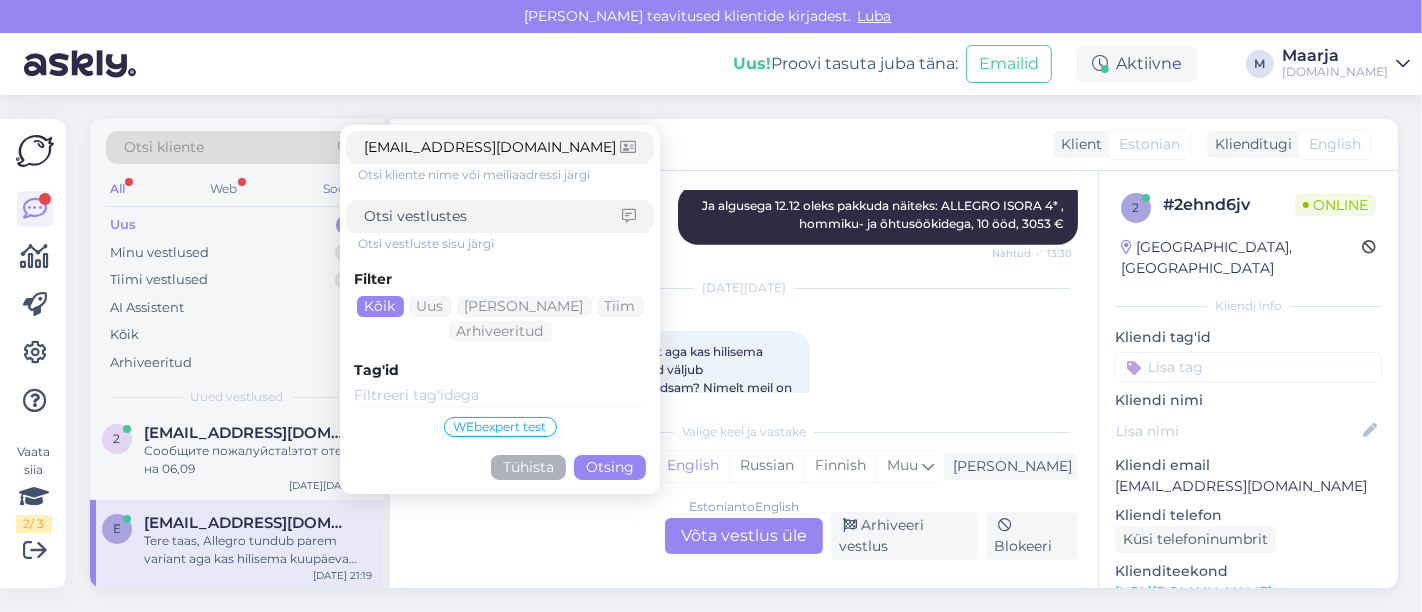type on "[EMAIL_ADDRESS][DOMAIN_NAME]" 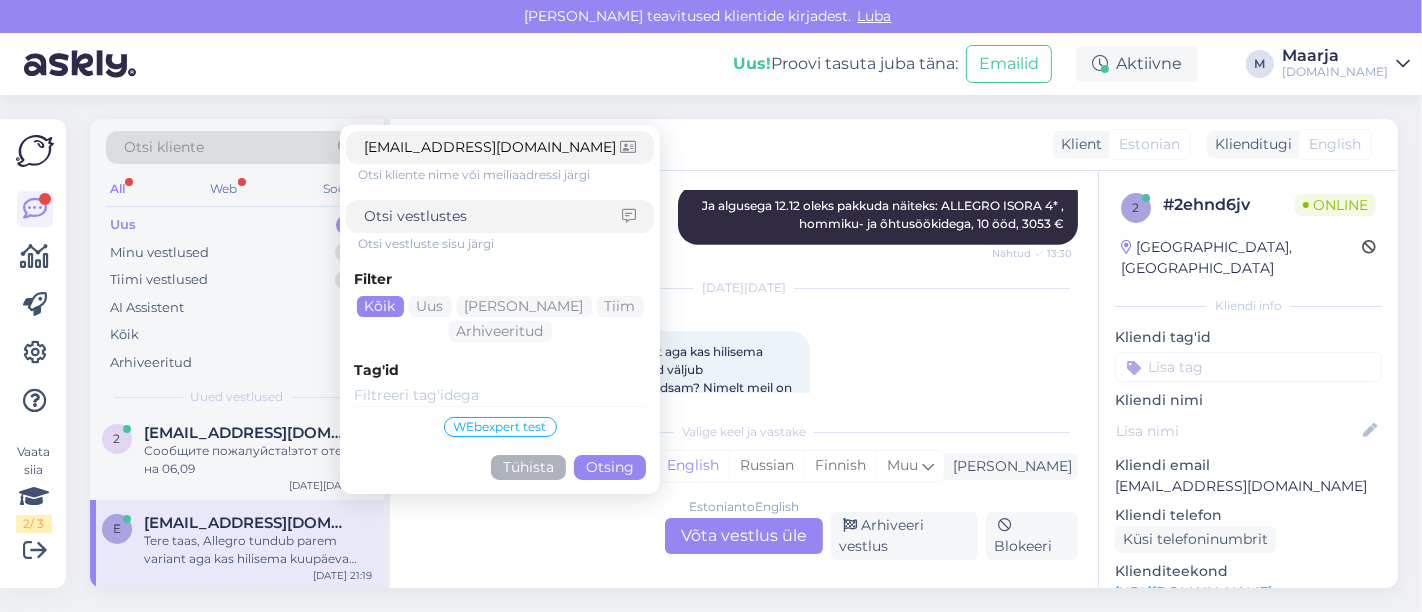 click on "Otsing" at bounding box center [610, 467] 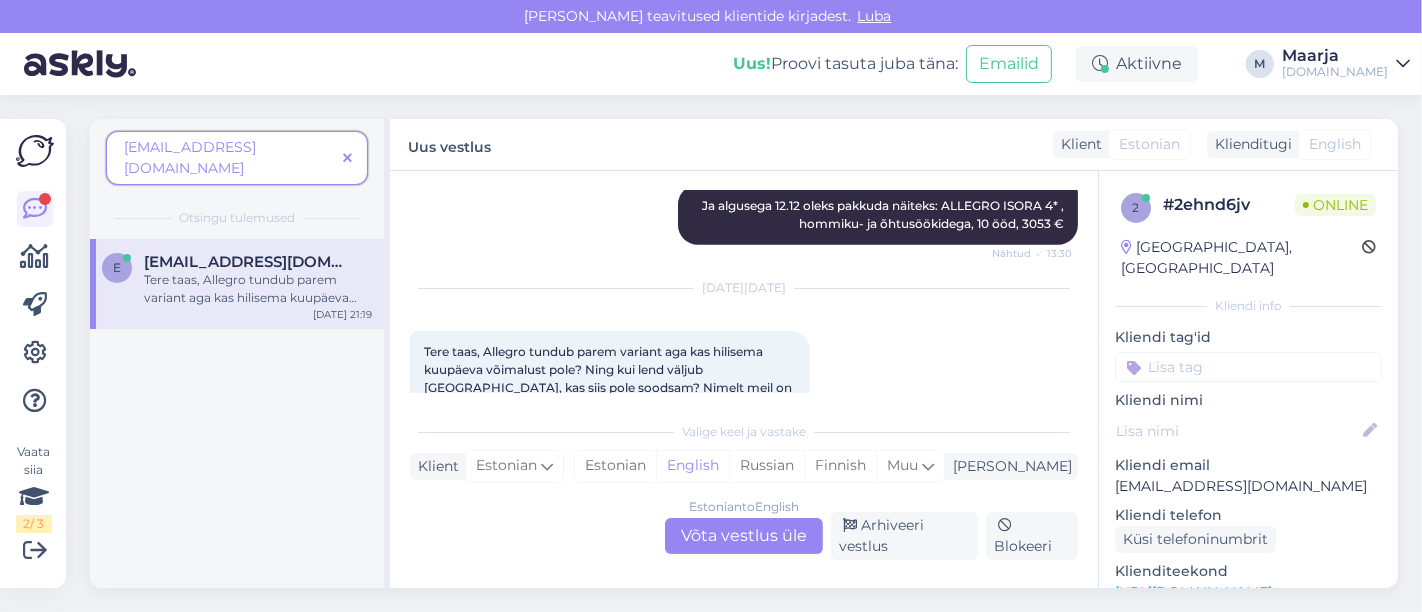 click on "Tere taas, Allegro tundub parem variant aga kas hilisema kuupäeva võimalust pole? Ning kui lend väljub [GEOGRAPHIC_DATA], kas siis pole soodsam? Nimelt meil on nii Riiga kui Tallinna sama pikk maa 🙂" at bounding box center (258, 289) 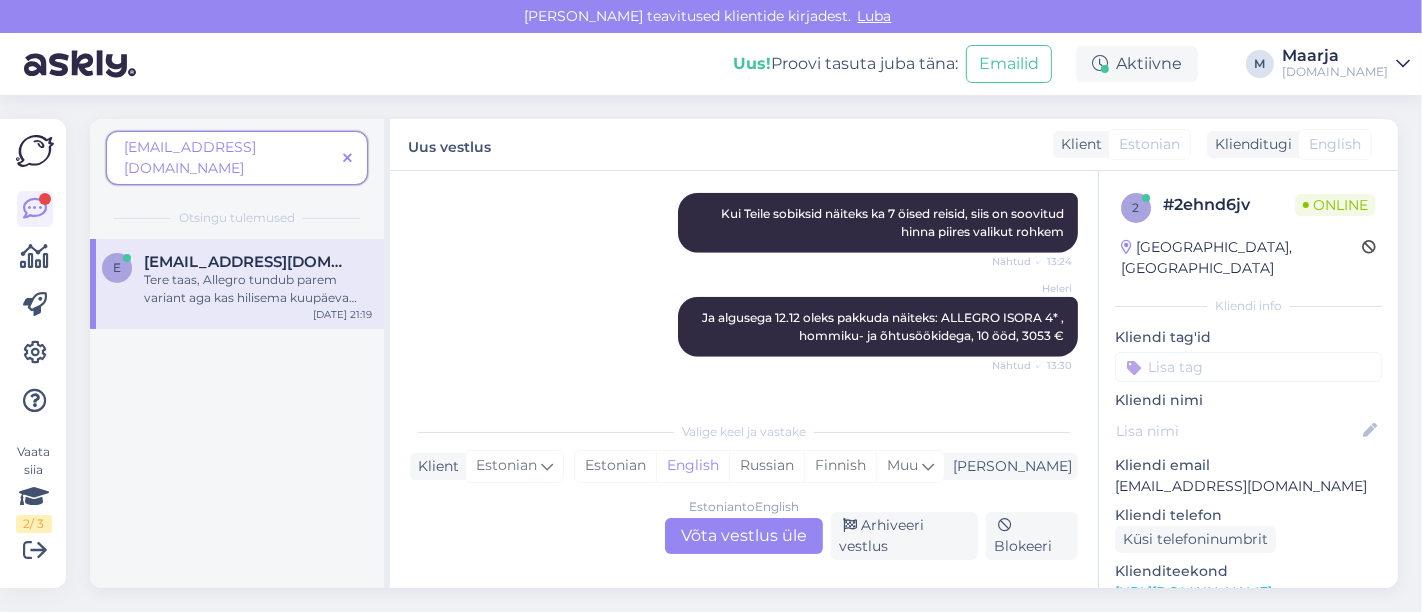 scroll, scrollTop: 1616, scrollLeft: 0, axis: vertical 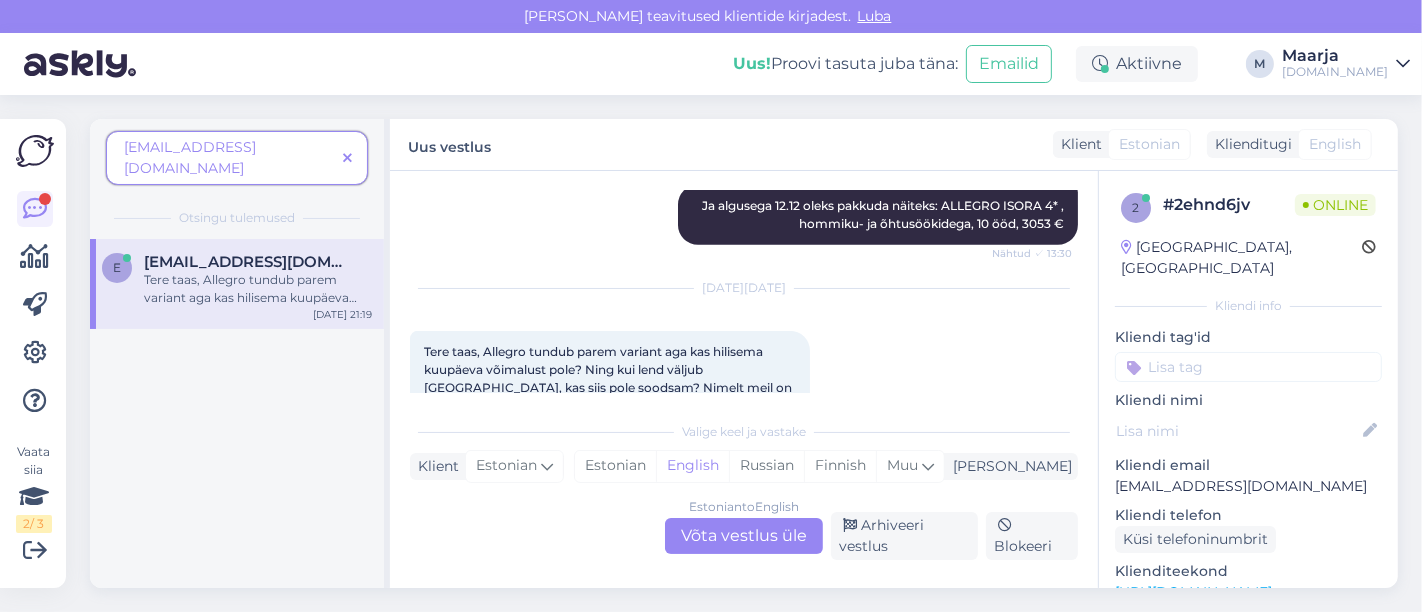 click at bounding box center [347, 159] 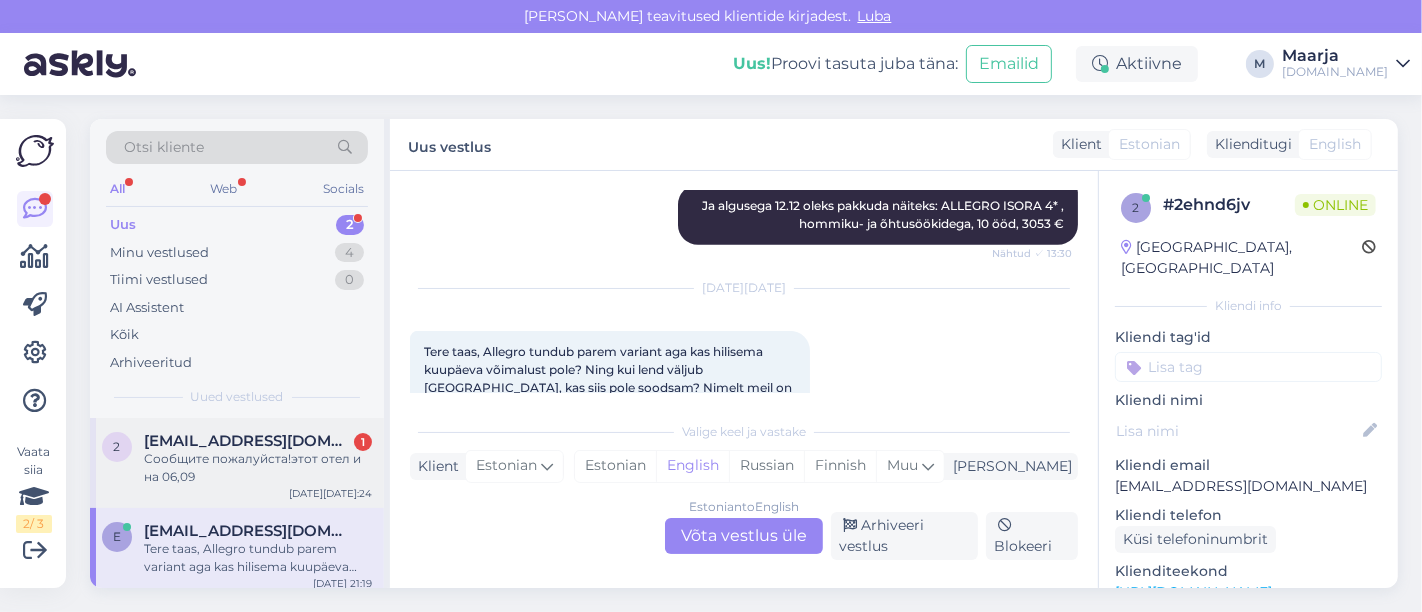 click on "Сообщите пожалуйста!этот отел и на 06,09" at bounding box center (258, 468) 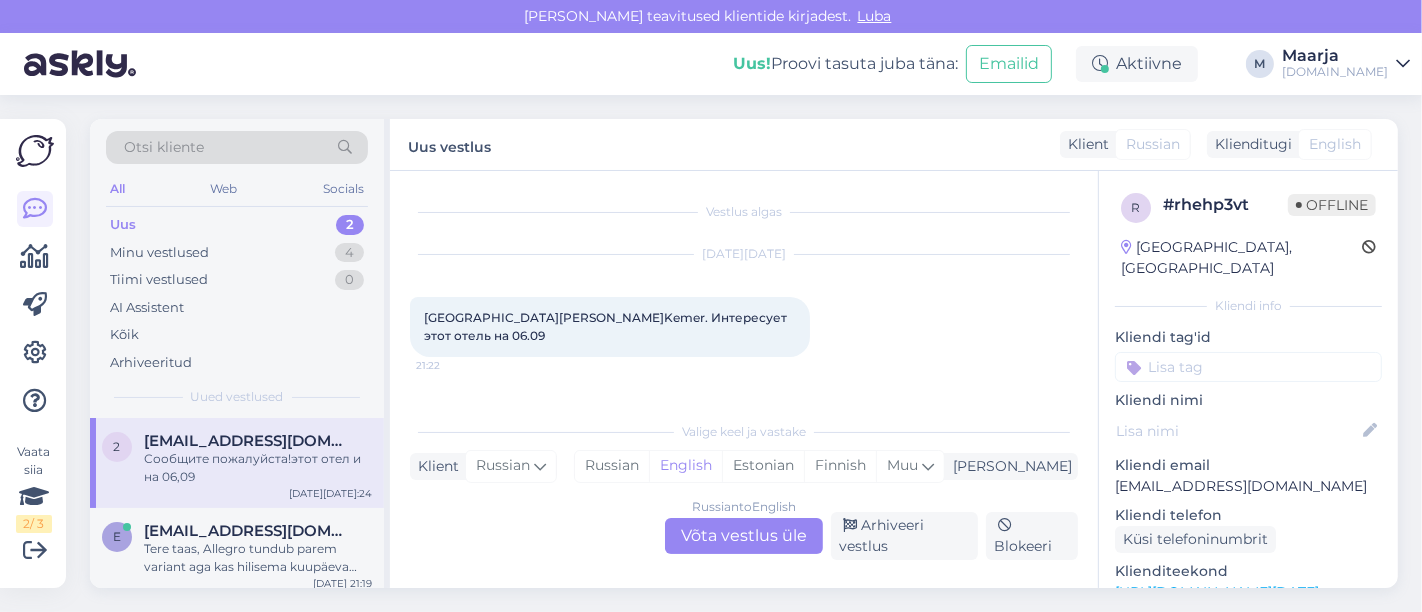 scroll, scrollTop: 71, scrollLeft: 0, axis: vertical 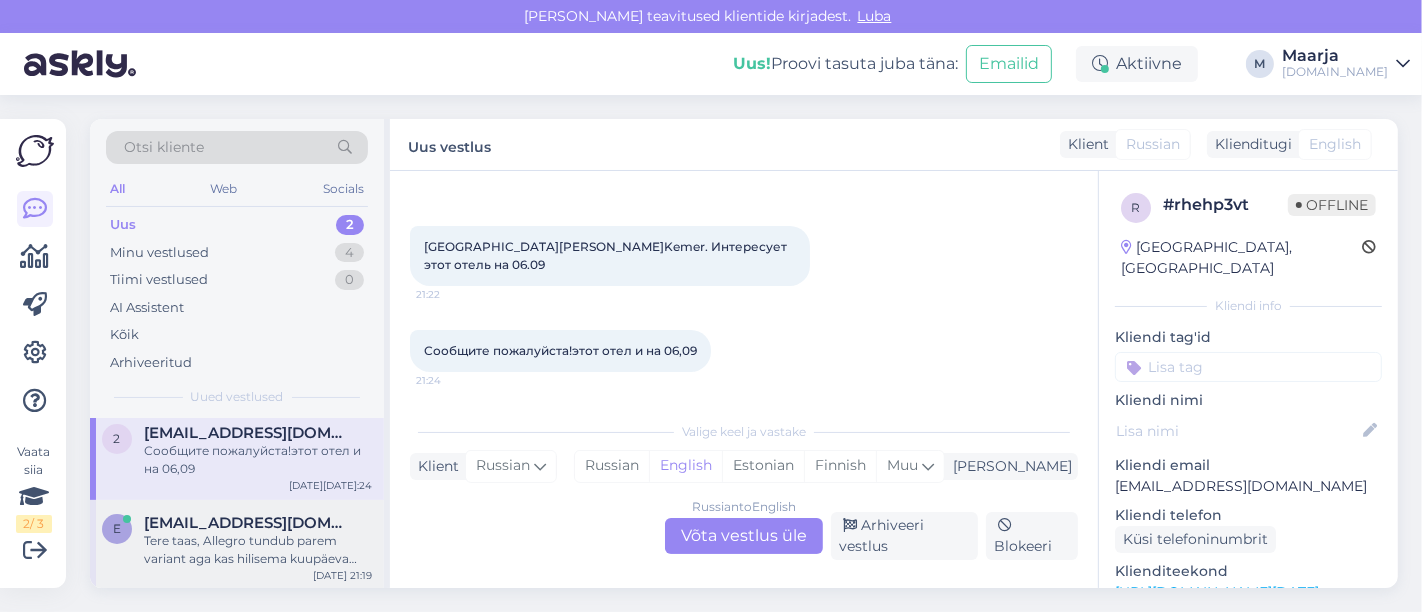 click on "Tere taas, Allegro tundub parem variant aga kas hilisema kuupäeva võimalust pole? Ning kui lend väljub [GEOGRAPHIC_DATA], kas siis pole soodsam? Nimelt meil on nii Riiga kui Tallinna sama pikk maa 🙂" at bounding box center (258, 550) 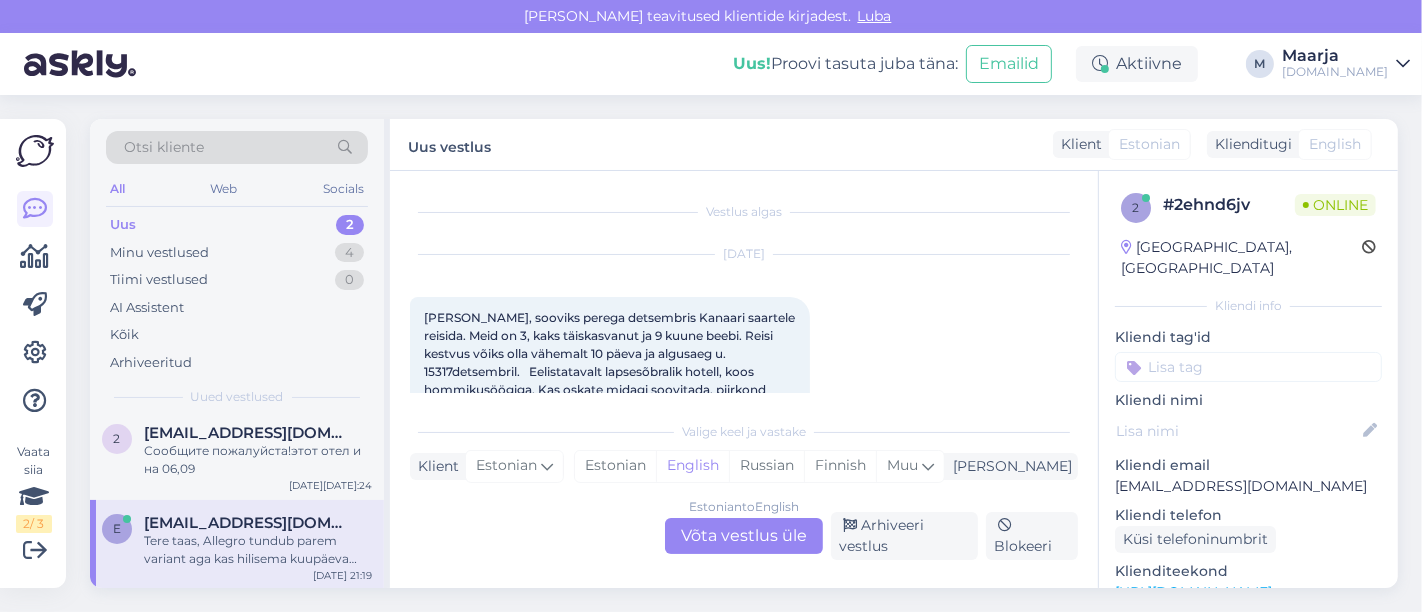 scroll, scrollTop: 1616, scrollLeft: 0, axis: vertical 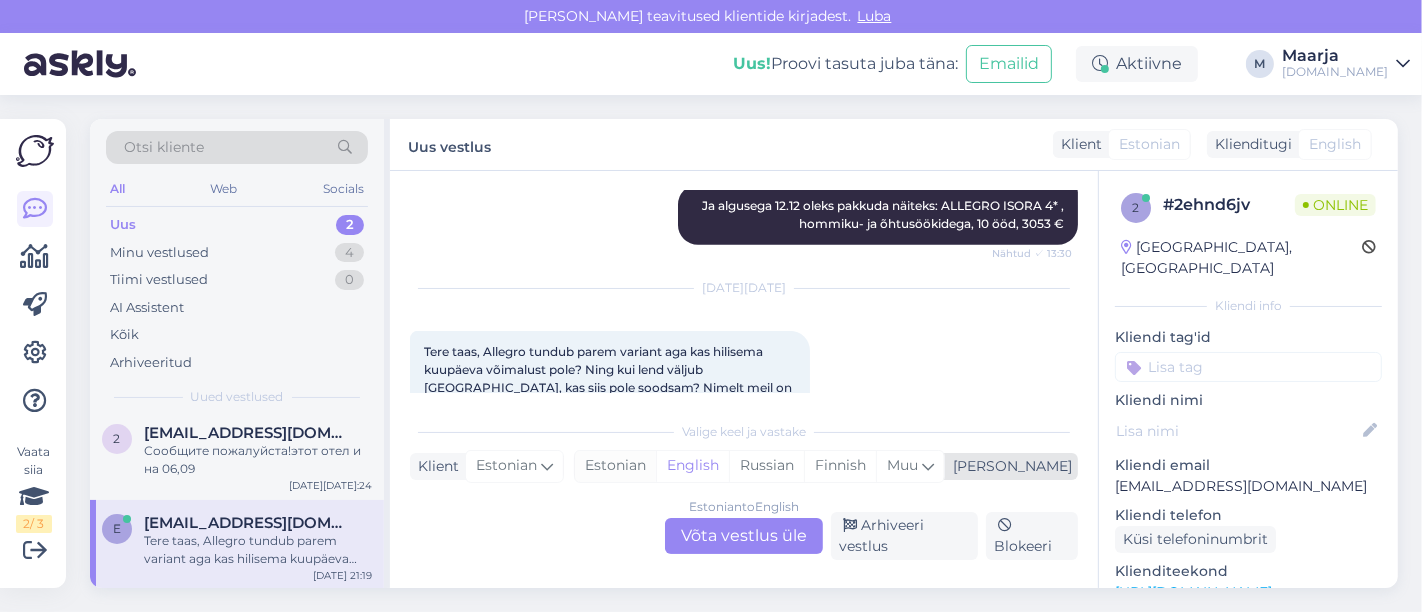 click on "Estonian" at bounding box center [615, 466] 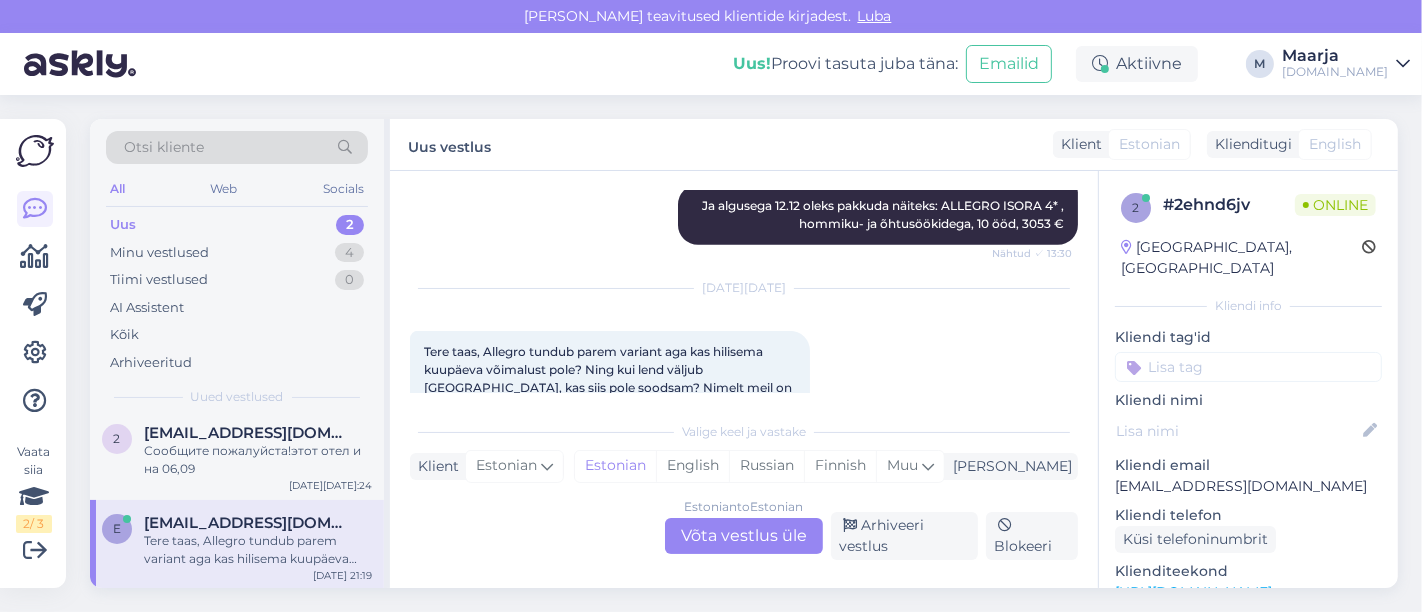 click on "Estonian  to  Estonian Võta vestlus üle" at bounding box center (744, 536) 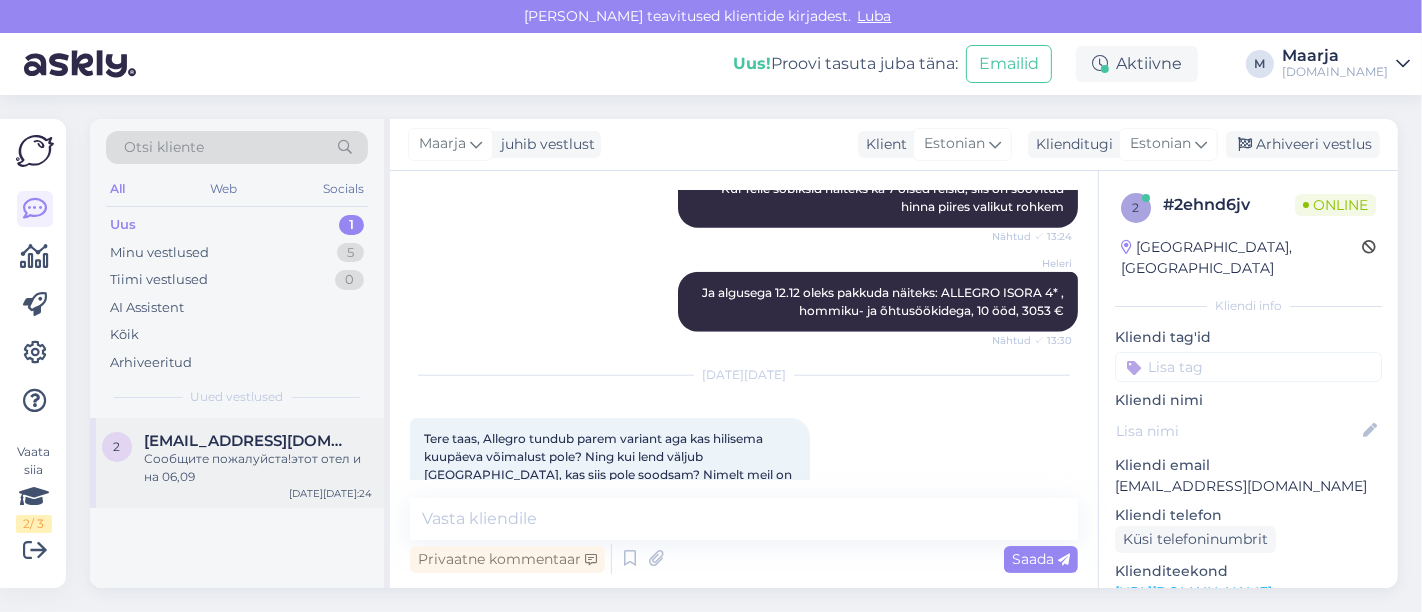 click on "Сообщите пожалуйста!этот отел и на 06,09" at bounding box center (258, 468) 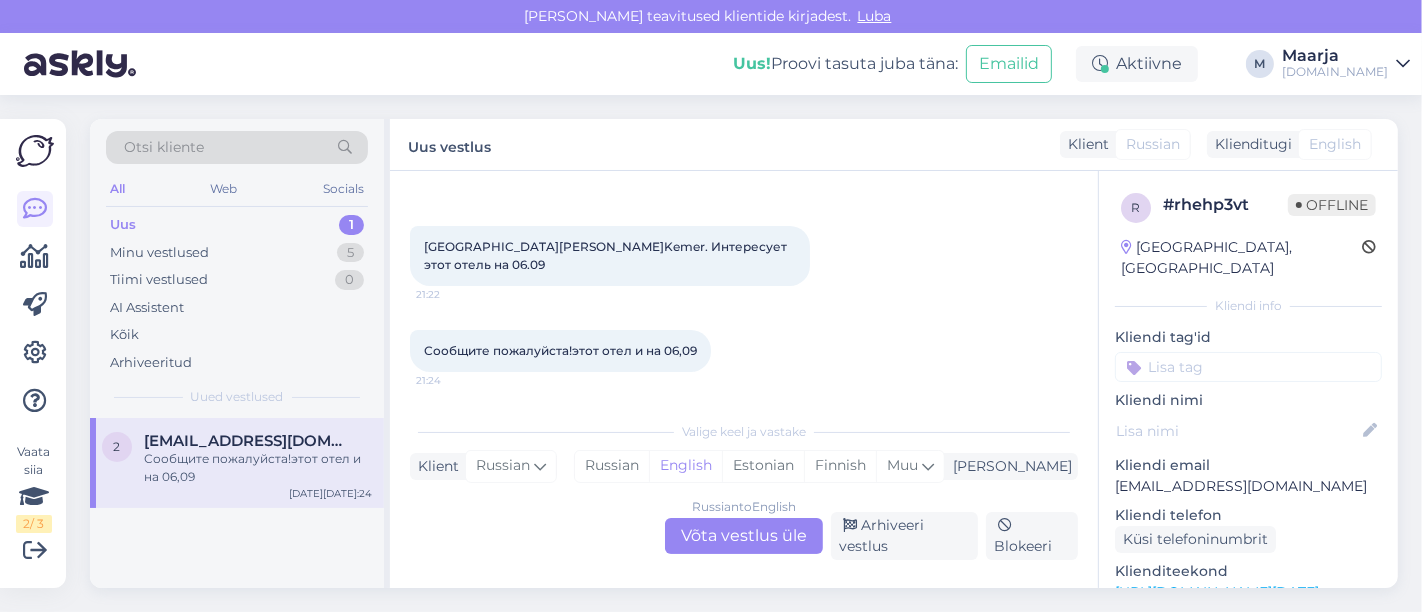 click on "Russian  to  English Võta vestlus üle" at bounding box center [744, 536] 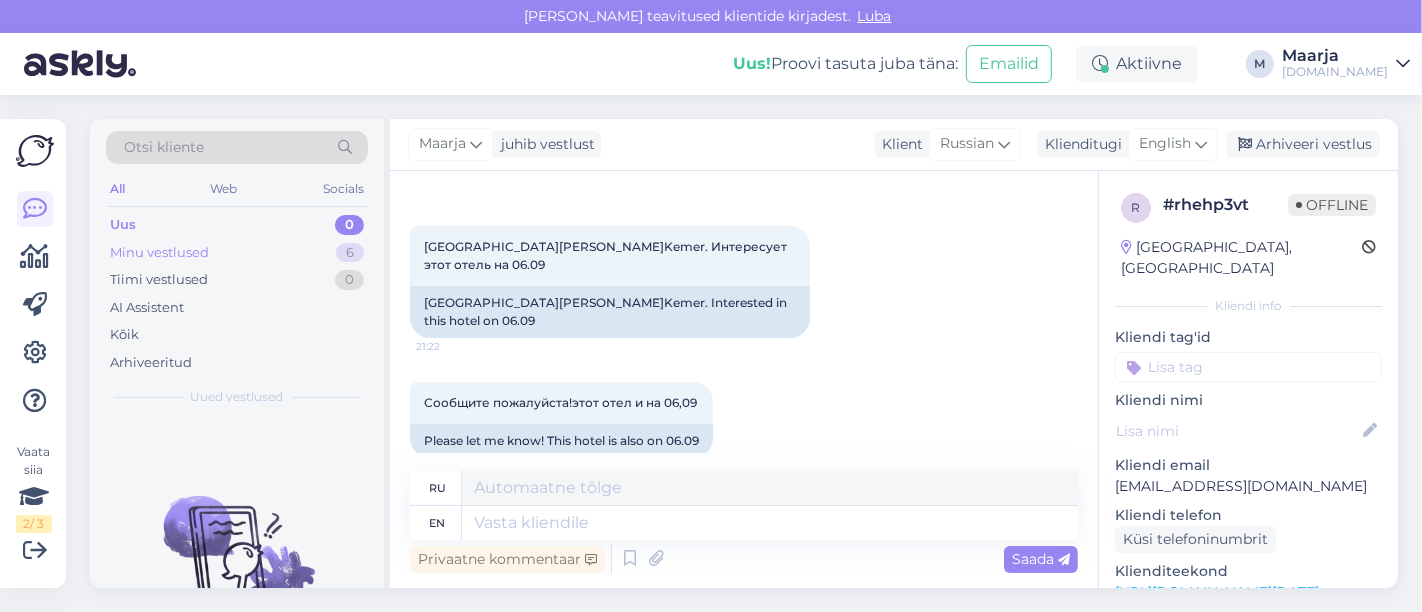 click on "Minu vestlused" at bounding box center [159, 253] 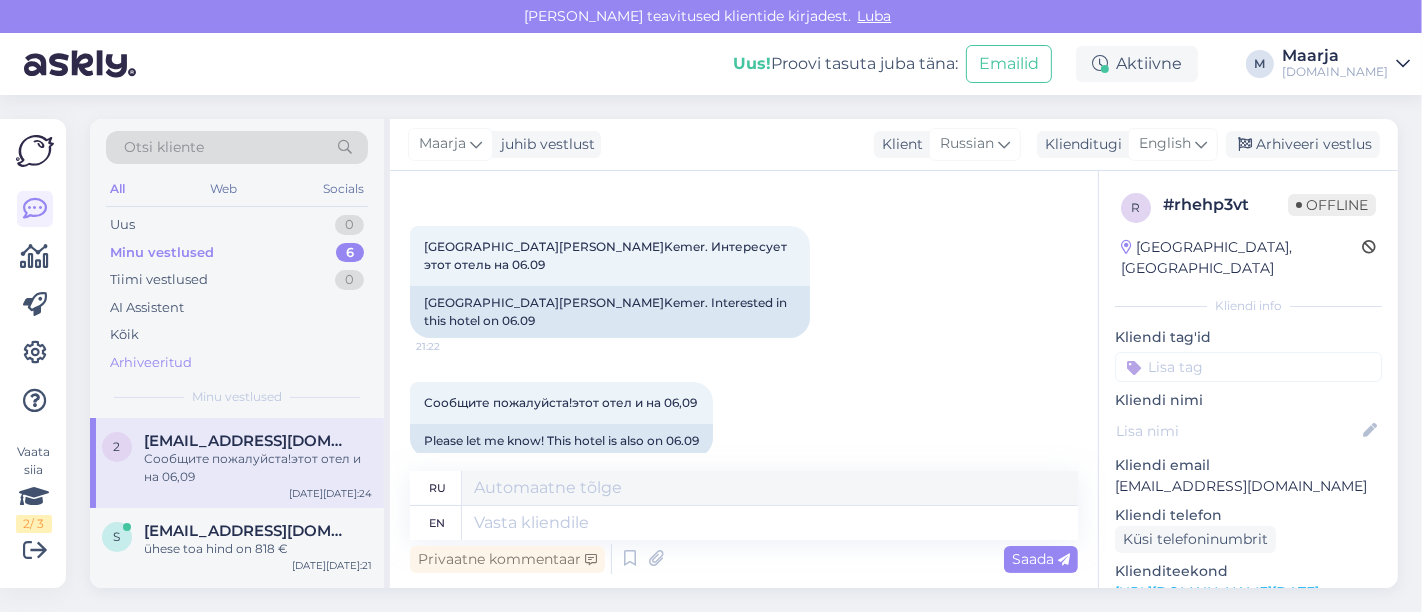 scroll, scrollTop: 349, scrollLeft: 0, axis: vertical 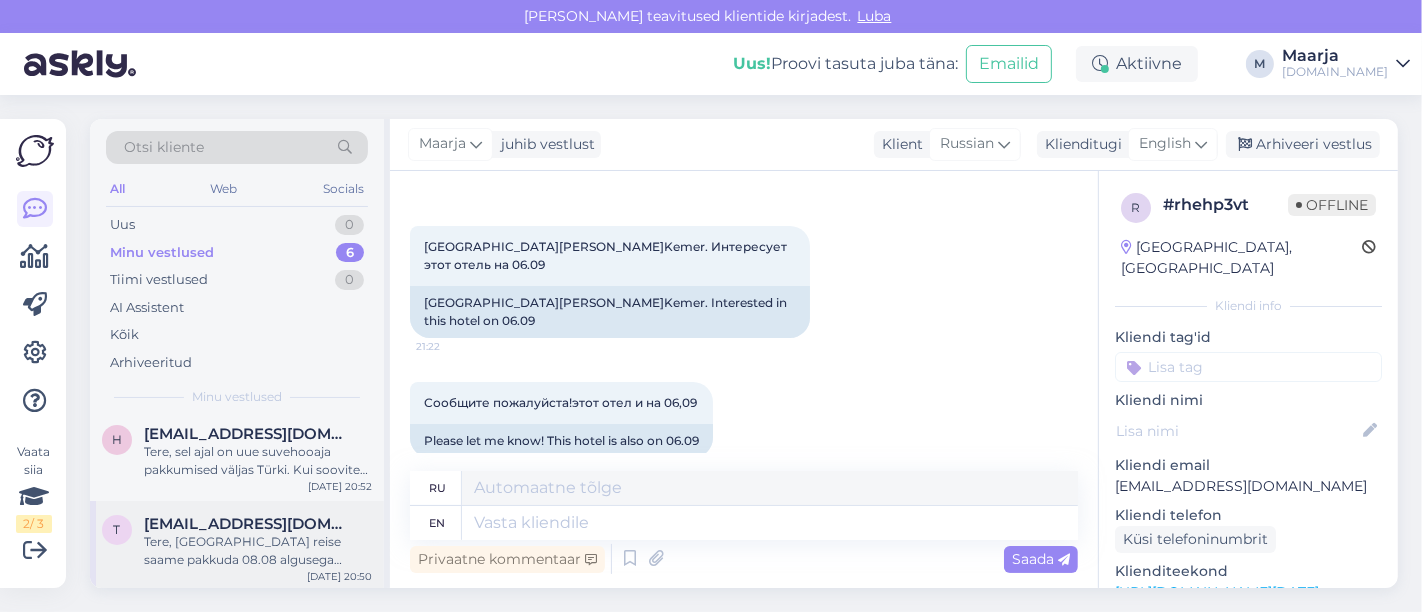 click on "Tere, [GEOGRAPHIC_DATA] reise saame pakkuda 08.08 algusega [GEOGRAPHIC_DATA] ning hinnad algavad 553 €/in ja 03.08 algusega [GEOGRAPHIC_DATA] ning hinnad algavad 682 €/in" at bounding box center (258, 551) 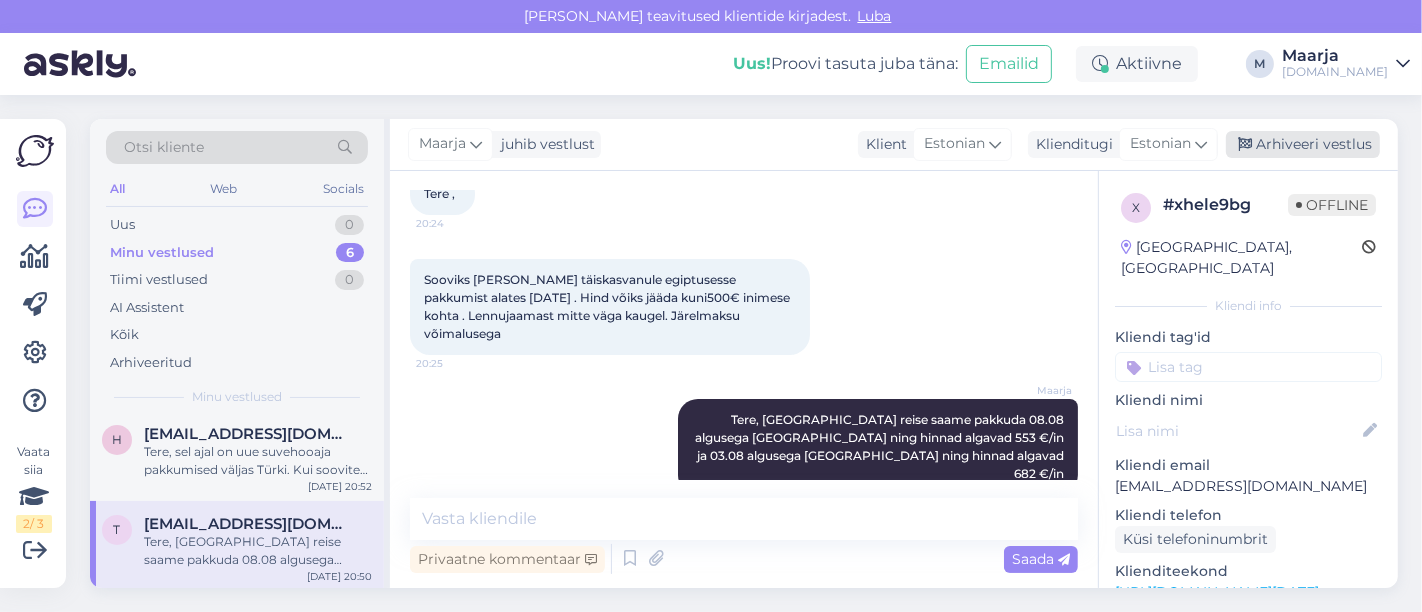 click on "Arhiveeri vestlus" at bounding box center (1303, 144) 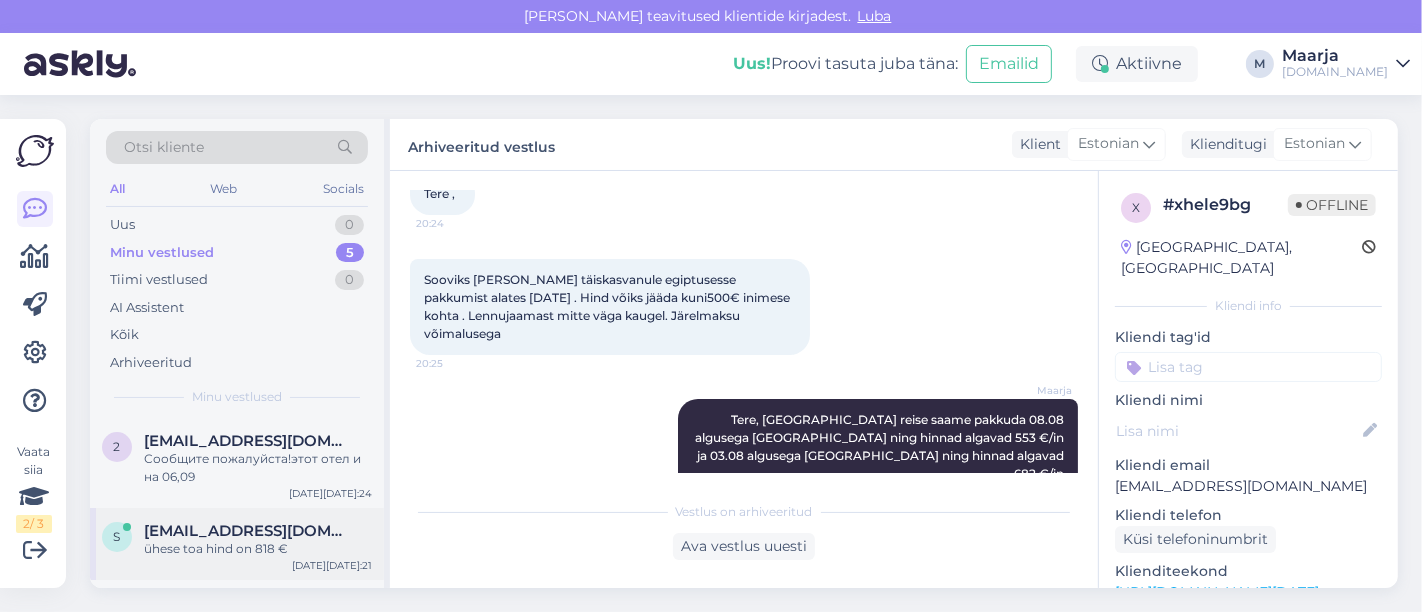 scroll, scrollTop: 260, scrollLeft: 0, axis: vertical 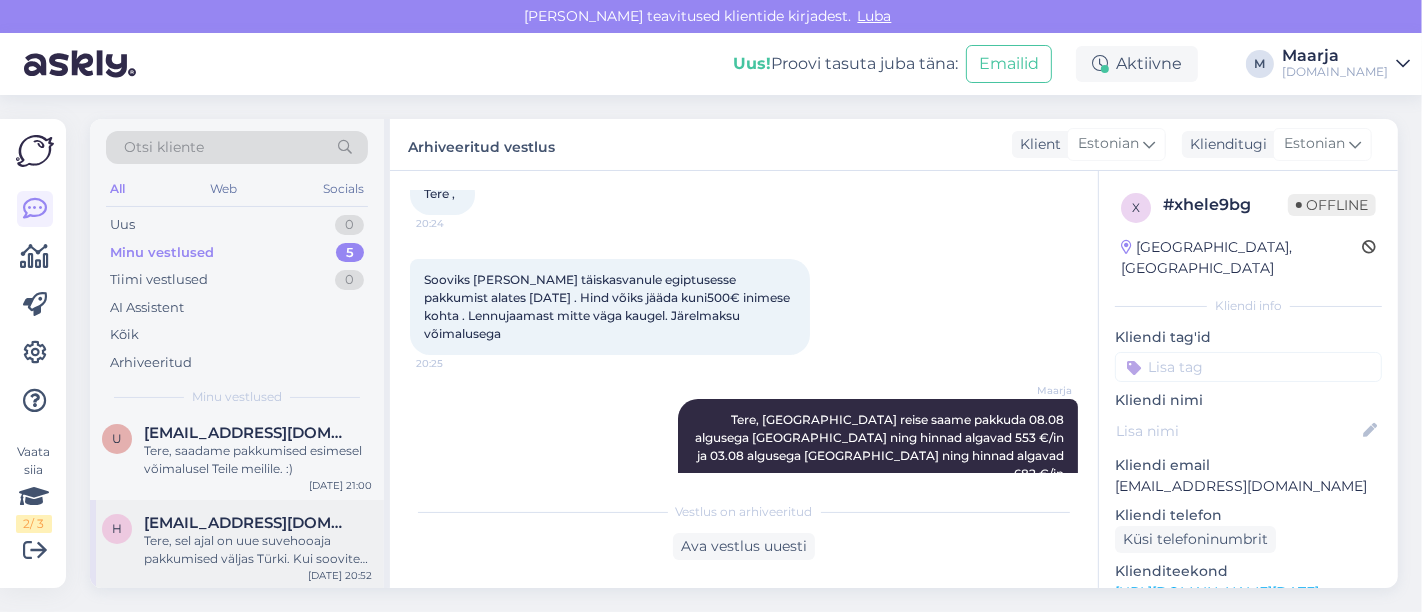 click on "Tere, sel ajal on uue suvehooaja pakkumised väljas Türki. Kui soovite pakkumisi siis palun täpsustage, mitmele reisijale pakkumist soovite (laste puhul [PERSON_NAME] vanused) ning mis võiks [PERSON_NAME] pere maksimaalne eelarve, millest Te ei sooviks üle minna?" at bounding box center (258, 550) 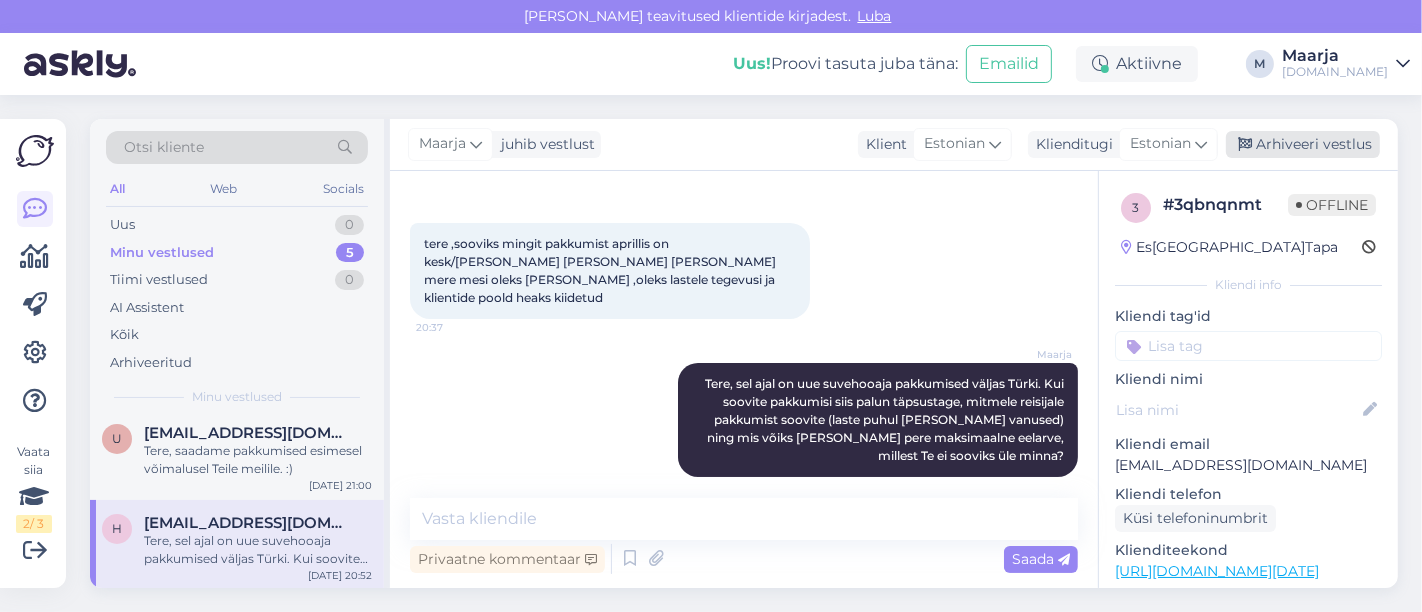 click on "Arhiveeri vestlus" at bounding box center (1303, 144) 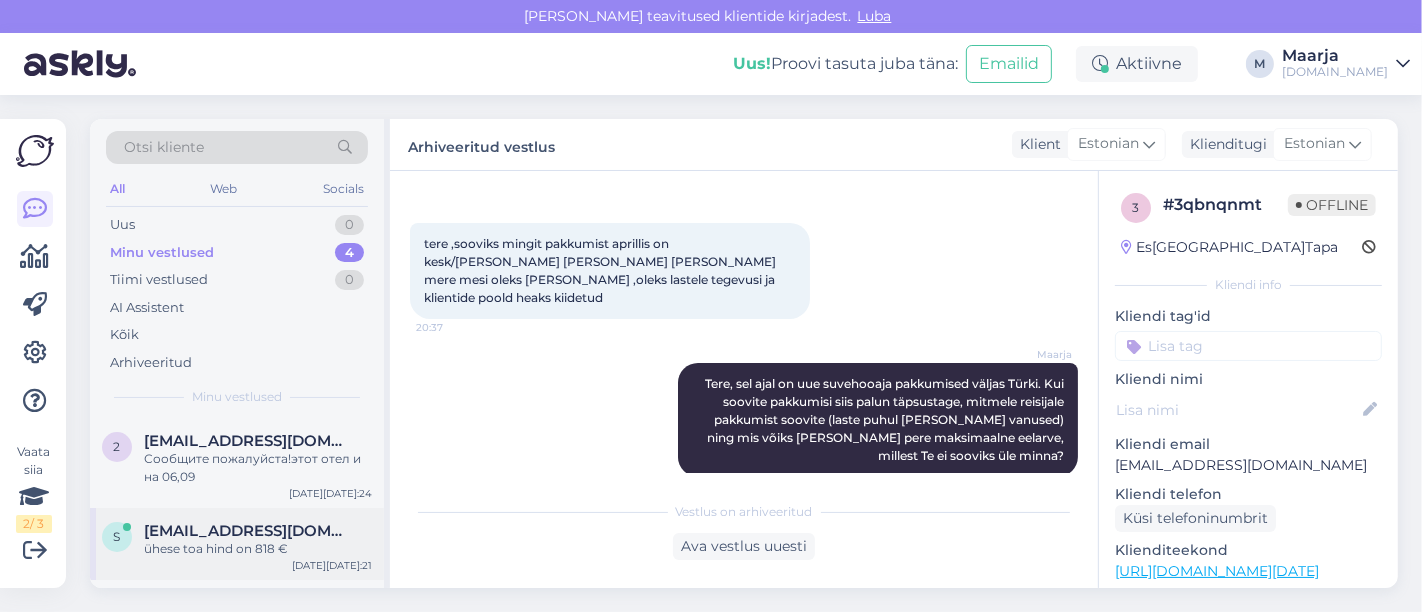 scroll, scrollTop: 170, scrollLeft: 0, axis: vertical 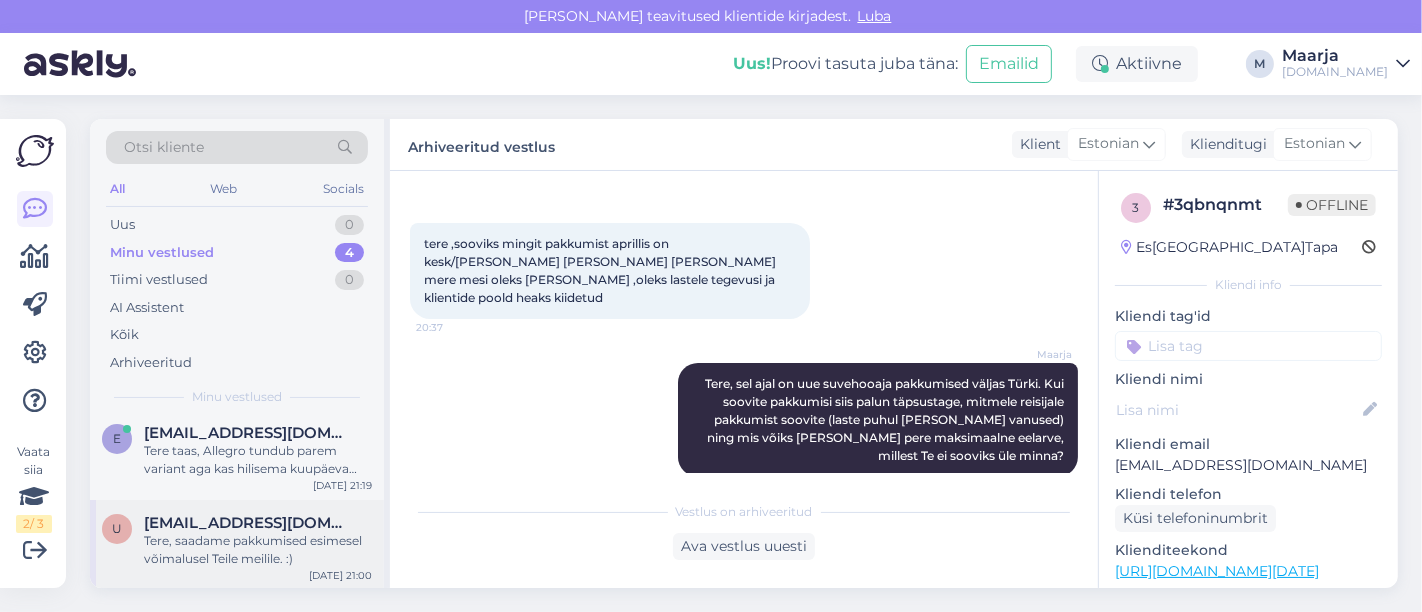 click on "Tere, saadame pakkumised esimesel võimalusel Teile meilile. :)" at bounding box center (258, 550) 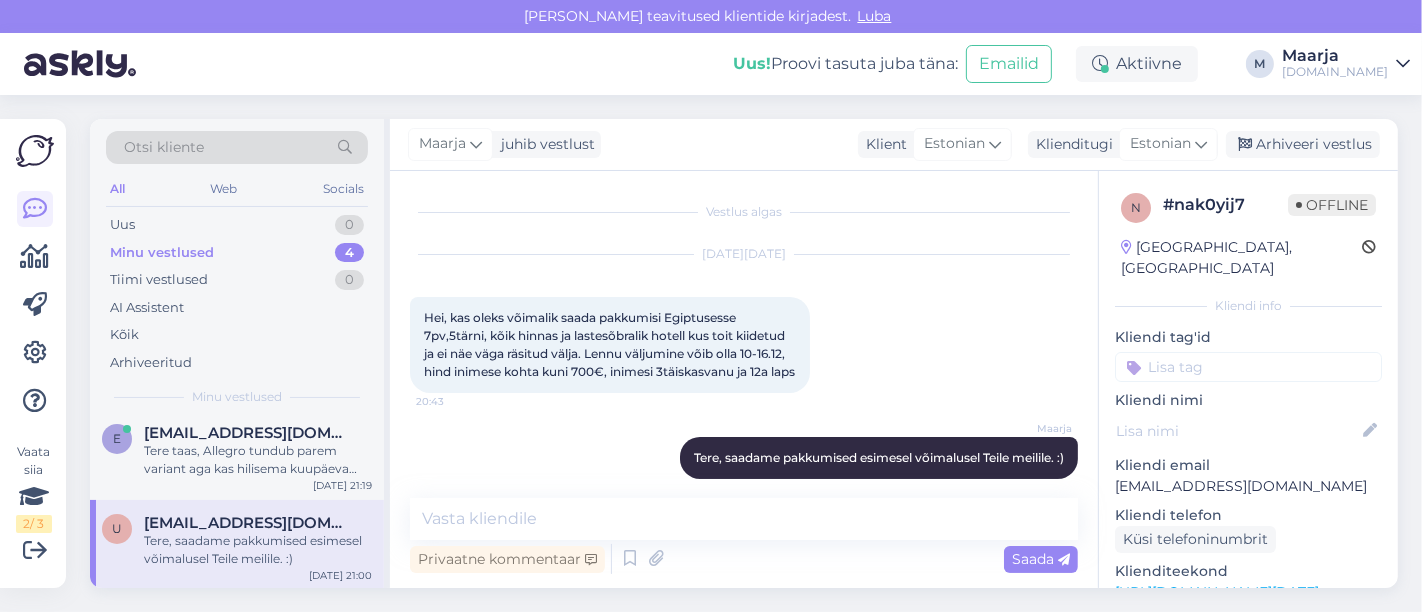 scroll, scrollTop: 56, scrollLeft: 0, axis: vertical 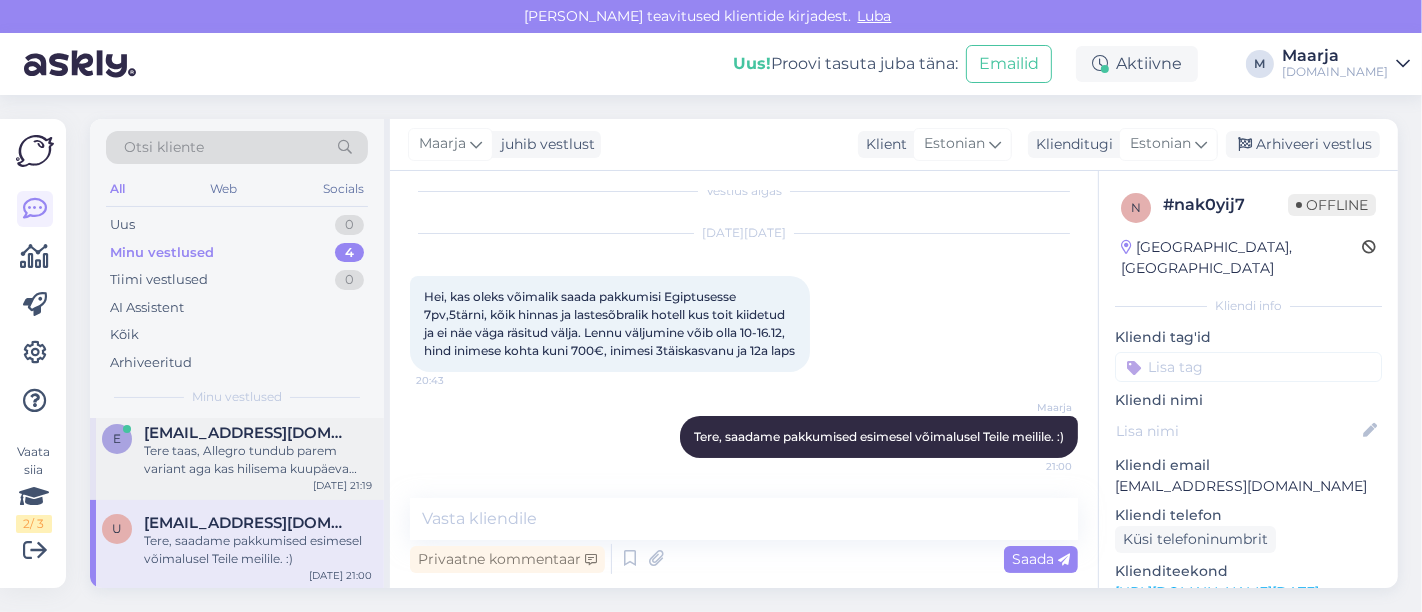 click on "Tere taas, Allegro tundub parem variant aga kas hilisema kuupäeva võimalust pole? Ning kui lend väljub [GEOGRAPHIC_DATA], kas siis pole soodsam? Nimelt meil on nii Riiga kui Tallinna sama pikk maa 🙂" at bounding box center (258, 460) 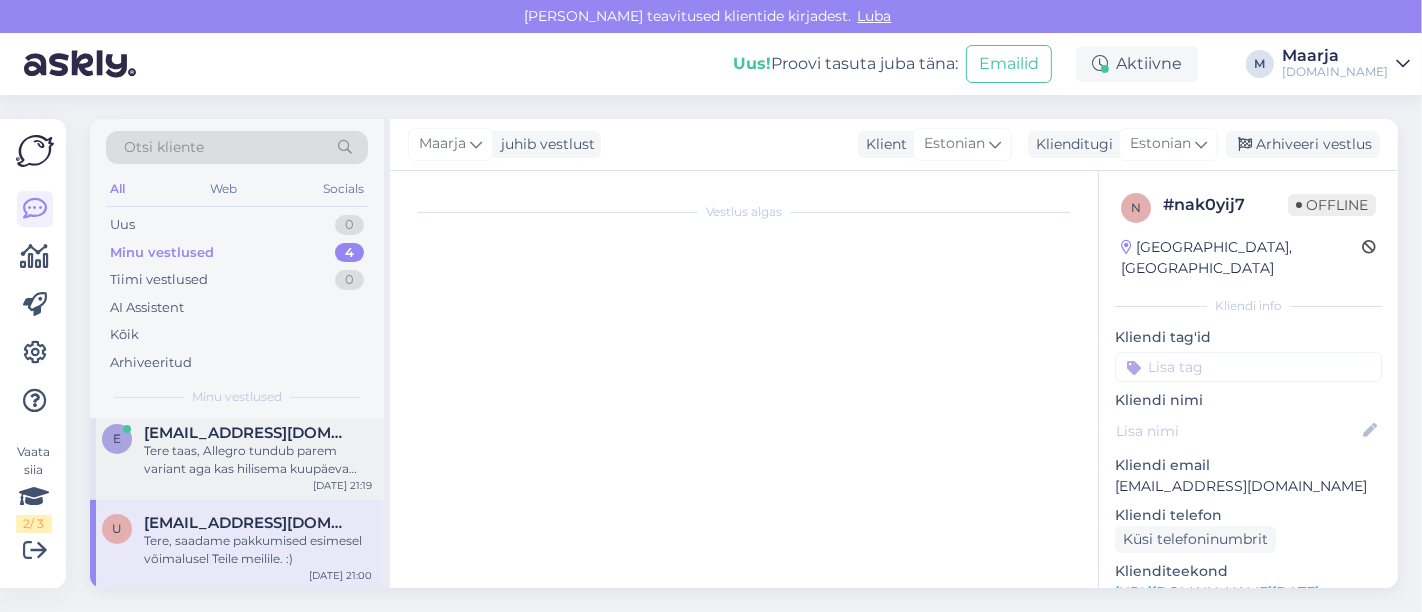 scroll, scrollTop: 1529, scrollLeft: 0, axis: vertical 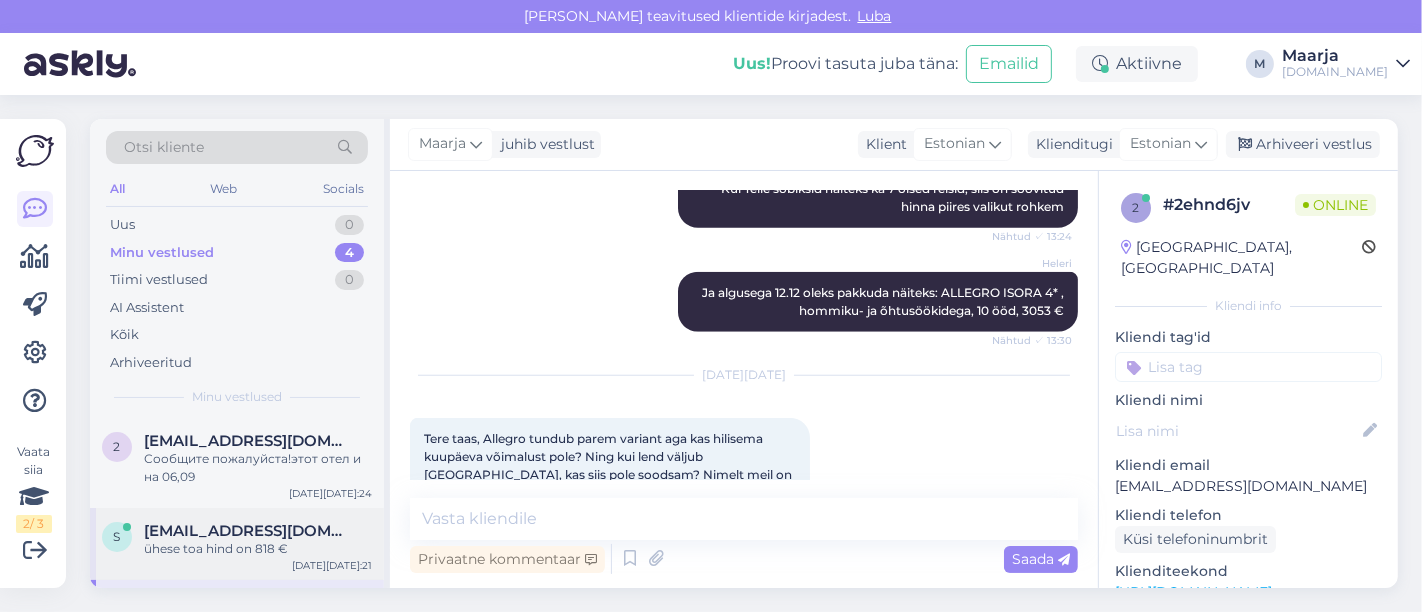 click on "ühese toa hind on 818 €" at bounding box center [258, 549] 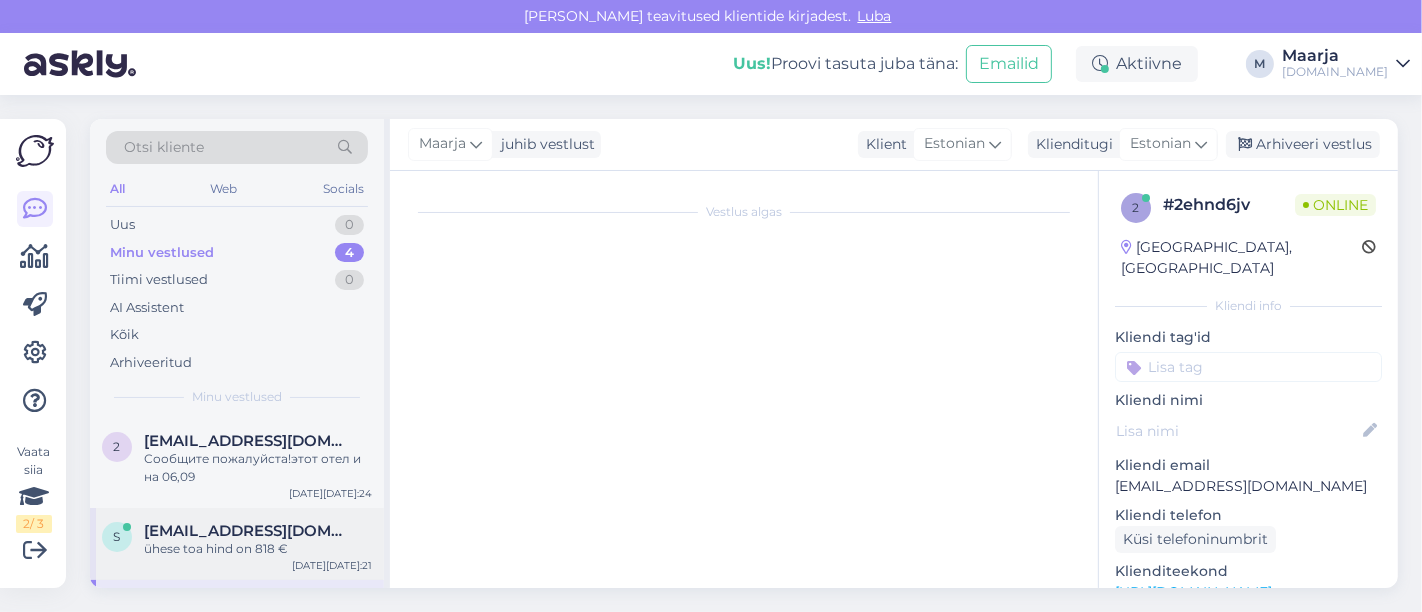 scroll, scrollTop: 1302, scrollLeft: 0, axis: vertical 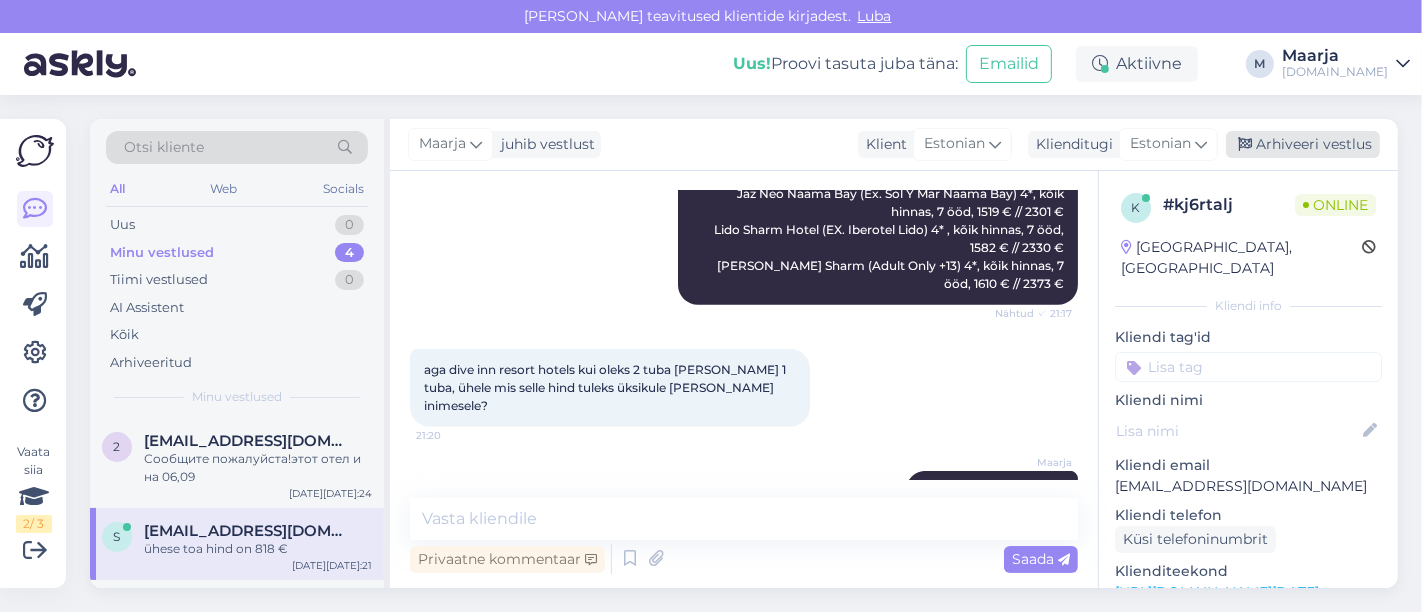 click on "Arhiveeri vestlus" at bounding box center (1303, 144) 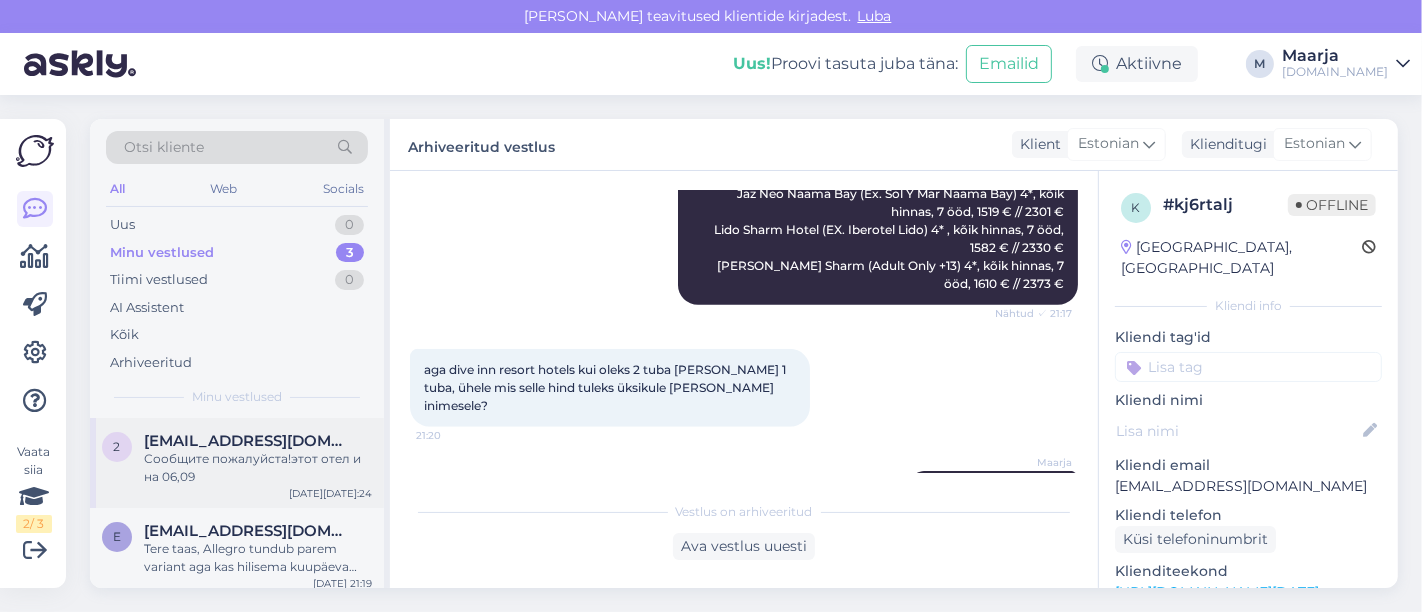 scroll, scrollTop: 97, scrollLeft: 0, axis: vertical 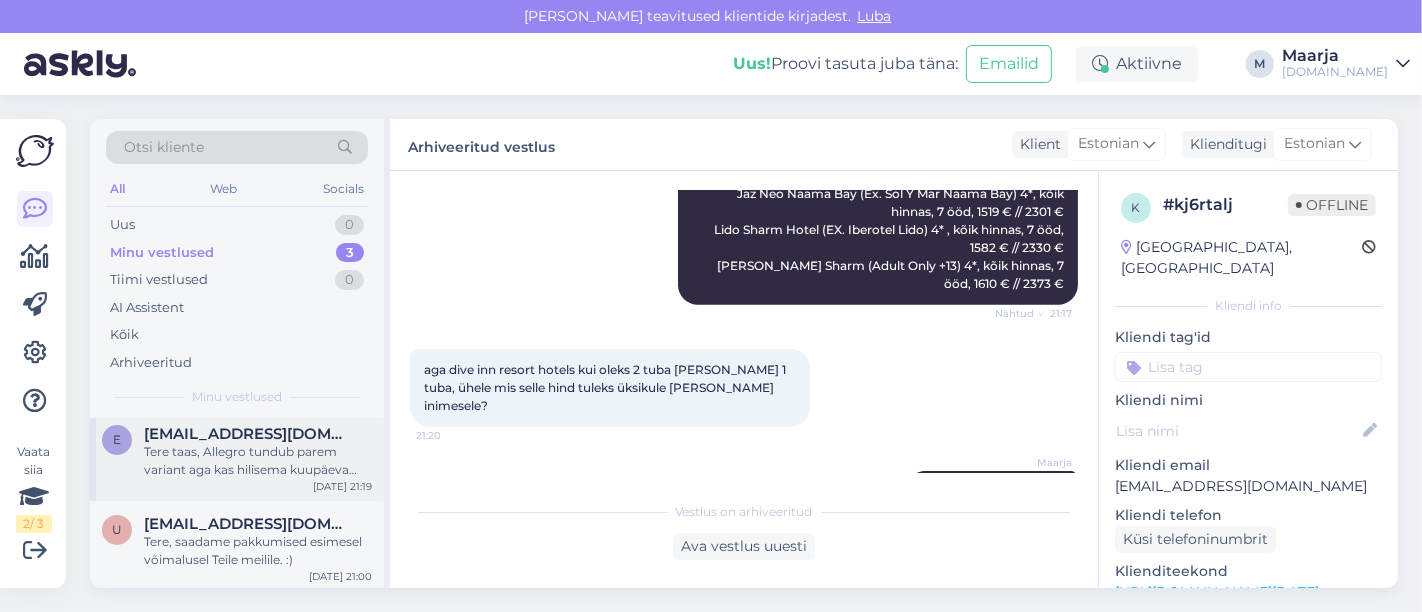 click on "Tere taas, Allegro tundub parem variant aga kas hilisema kuupäeva võimalust pole? Ning kui lend väljub [GEOGRAPHIC_DATA], kas siis pole soodsam? Nimelt meil on nii Riiga kui Tallinna sama pikk maa 🙂" at bounding box center (258, 461) 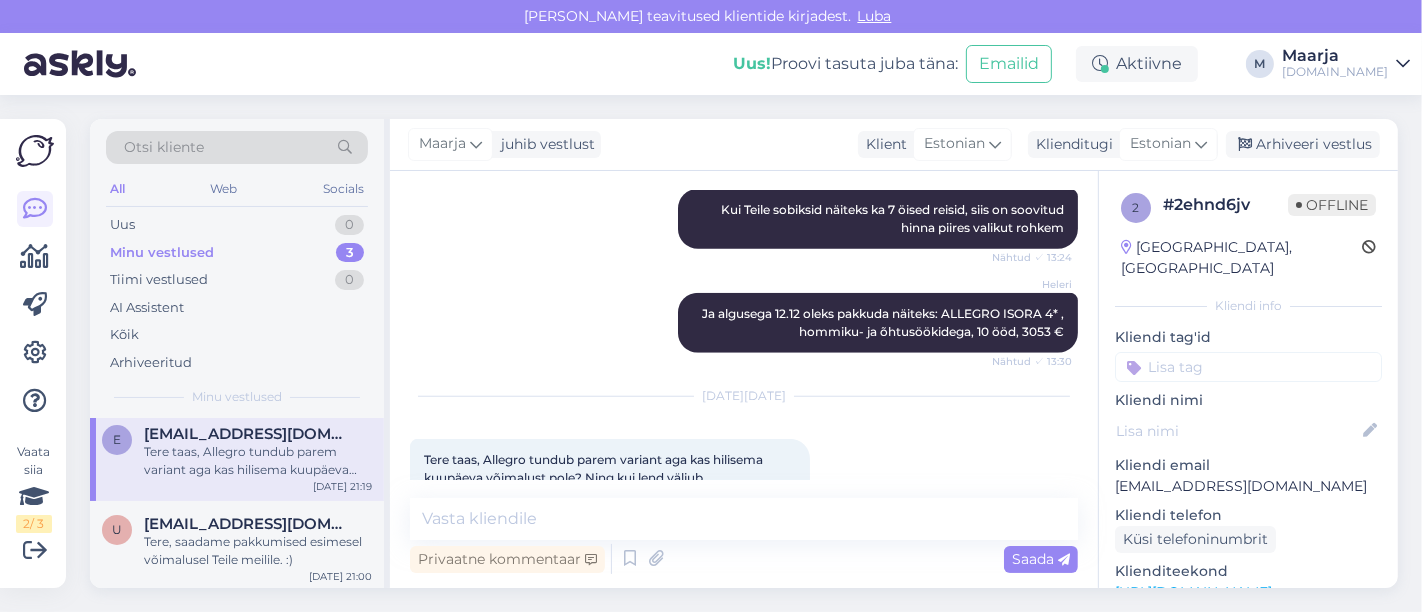 scroll, scrollTop: 1529, scrollLeft: 0, axis: vertical 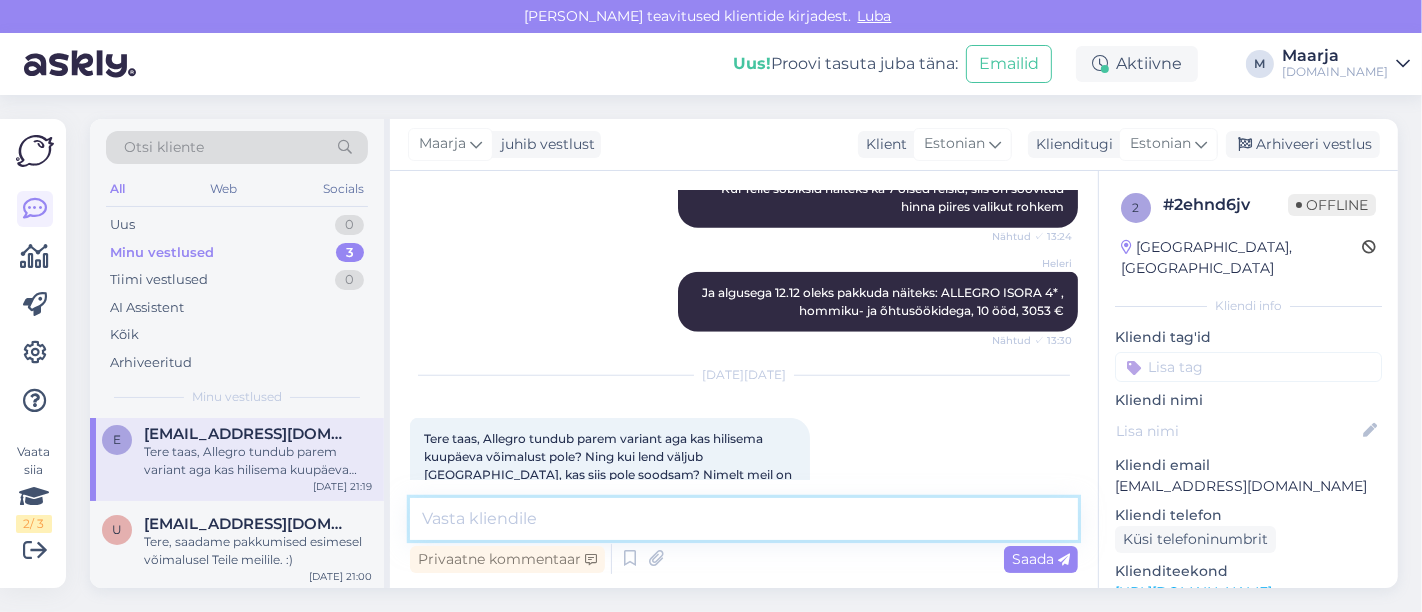 click at bounding box center [744, 519] 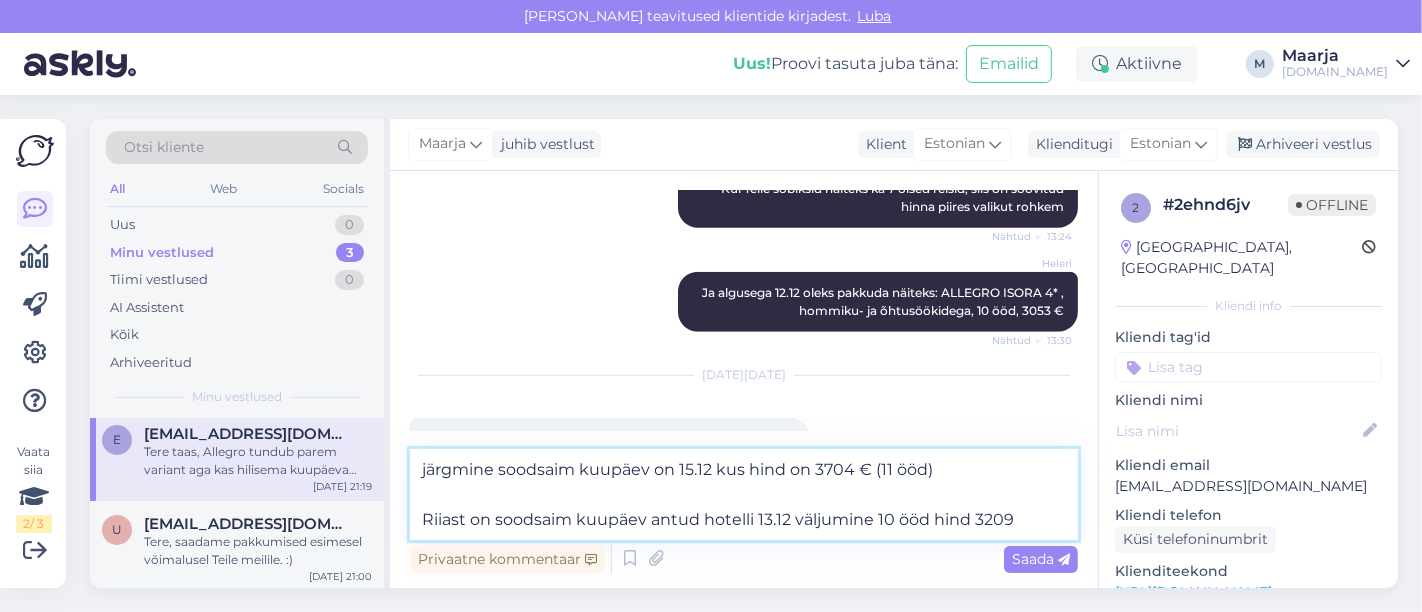 type on "järgmine soodsaim kuupäev on 15.12 kus hind on 3704 € (11 ööd)
Riiast on soodsaim kuupäev antud hotelli 13.12 väljumine 10 ööd hind 3209 €" 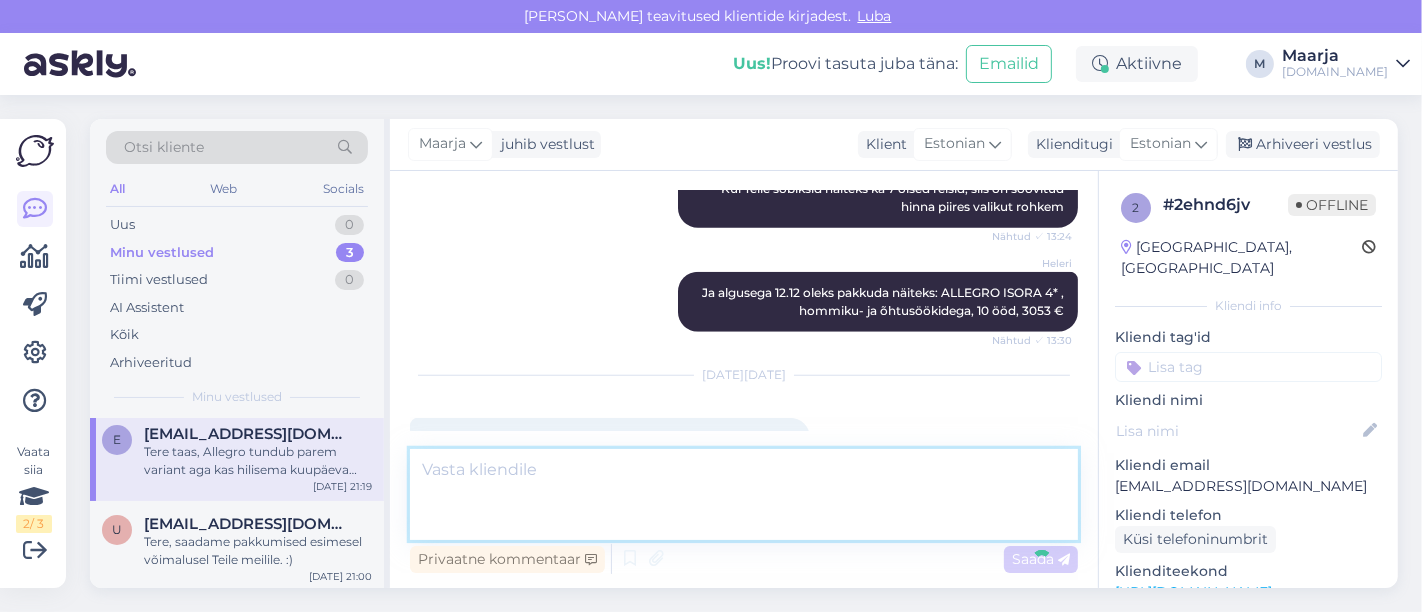 scroll, scrollTop: 1687, scrollLeft: 0, axis: vertical 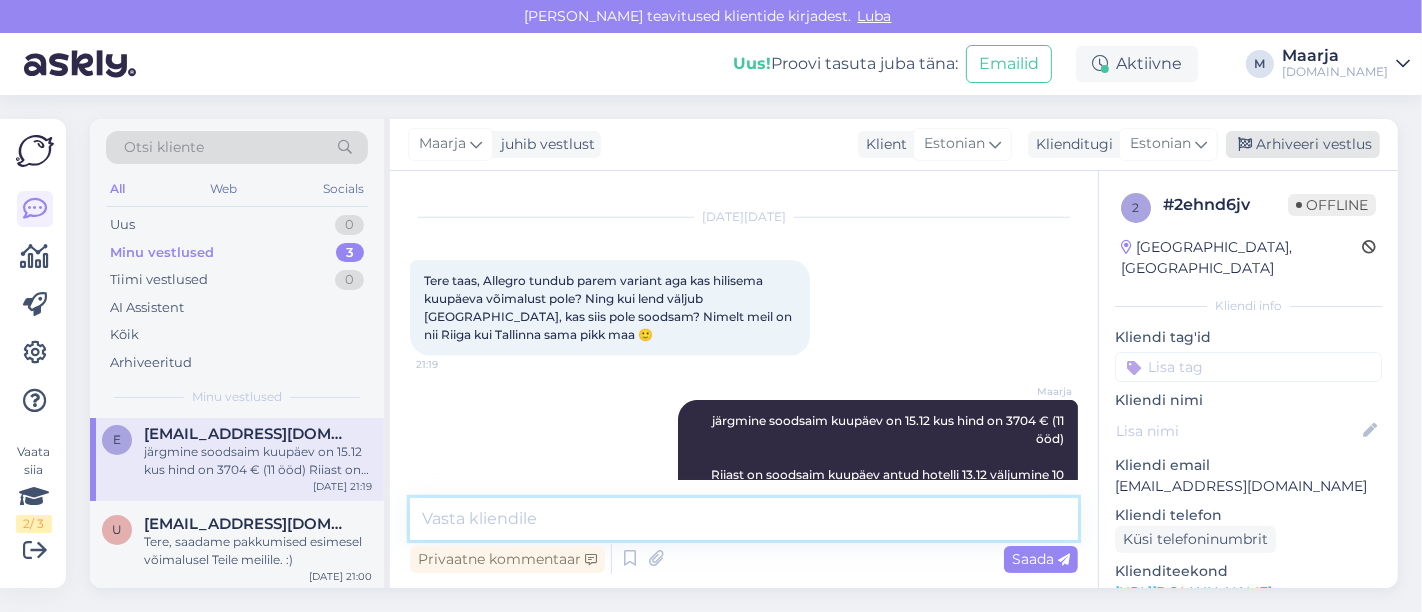 type 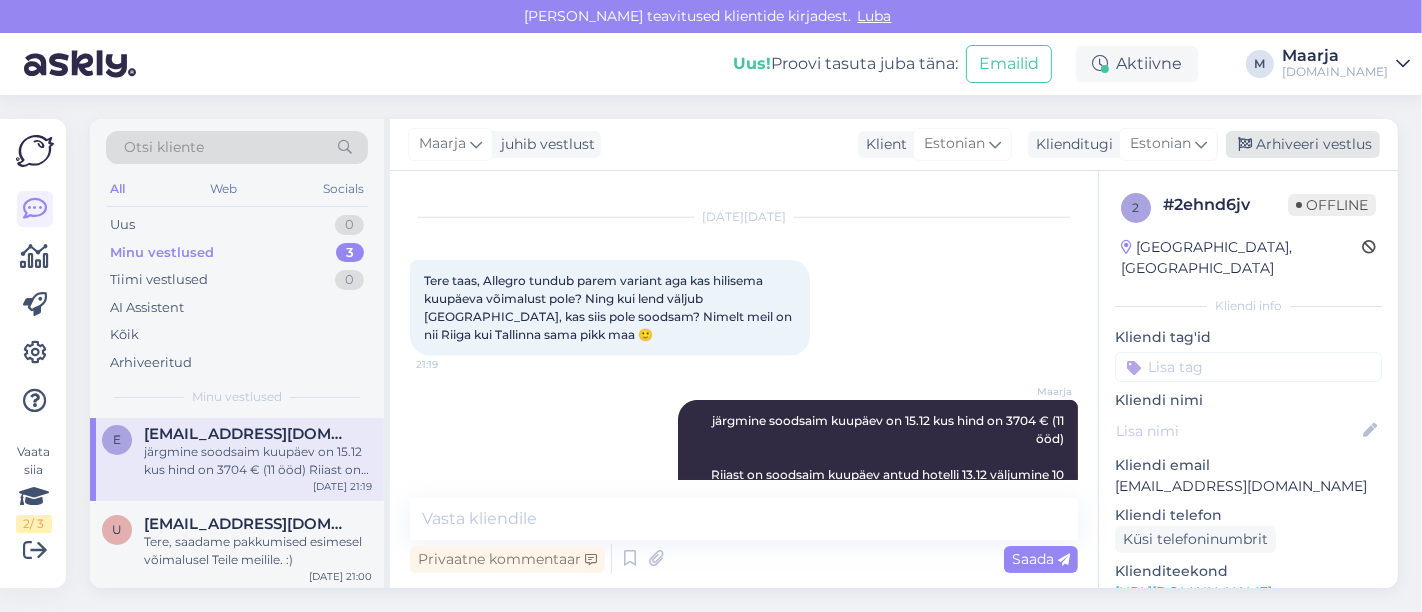 click on "Arhiveeri vestlus" at bounding box center (1303, 144) 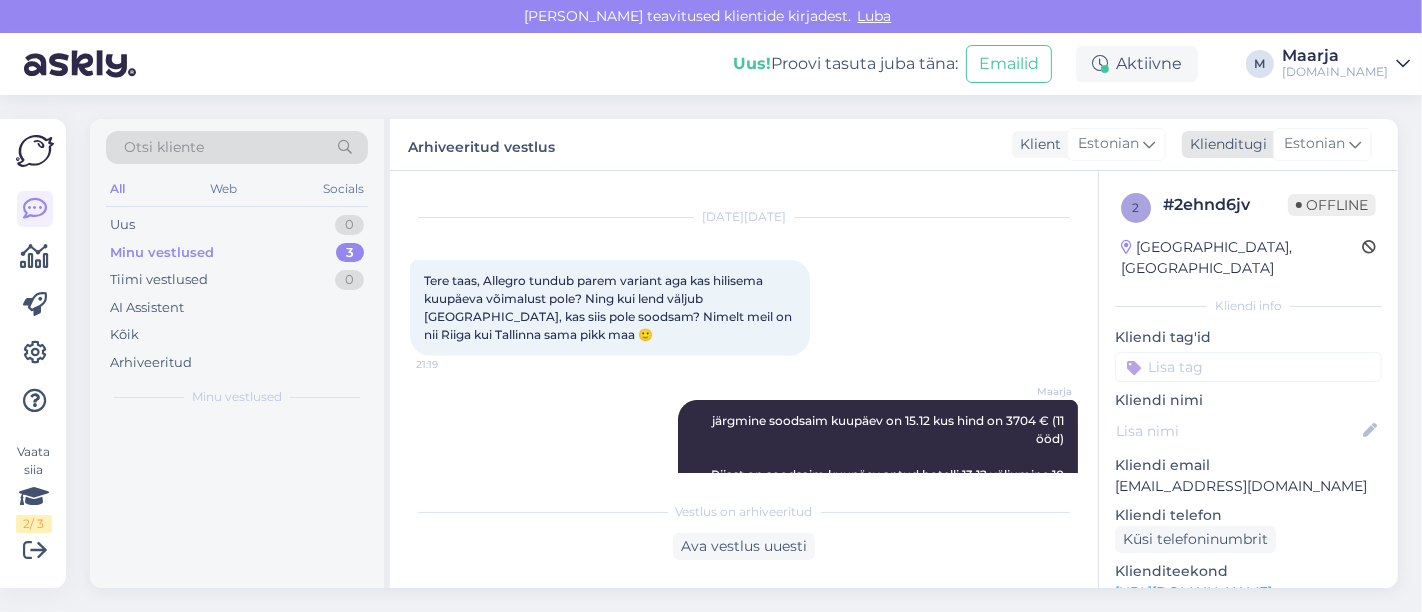 scroll, scrollTop: 0, scrollLeft: 0, axis: both 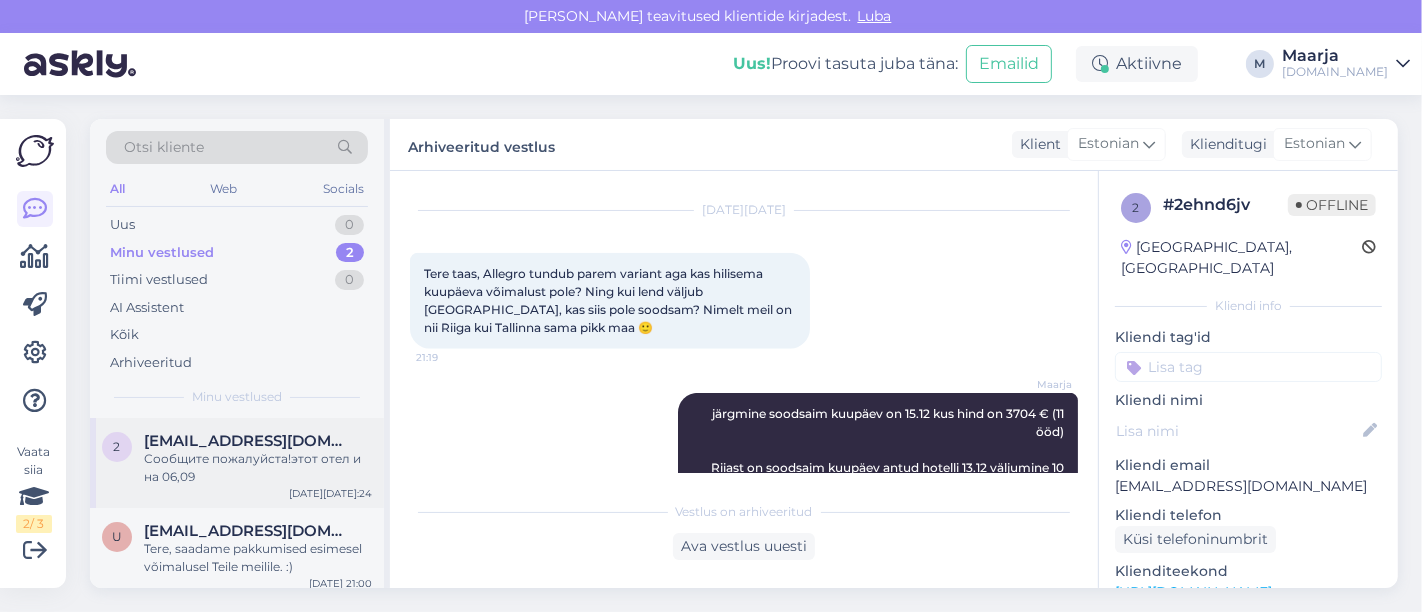 click on "2 [EMAIL_ADDRESS][DOMAIN_NAME] Сообщите пожалуйста!этот отел и на 06,[DATE] 21:24" at bounding box center [237, 463] 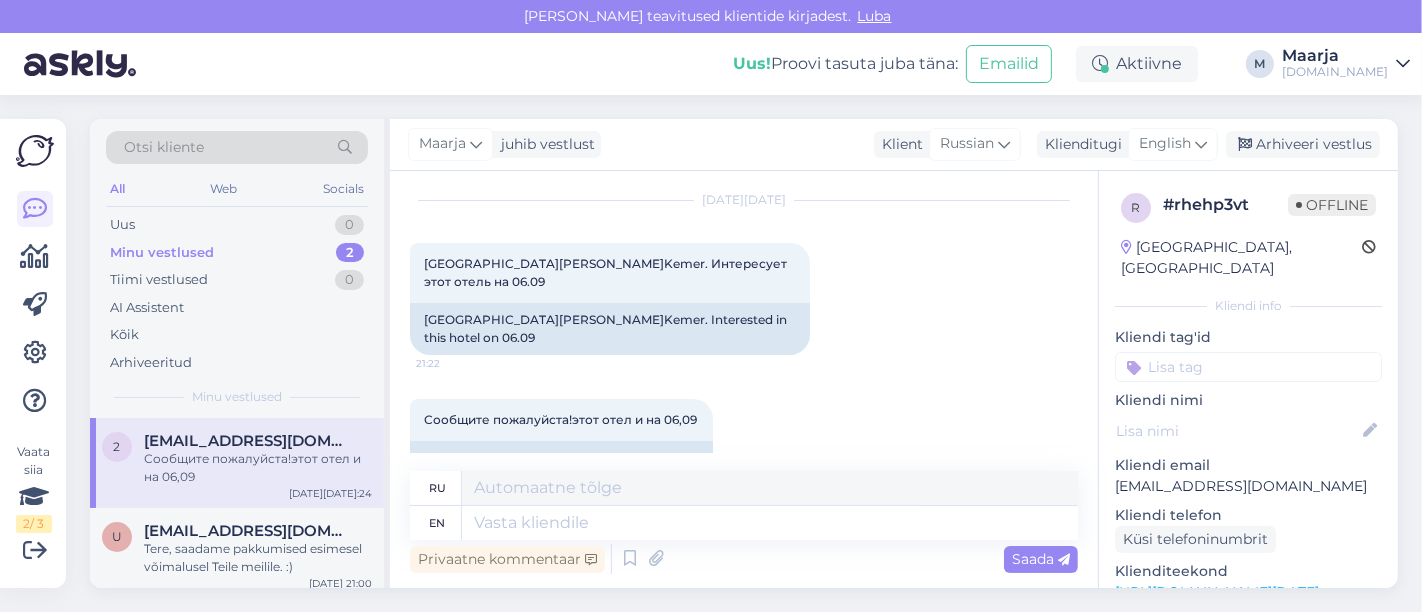 scroll, scrollTop: 97, scrollLeft: 0, axis: vertical 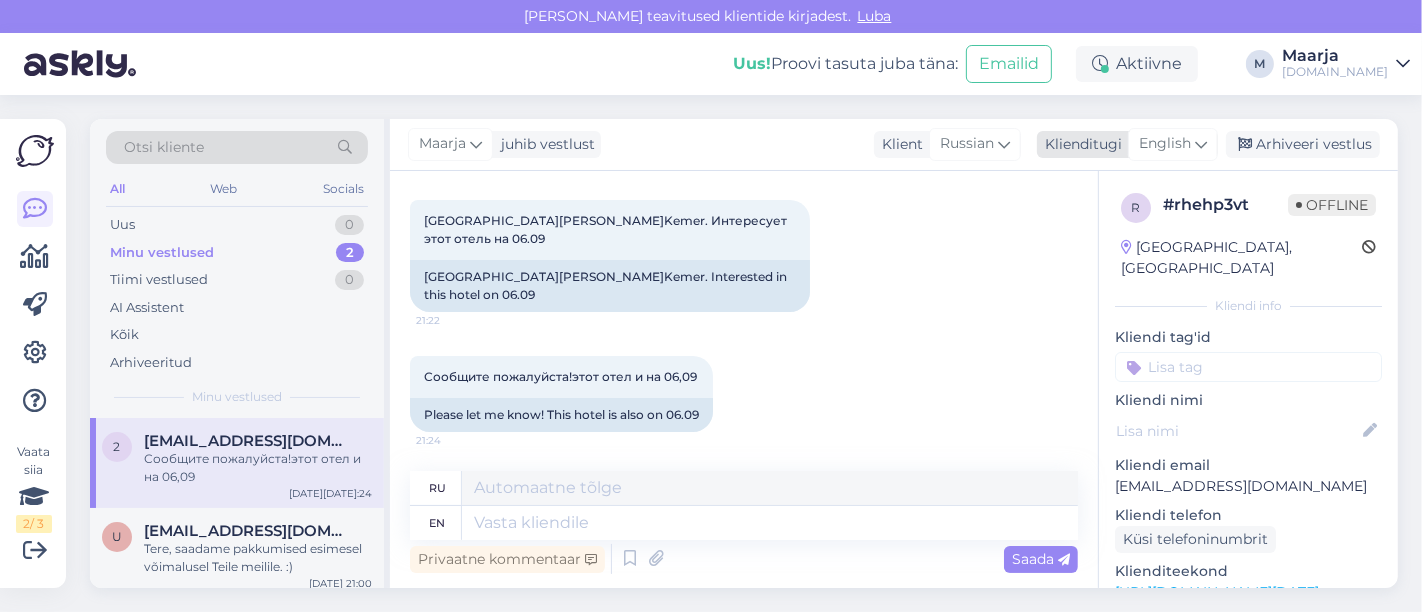 click on "English" at bounding box center (1165, 144) 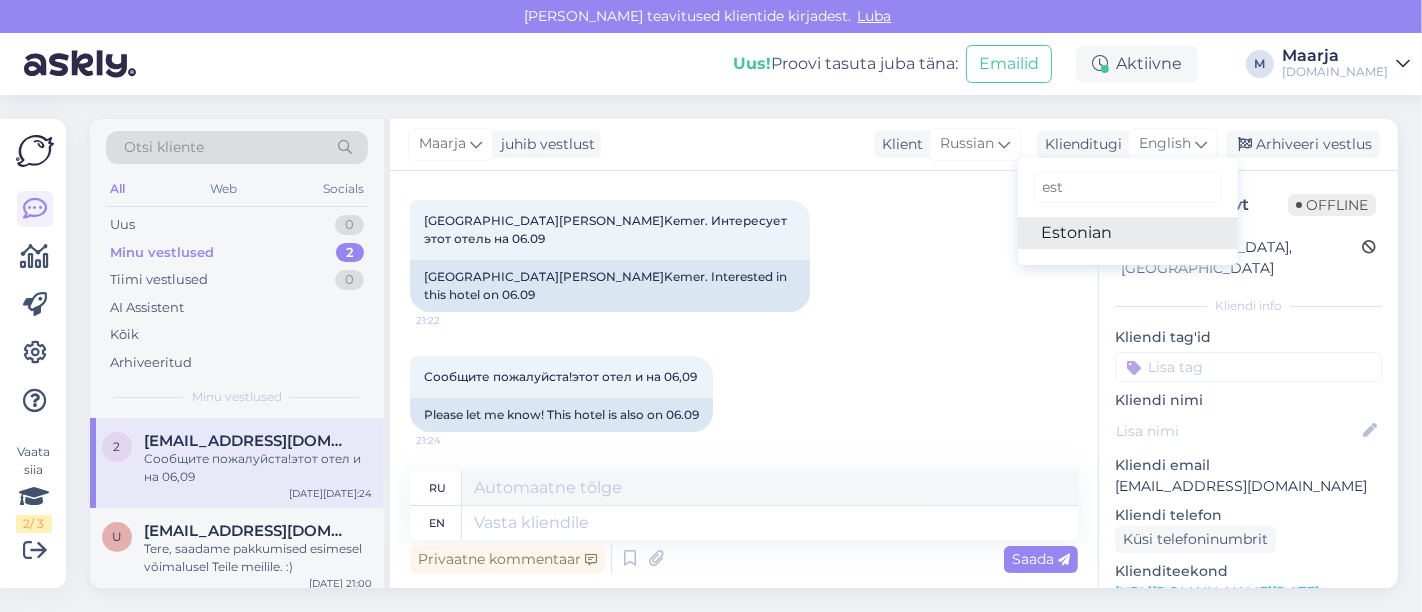 type on "est" 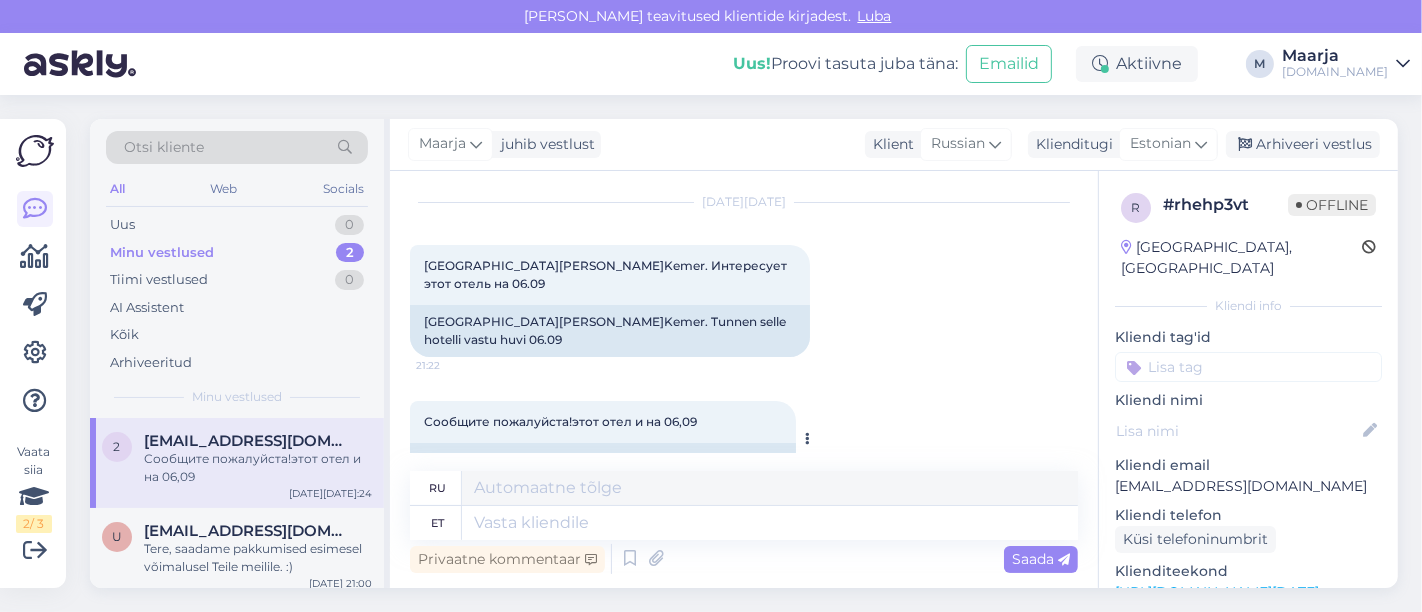 scroll, scrollTop: 97, scrollLeft: 0, axis: vertical 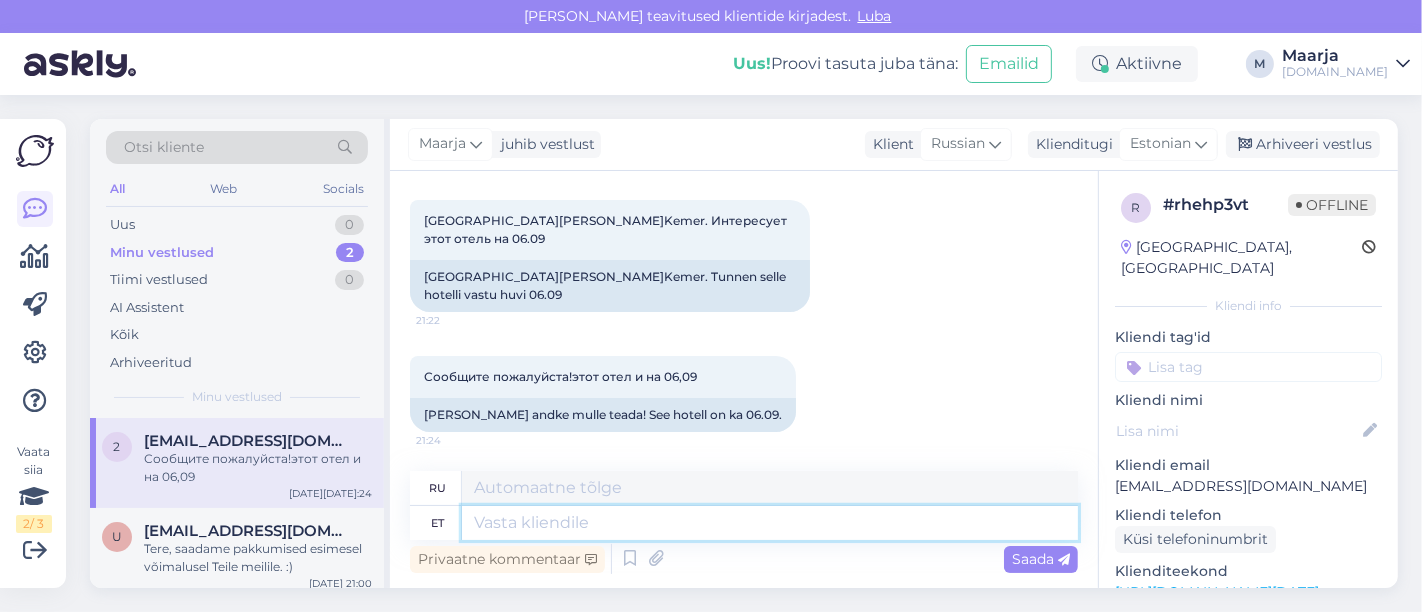 click at bounding box center (770, 523) 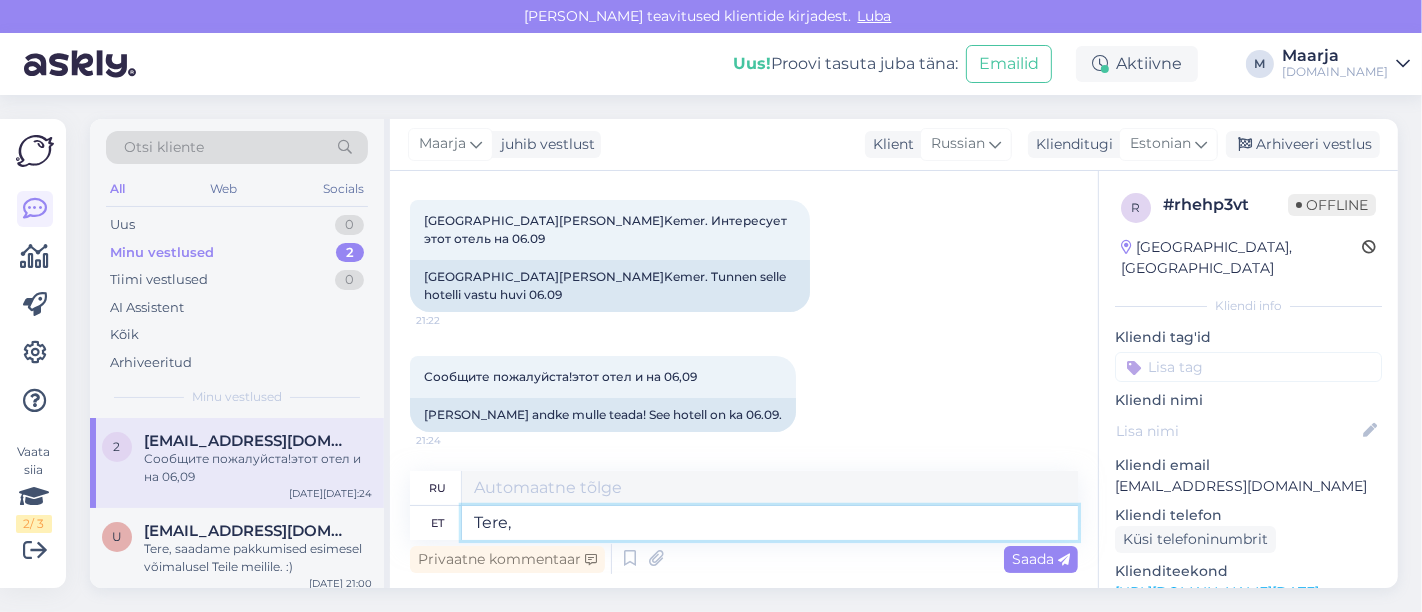 type on "Tere, m" 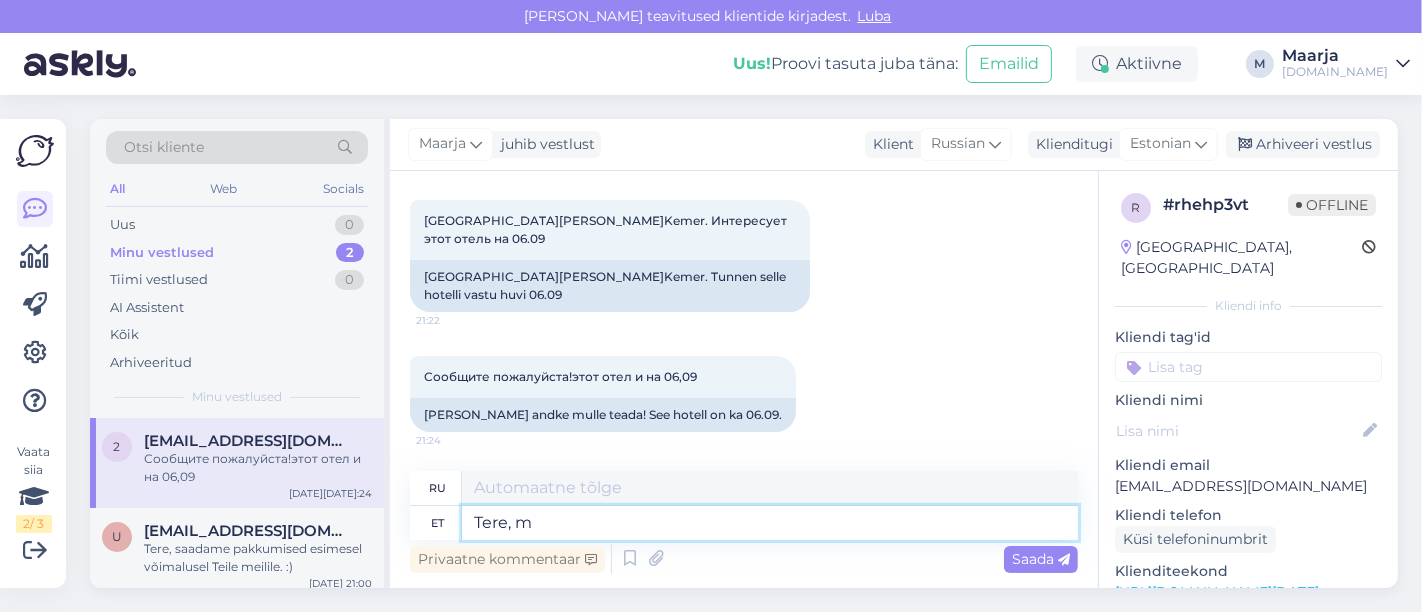 type on "Привет," 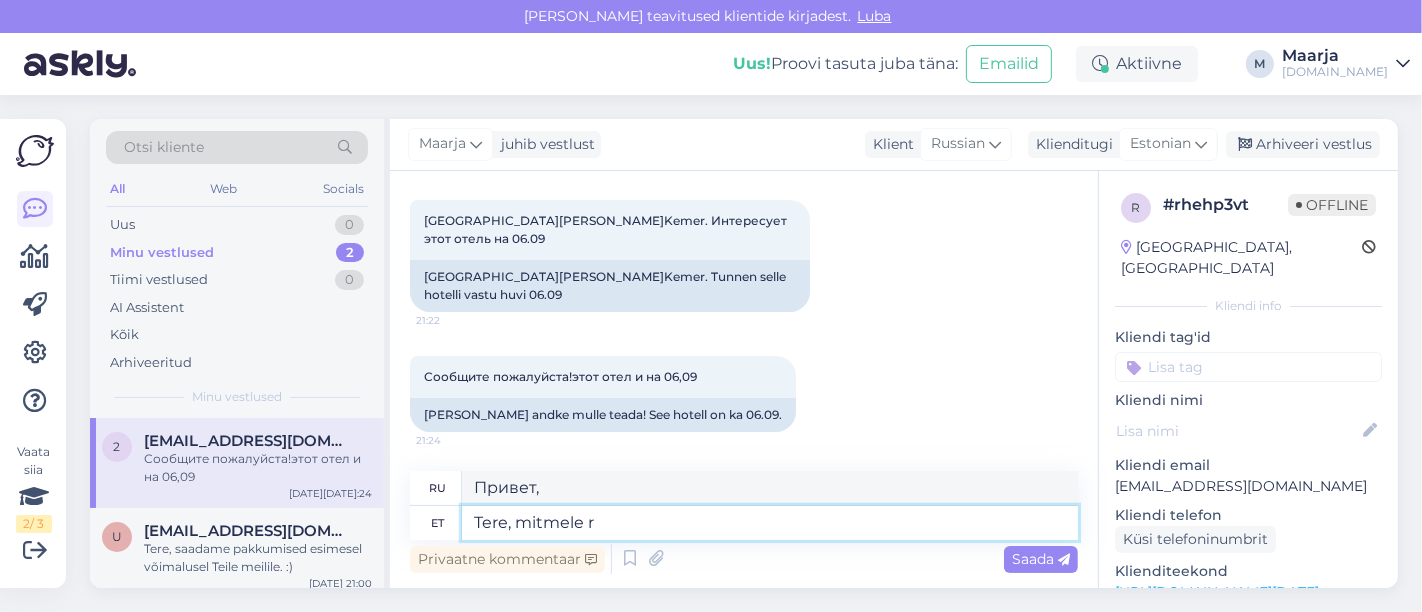 type on "Tere, mitmele re" 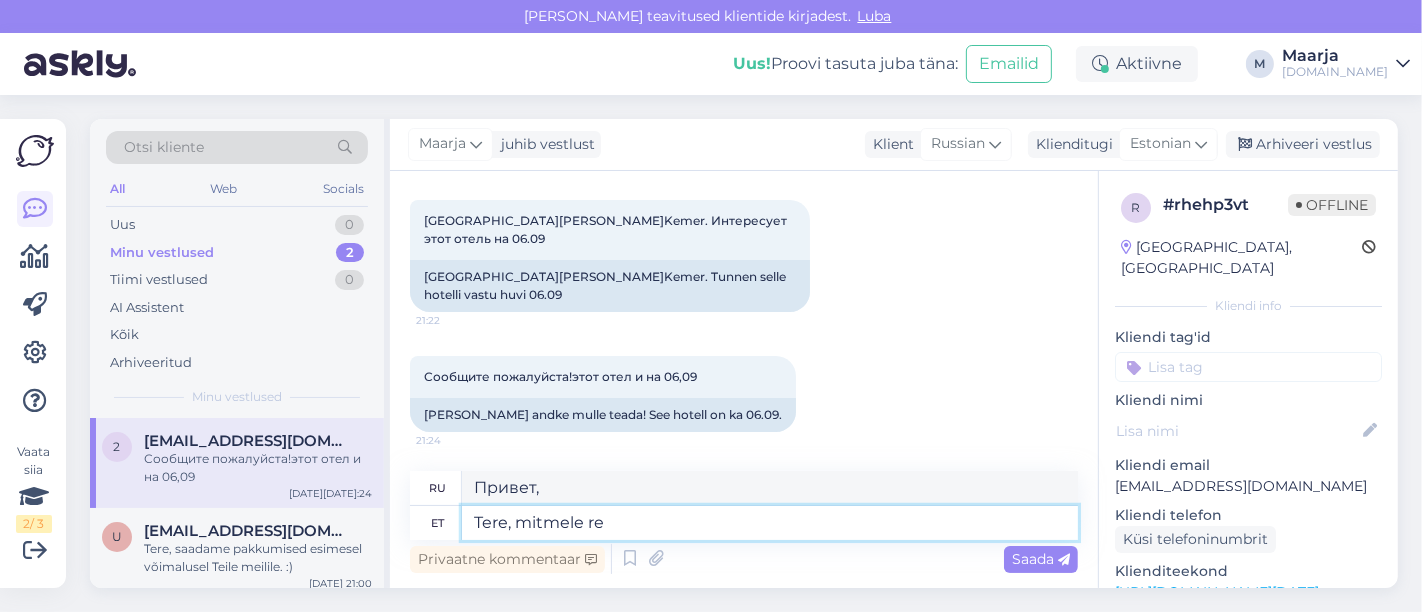type on "Привет, нескольким" 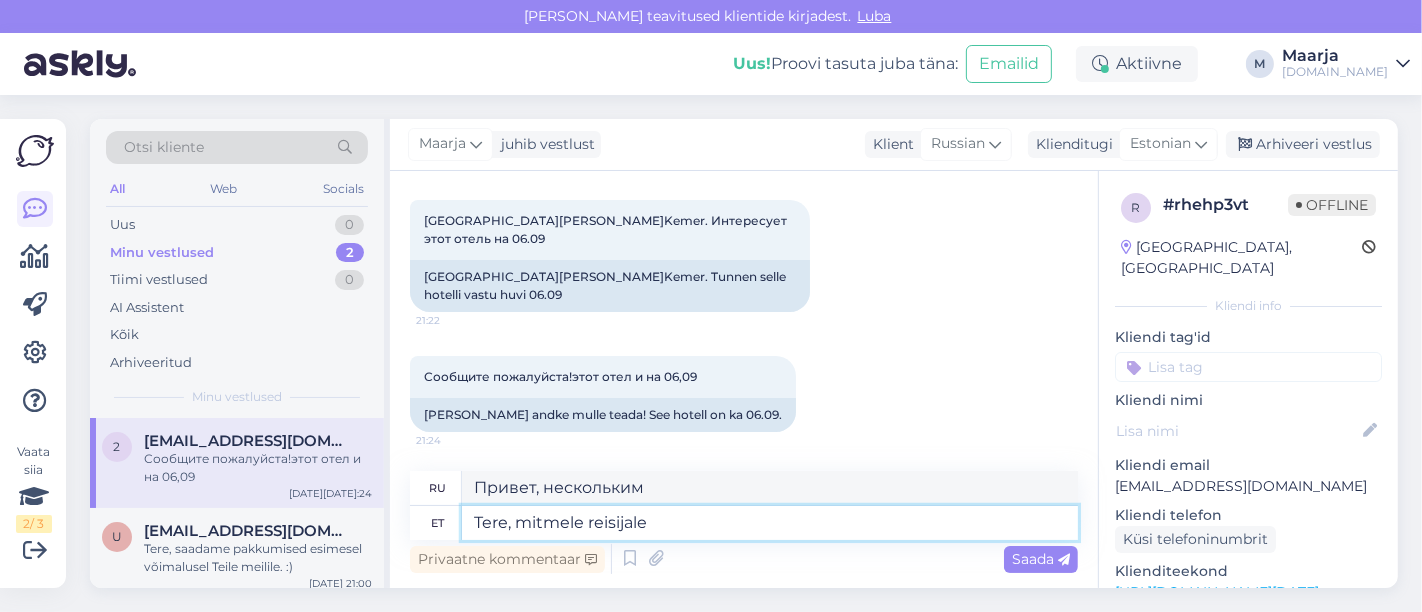 type on "Tere, mitmele reisijale a" 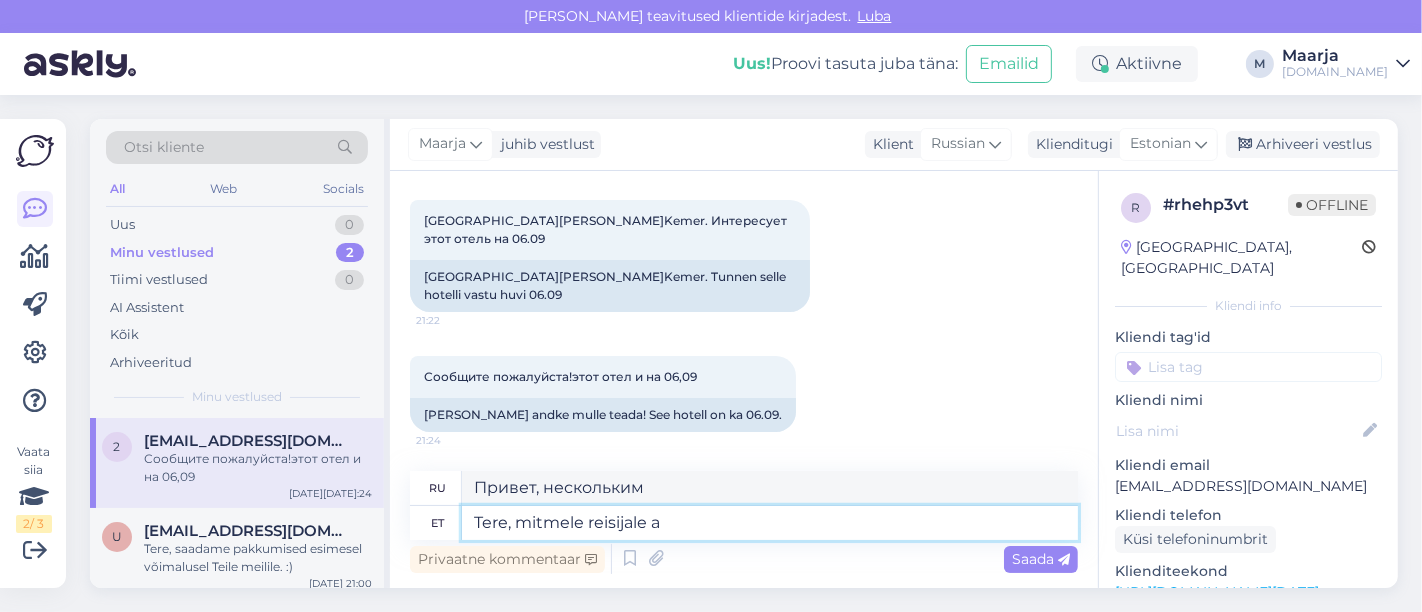 type on "Приветствую нескольких путешественников." 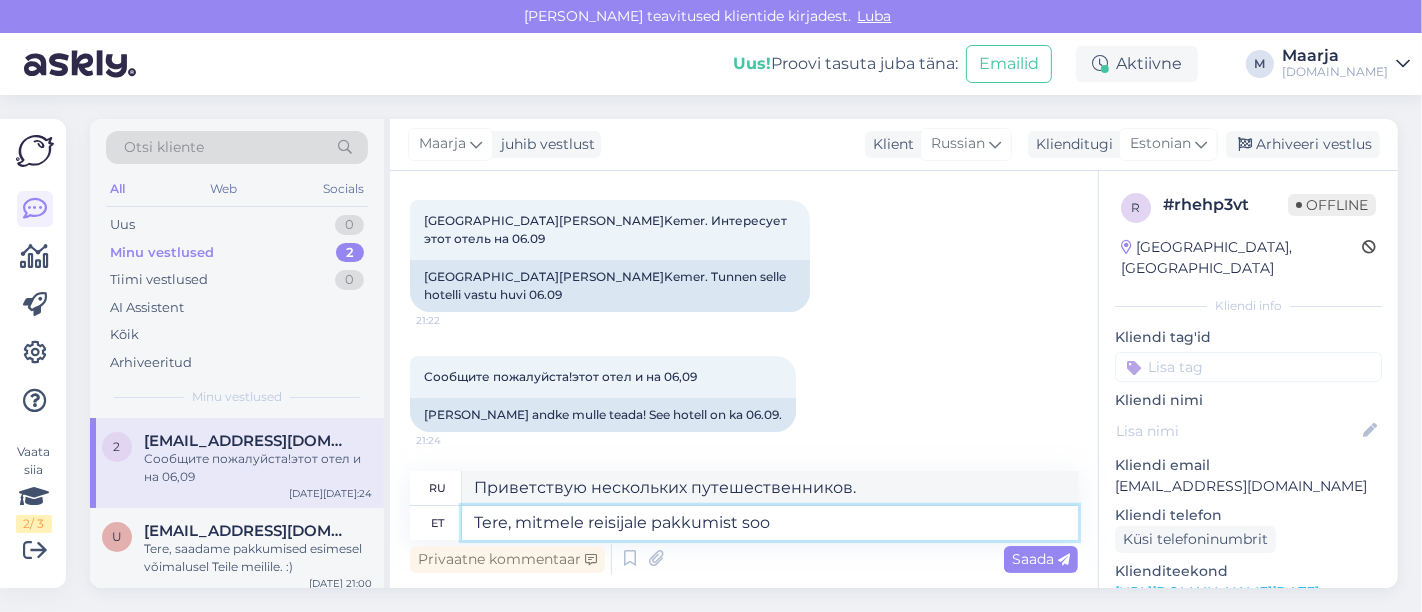 type on "Tere, mitmele reisijale pakkumist soov" 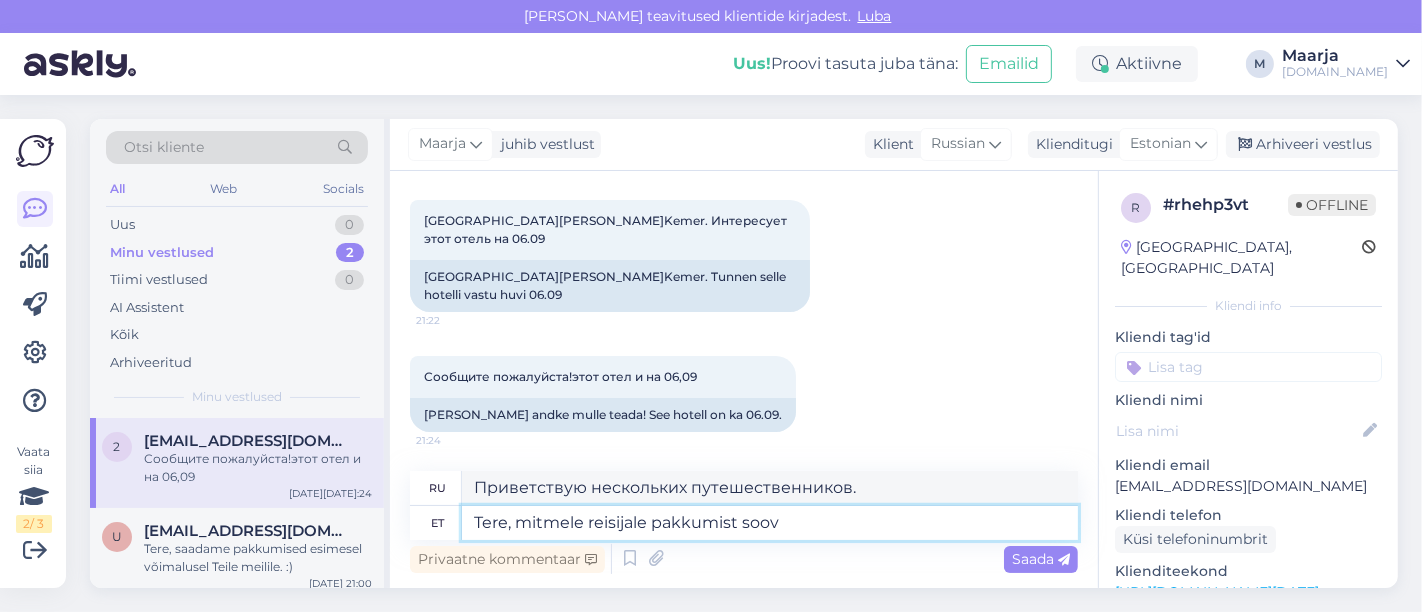 type on "Здравствуйте, предложение для нескольких путешественников" 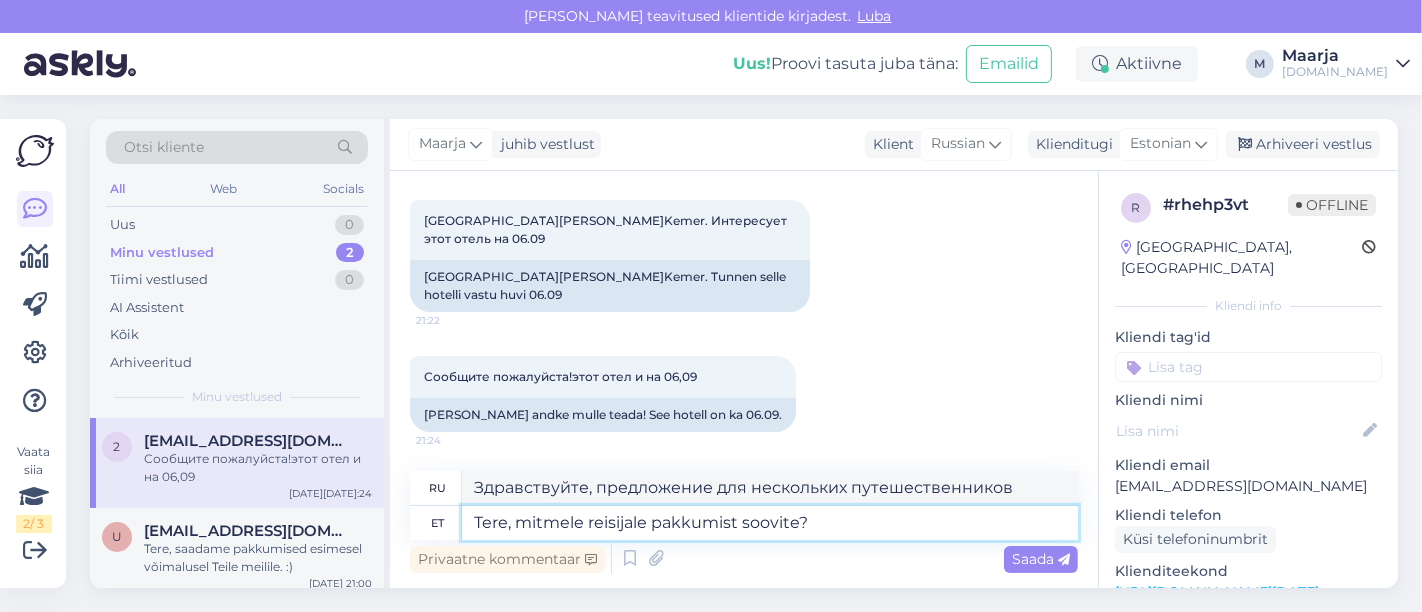 type on "Tere, mitmele reisijale pakkumist soovite?" 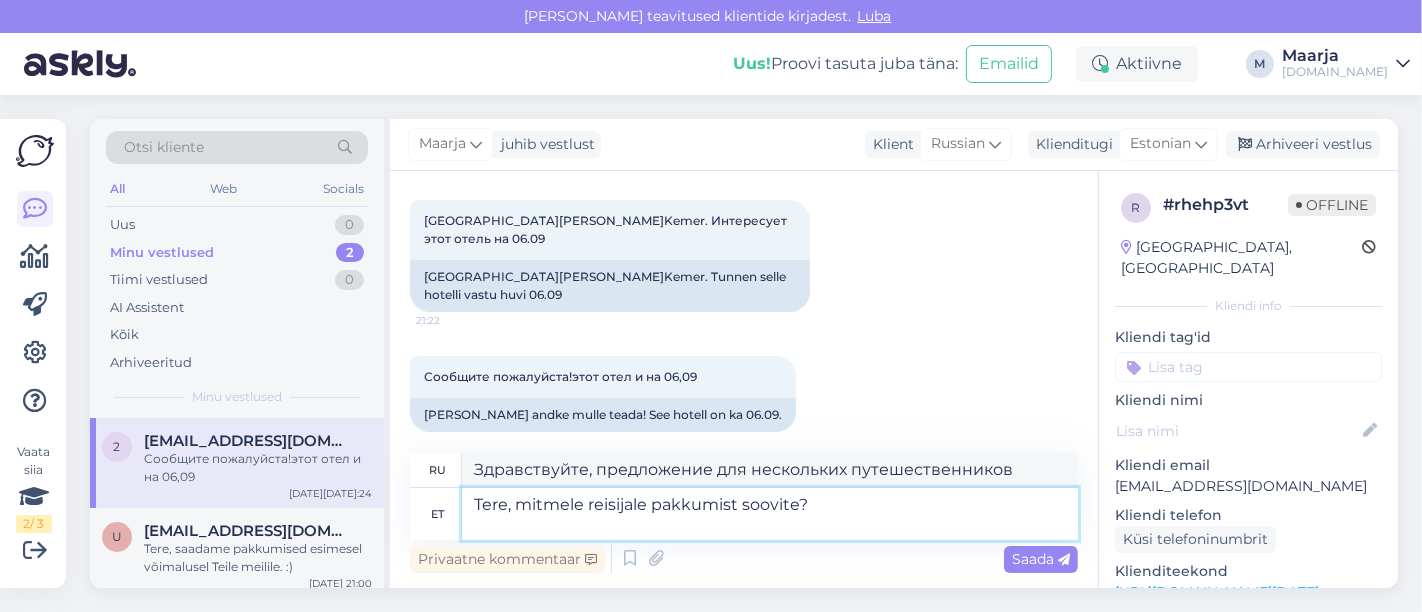 type on "Здравствуйте, на какое количество пассажиров вы хотели бы получить расценку?" 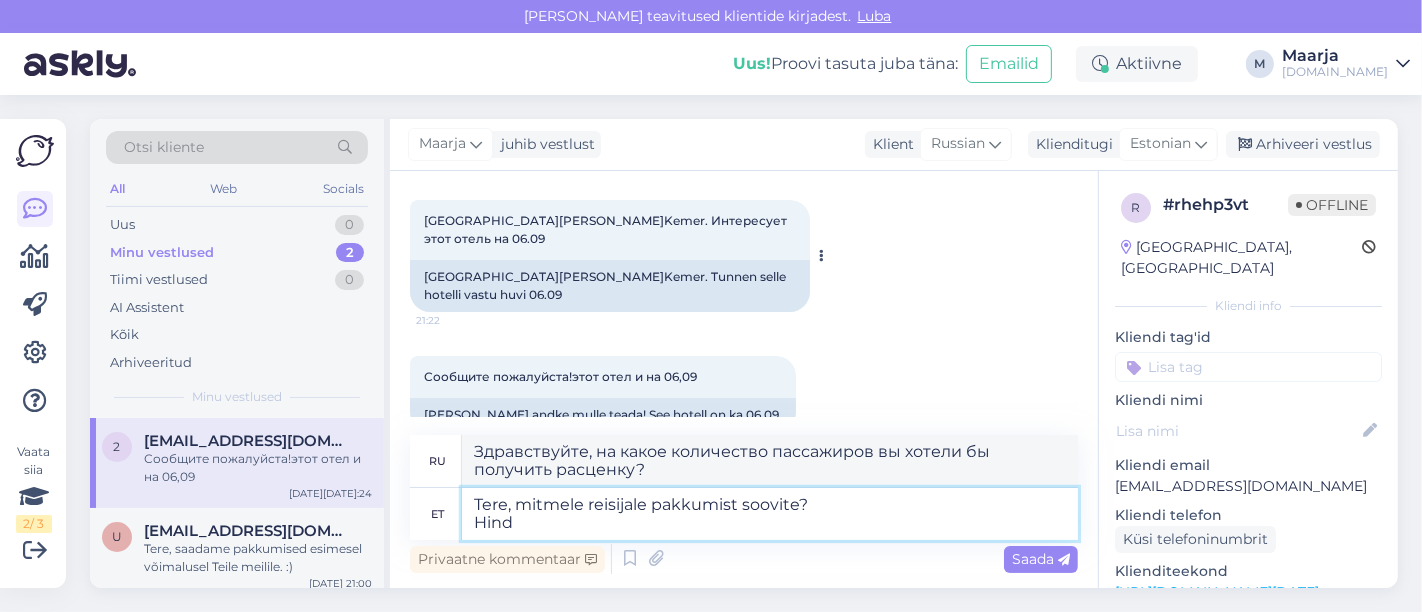 type on "Tere, mitmele reisijale pakkumist soovite?
Hind" 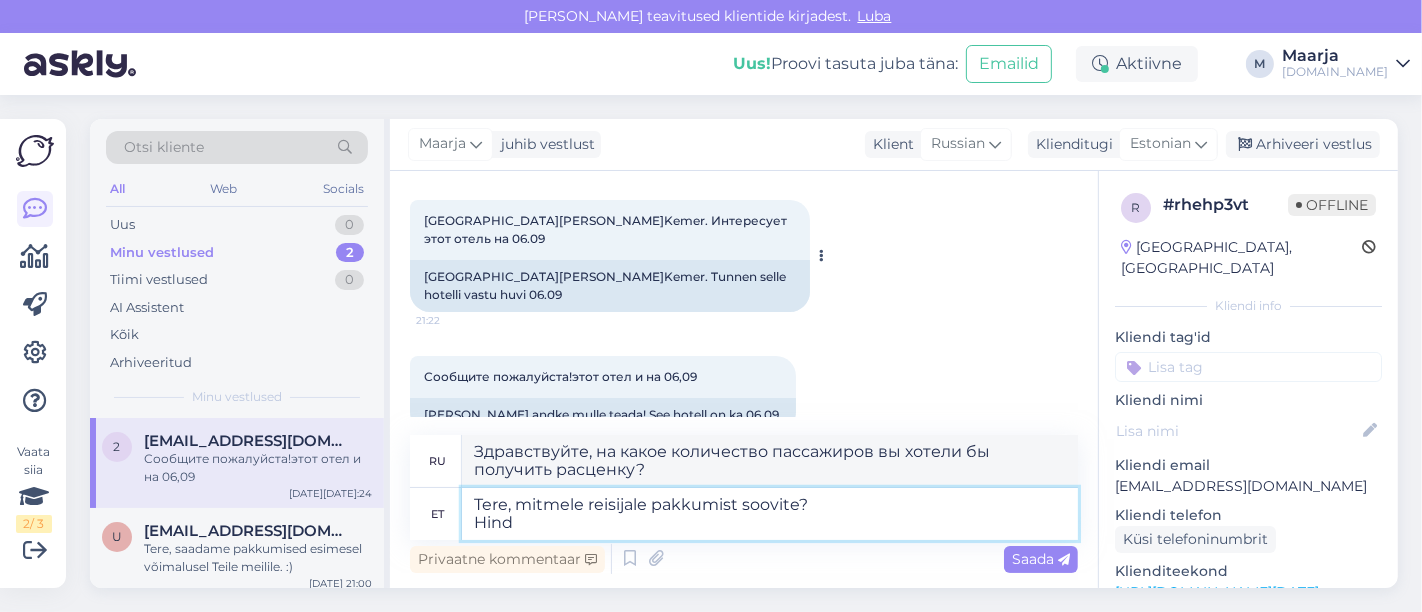 type on "Здравствуйте, на какое количество пассажиров вы хотели бы получить расценку?
Цена" 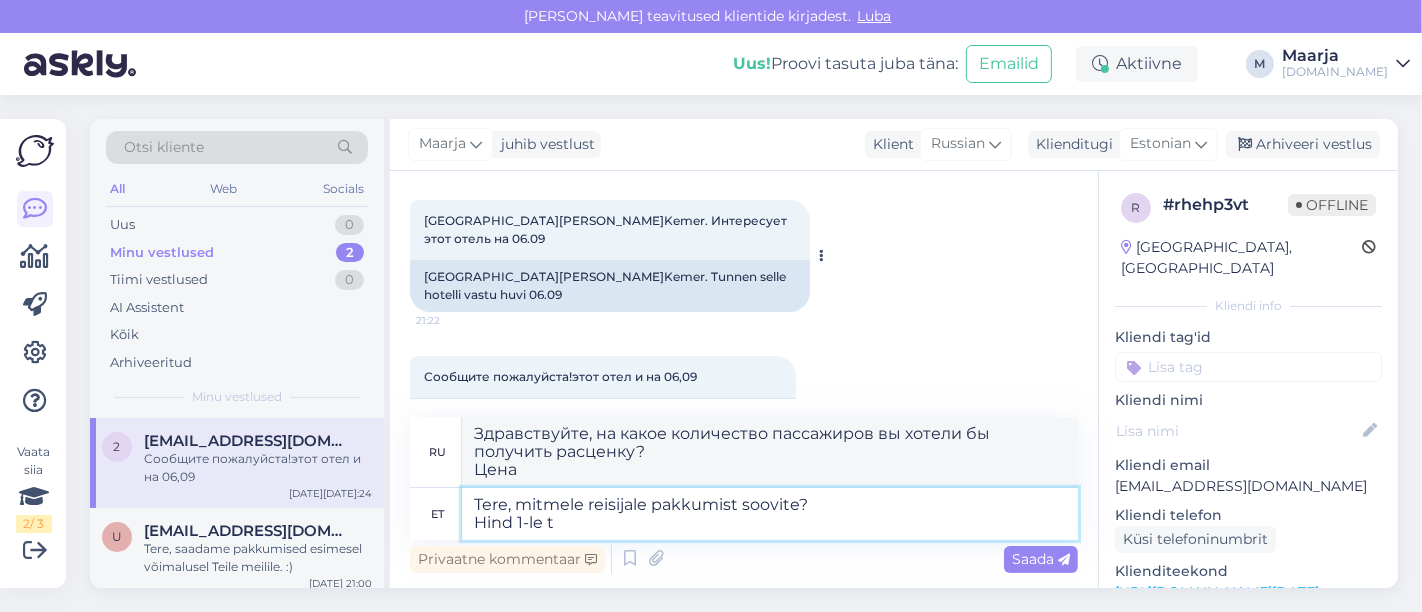 type on "Tere, mitmele reisijale pakkumist soovite?
Hind 1-le tä" 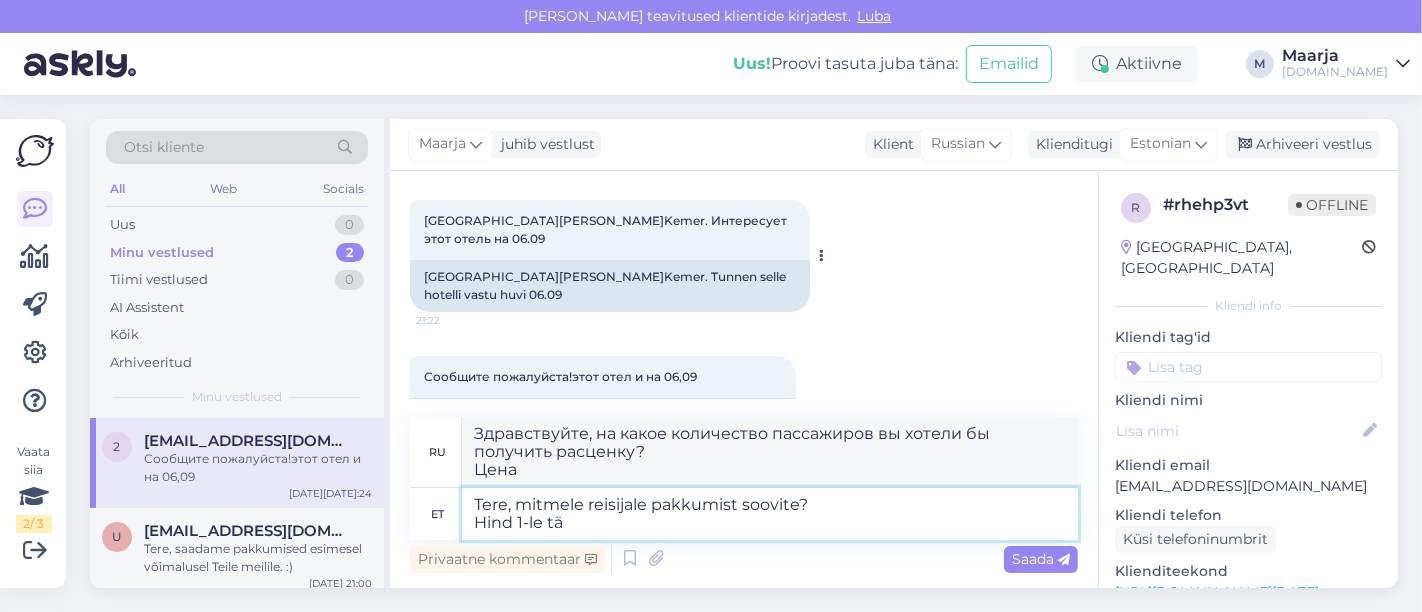 type on "Здравствуйте, на какое количество пассажиров вы хотели бы получить расценку?
Цена за 1" 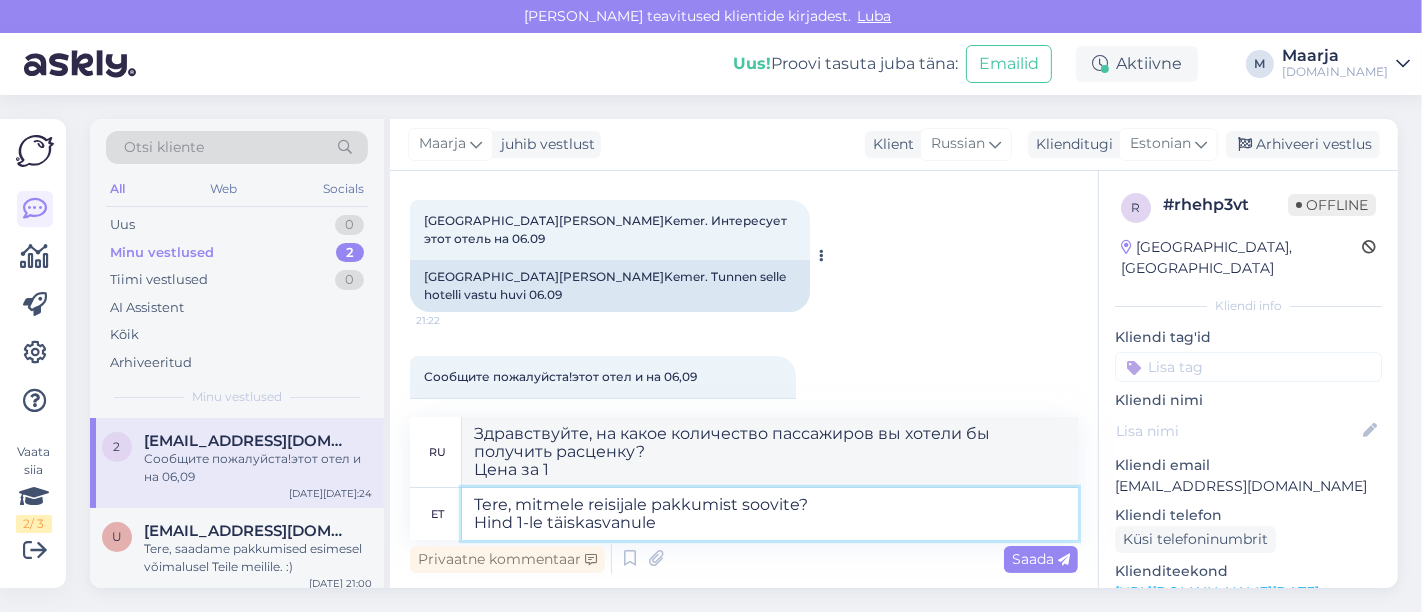 type on "Tere, mitmele reisijale pakkumist soovite?
Hind 1-le täiskasvanule a" 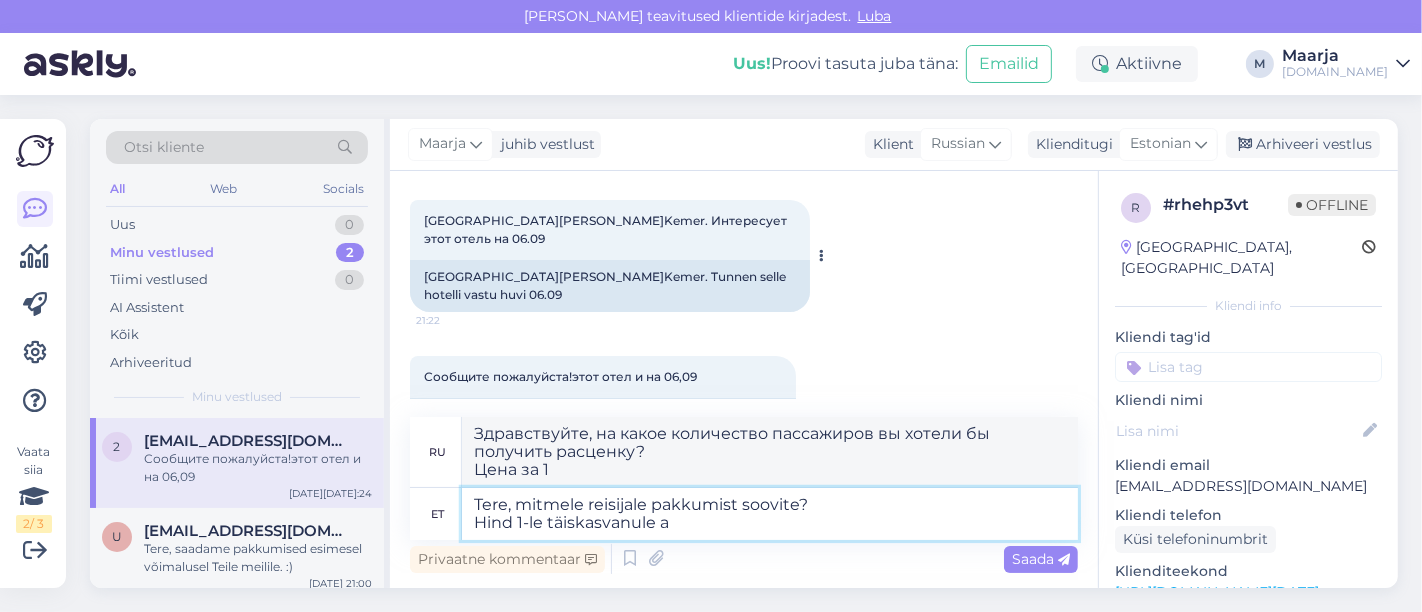 type on "Здравствуйте, на какое количество пассажиров вы хотели бы воспользоваться предложением?
Цена за 1 взрослого." 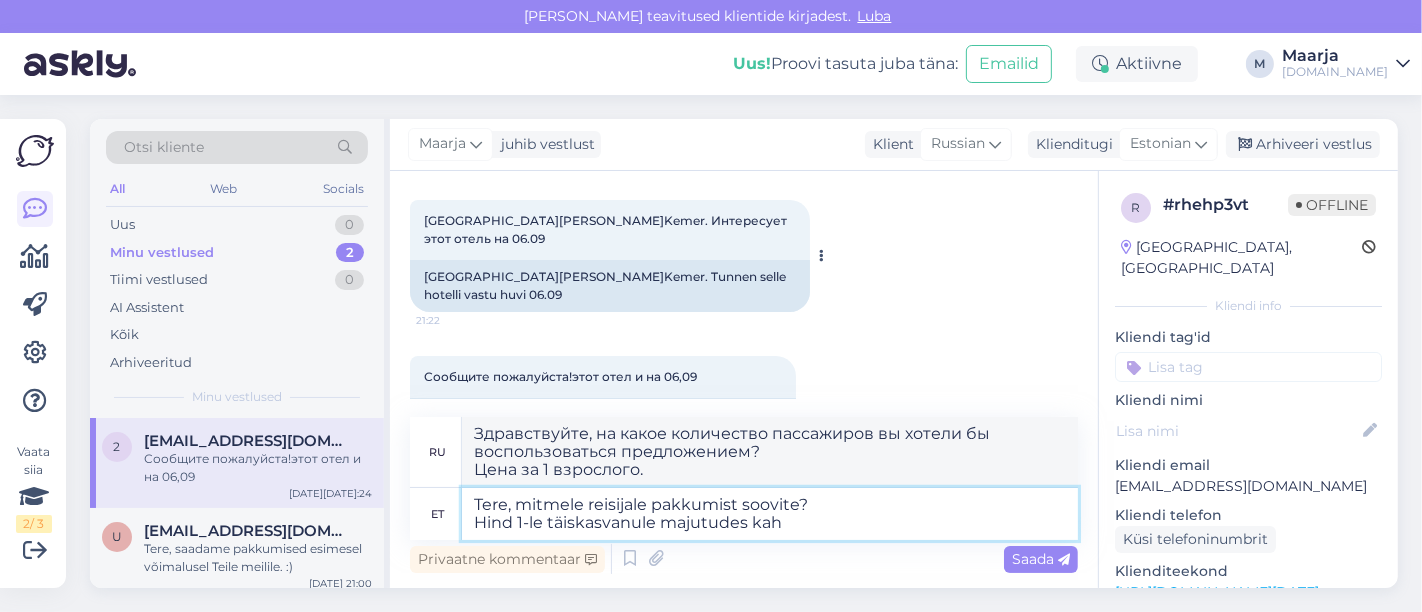 type on "Tere, mitmele reisijale pakkumist soovite?
Hind 1-le täiskasvanule majutudes kahe" 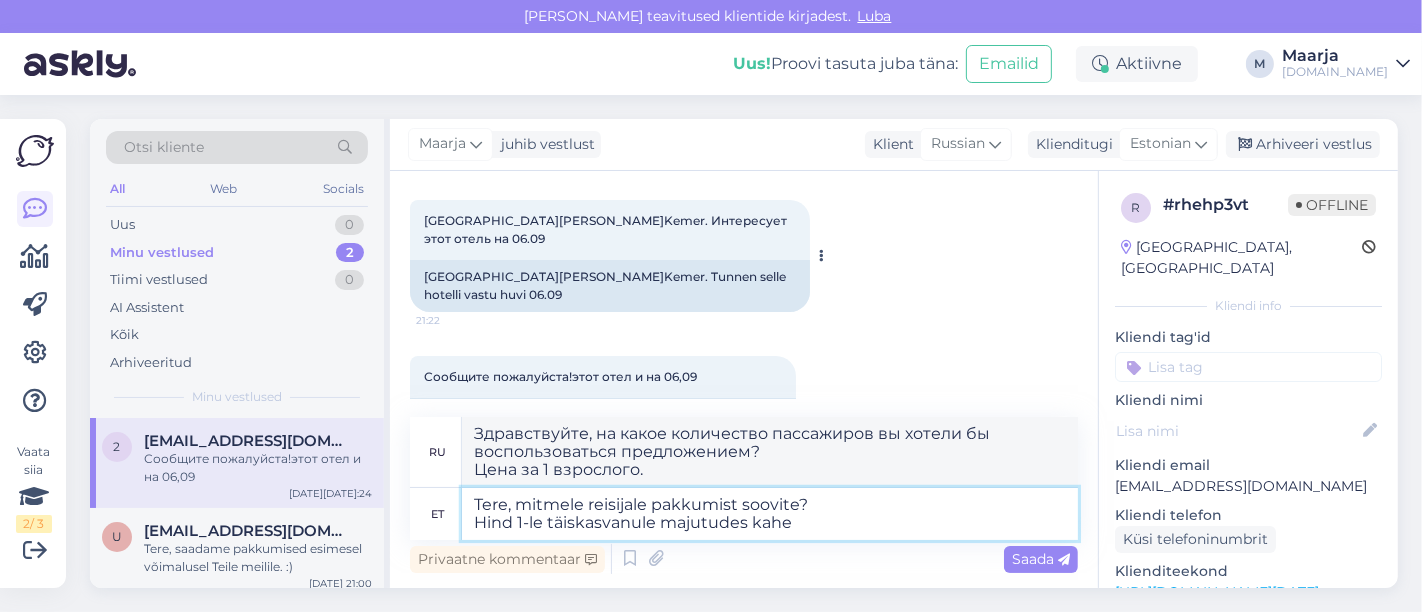 type on "Здравствуйте, на какое количество пассажиров вы хотели бы воспользоваться предложением?
Цена указана из расчета на 1 взрослого." 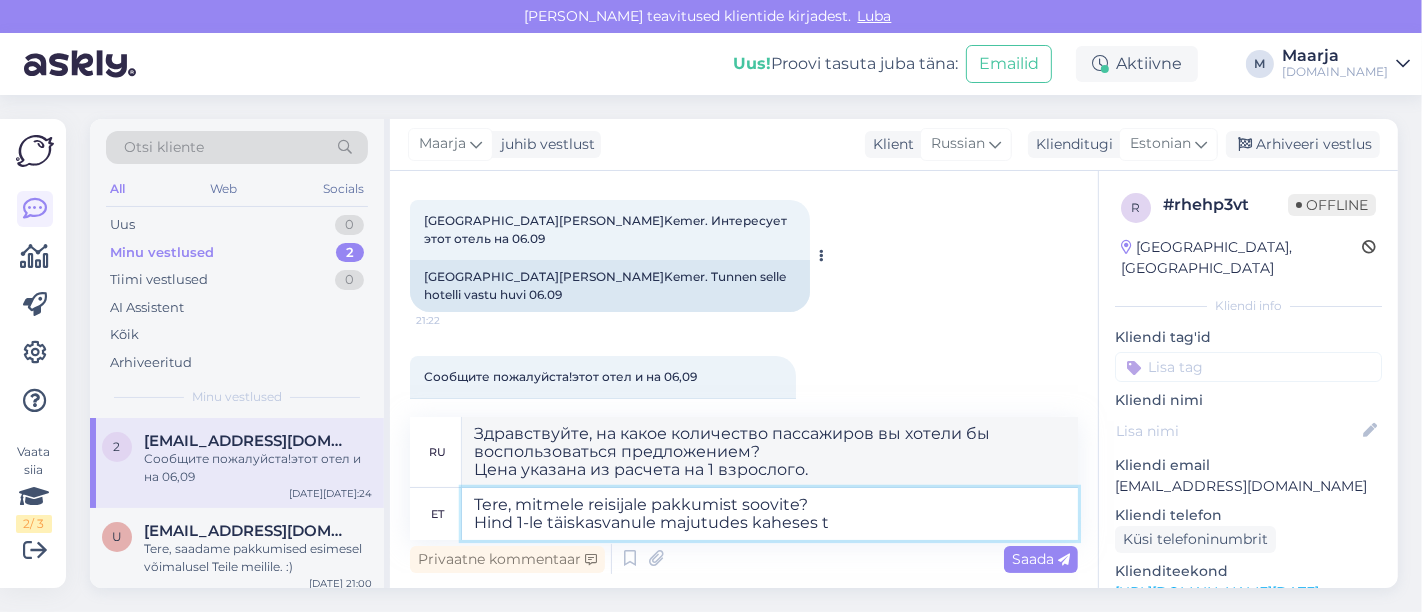 type on "Tere, mitmele reisijale pakkumist soovite?
Hind 1-le täiskasvanule majutudes kaheses to" 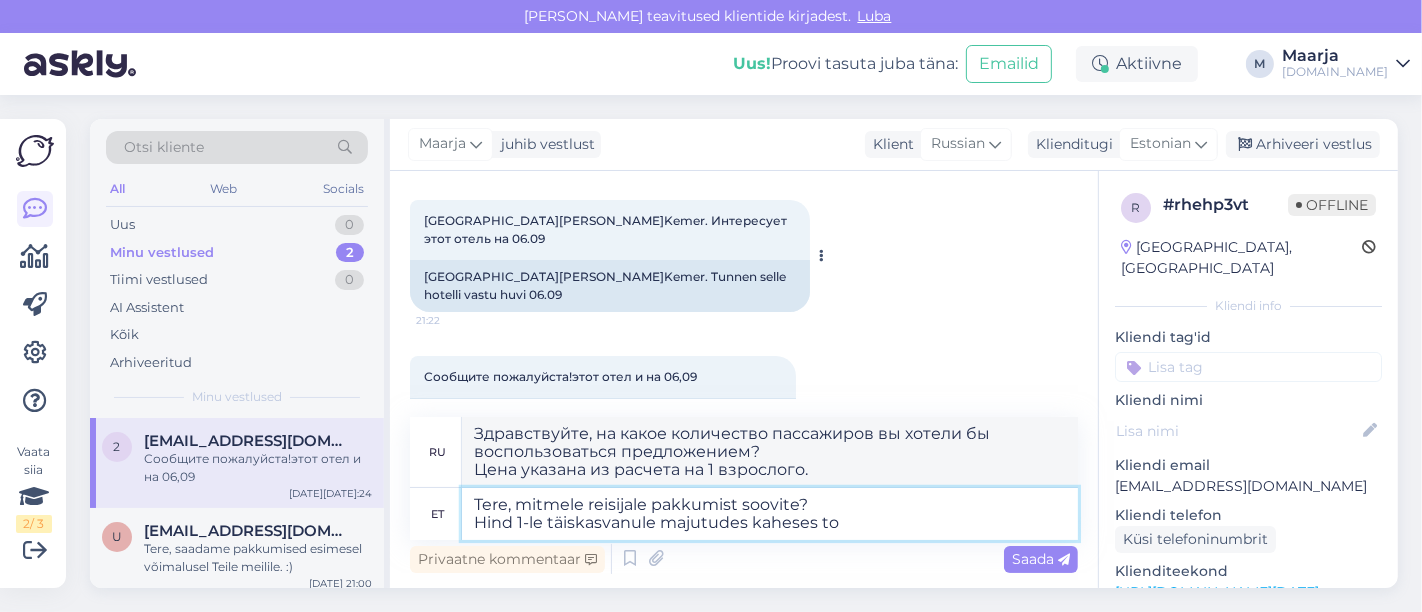 type on "Здравствуйте, на какое количество пассажиров вы хотели бы воспользоваться предложением?
Цена за 1 взрослого в двухместном номере." 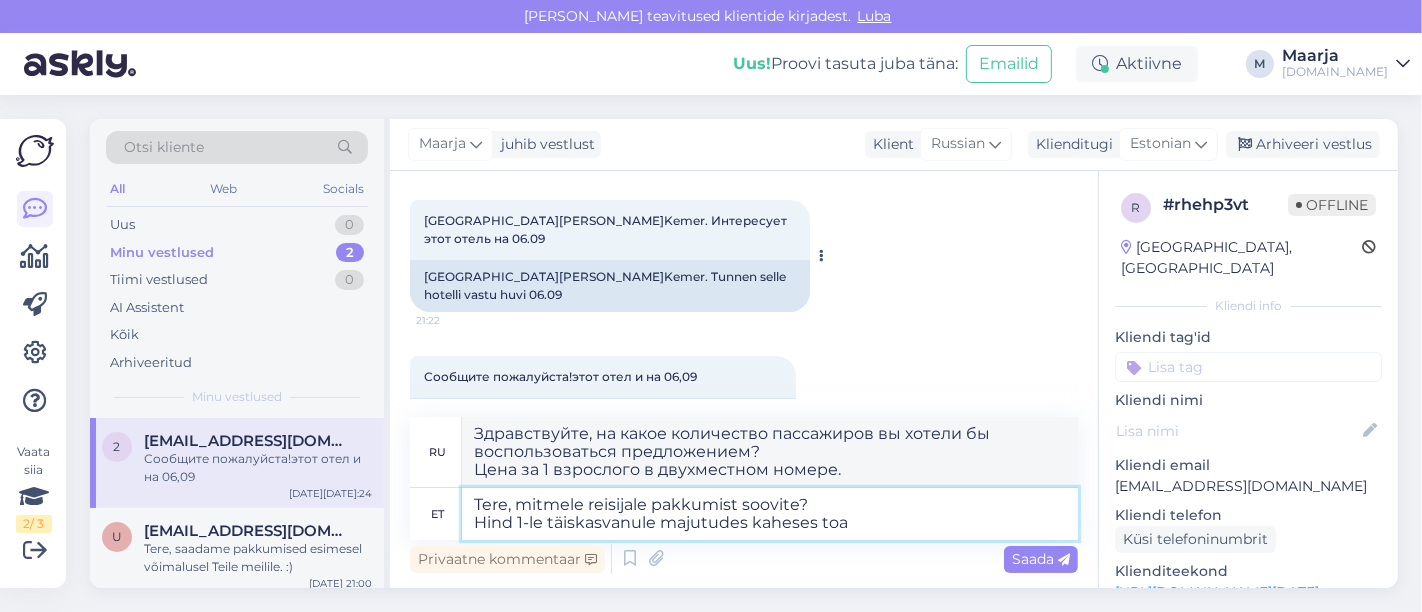 type on "Tere, mitmele reisijale pakkumist soovite?
Hind 1-le täiskasvanule majutudes kaheses toas" 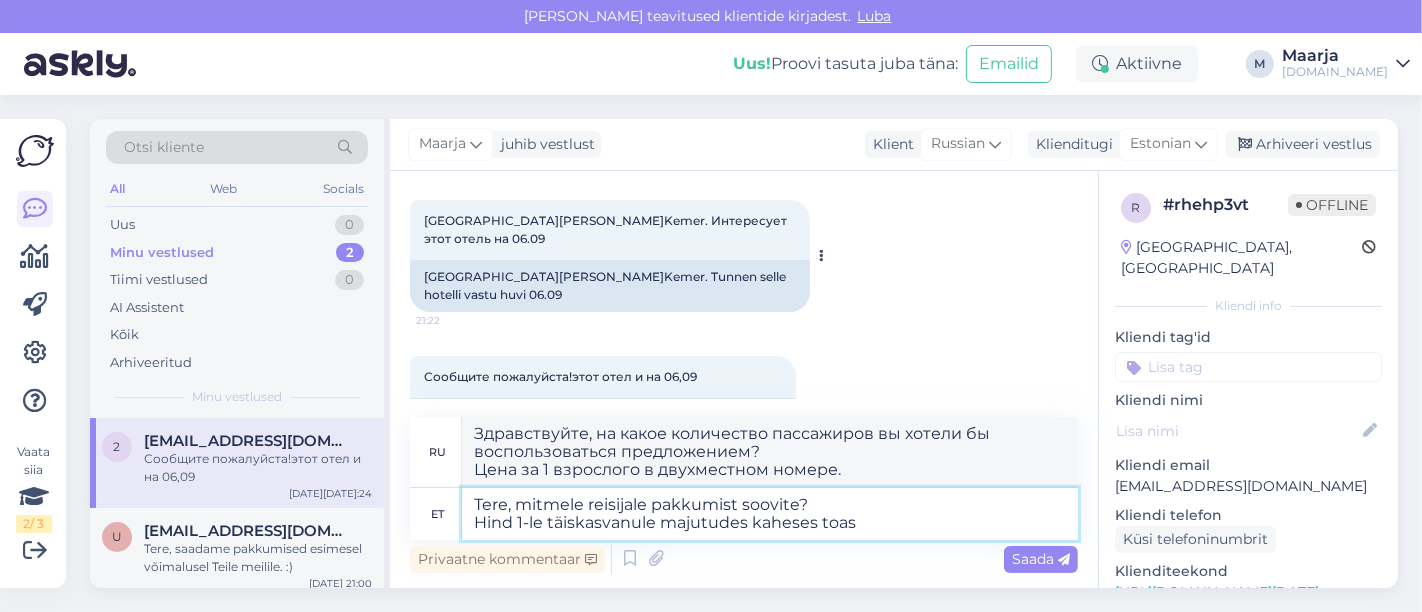 type on "Здравствуйте, на какое количество пассажиров вы хотели бы воспользоваться предложением?
Цена за 1 взрослого, проживающего в двухместном номере." 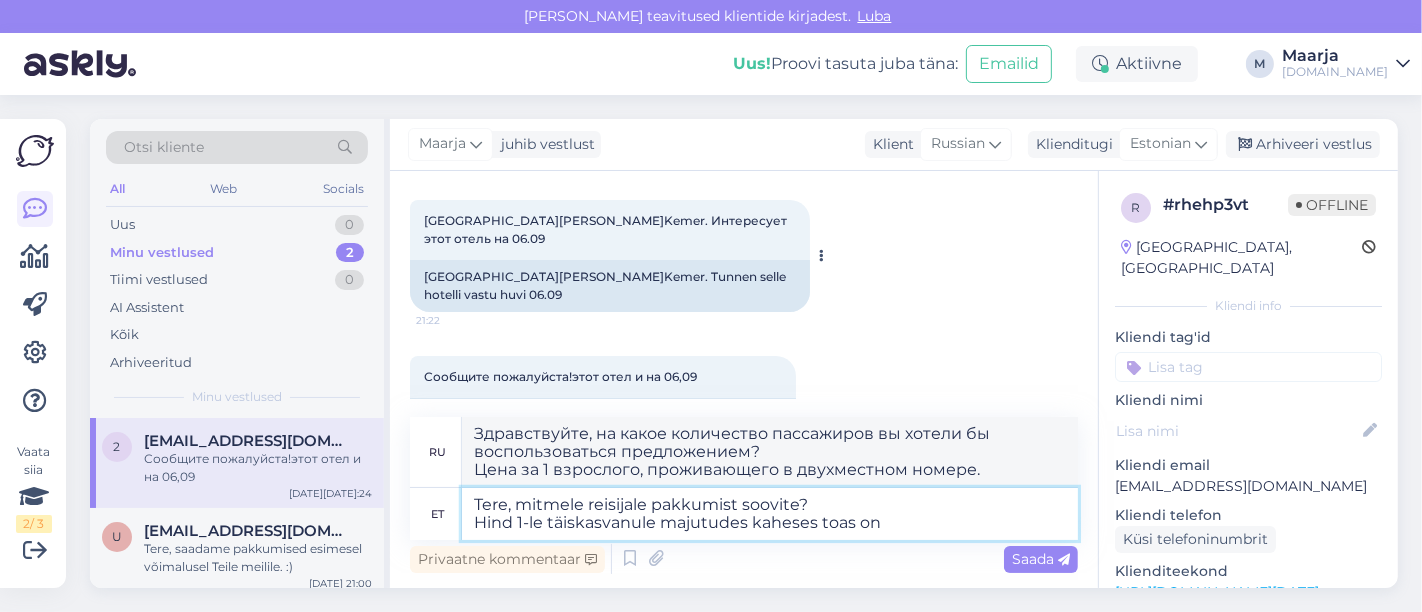 type on "Tere, mitmele reisijale pakkumist soovite?
Hind 1-le täiskasvanule majutudes kaheses toas on" 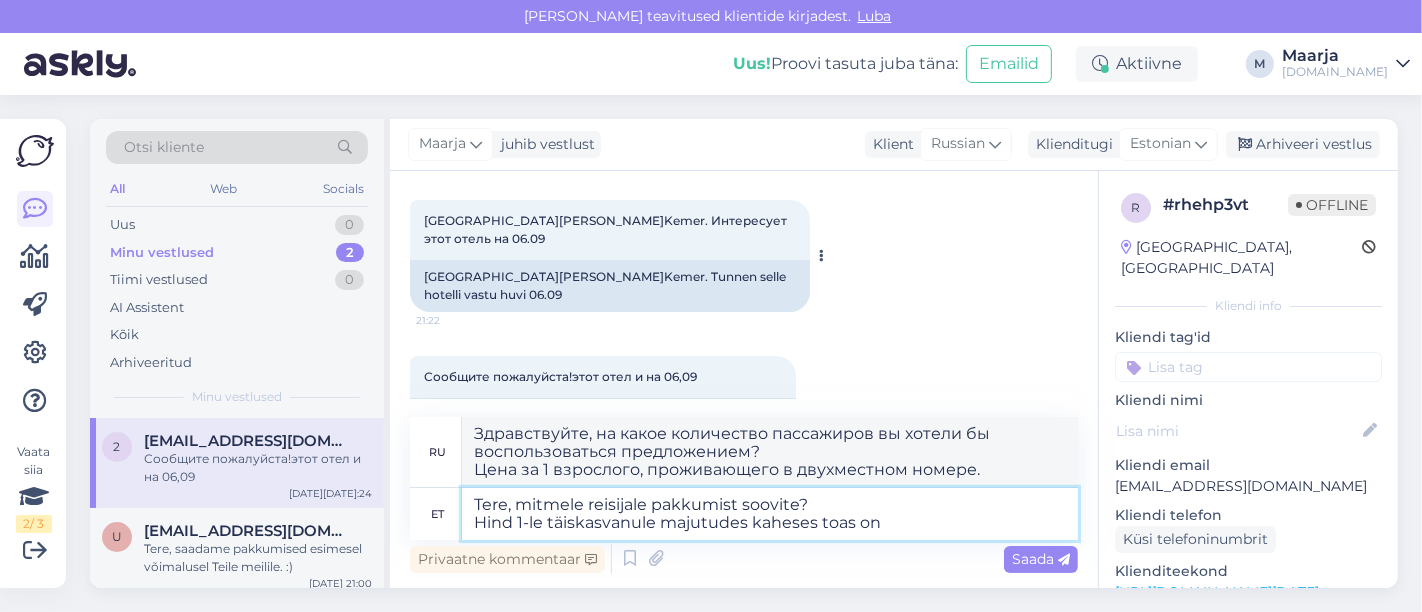 type on "Здравствуйте, на какое количество пассажиров вы хотели бы воспользоваться предложением?
Цена за одного взрослого, проживающего в двухместном номере, составляет" 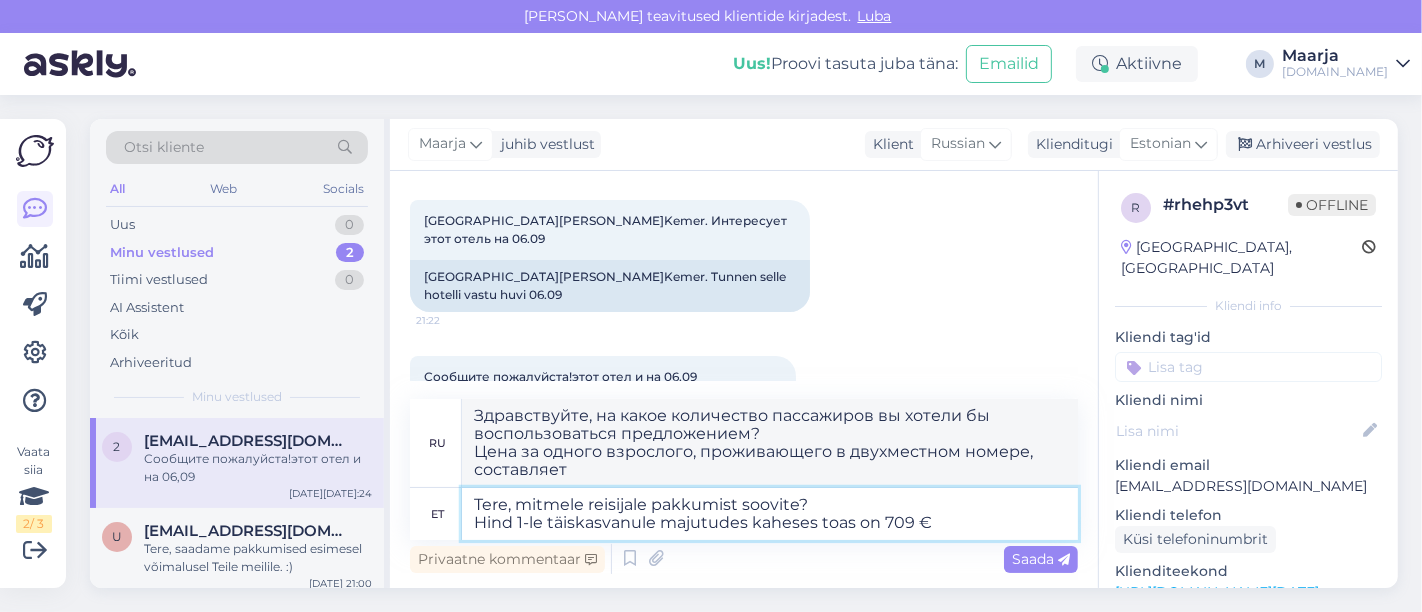 type on "Tere, mitmele reisijale pakkumist soovite?
Hind 1-le täiskasvanule majutudes kaheses toas on 709 €/" 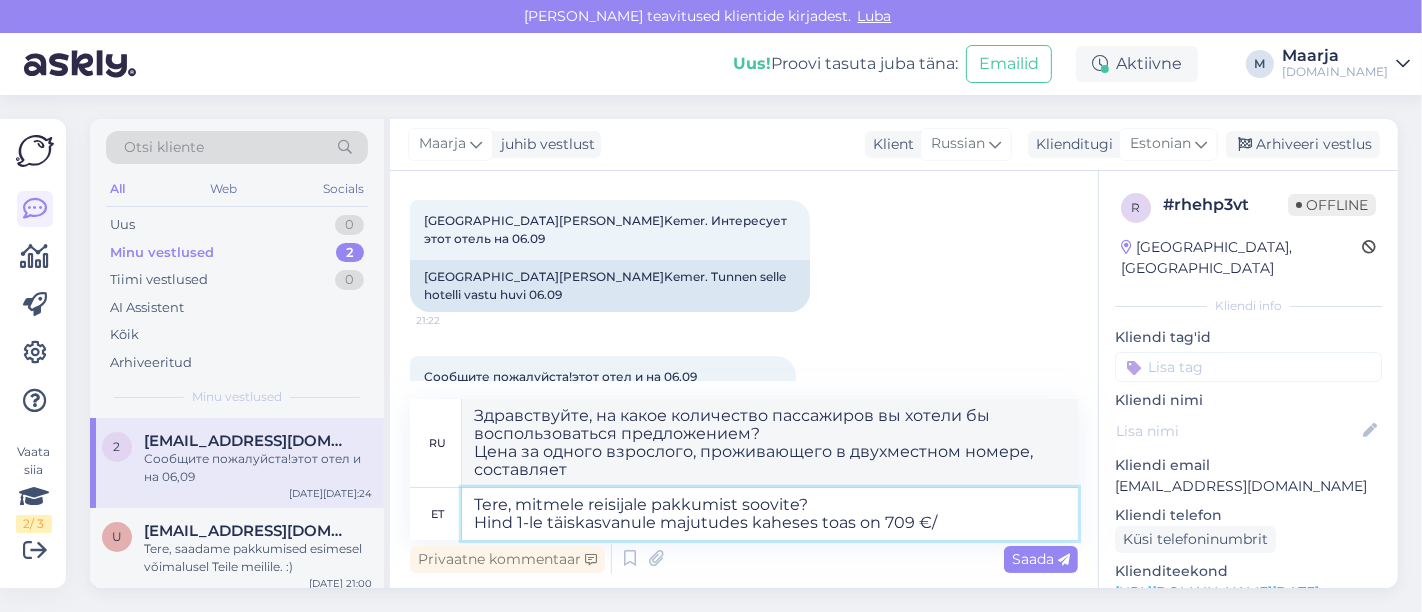 type on "Здравствуйте, на какое количество пассажиров вы хотели бы воспользоваться предложением?
Цена на 1 взрослого в двухместном номере — 709." 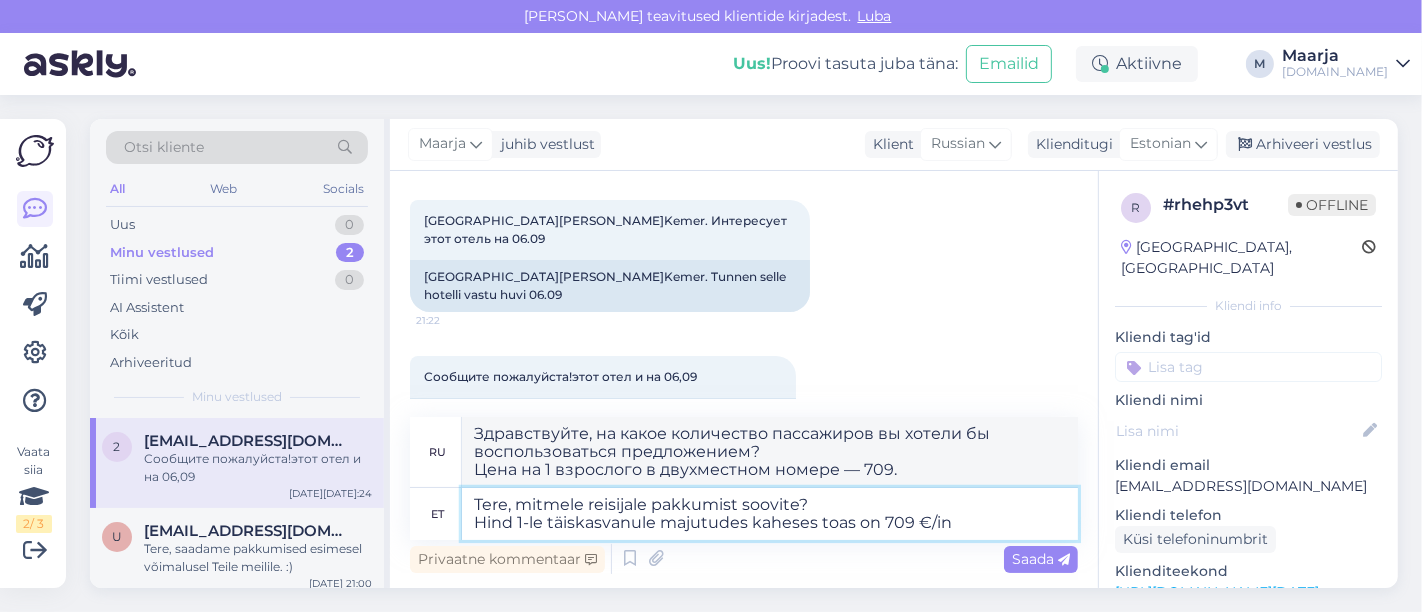type on "Tere, mitmele reisijale pakkumist soovite?
Hind 1-le täiskasvanule majutudes kaheses toas on 709 €/in (" 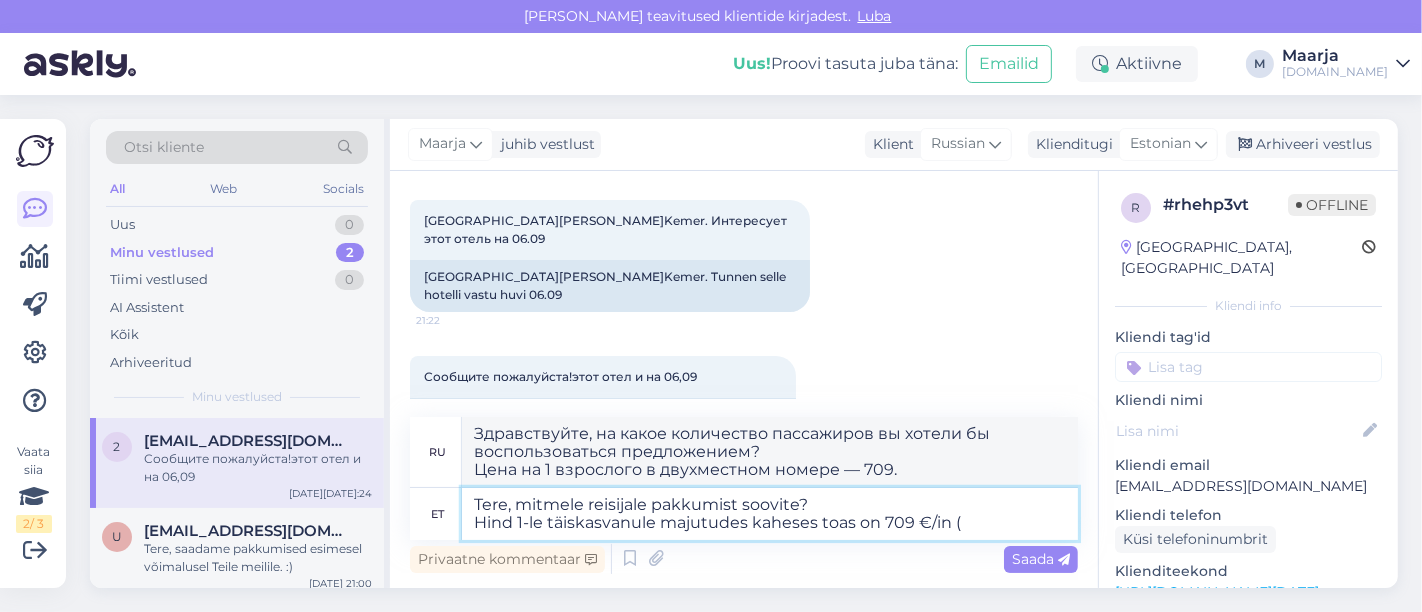 type on "Здравствуйте, на какое количество пассажиров вы хотели бы воспользоваться предложением?
Цена на 1 взрослого в двухместном номере составляет 709 €/чел." 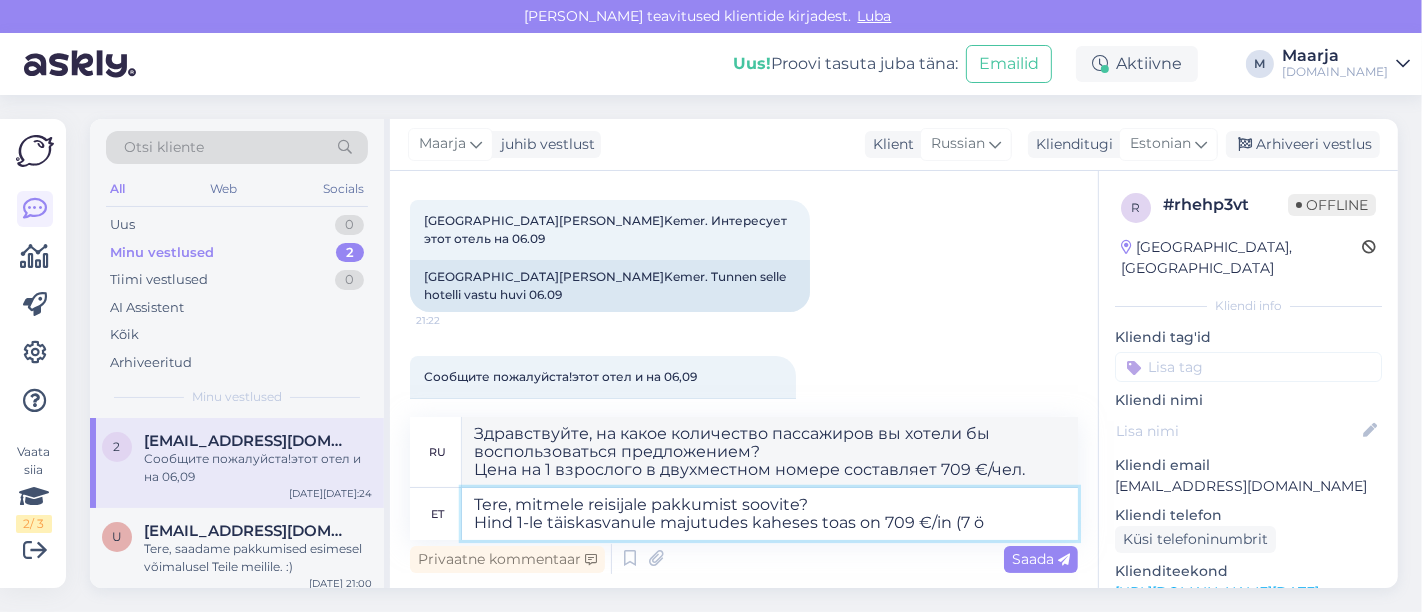 type on "Tere, mitmele reisijale pakkumist soovite?
Hind 1-le täiskasvanule majutudes kaheses toas on 709 €/in (7 öö" 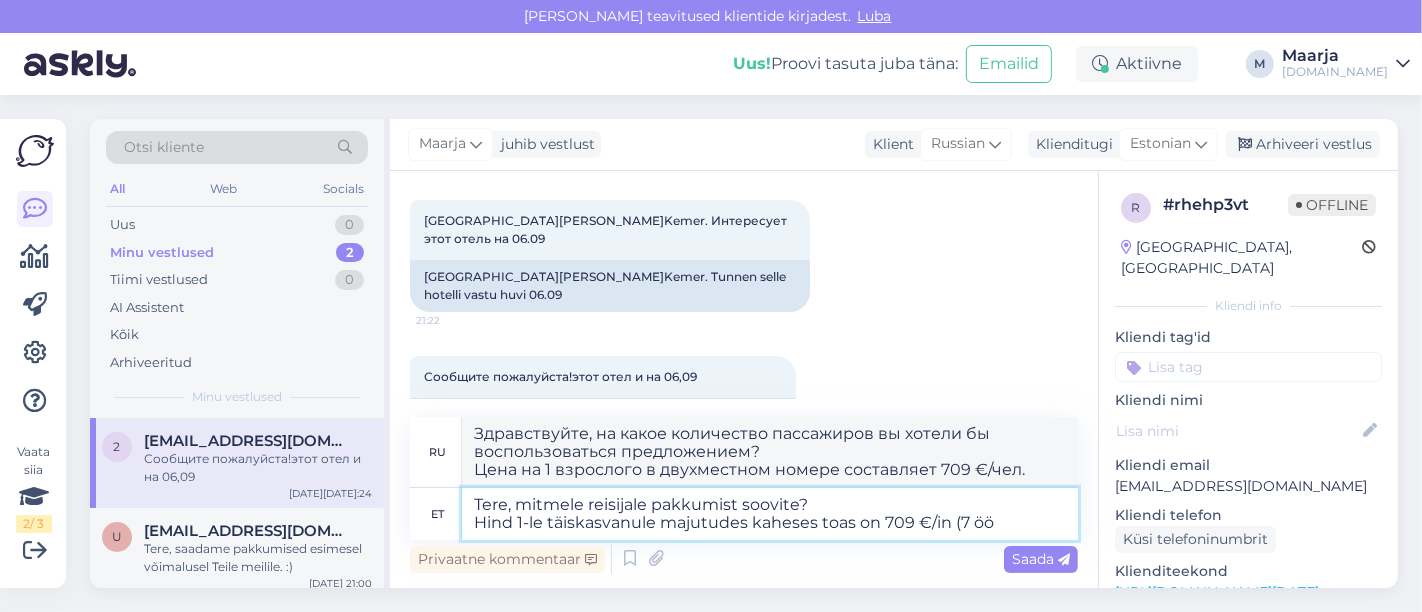 type on "Здравствуйте, на какое количество пассажиров вы хотели бы воспользоваться предложением?
Цена на 1 взрослого в двухместном номере составляет 709 €/чел. (7" 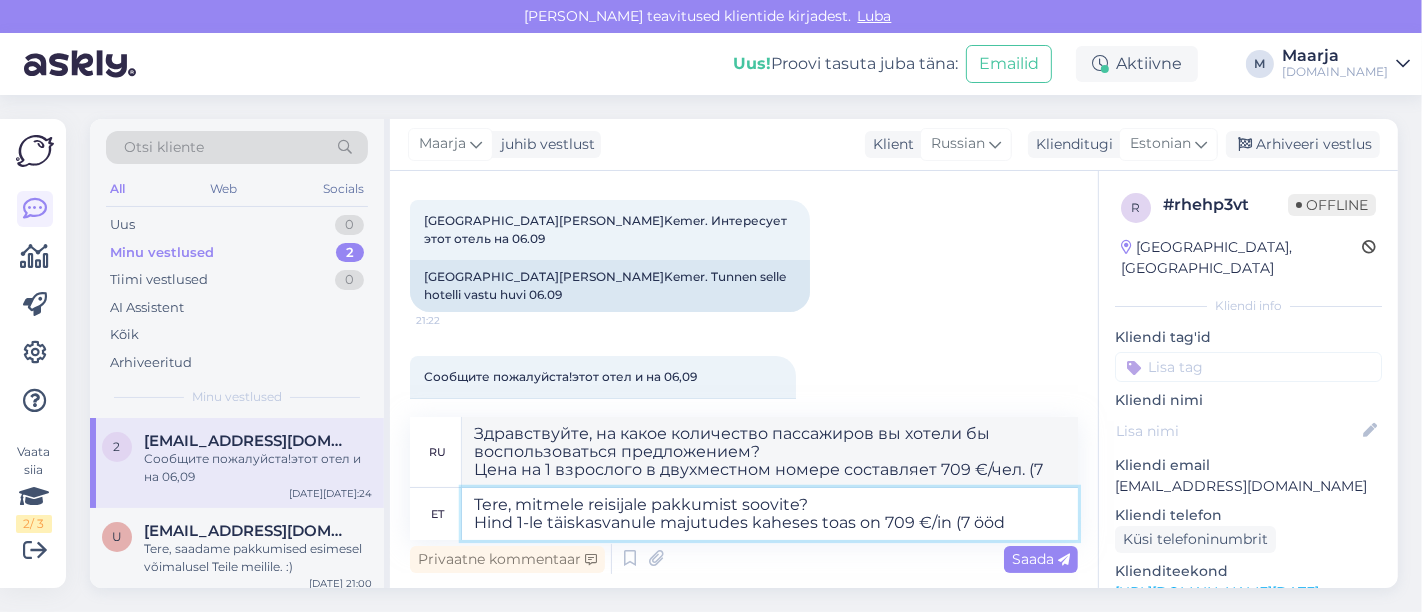 type on "Tere, mitmele reisijale pakkumist soovite?
Hind 1-le täiskasvanule majutudes kaheses toas on 709 €/in (7 ööd)" 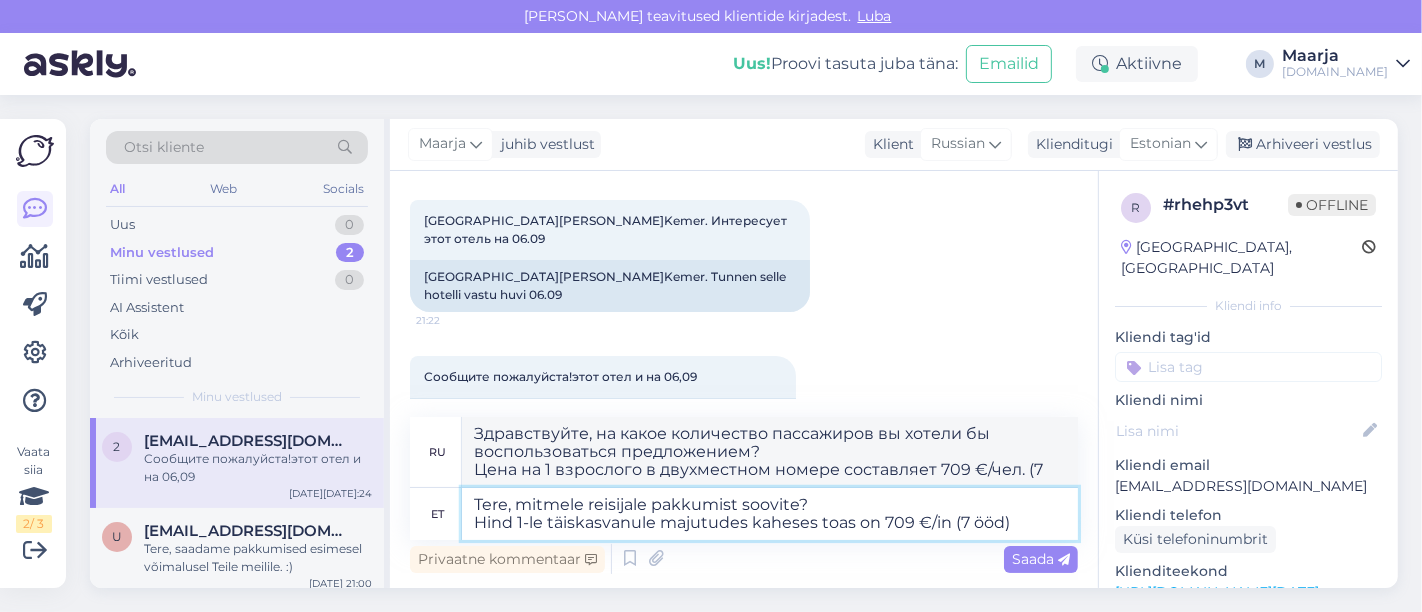 type on "Здравствуйте, на какое количество пассажиров вы хотели бы воспользоваться предложением?
Стоимость размещения одного взрослого в двухместном номере составляет 709 евро/чел. (7 ночей)." 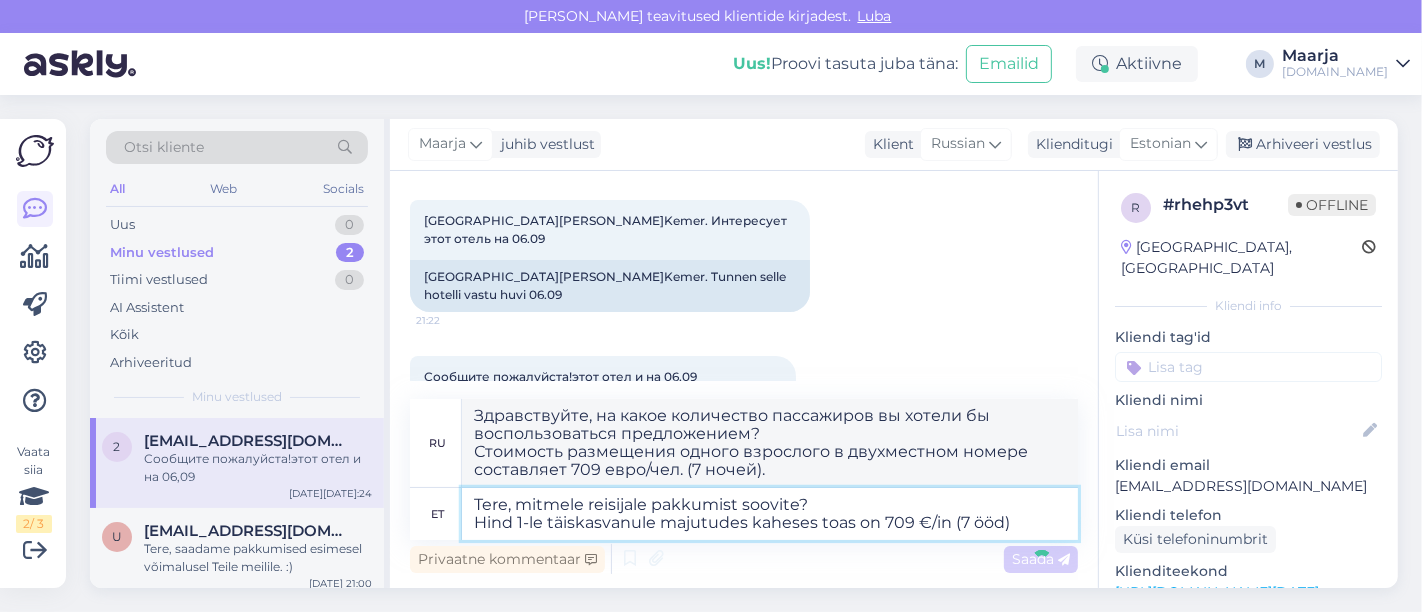 type 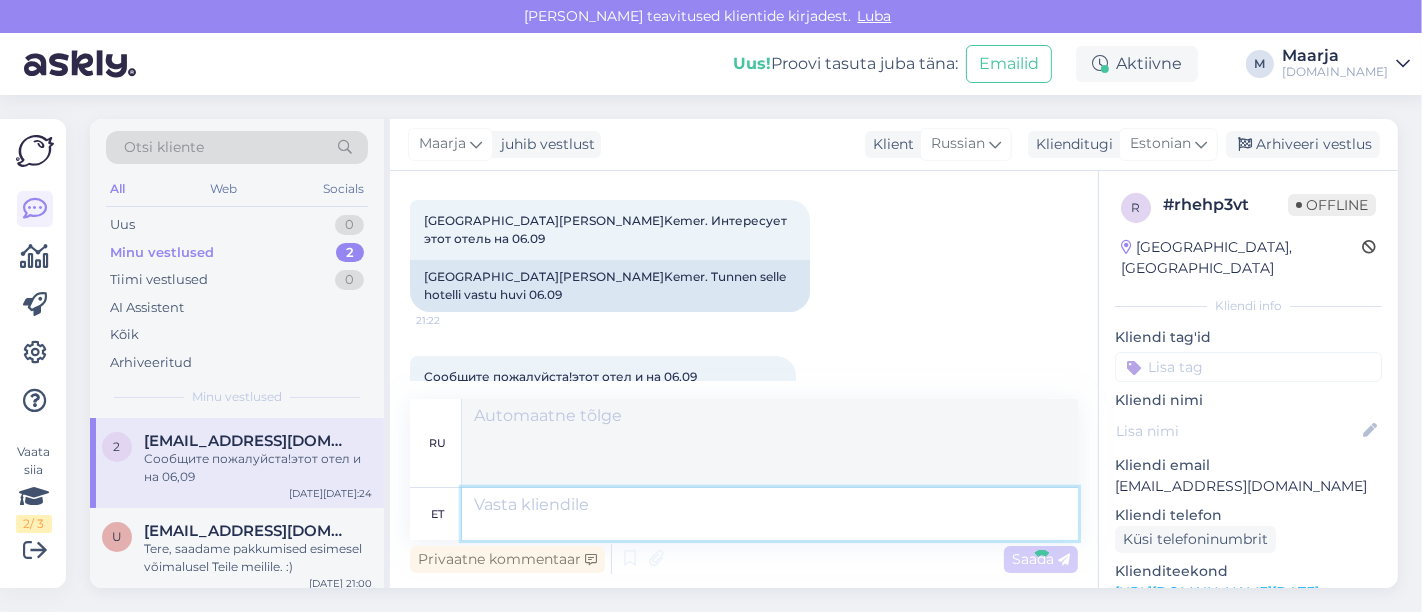 scroll, scrollTop: 306, scrollLeft: 0, axis: vertical 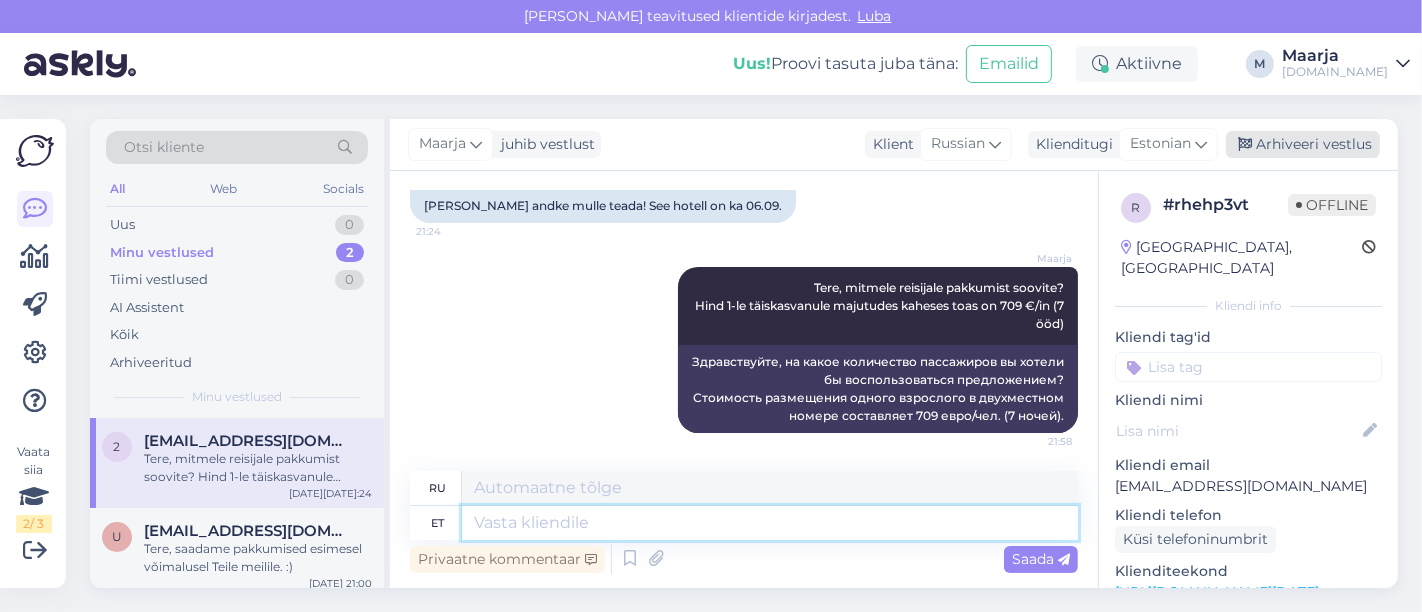type 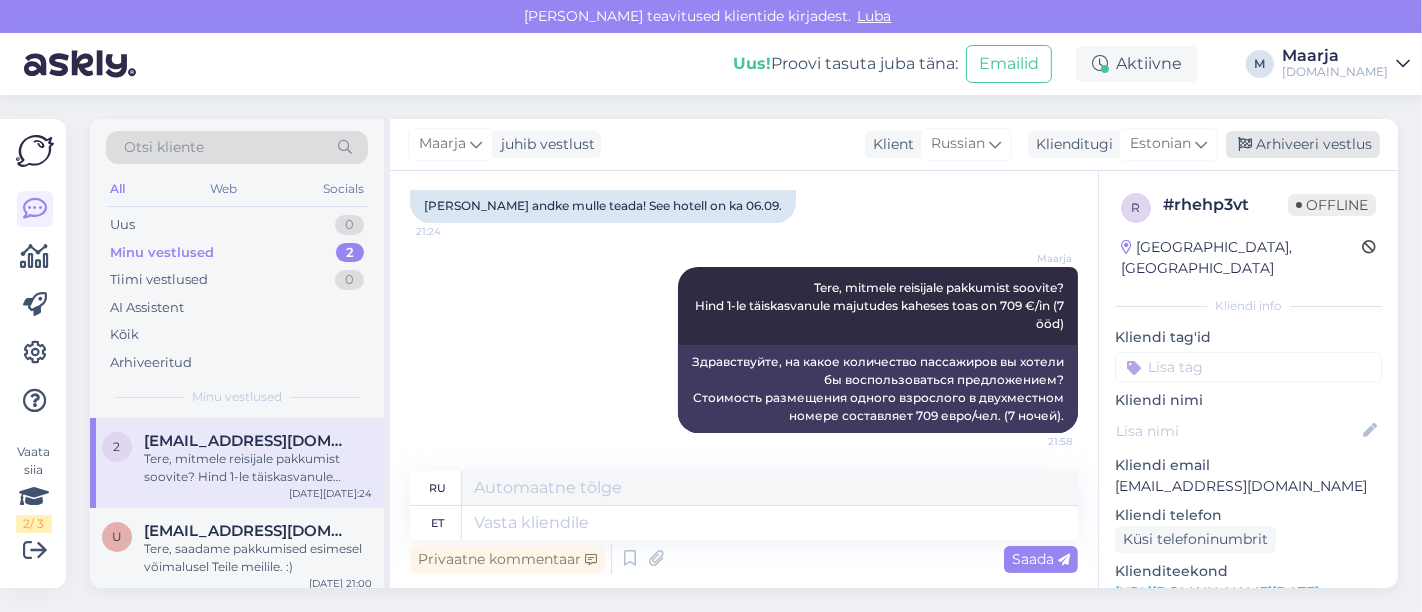 click on "Arhiveeri vestlus" at bounding box center (1303, 144) 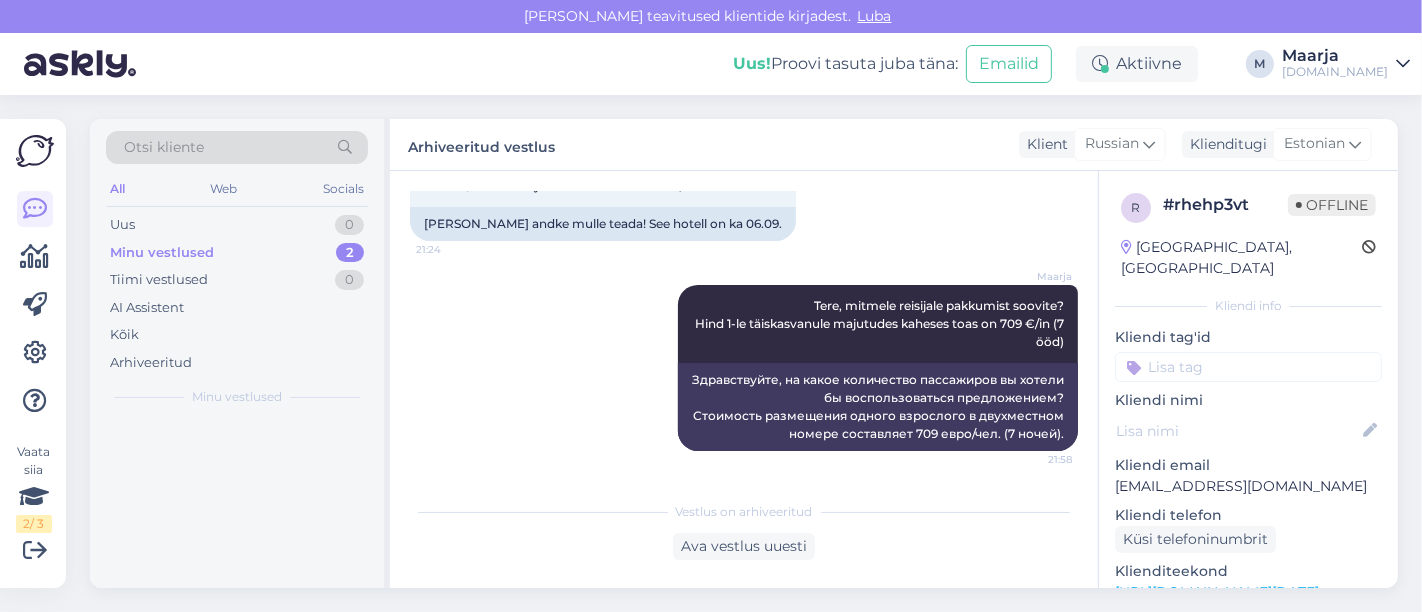 scroll, scrollTop: 286, scrollLeft: 0, axis: vertical 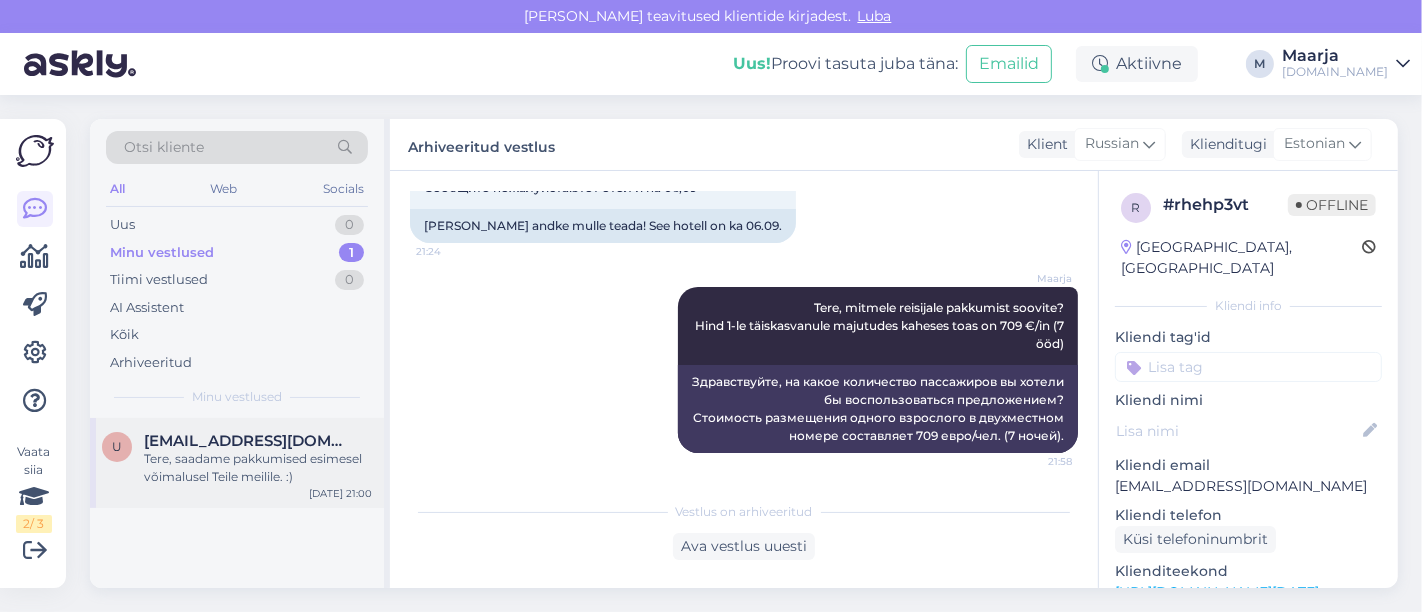 click on "Tere, saadame pakkumised esimesel võimalusel Teile meilile. :)" at bounding box center [258, 468] 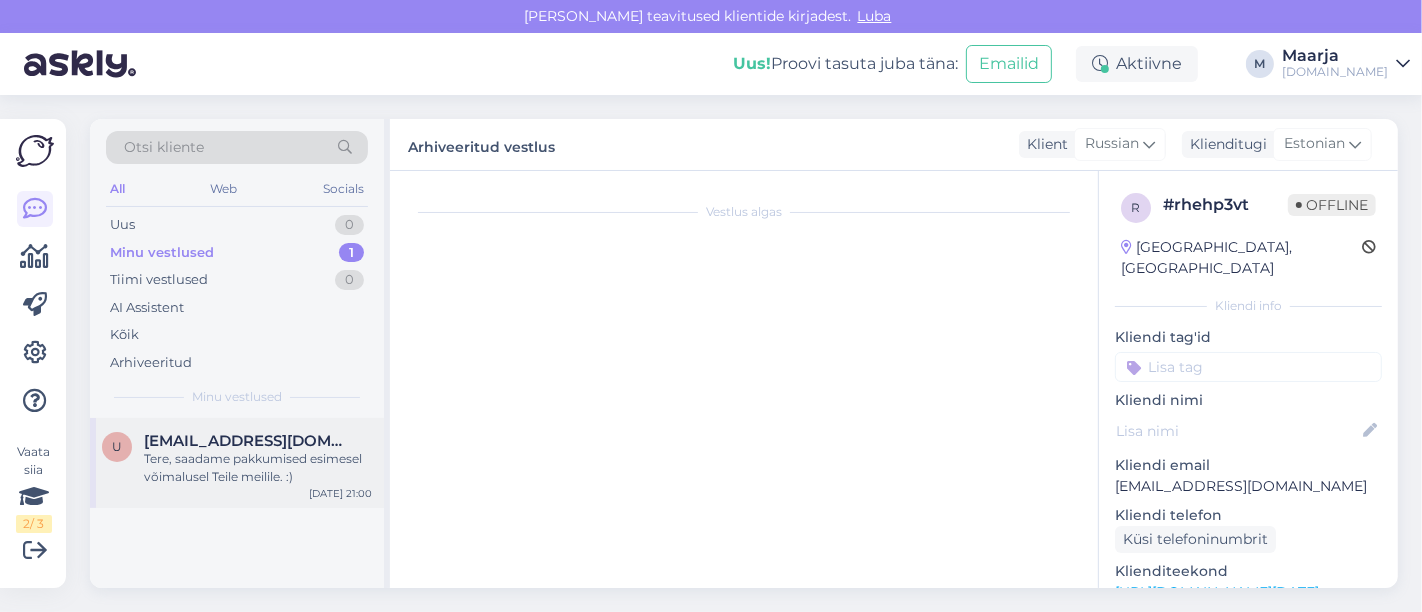 scroll, scrollTop: 56, scrollLeft: 0, axis: vertical 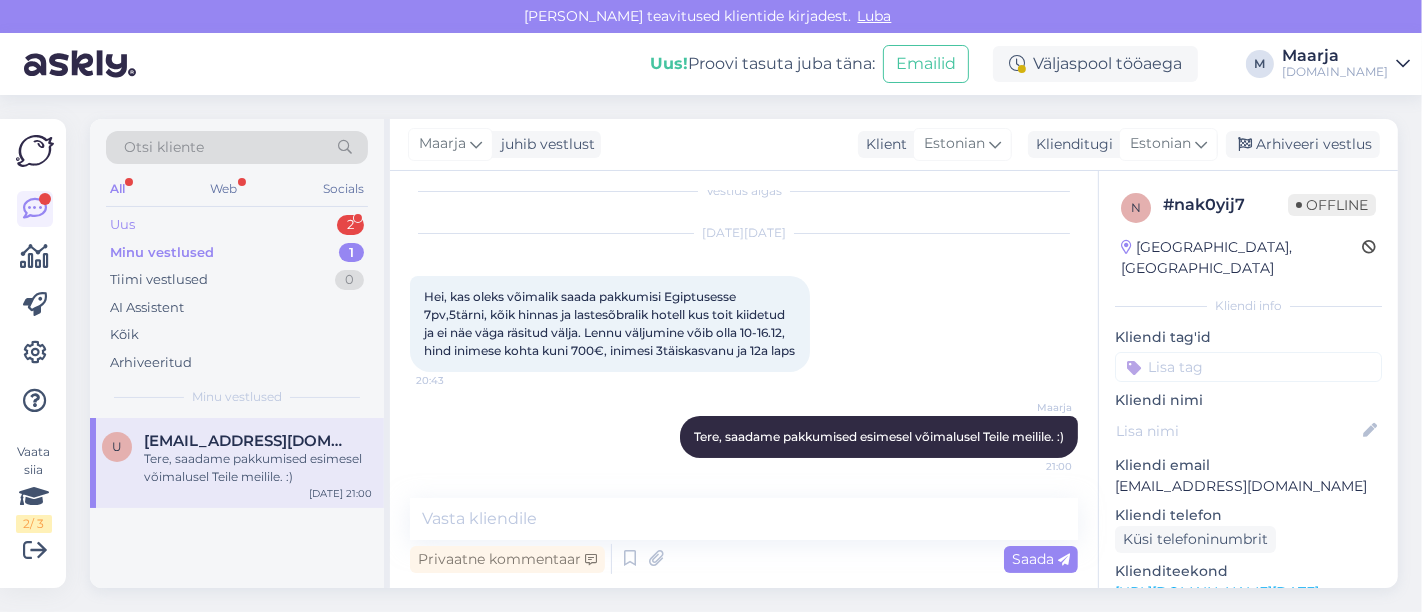 click on "Uus 2" at bounding box center [237, 225] 